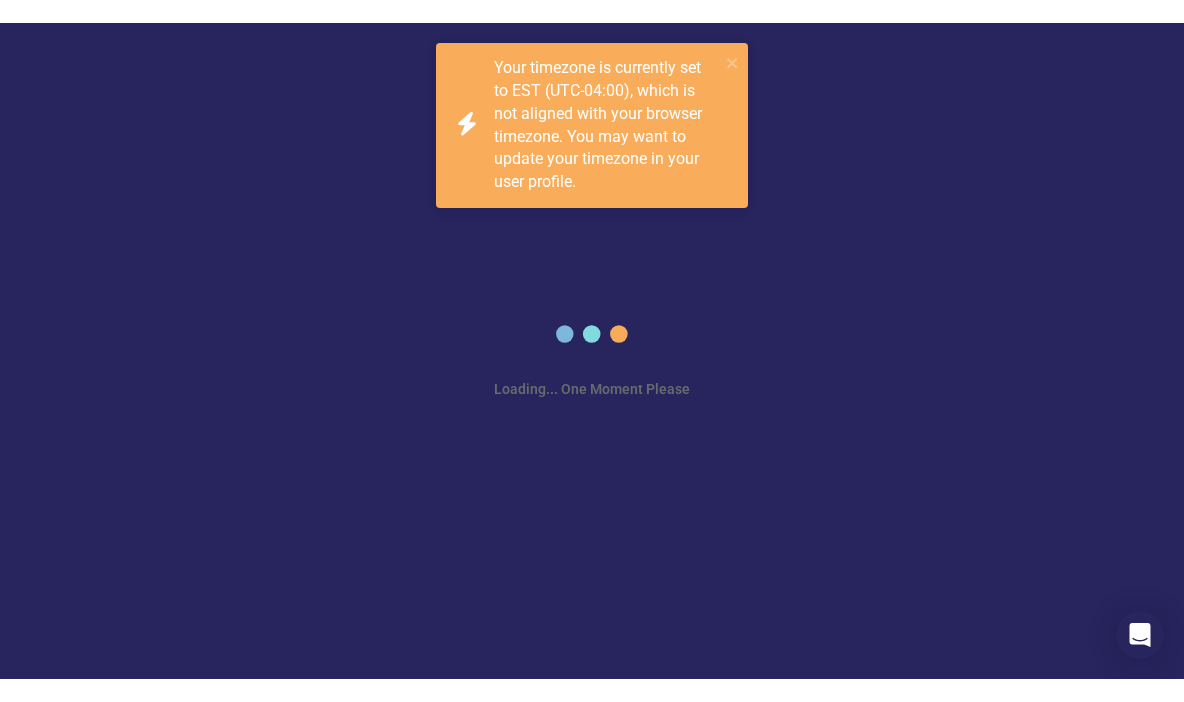 scroll, scrollTop: 0, scrollLeft: 0, axis: both 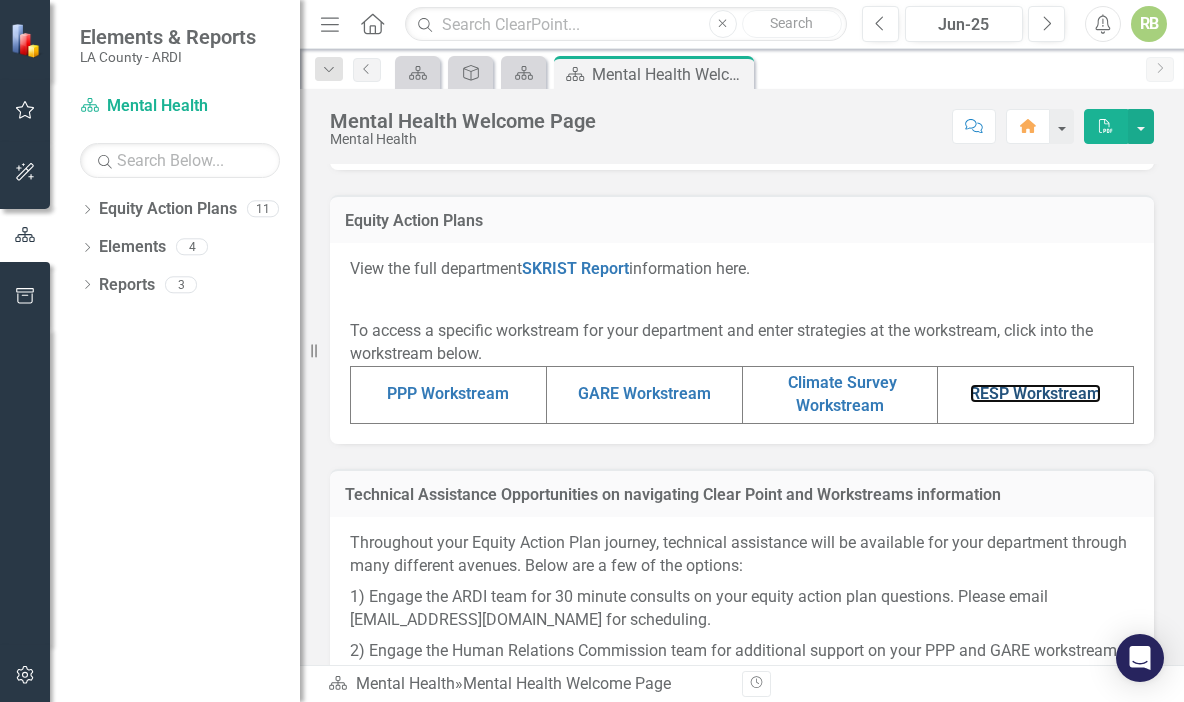 click on "RESP Workstream" at bounding box center (1035, 393) 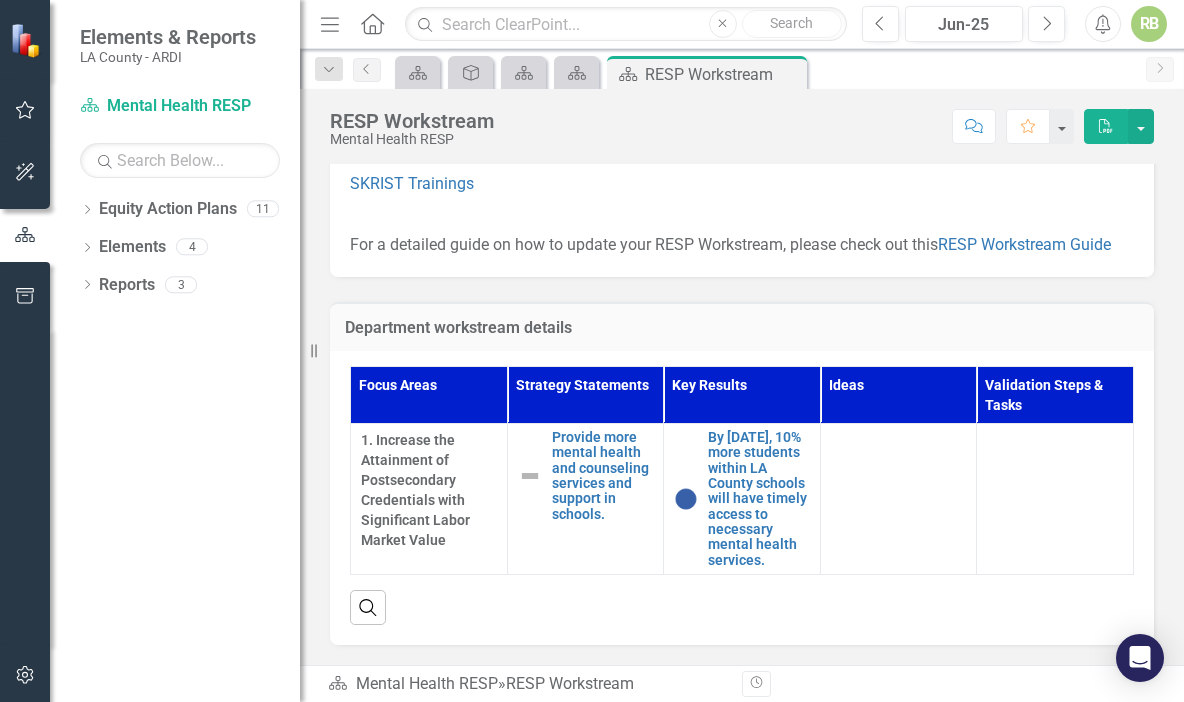 scroll, scrollTop: 493, scrollLeft: 0, axis: vertical 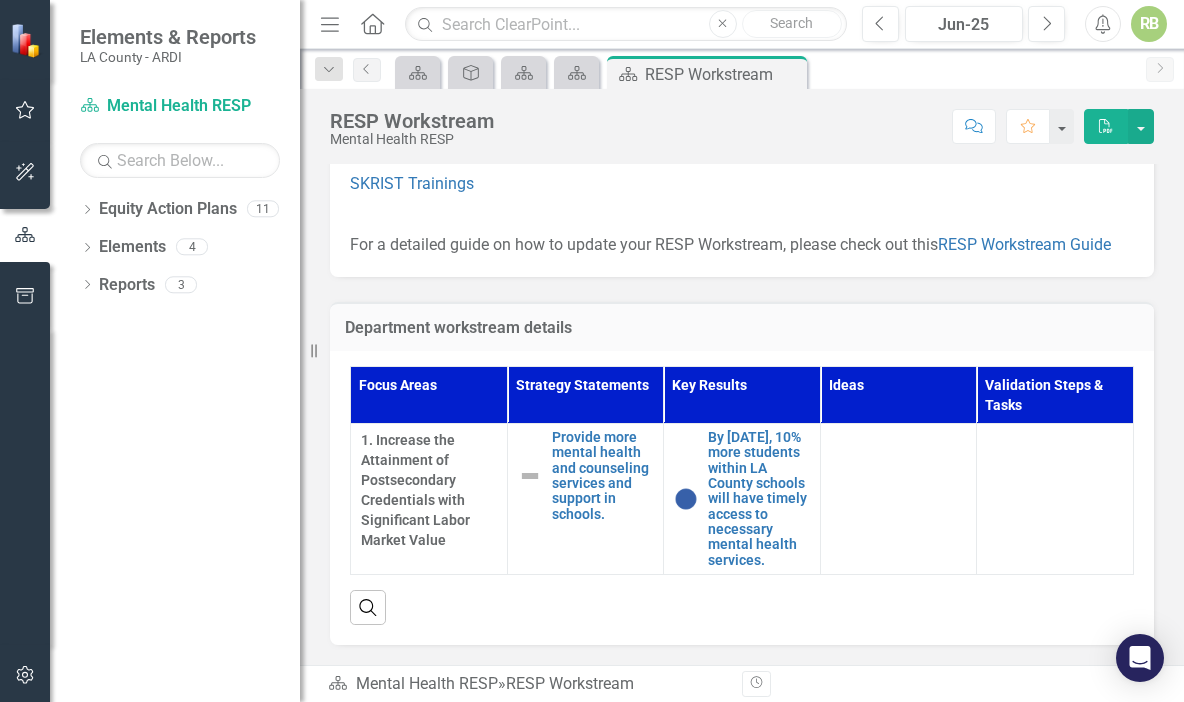 click at bounding box center (898, 499) 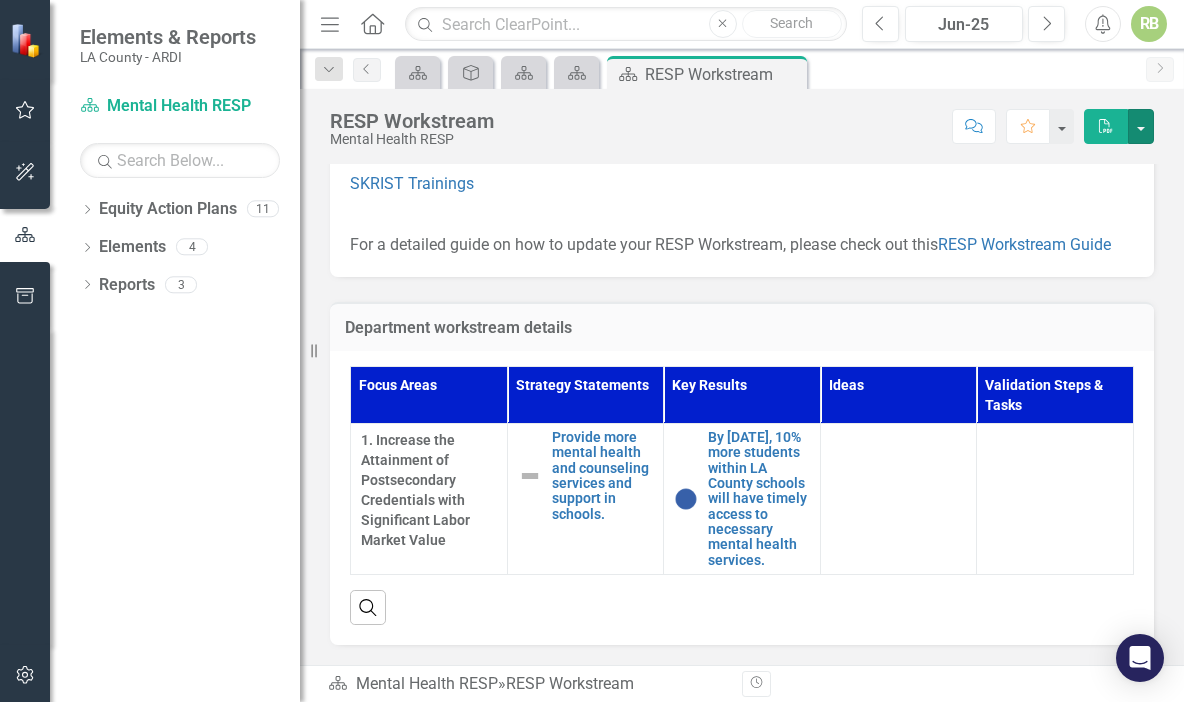 click at bounding box center [1141, 126] 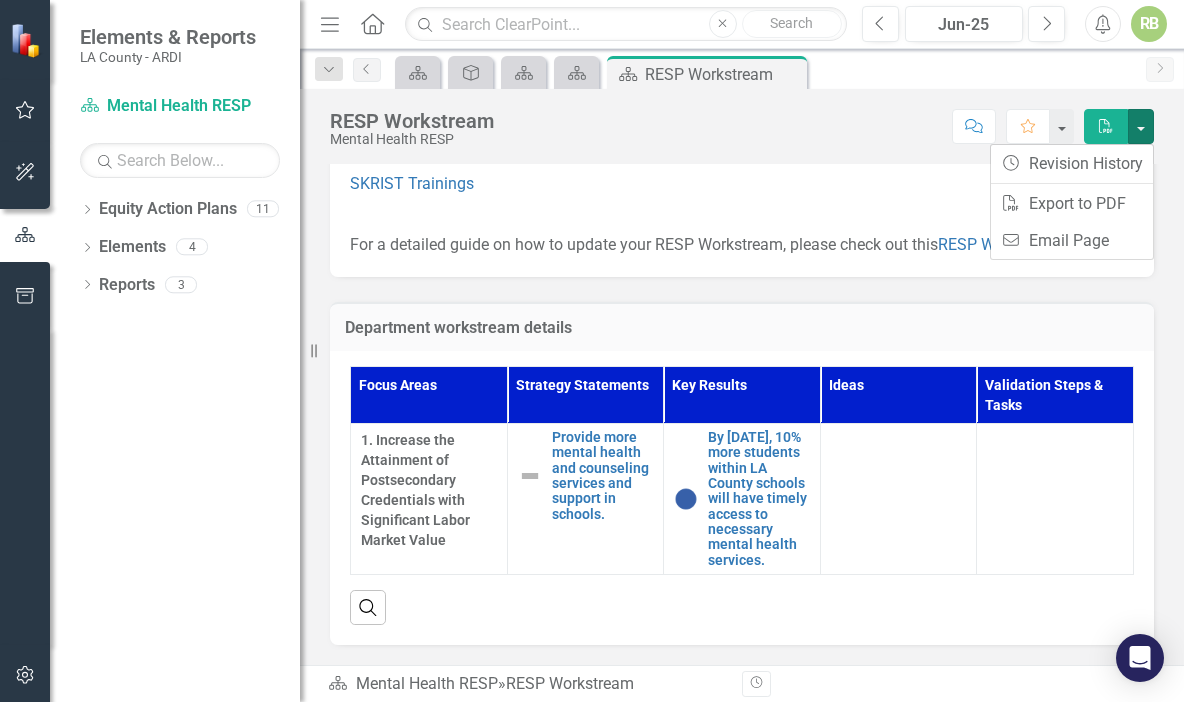 click on "For a detailed guide on how to update your RESP Workstream, please check out this  RESP Workstream Guide" at bounding box center (742, 243) 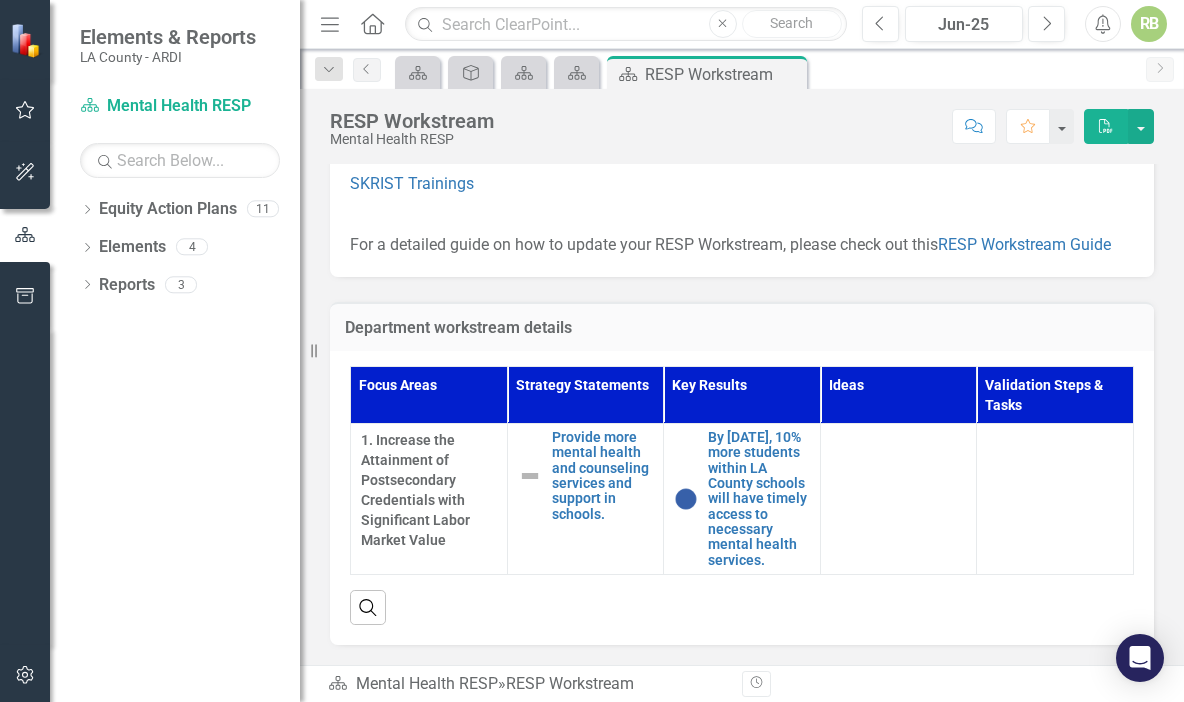 click at bounding box center [1062, 126] 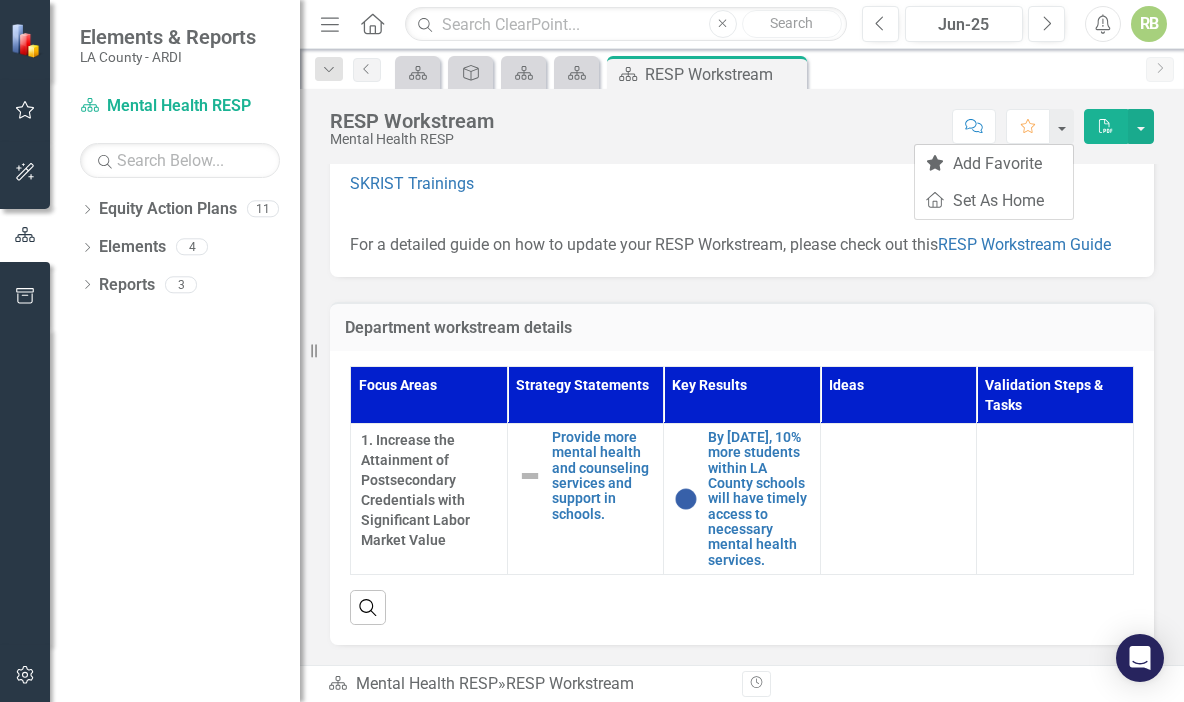 click on "For a detailed guide on how to update your RESP Workstream, please check out this  RESP Workstream Guide" at bounding box center [742, 243] 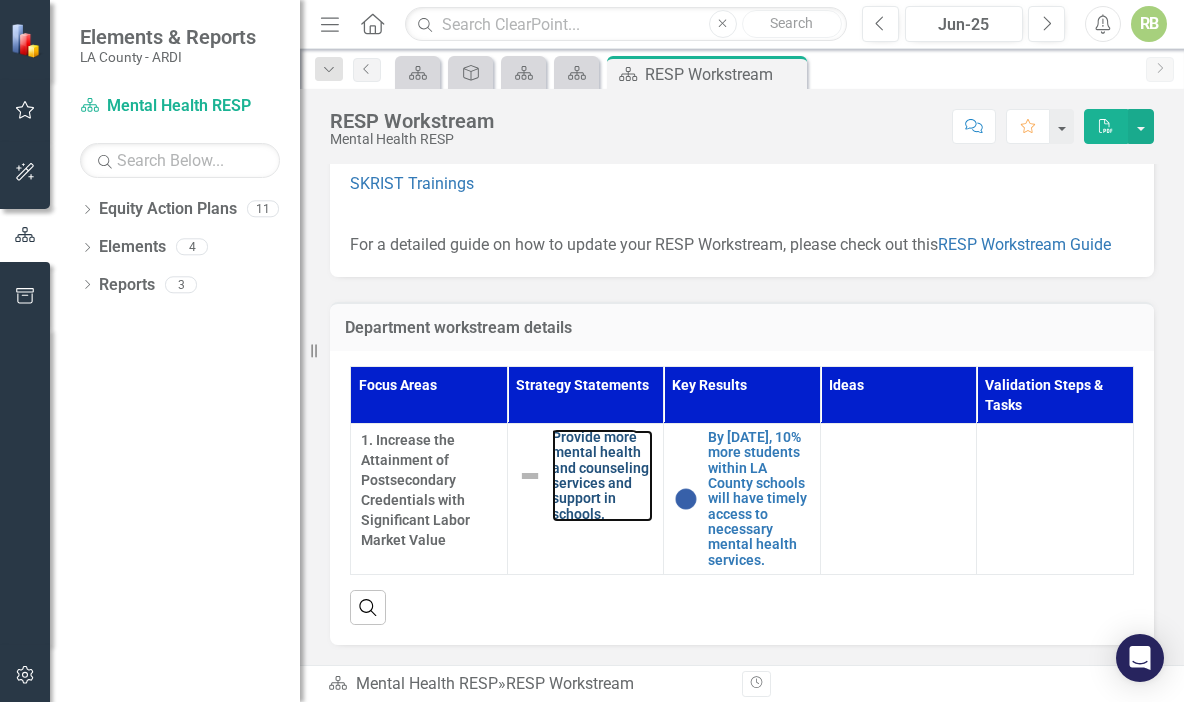 click on "Provide more mental health and counseling services and support in schools." at bounding box center [603, 476] 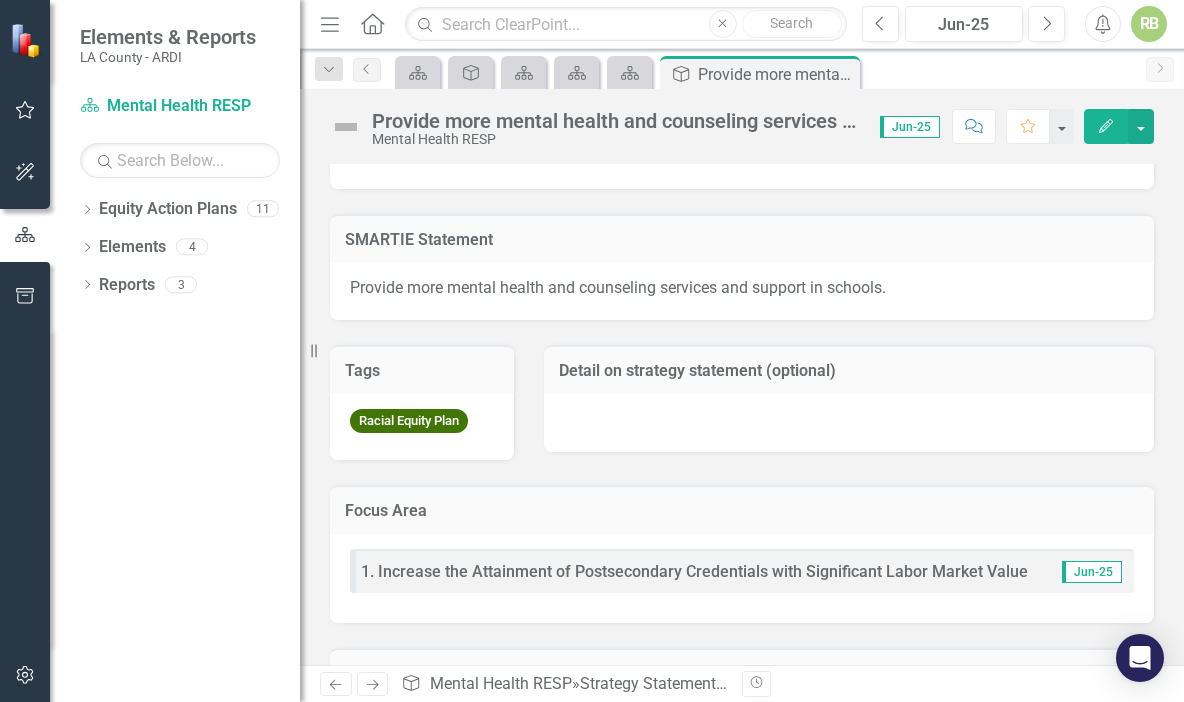 scroll, scrollTop: 0, scrollLeft: 0, axis: both 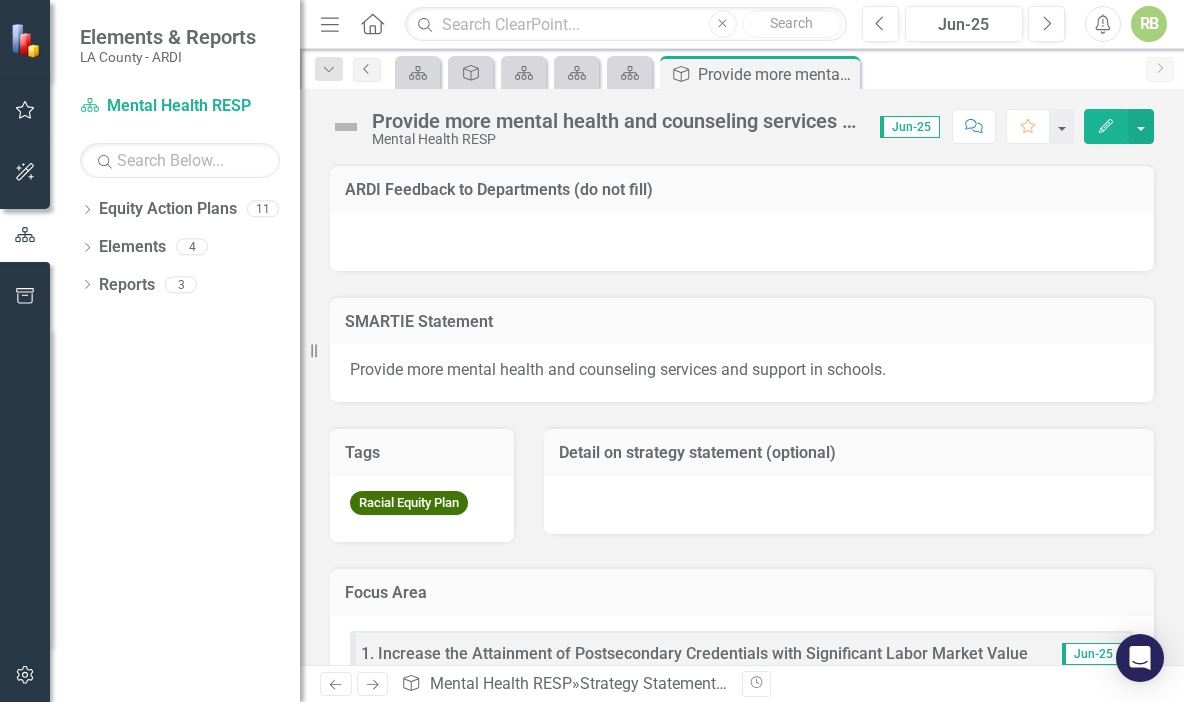 click on "Previous" 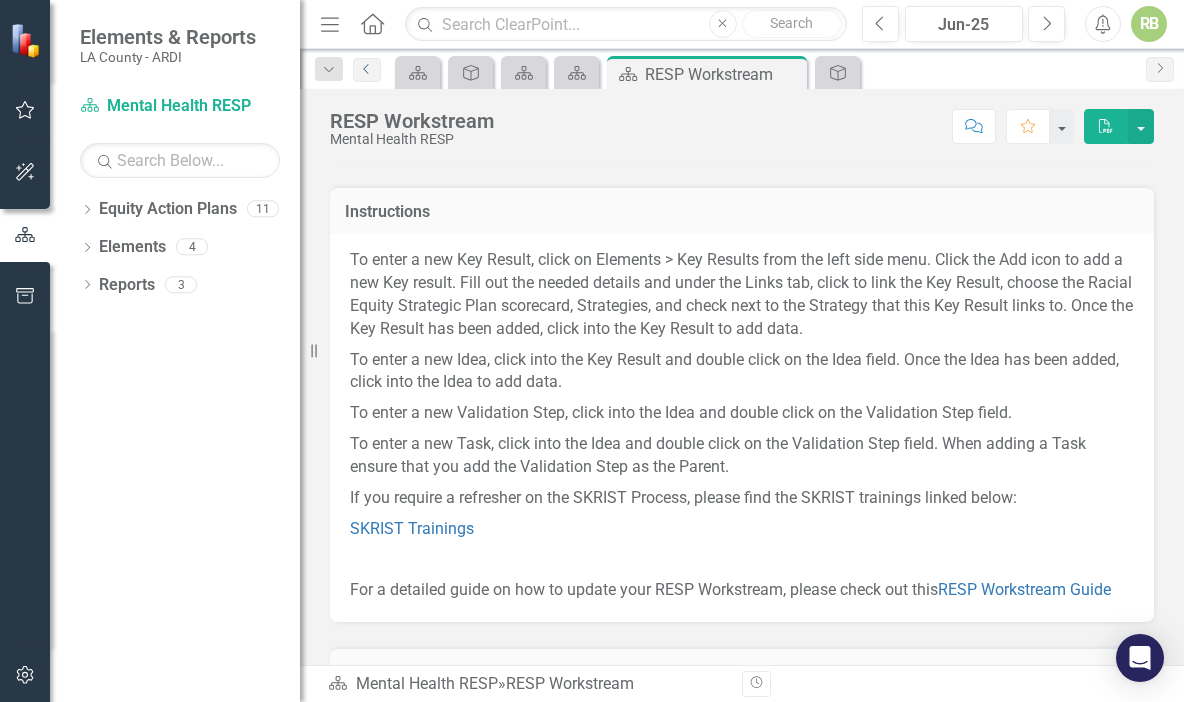 scroll, scrollTop: 107, scrollLeft: 0, axis: vertical 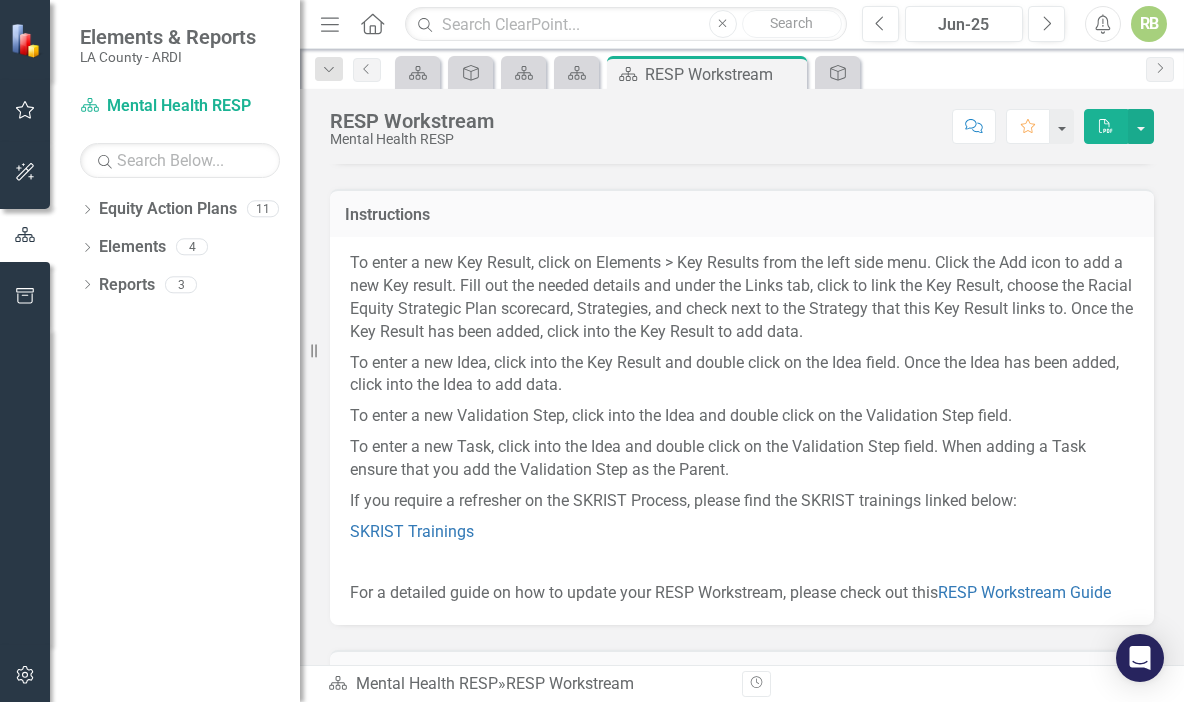 click on "Dropdown" 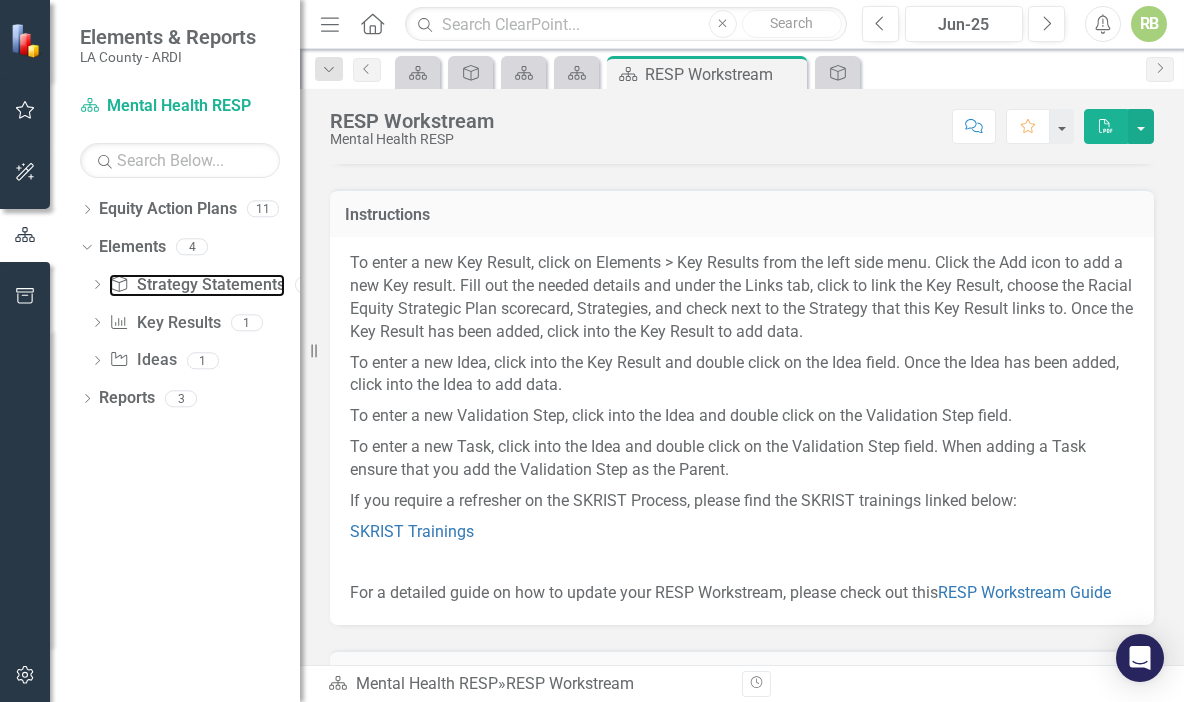 click on "Strategy Statement Strategy Statements" at bounding box center (196, 285) 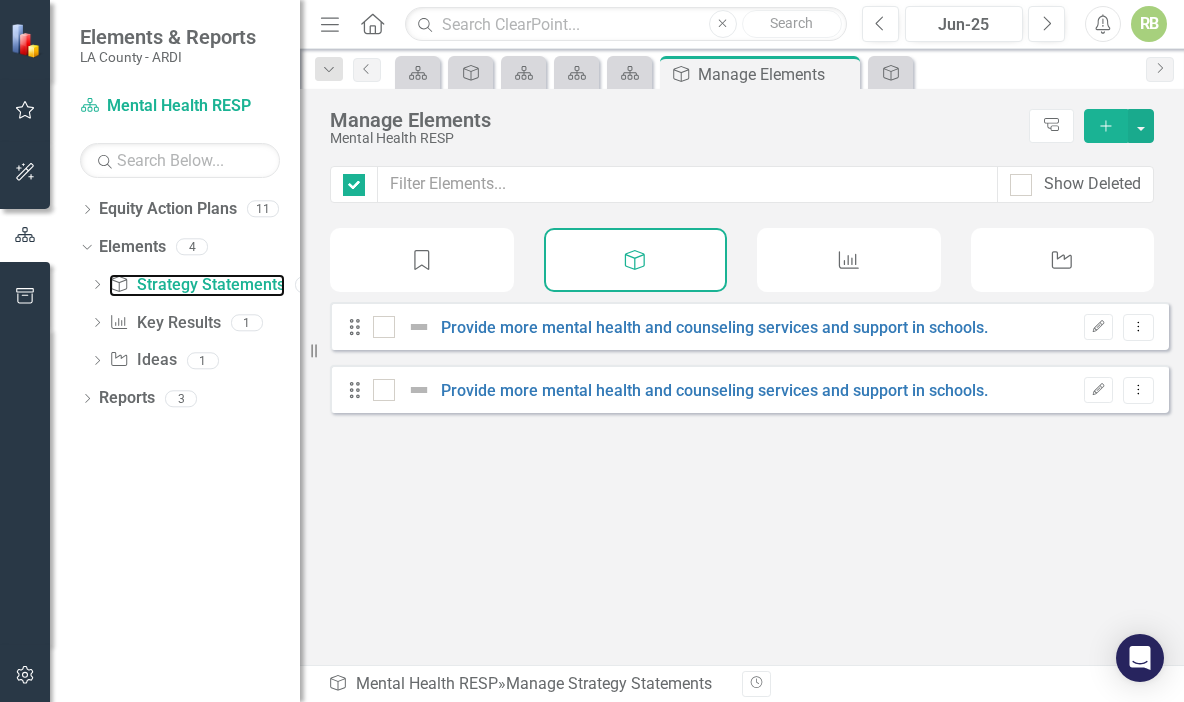 checkbox on "false" 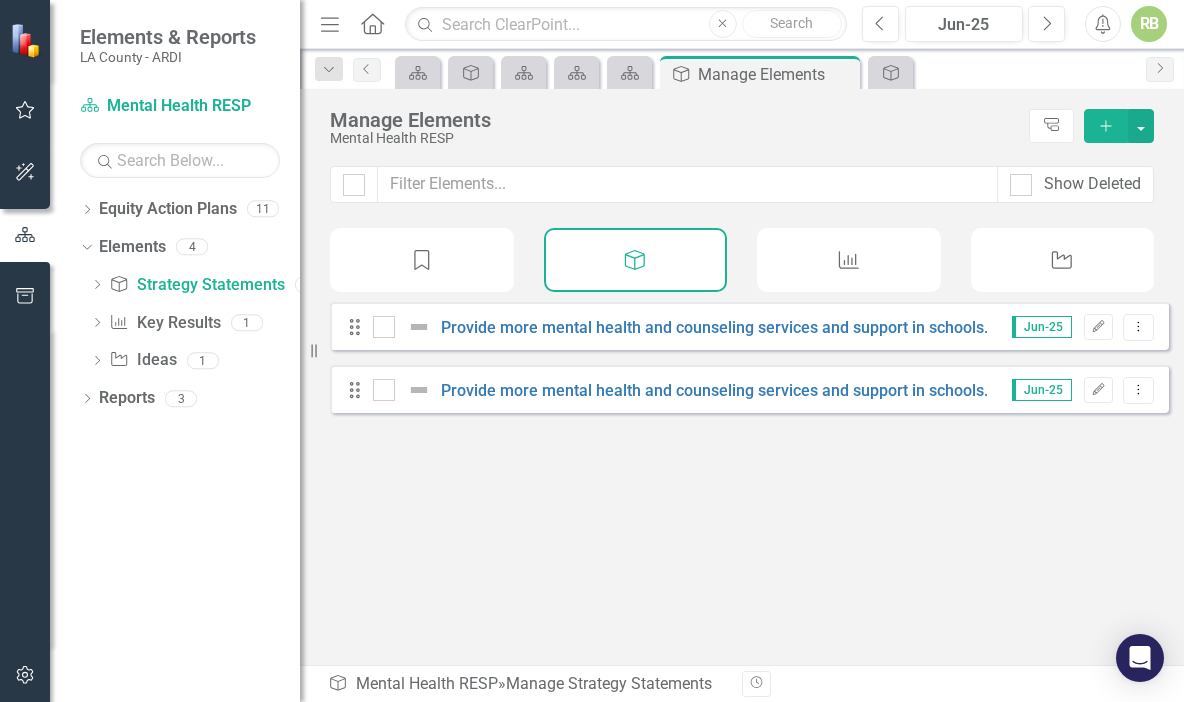 click on "Edit" 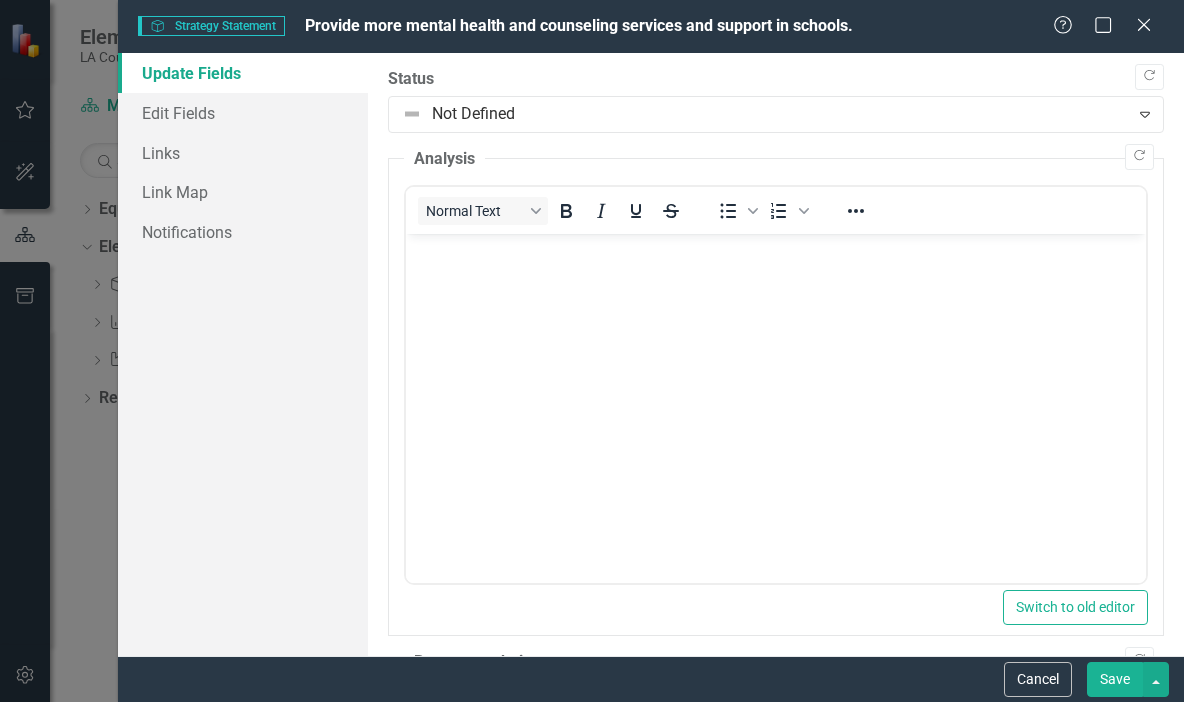 scroll, scrollTop: 0, scrollLeft: 0, axis: both 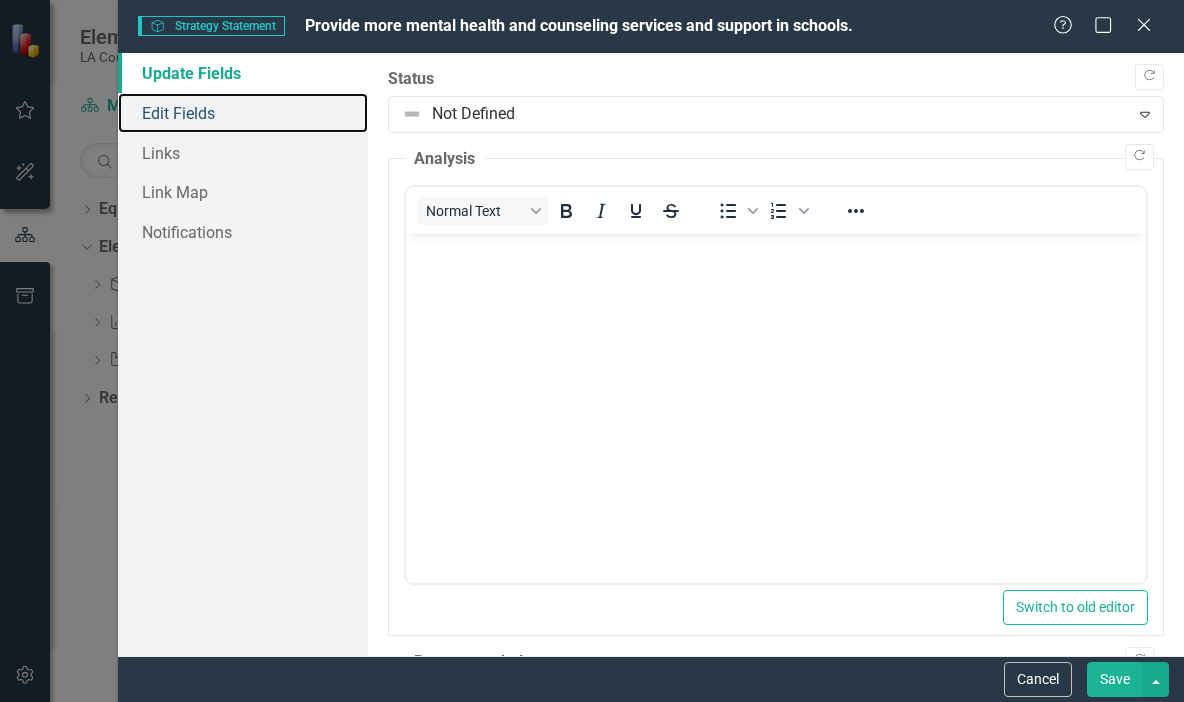 click on "Edit Fields" at bounding box center [243, 113] 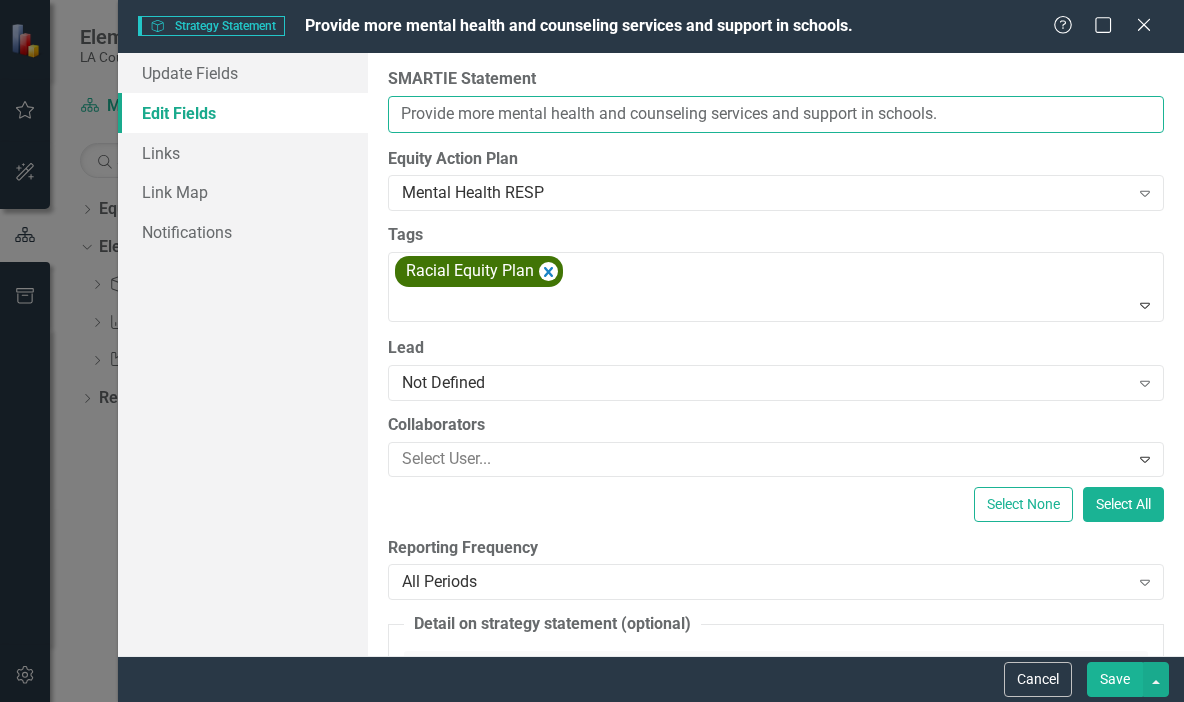 drag, startPoint x: 976, startPoint y: 113, endPoint x: 365, endPoint y: 127, distance: 611.1604 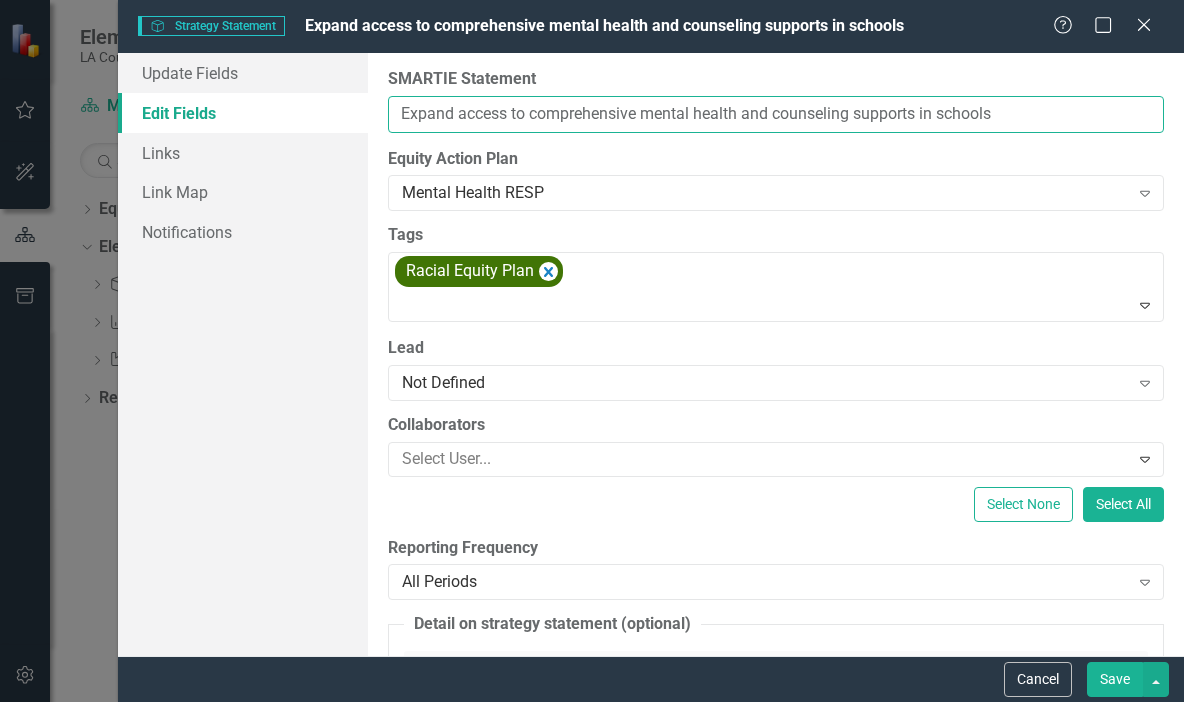 type on "Expand access to comprehensive mental health and counseling supports in schools" 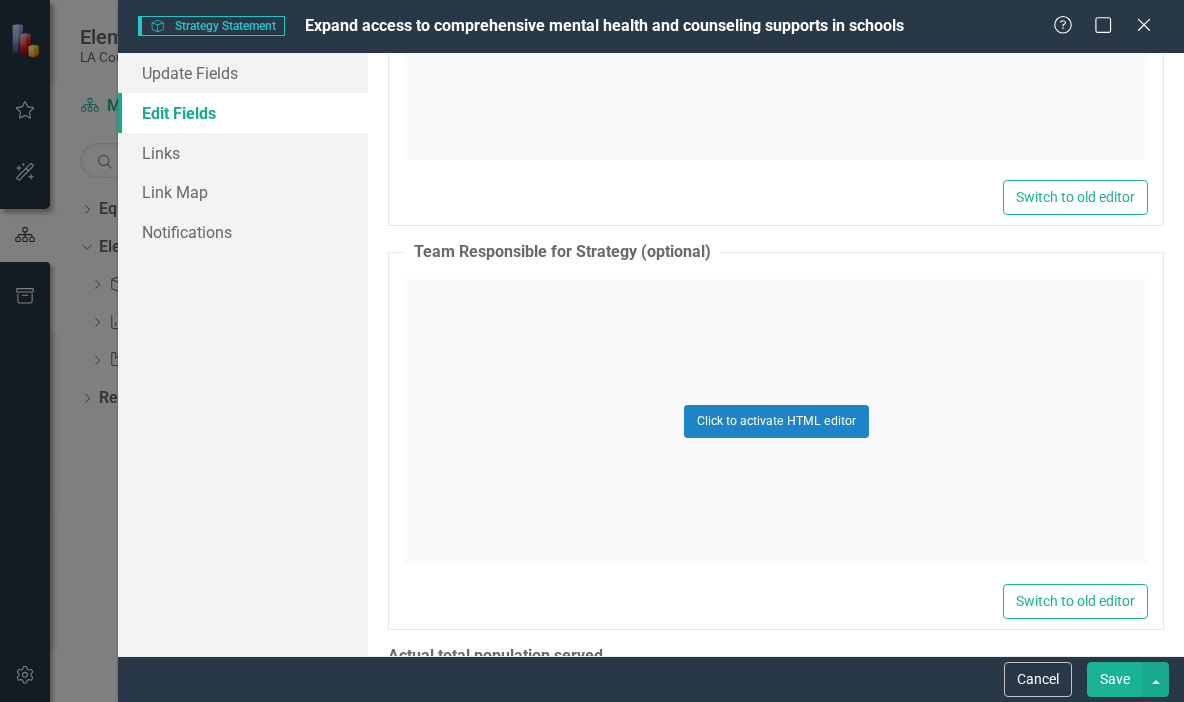 scroll, scrollTop: 857, scrollLeft: 0, axis: vertical 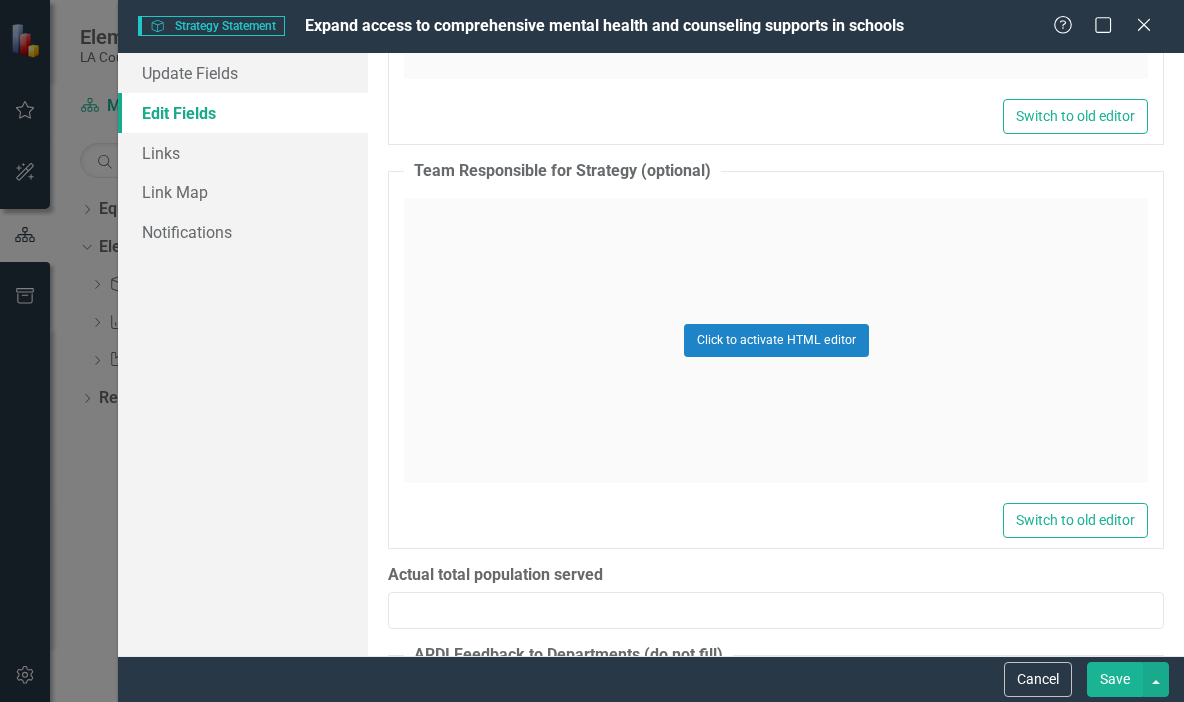 click on "Save" at bounding box center (1115, 679) 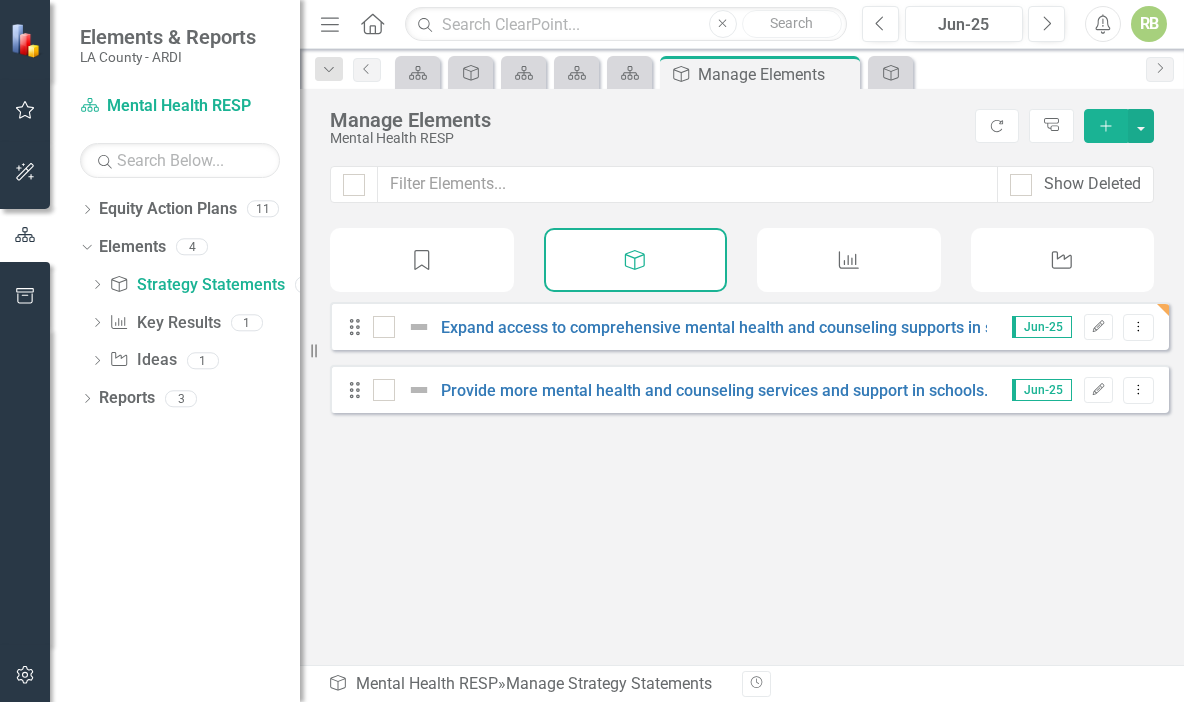 click at bounding box center (419, 390) 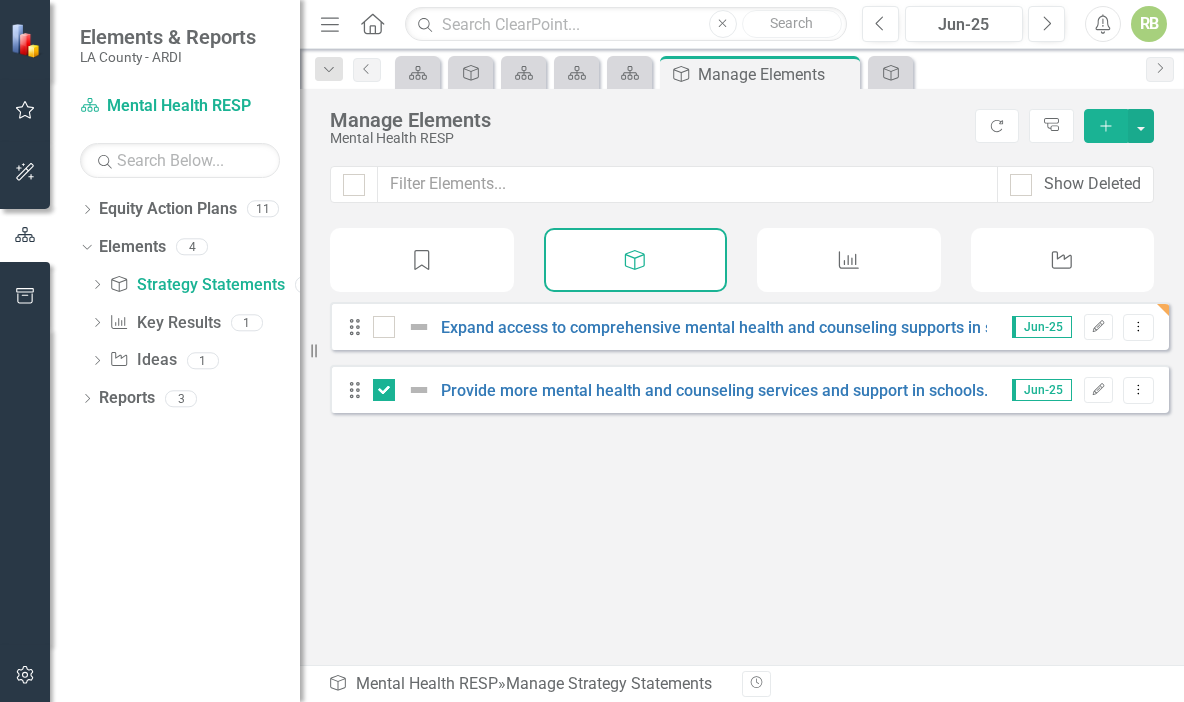 click at bounding box center [419, 390] 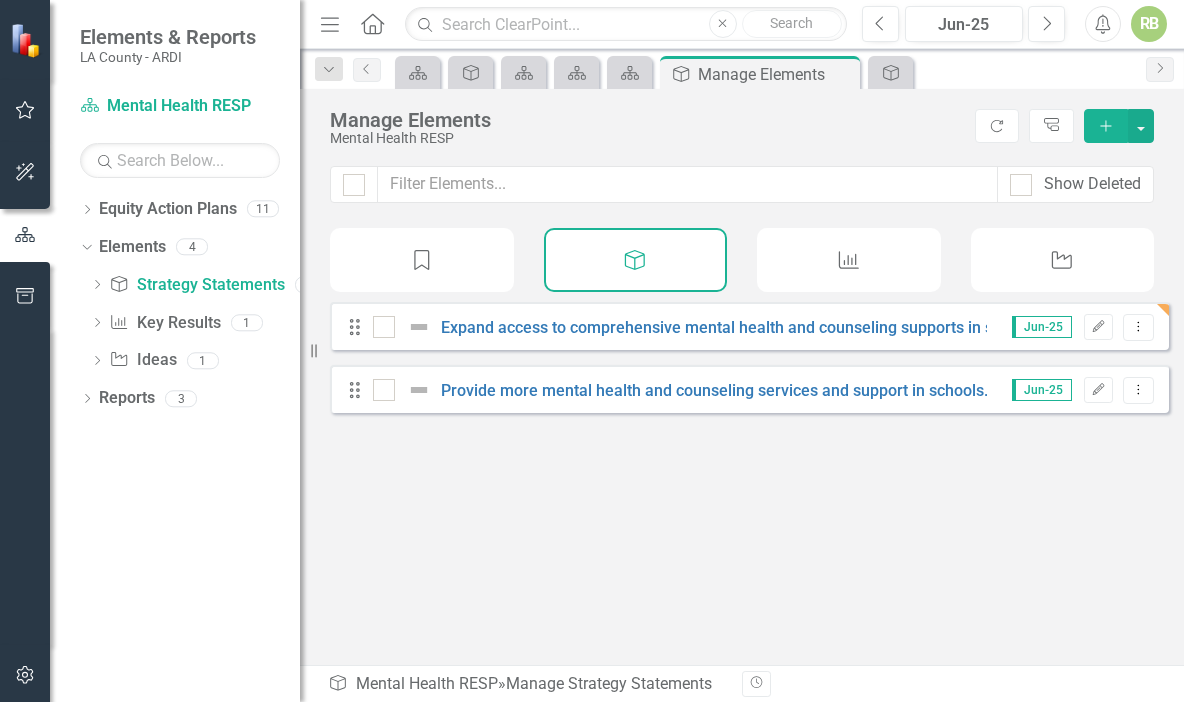 click on "Dropdown Menu" 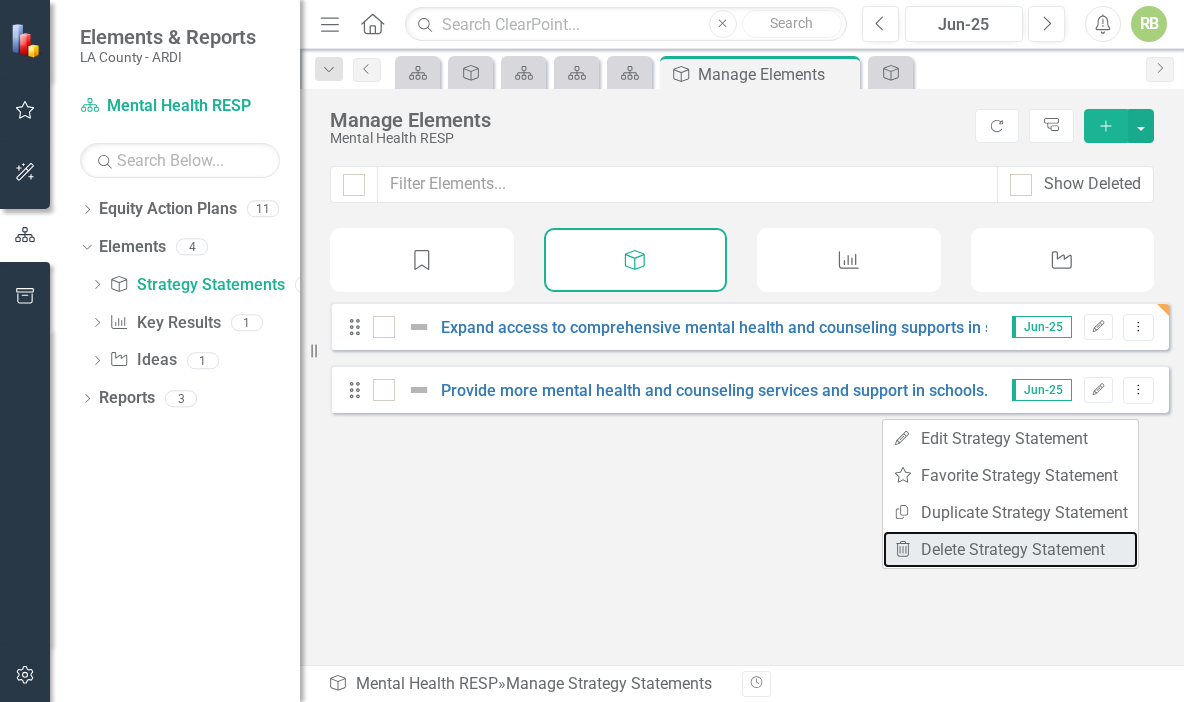 click on "Trash Delete Strategy Statement" at bounding box center (1010, 549) 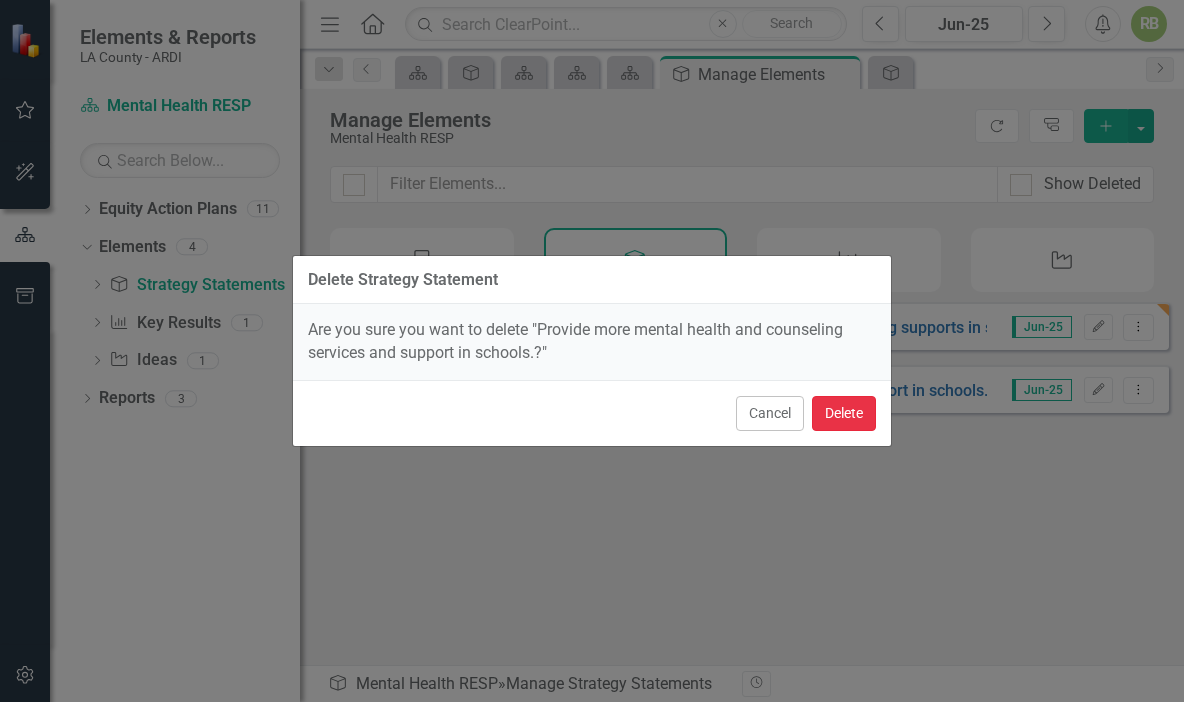 click on "Delete" at bounding box center (844, 413) 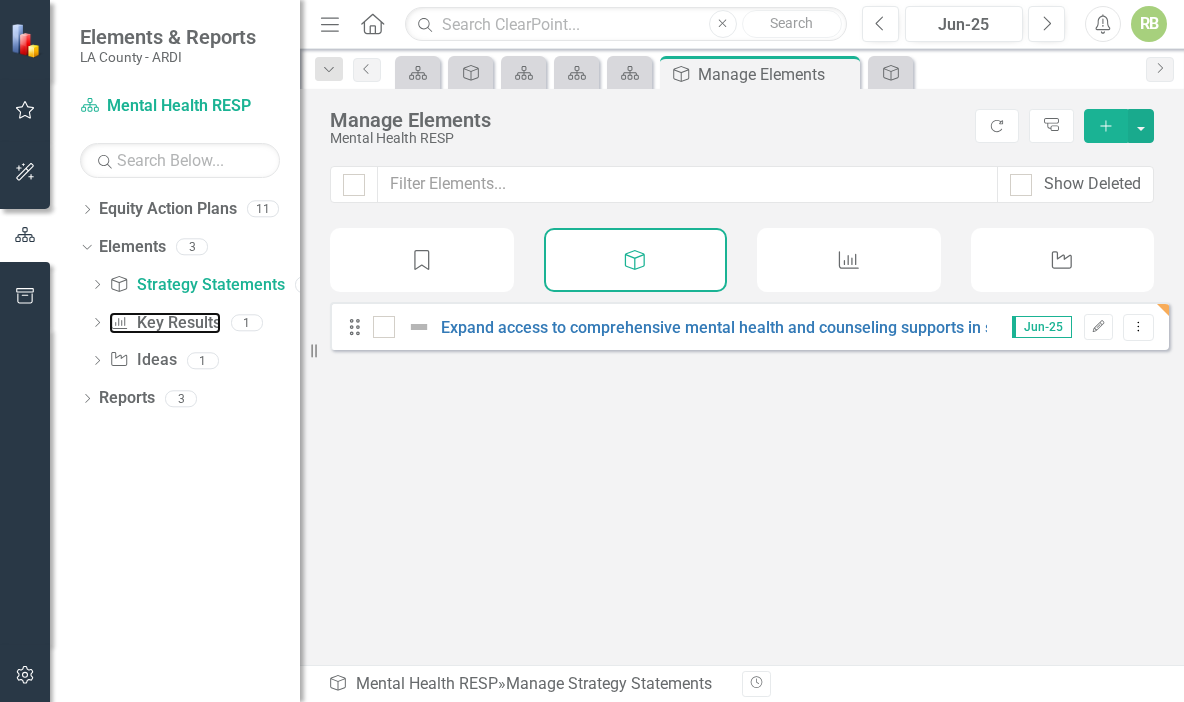 click on "Key Result Key Results" at bounding box center [164, 323] 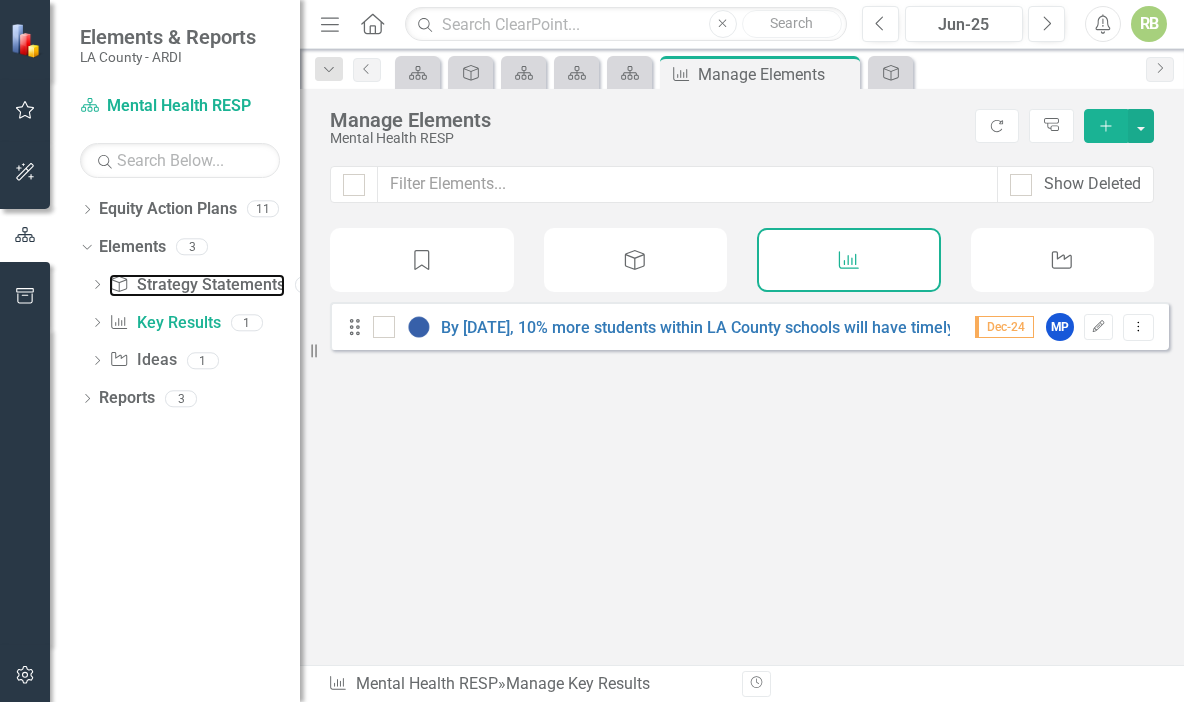 click on "Strategy Statement Strategy Statements" at bounding box center (196, 285) 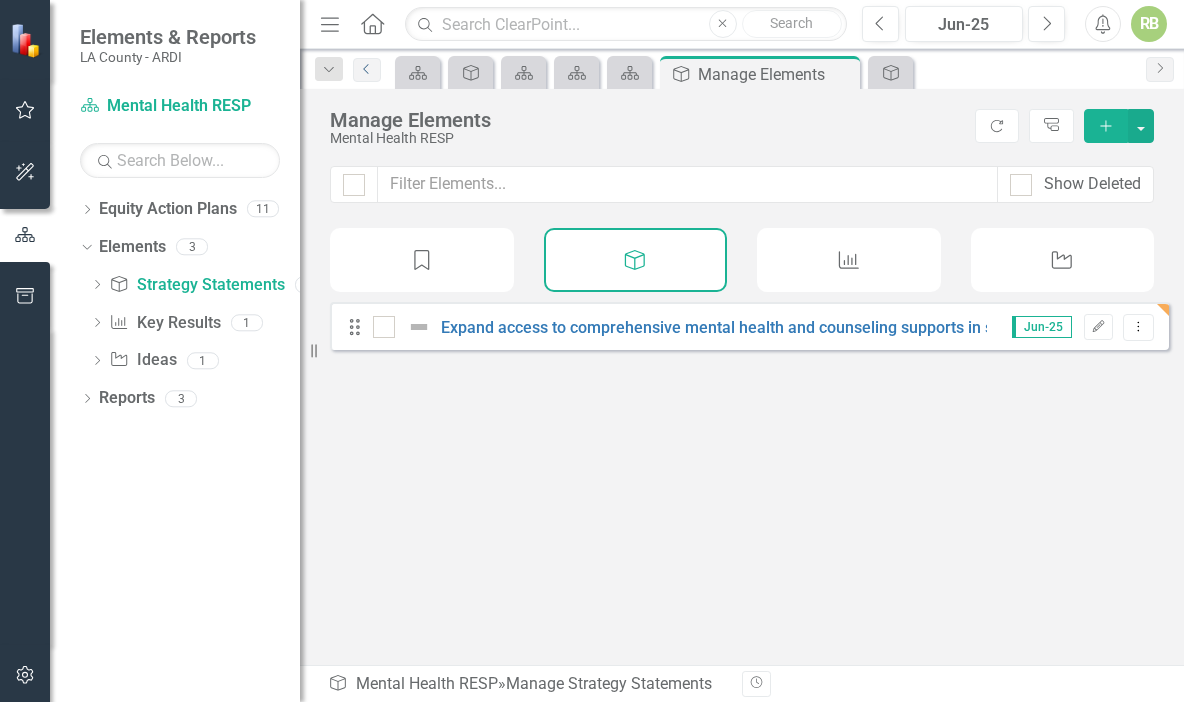click on "Previous" 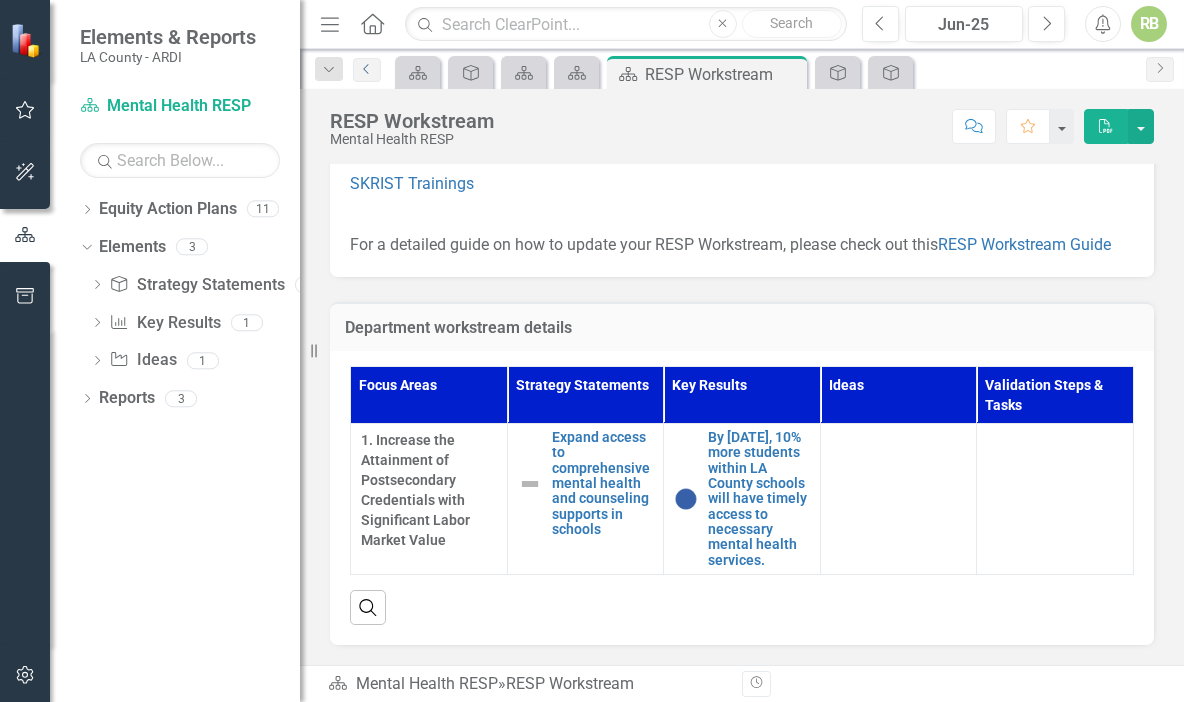 scroll, scrollTop: 493, scrollLeft: 0, axis: vertical 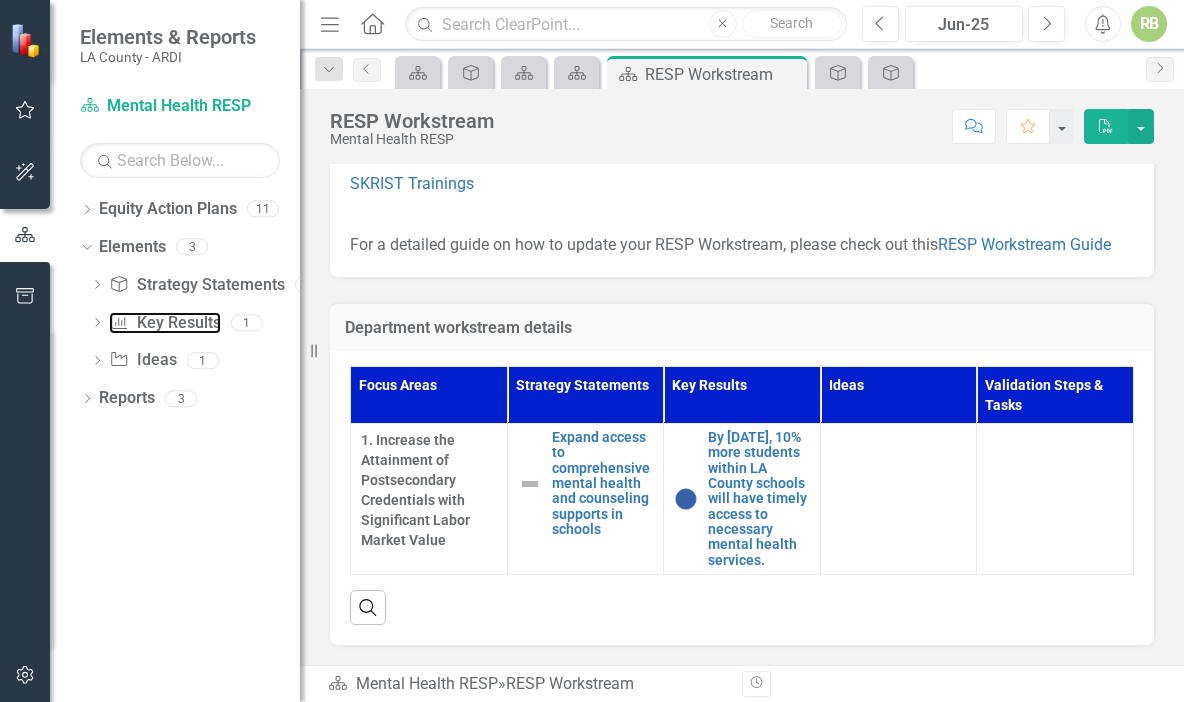 click on "Key Result Key Results" at bounding box center [164, 323] 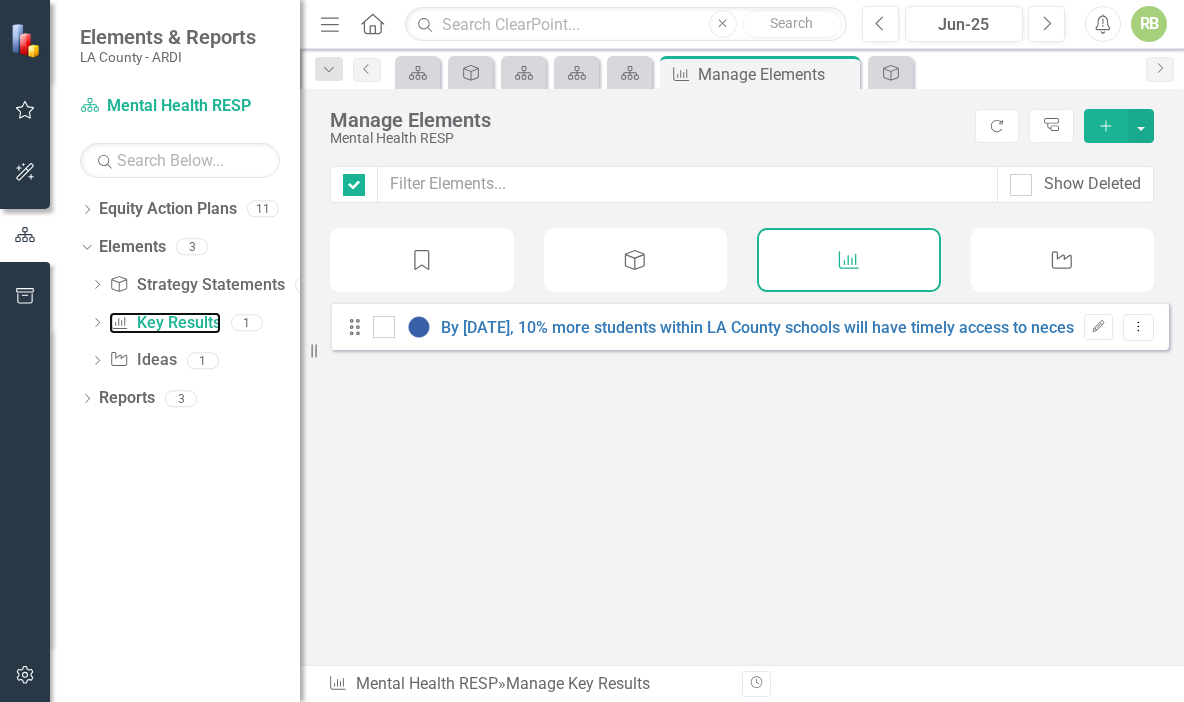 checkbox on "false" 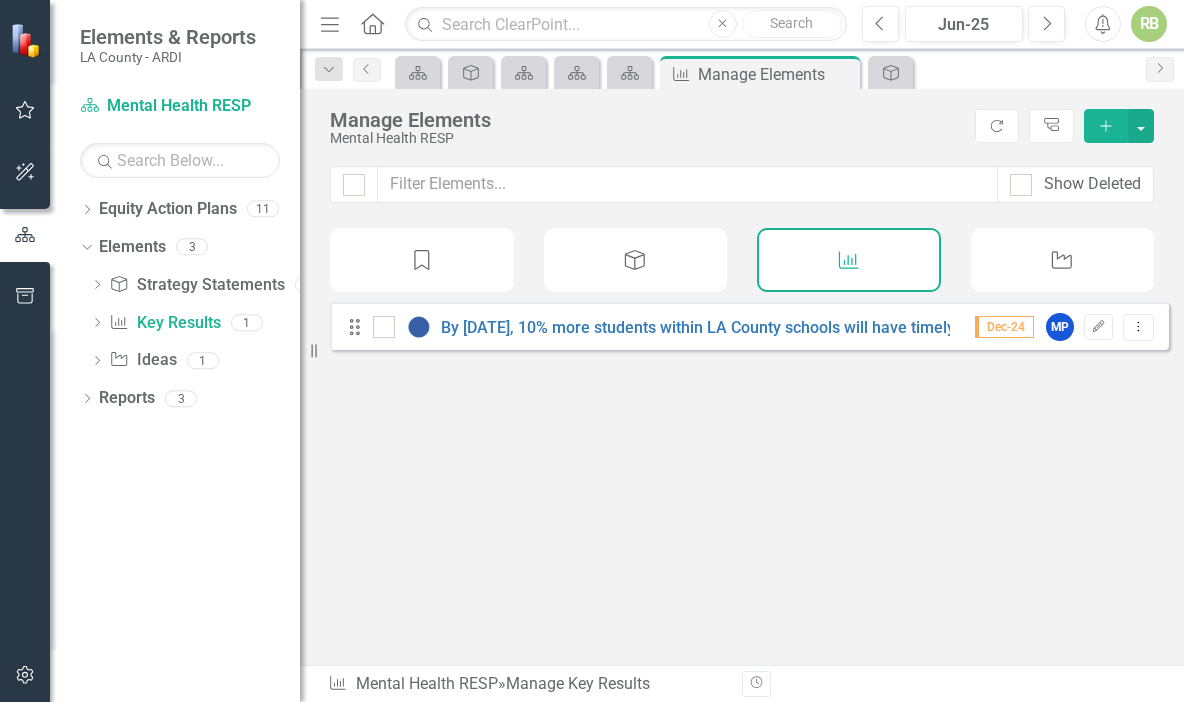 click on "Edit" 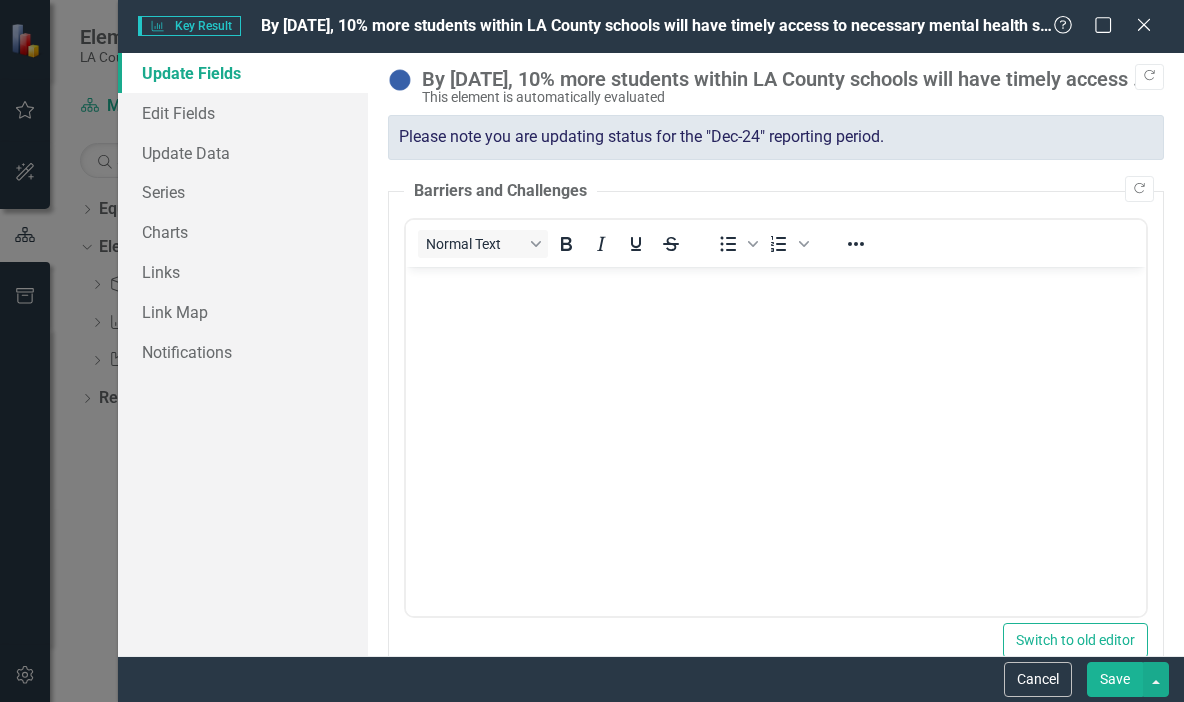 scroll, scrollTop: 0, scrollLeft: 0, axis: both 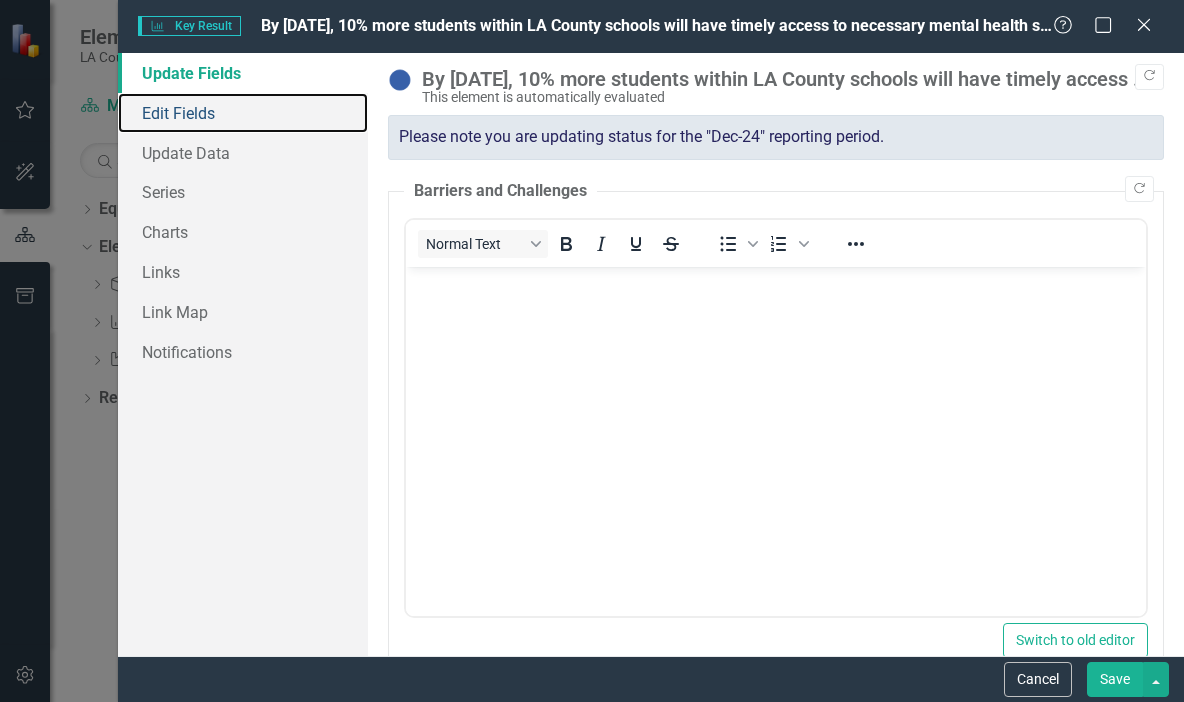 click on "Edit Fields" at bounding box center [243, 113] 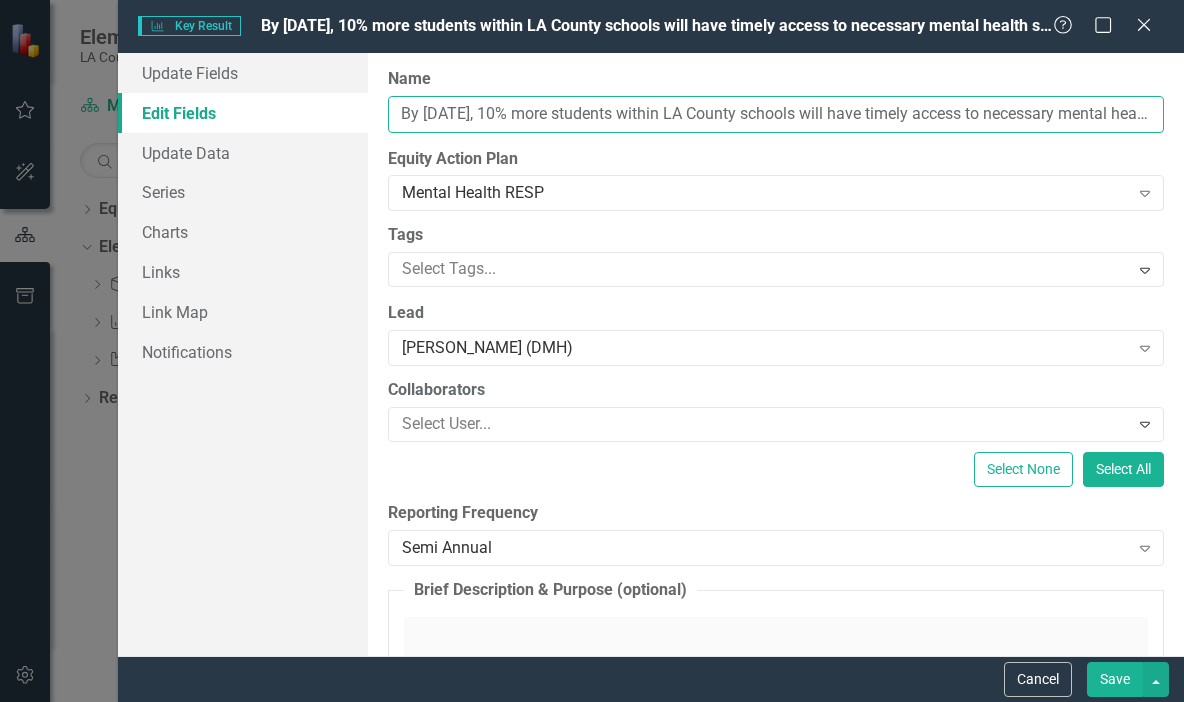 drag, startPoint x: 1139, startPoint y: 115, endPoint x: 388, endPoint y: 120, distance: 751.01666 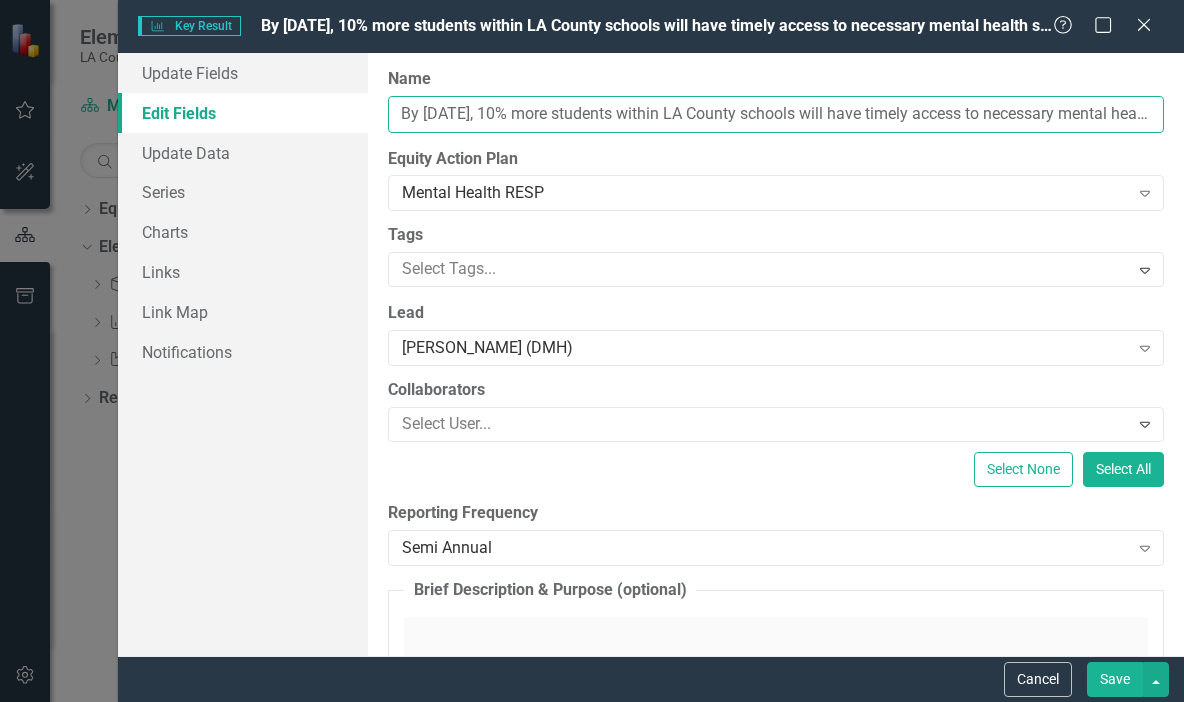 click on "By June 2026, 10% more students within LA County schools will have timely access to necessary mental health services." at bounding box center [776, 114] 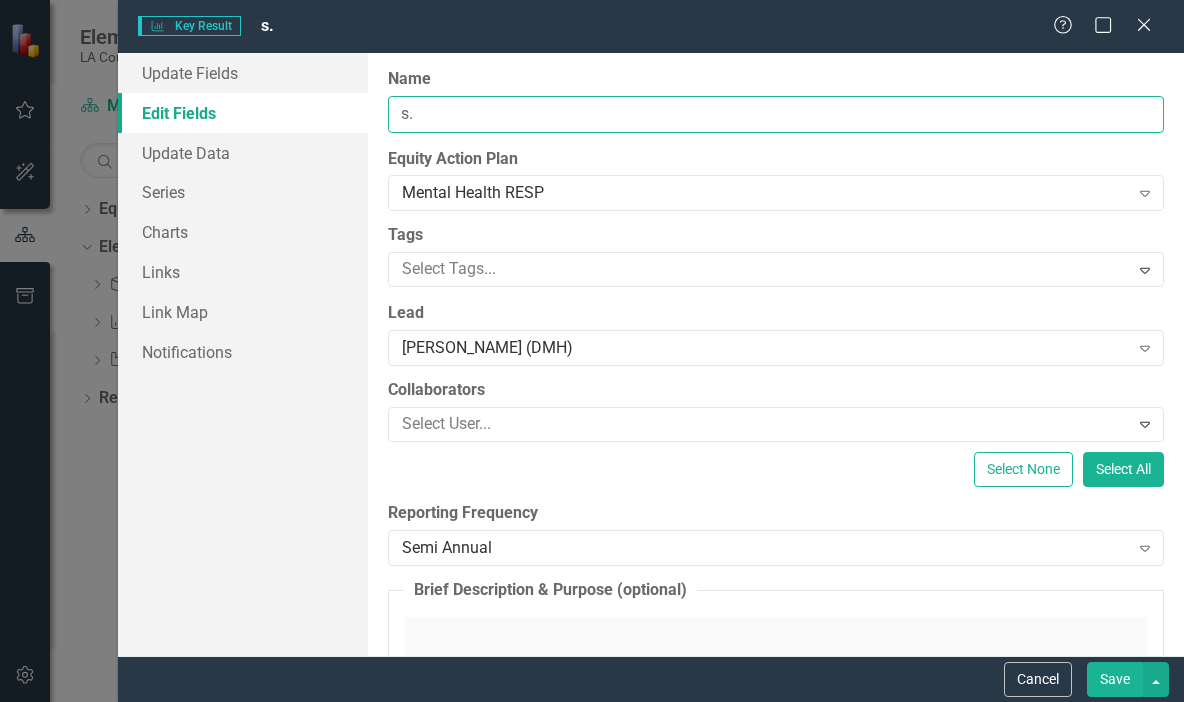 type on "." 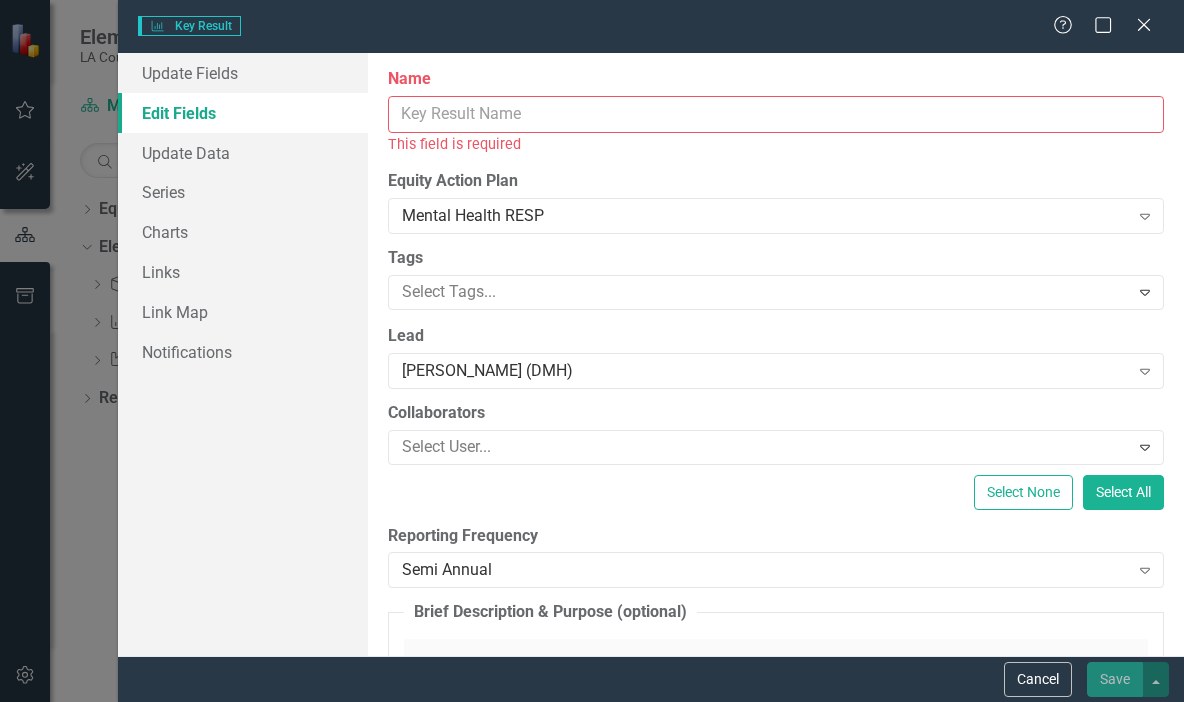 click on "Name" at bounding box center (776, 114) 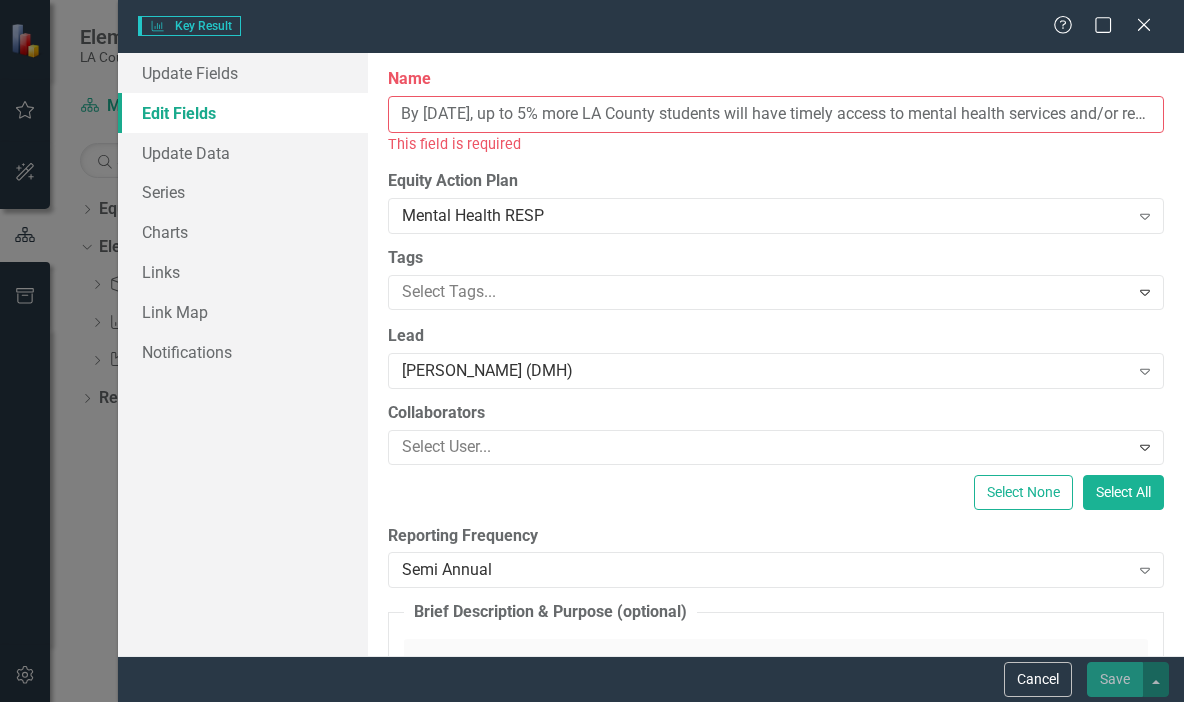 scroll, scrollTop: 0, scrollLeft: 409, axis: horizontal 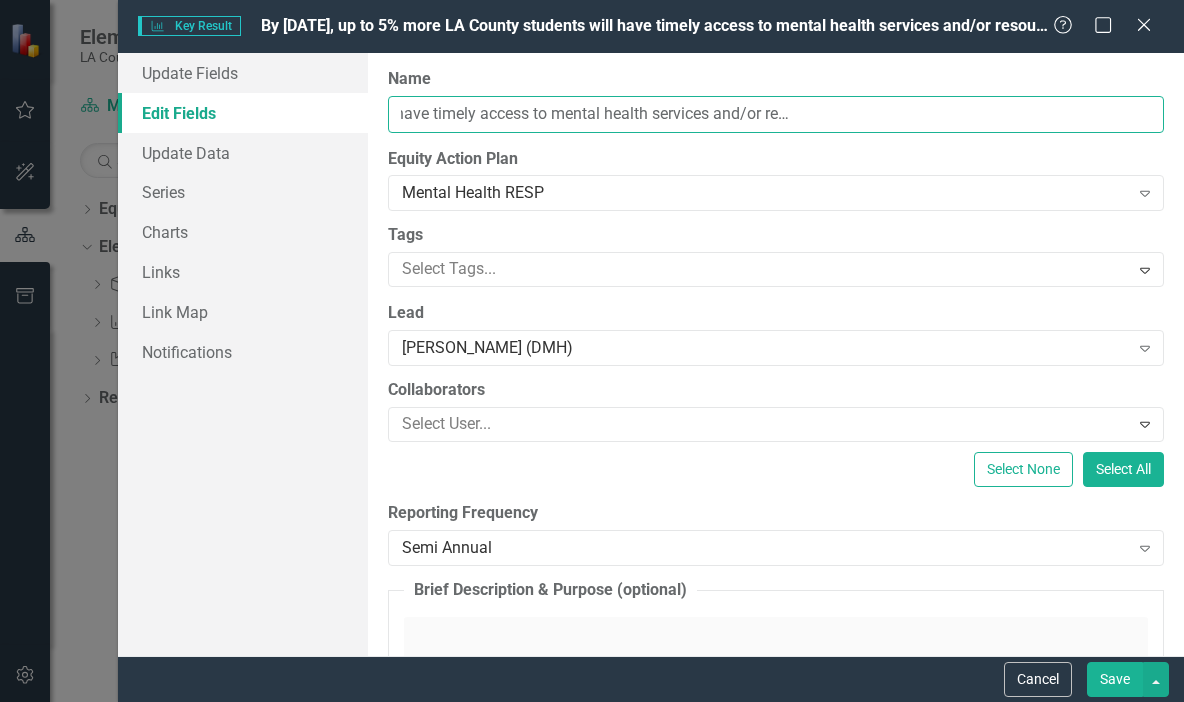type on "By [DATE], up to 5% more LA County students will have timely access to mental health services and/or resources to support their mental health and wellbeing." 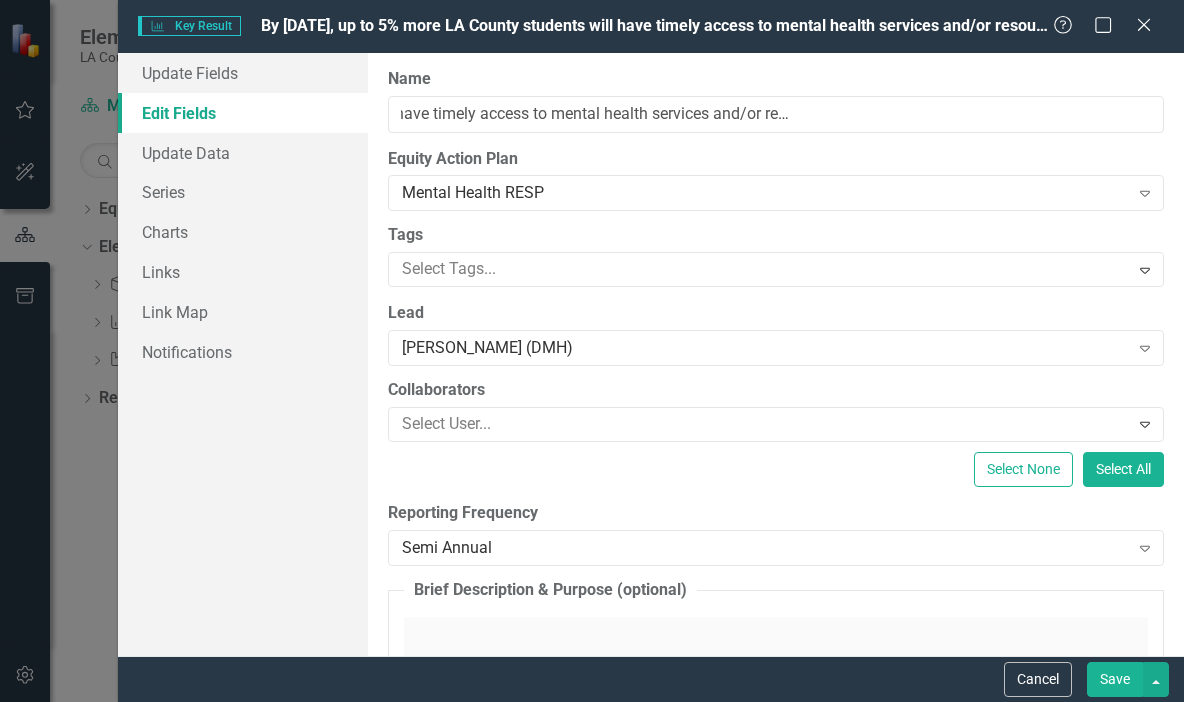 scroll, scrollTop: 0, scrollLeft: 0, axis: both 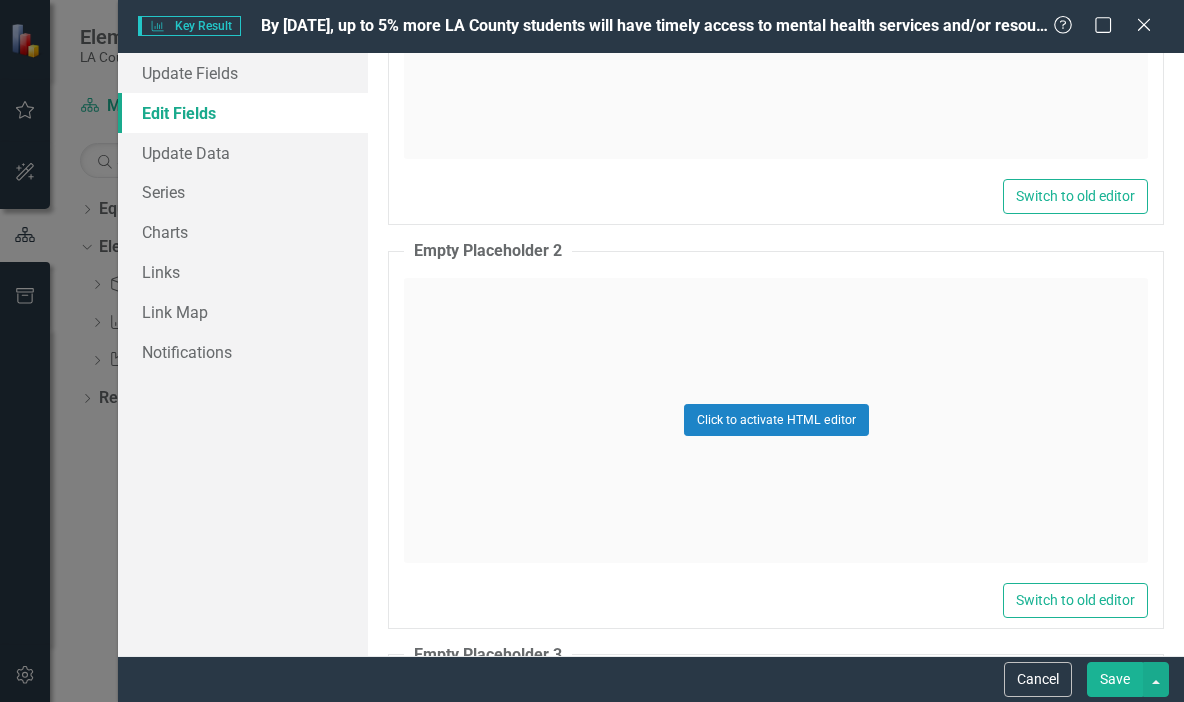 click on "Save" at bounding box center [1115, 679] 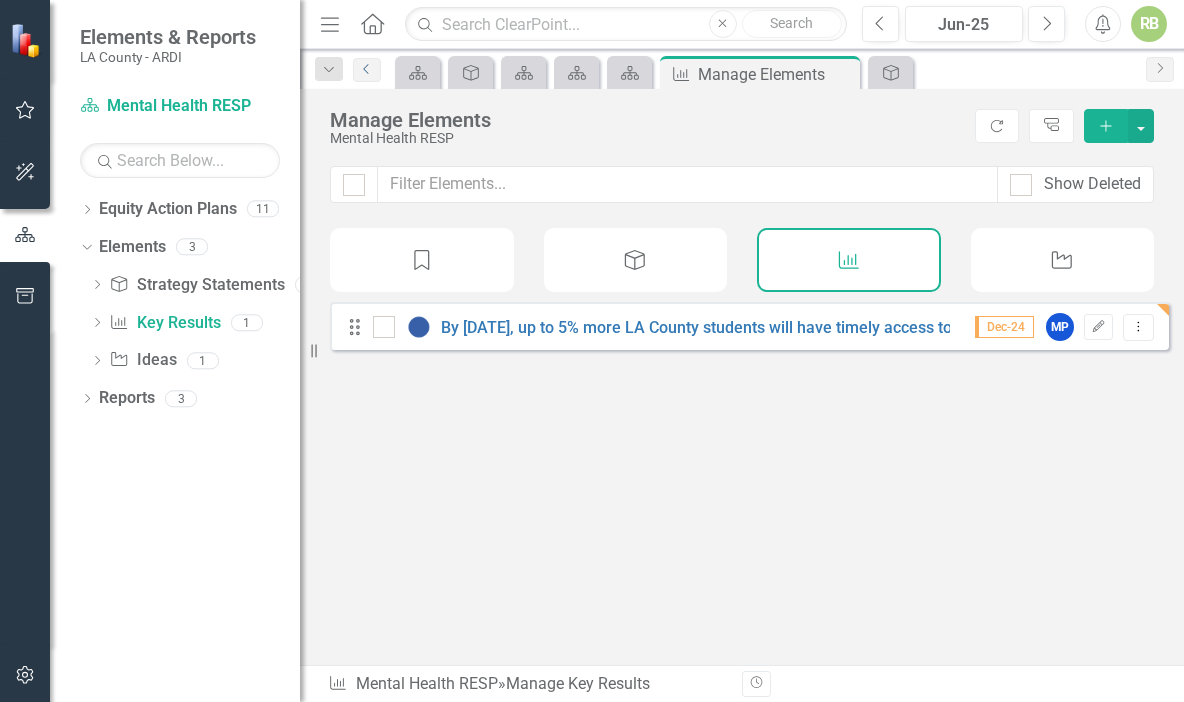 click on "Previous" 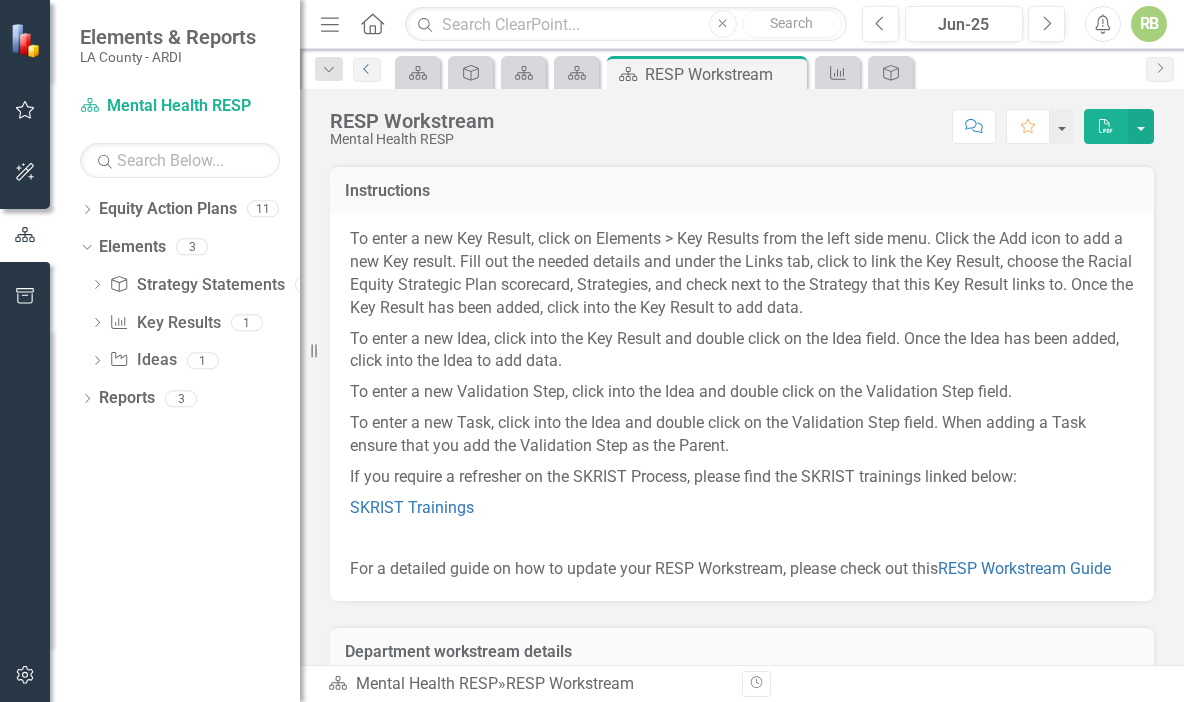 scroll, scrollTop: 137, scrollLeft: 0, axis: vertical 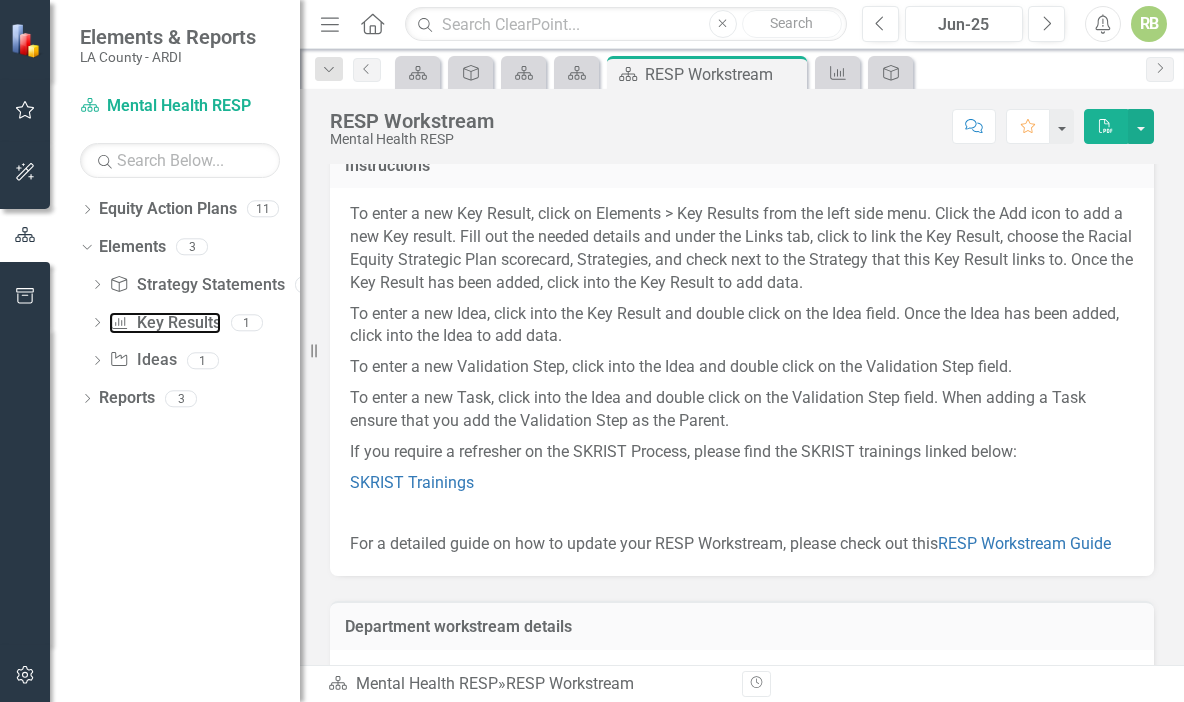 click on "Key Result Key Results" at bounding box center [164, 323] 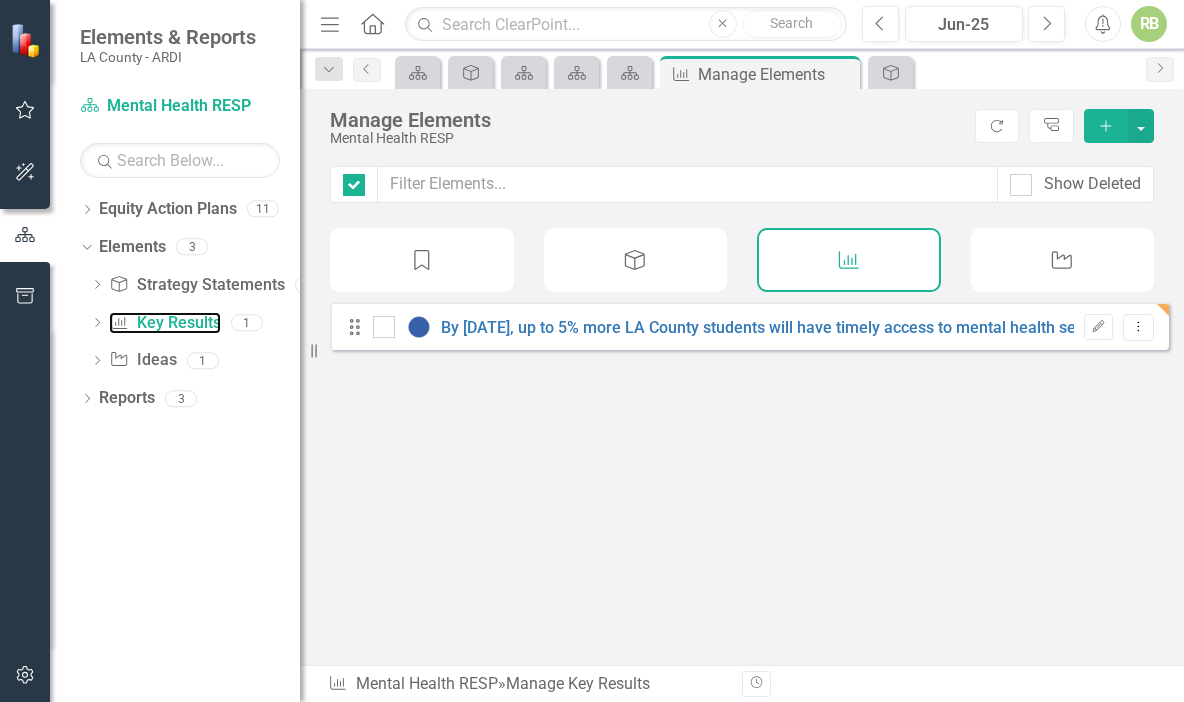 checkbox on "false" 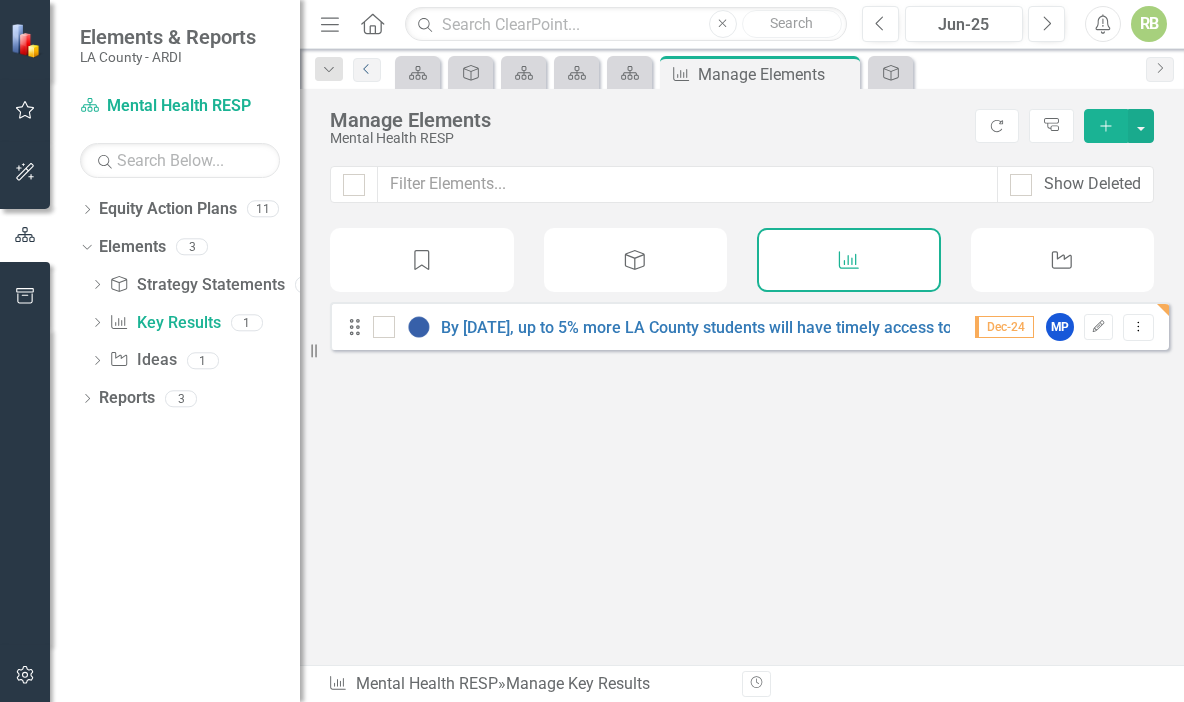 click on "Previous" 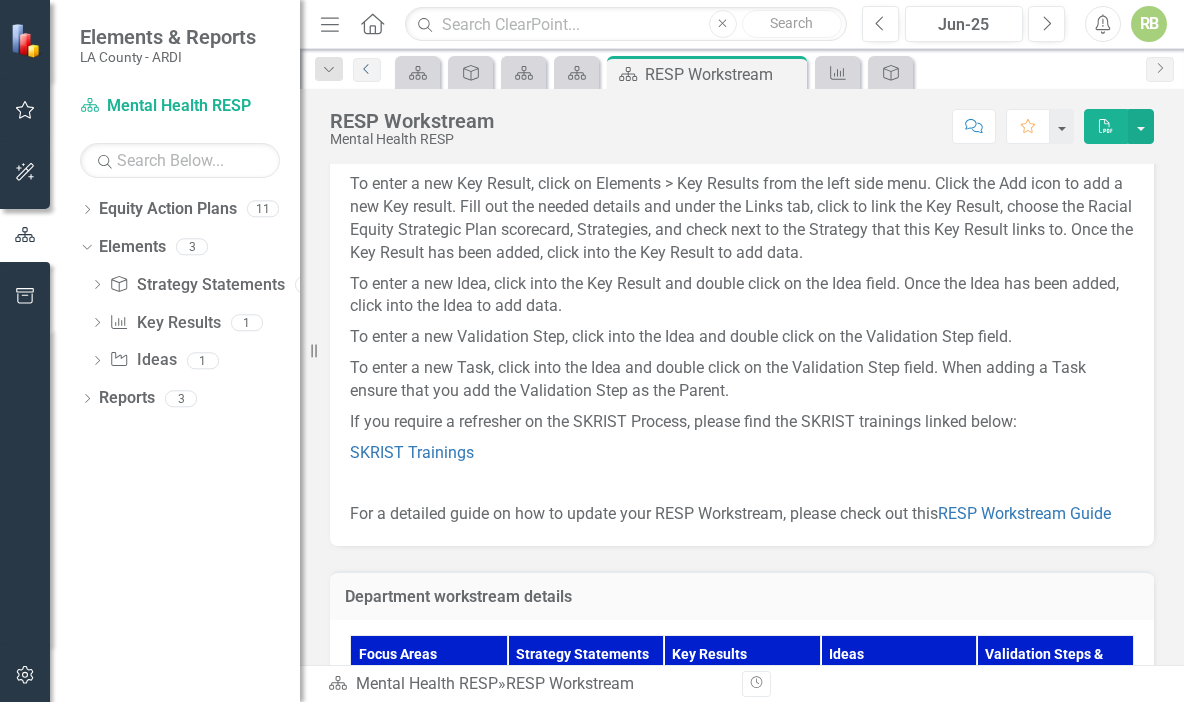 scroll, scrollTop: 452, scrollLeft: 0, axis: vertical 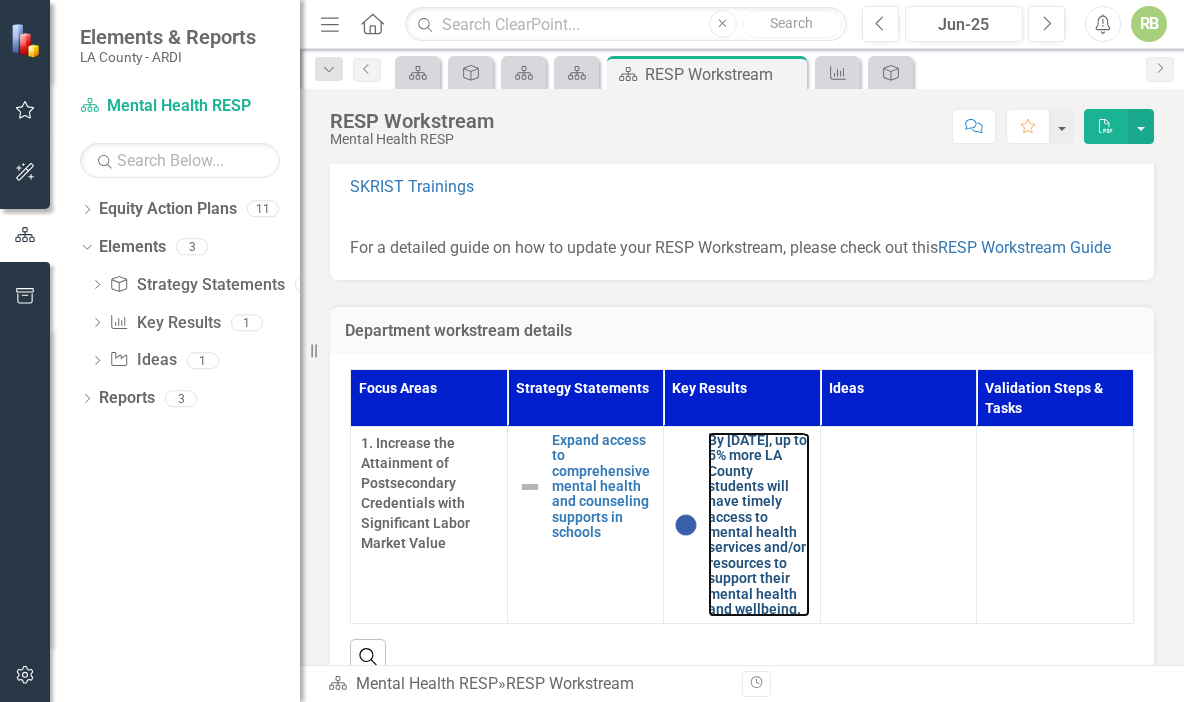 click on "By [DATE], up to 5% more LA County students will have timely access to mental health services and/or resources to support their mental health and wellbeing." at bounding box center [759, 525] 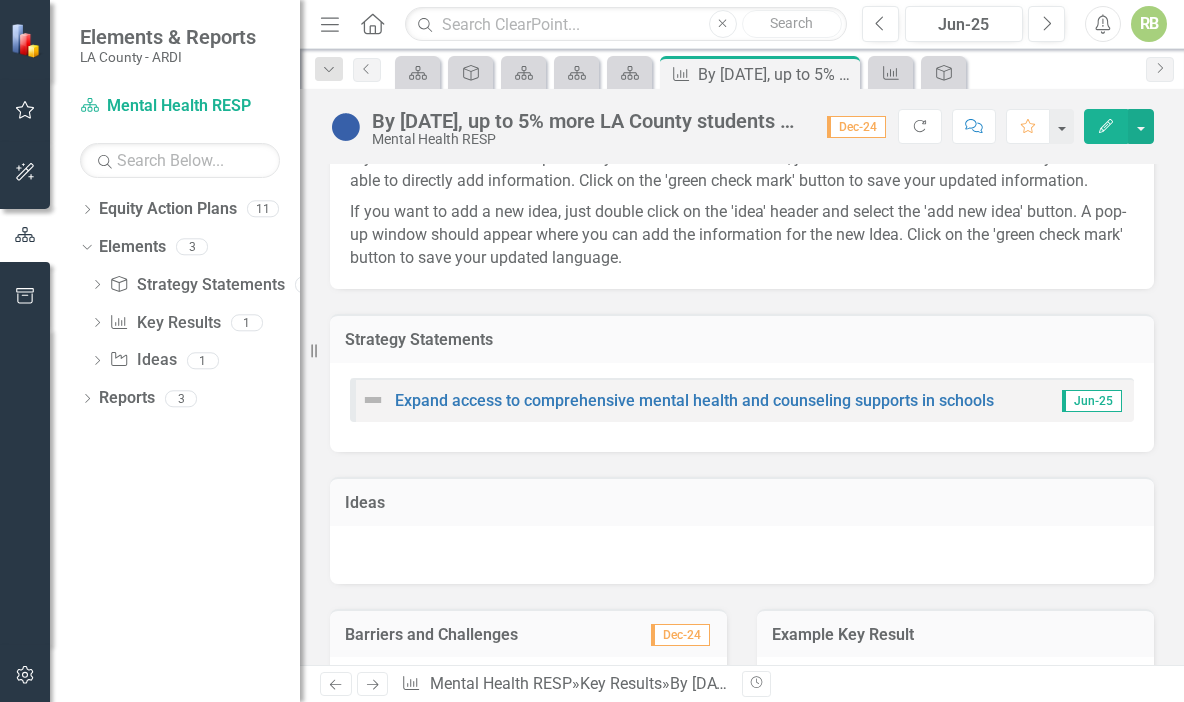 scroll, scrollTop: 210, scrollLeft: 0, axis: vertical 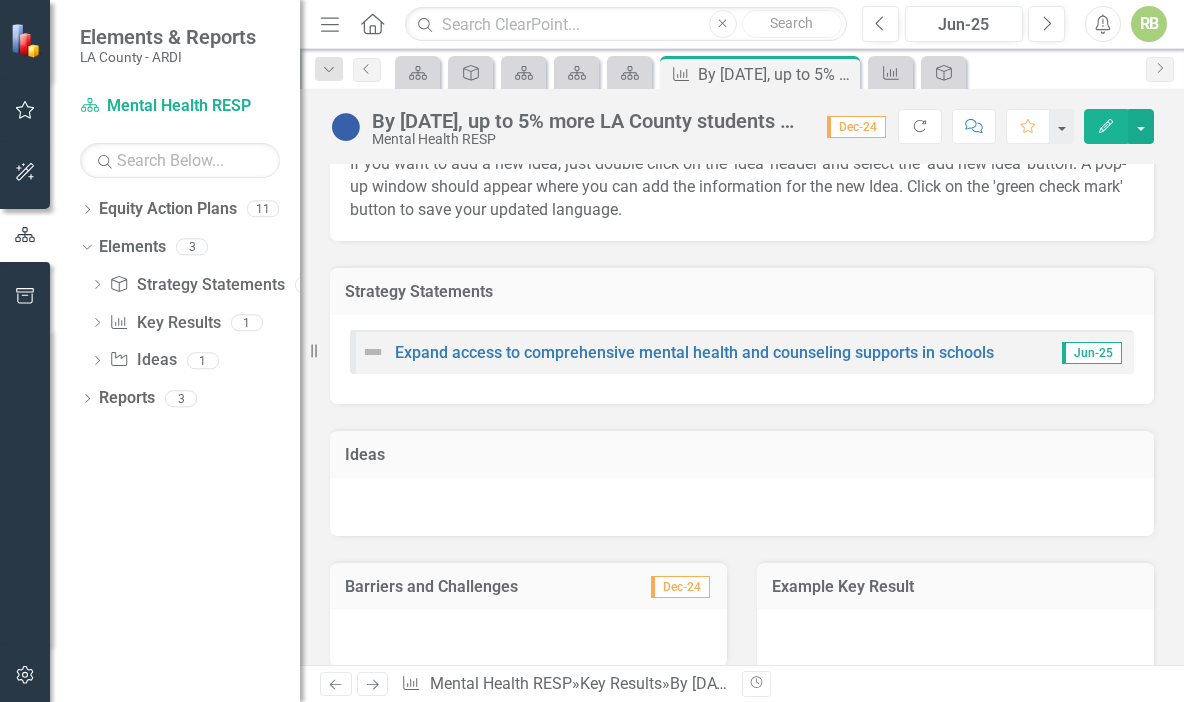 click at bounding box center (742, 507) 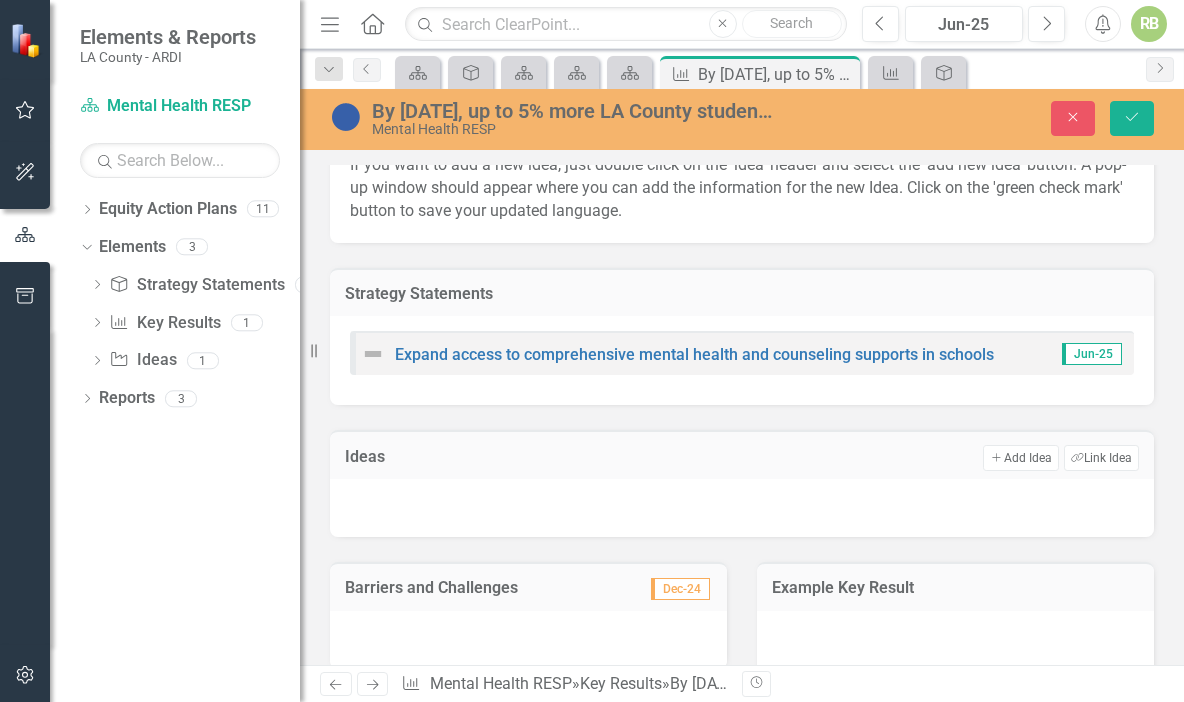 click at bounding box center (742, 508) 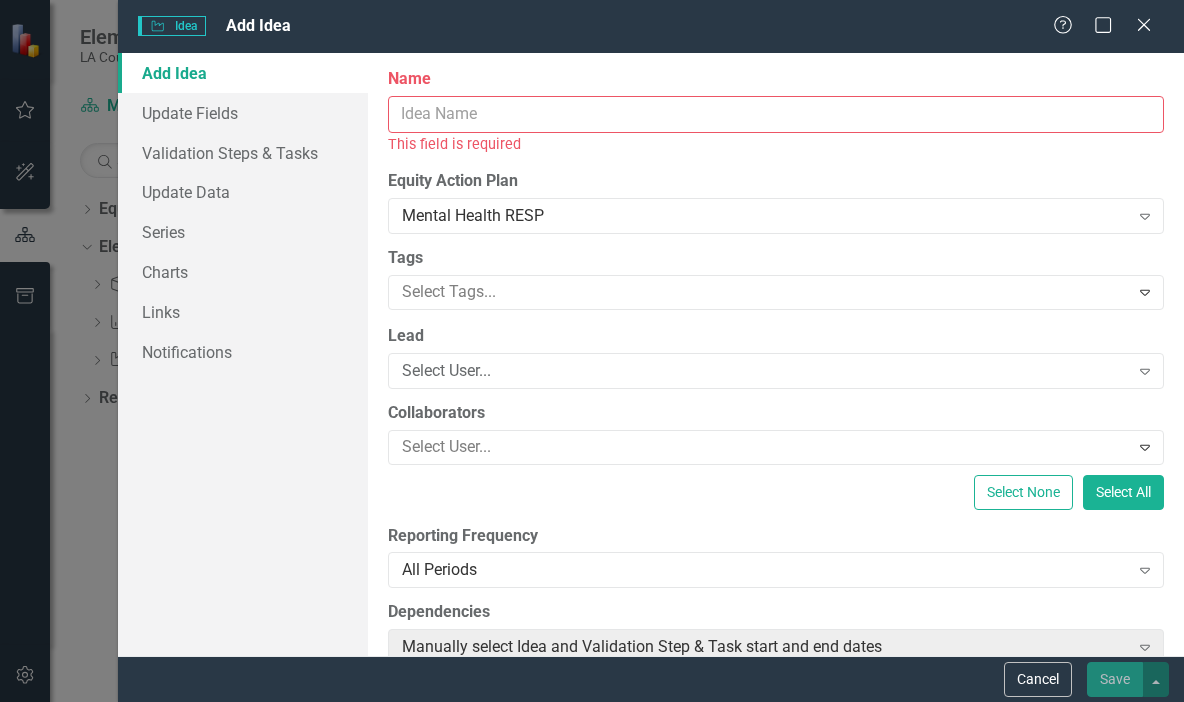 click on "Cancel" at bounding box center (1038, 679) 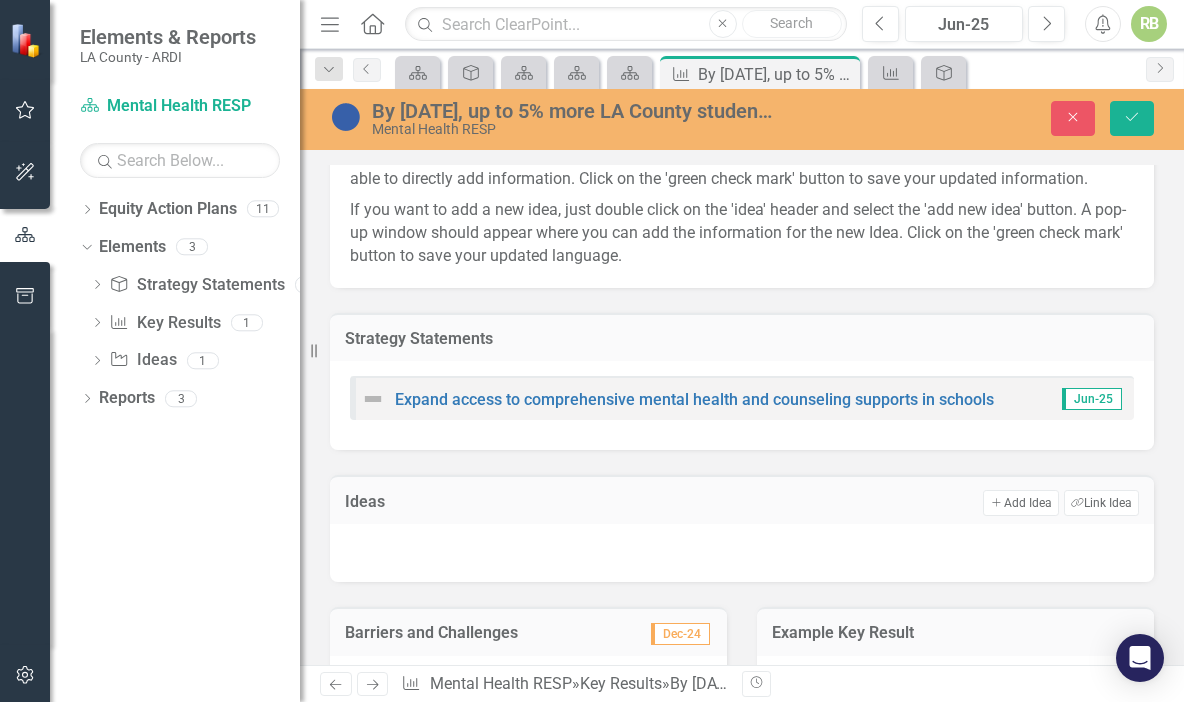 scroll, scrollTop: 162, scrollLeft: 0, axis: vertical 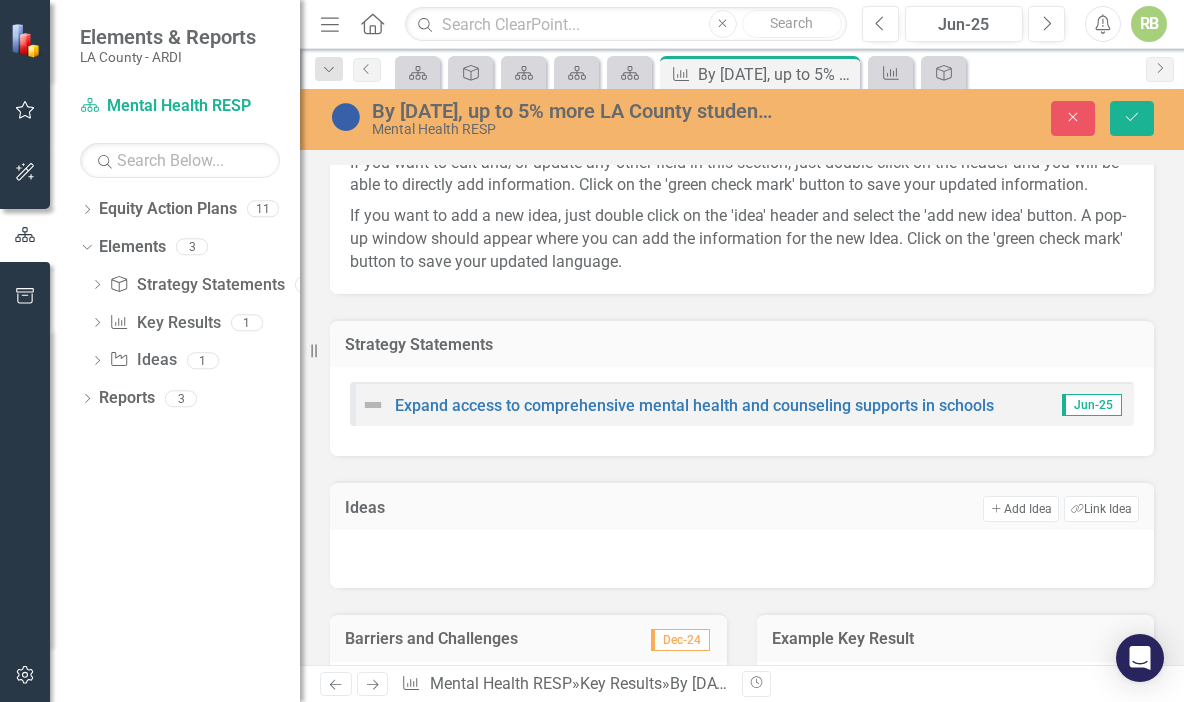 click on "Ideas" at bounding box center (426, 508) 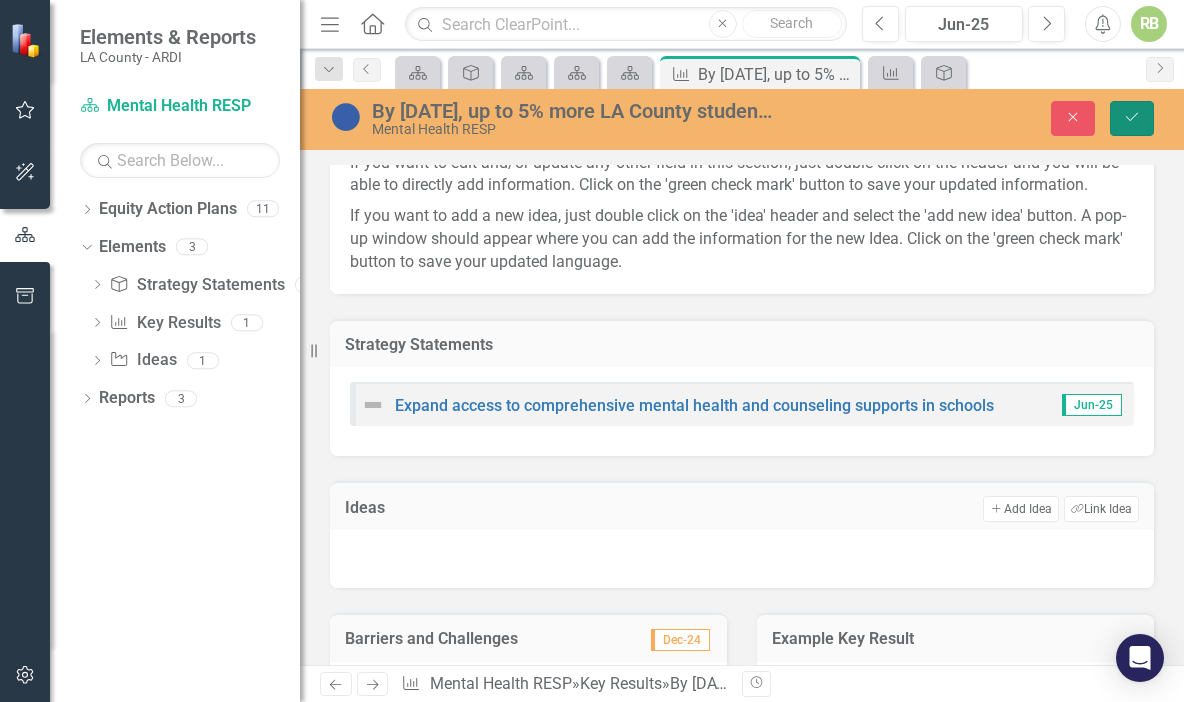click on "Save" 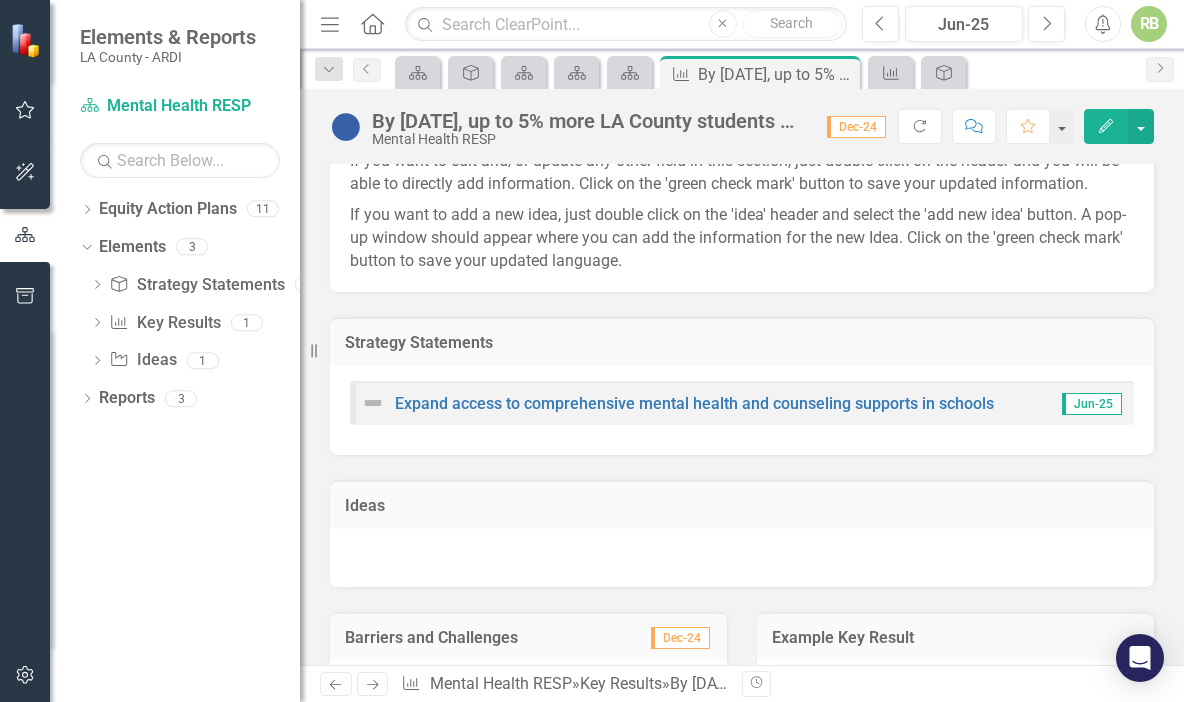 scroll, scrollTop: 303, scrollLeft: 0, axis: vertical 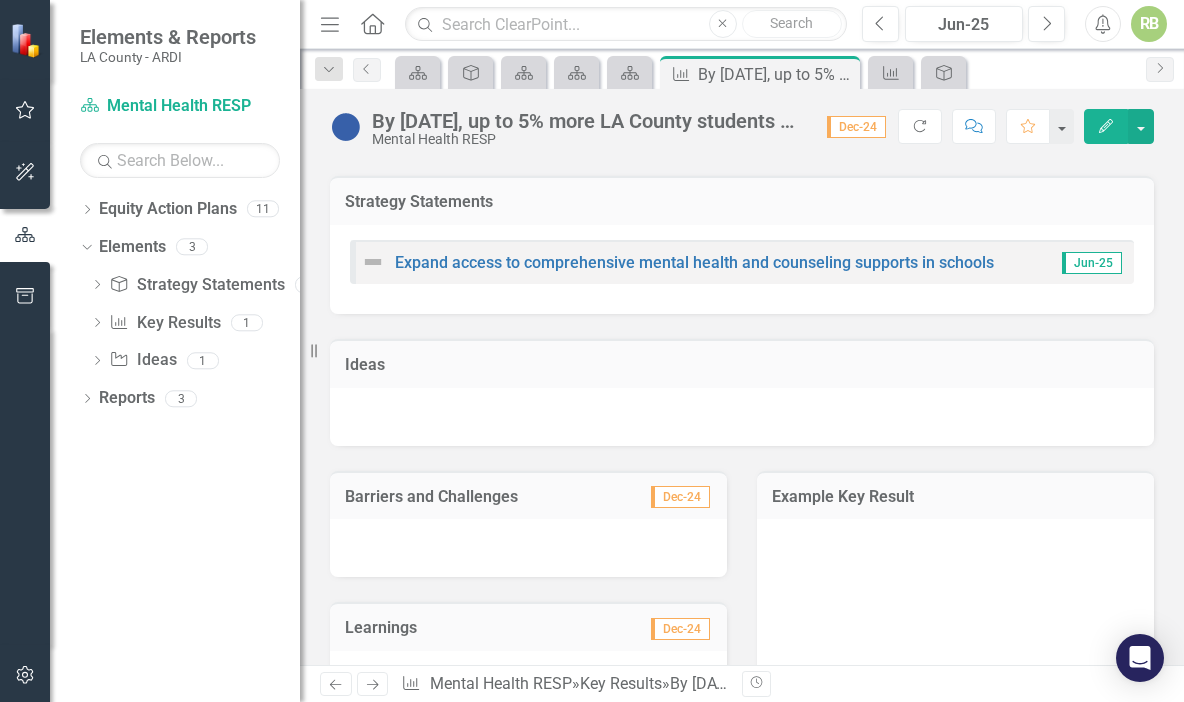 click on "Ideas" at bounding box center (742, 365) 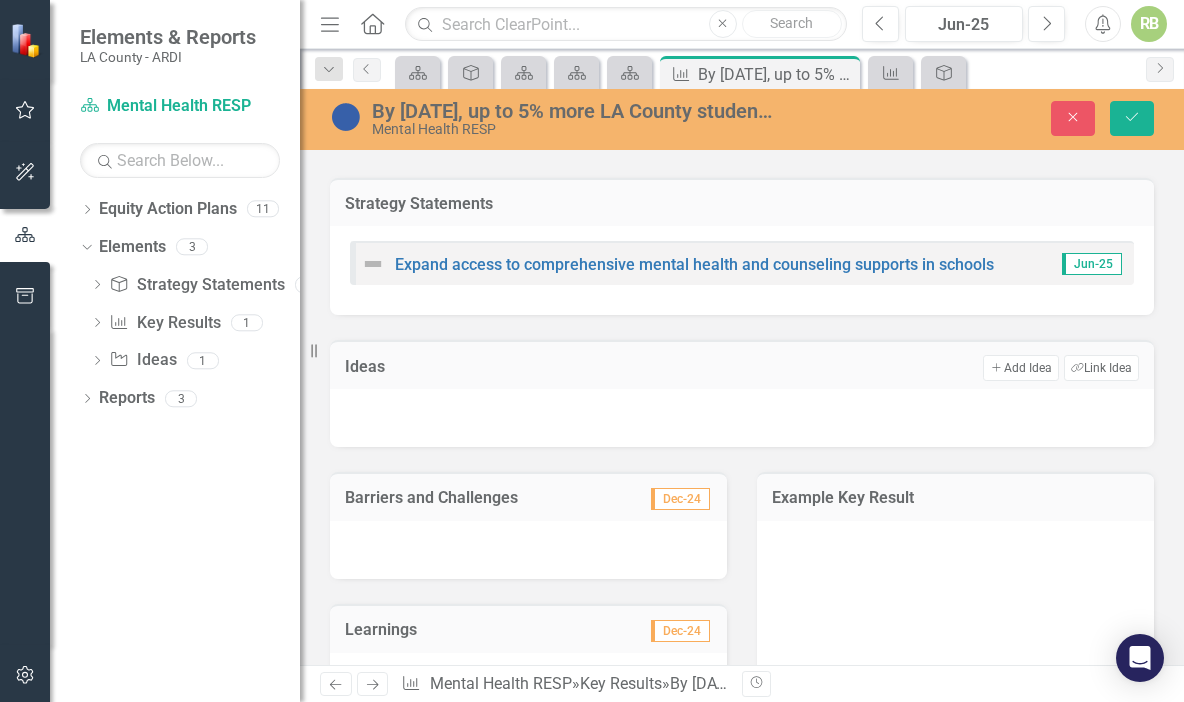 click at bounding box center [742, 418] 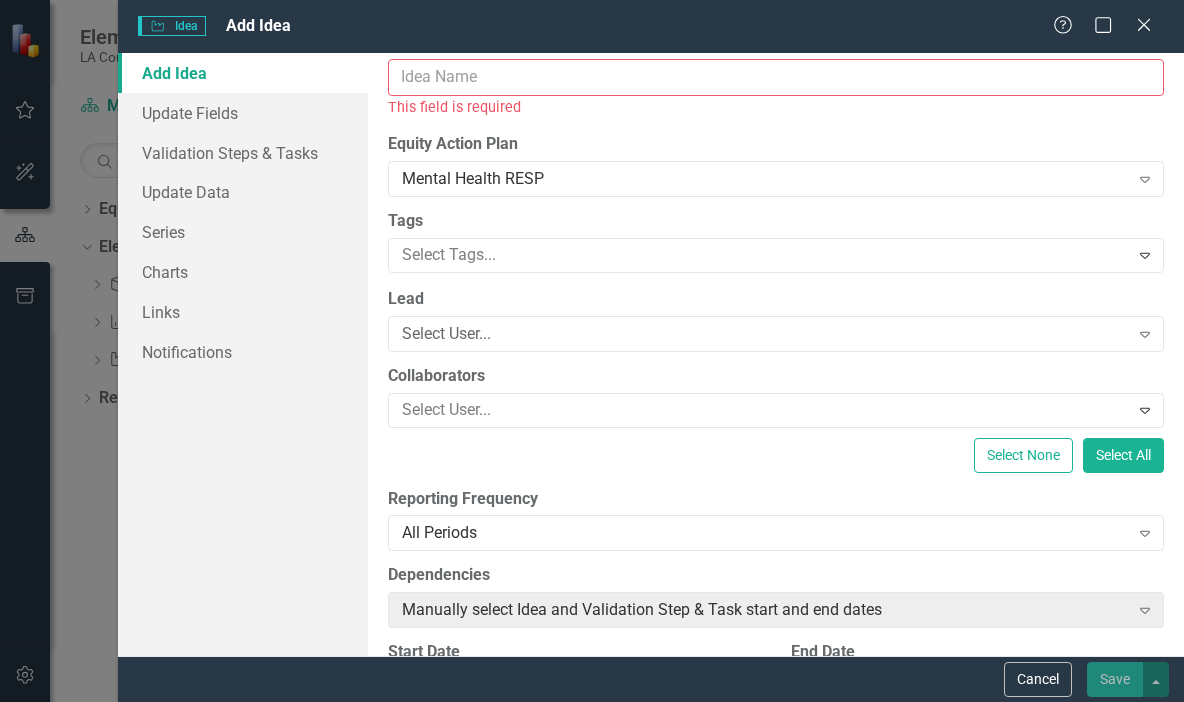 scroll, scrollTop: 32, scrollLeft: 0, axis: vertical 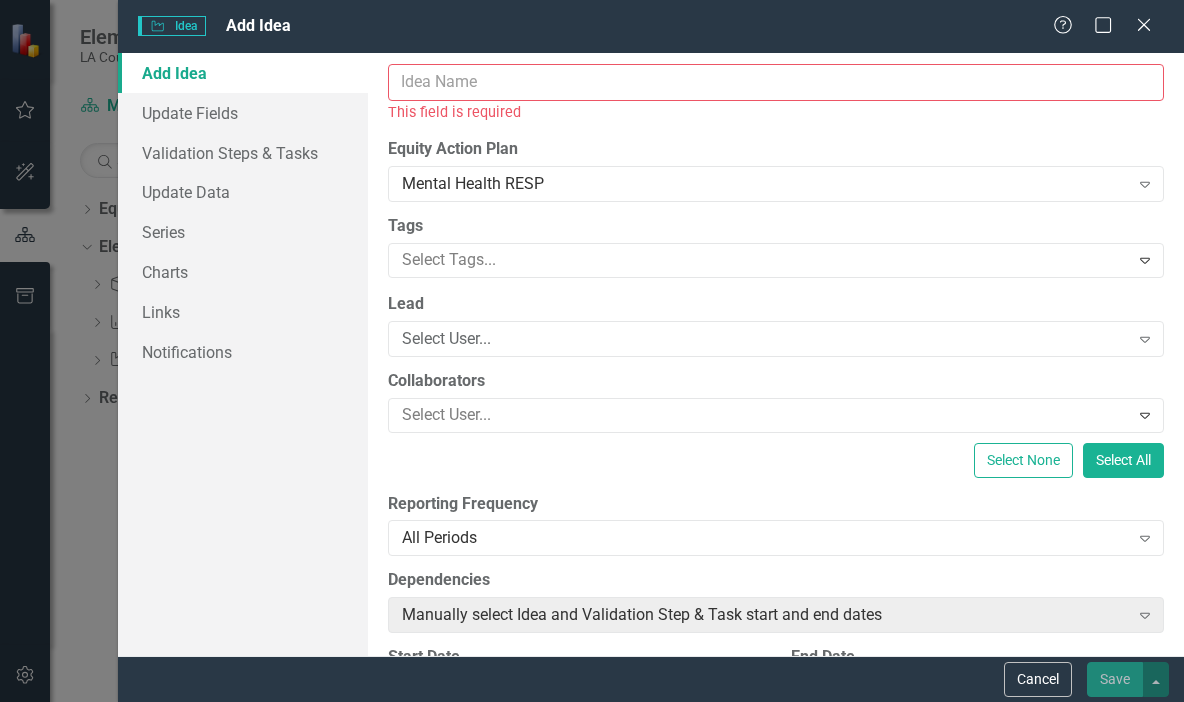 click on "Name" at bounding box center [776, 82] 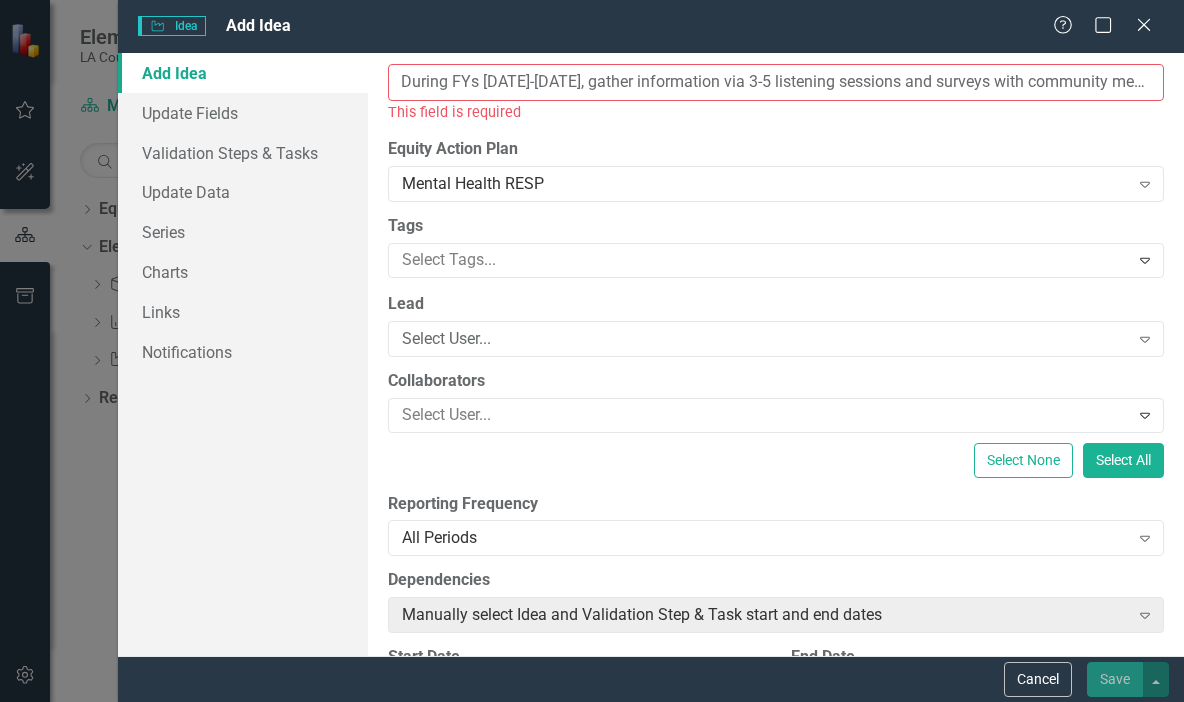 scroll, scrollTop: 0, scrollLeft: 580, axis: horizontal 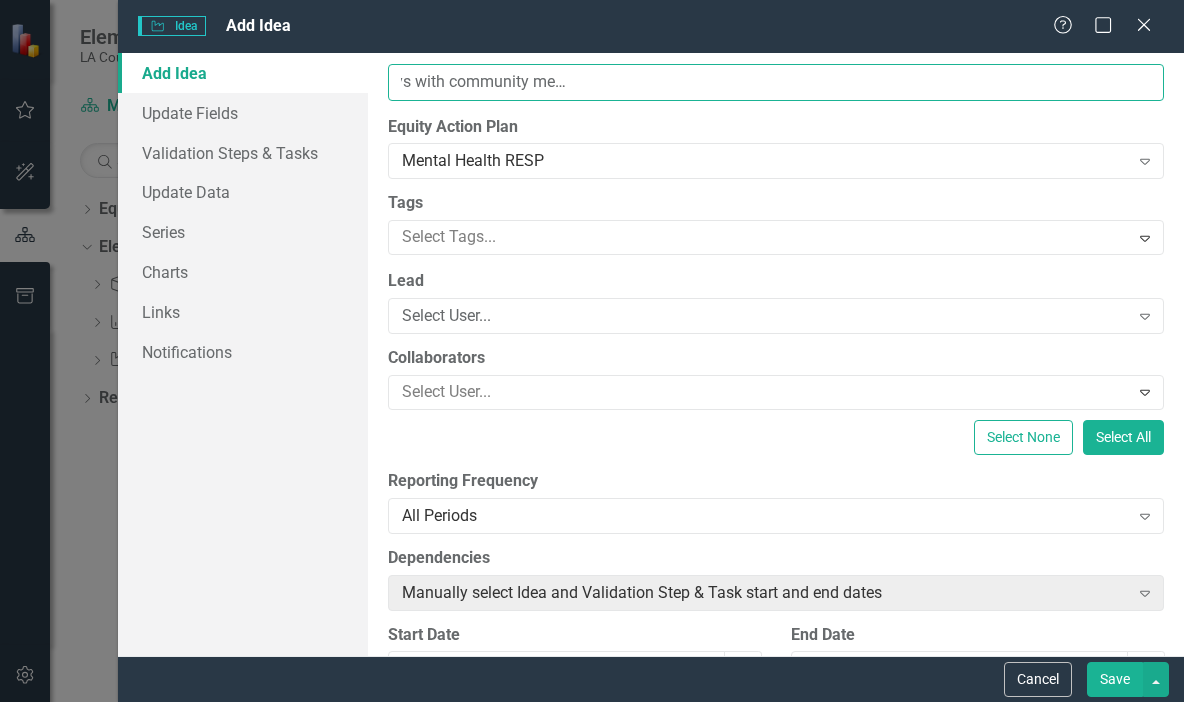 type on "During FYs [DATE]-[DATE], gather information via 3-5 listening sessions and surveys with community members and students to inform what resources are needed by students in grades K-12." 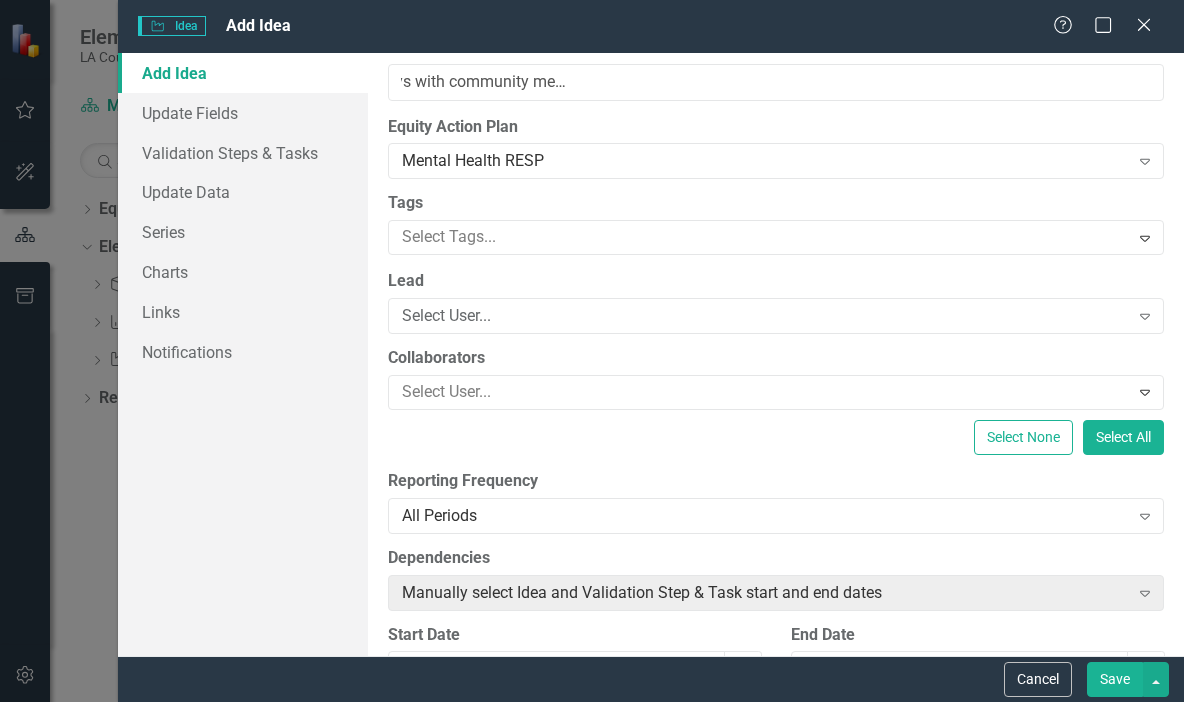 click on "Cancel" at bounding box center (1038, 679) 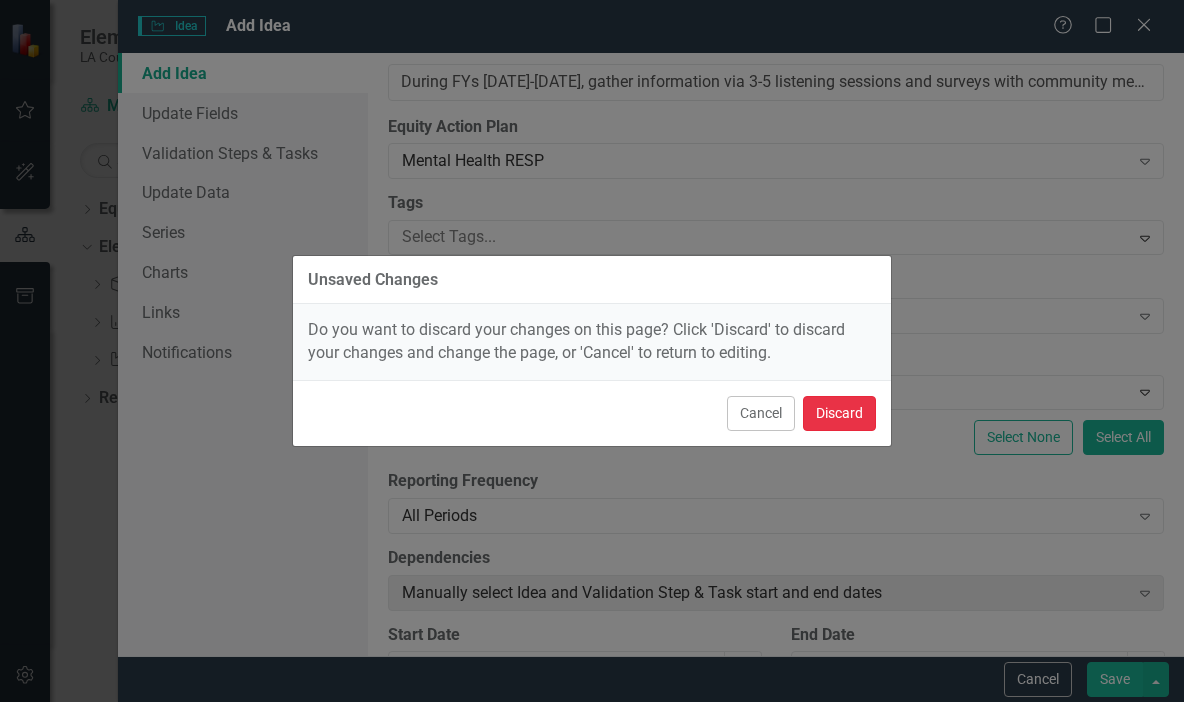click on "Discard" at bounding box center [839, 413] 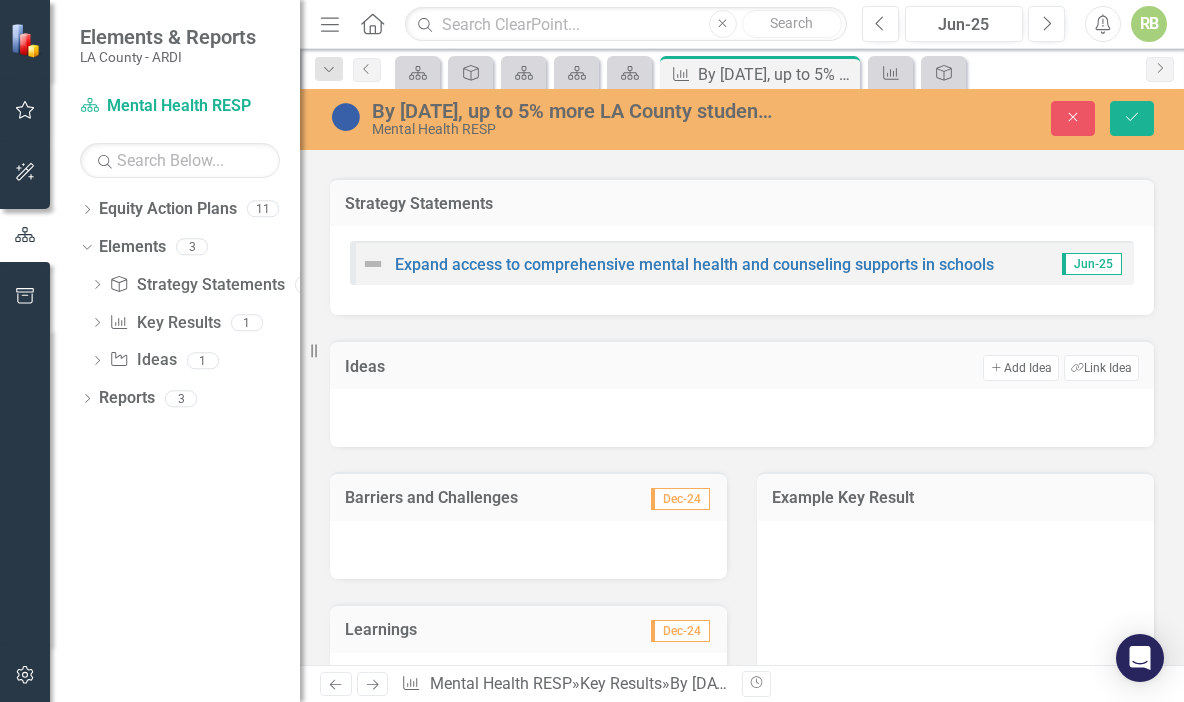 click on "Add  Add Idea" at bounding box center (1020, 368) 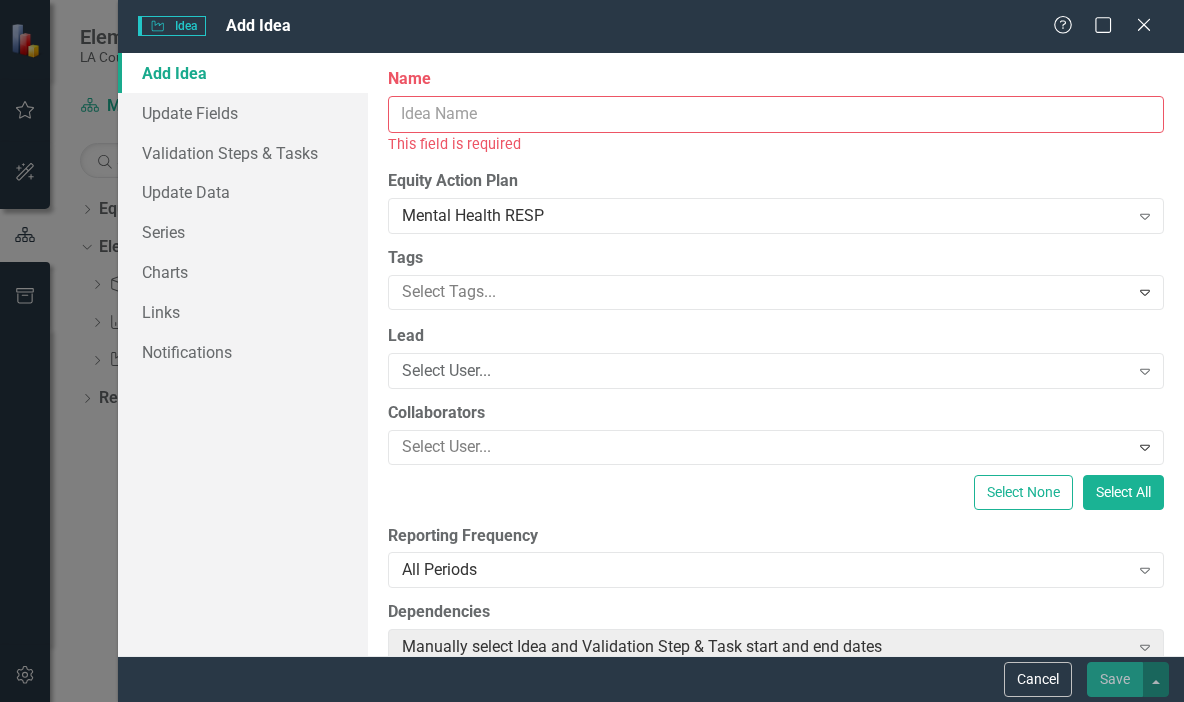 click on "Name" at bounding box center (776, 114) 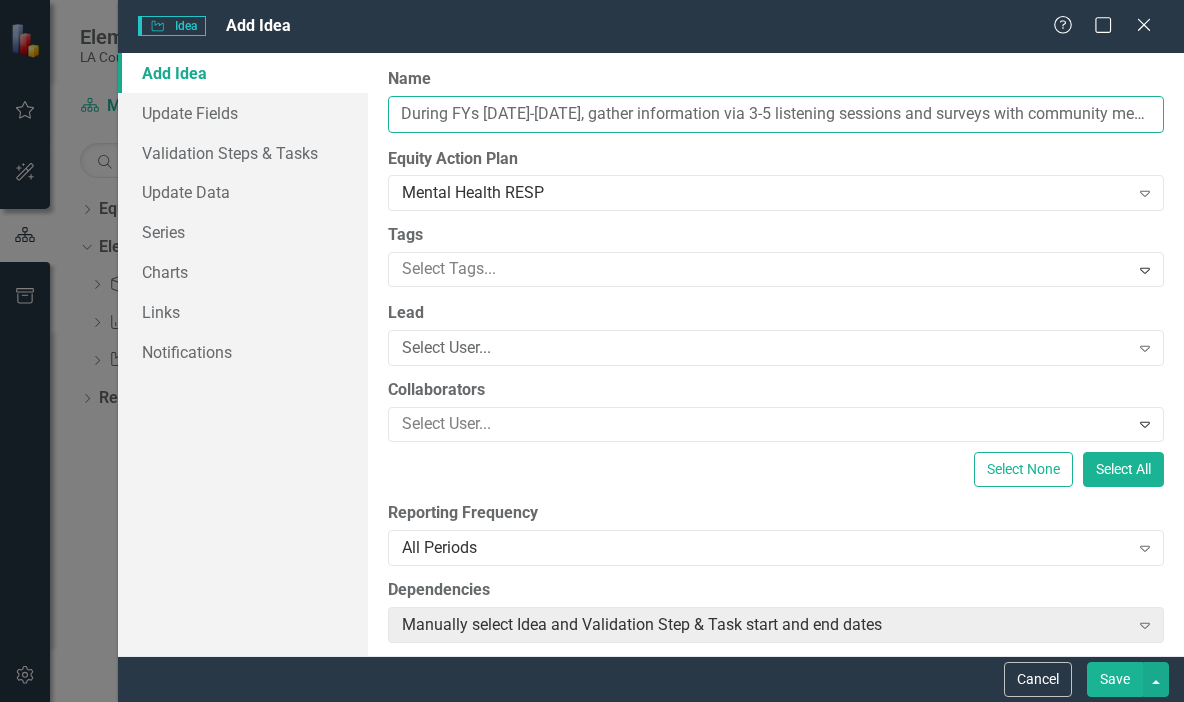scroll, scrollTop: 0, scrollLeft: 580, axis: horizontal 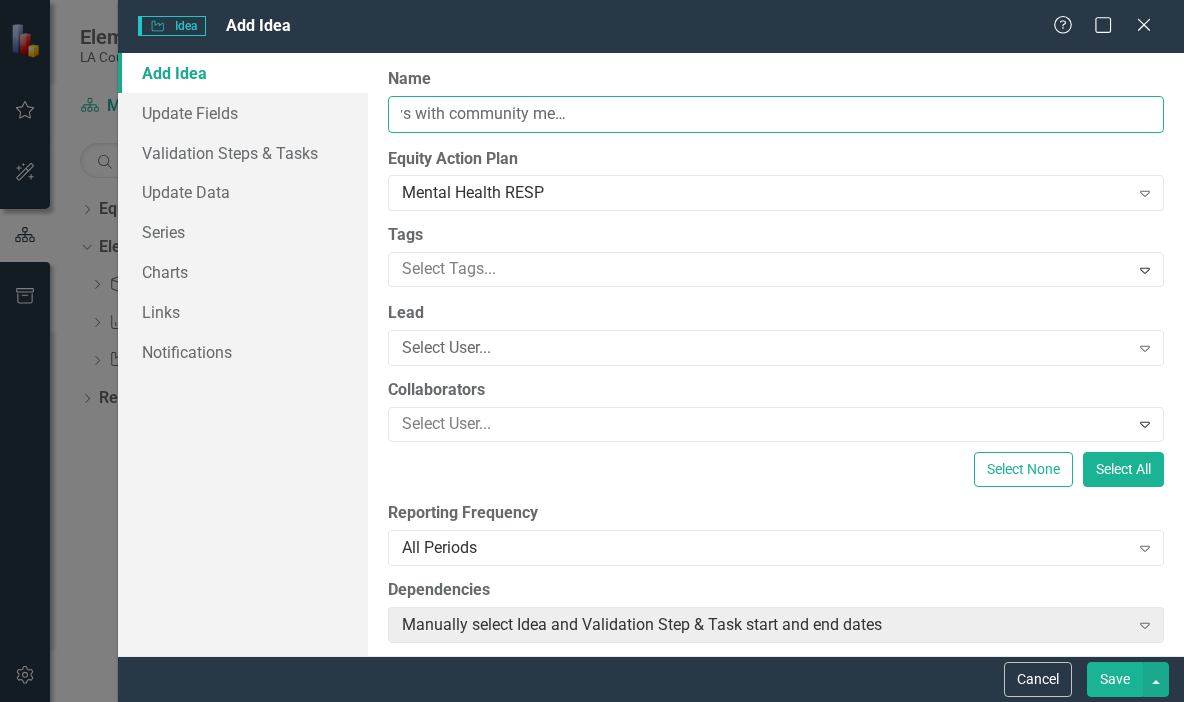 type on "During FYs [DATE]-[DATE], gather information via 3-5 listening sessions and surveys with community members and students to inform what resources are needed by students in grades K-12." 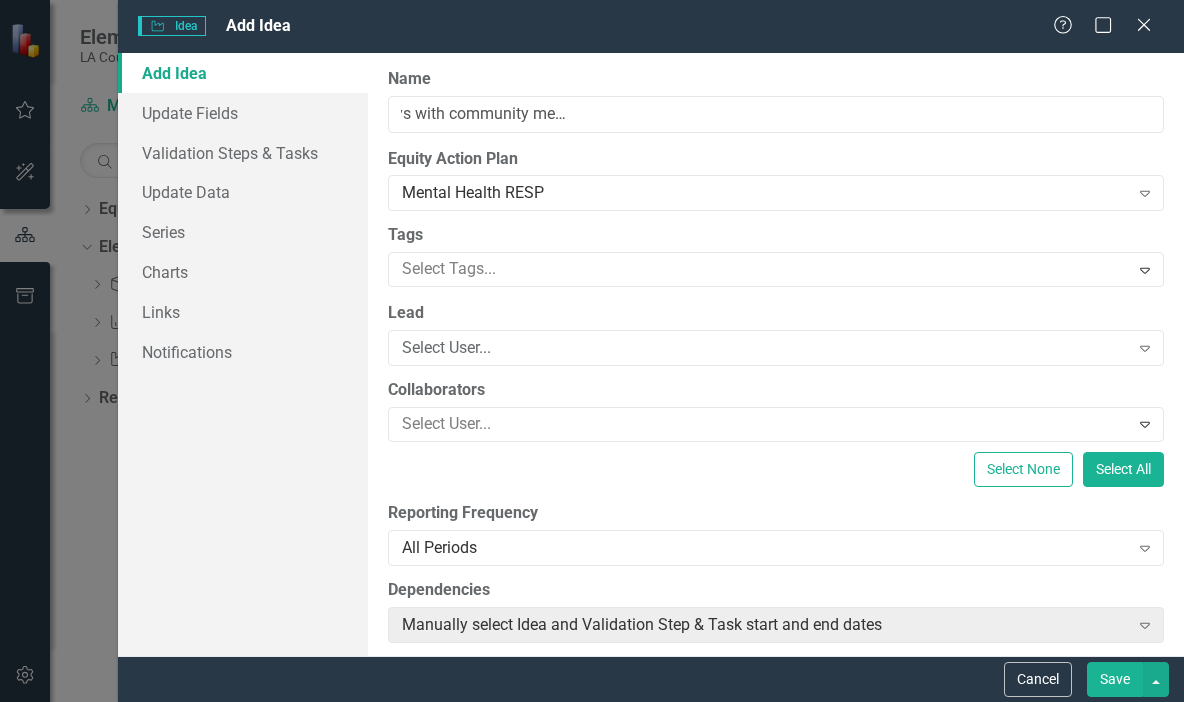 click on "Save" at bounding box center (1115, 679) 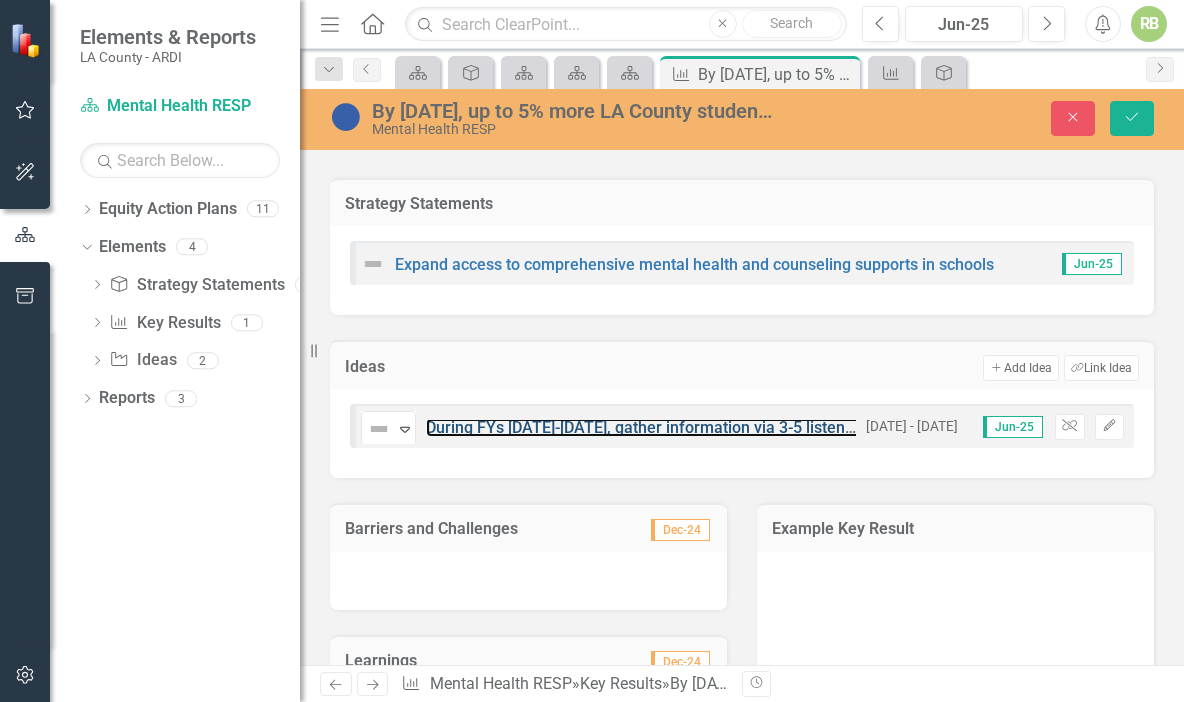 click on "During FYs [DATE]-[DATE], gather information via 3-5 listening sessions and surveys with community members and students to inform what resources are needed by students in grades K-12." at bounding box center (1104, 427) 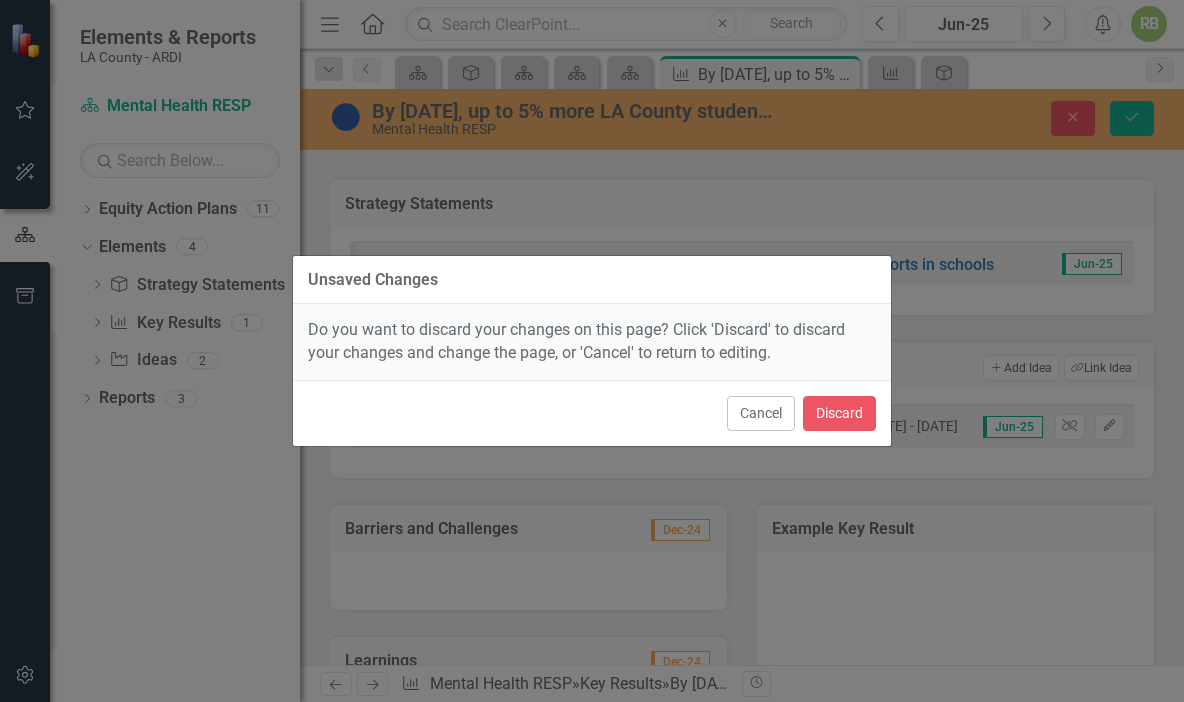 click on "Cancel" at bounding box center [761, 413] 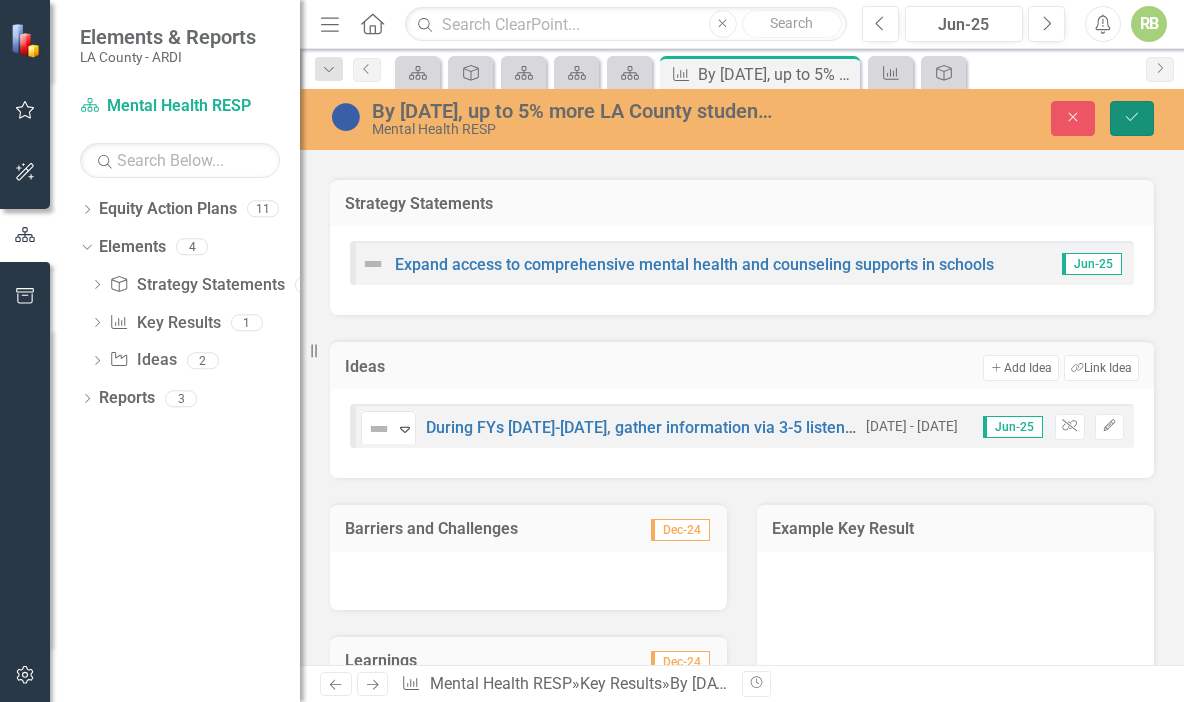 click on "Save" 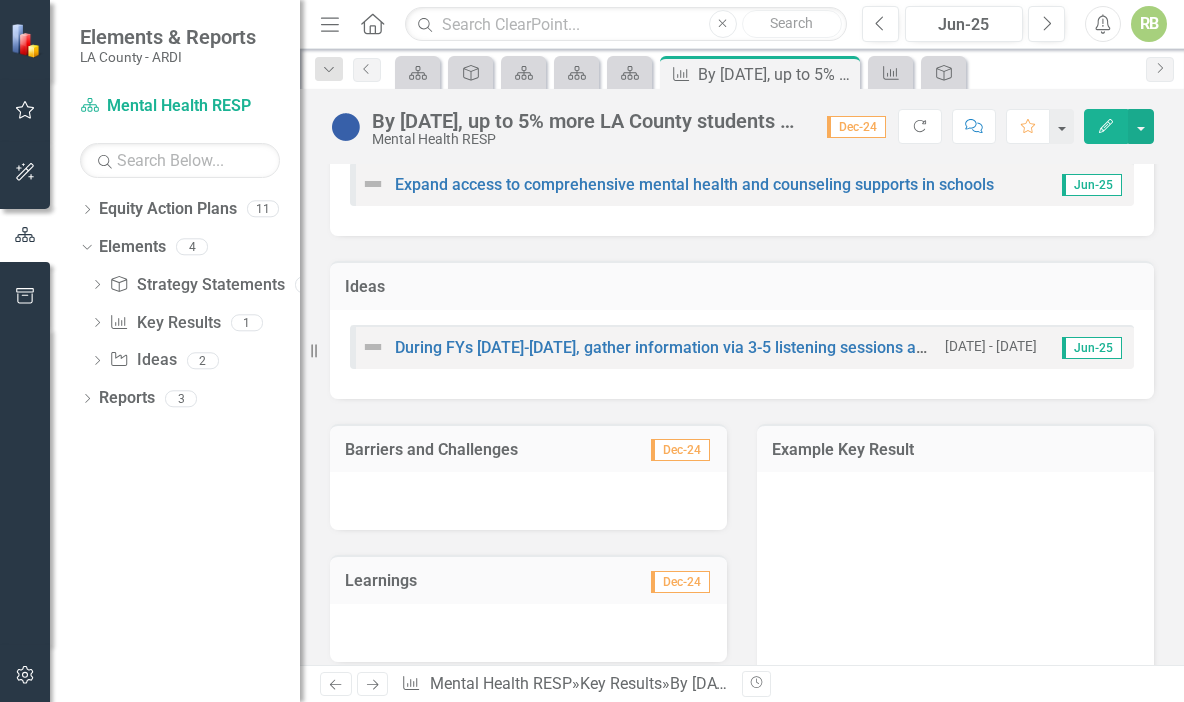 scroll, scrollTop: 397, scrollLeft: 0, axis: vertical 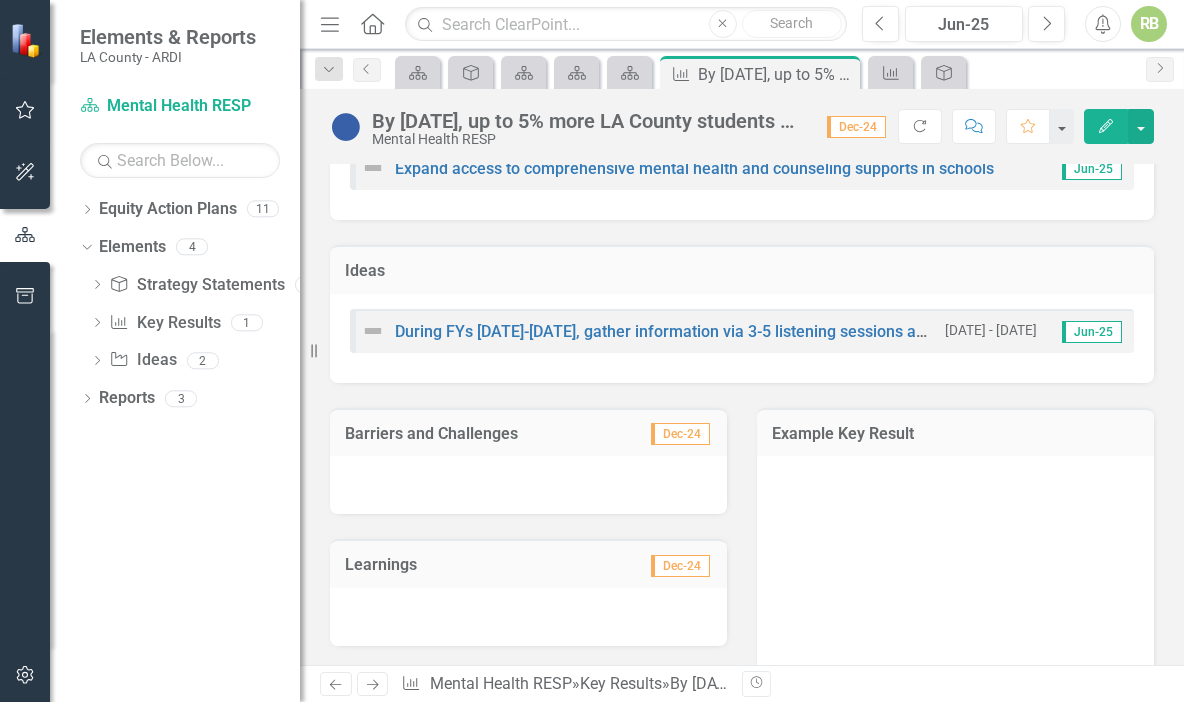 click 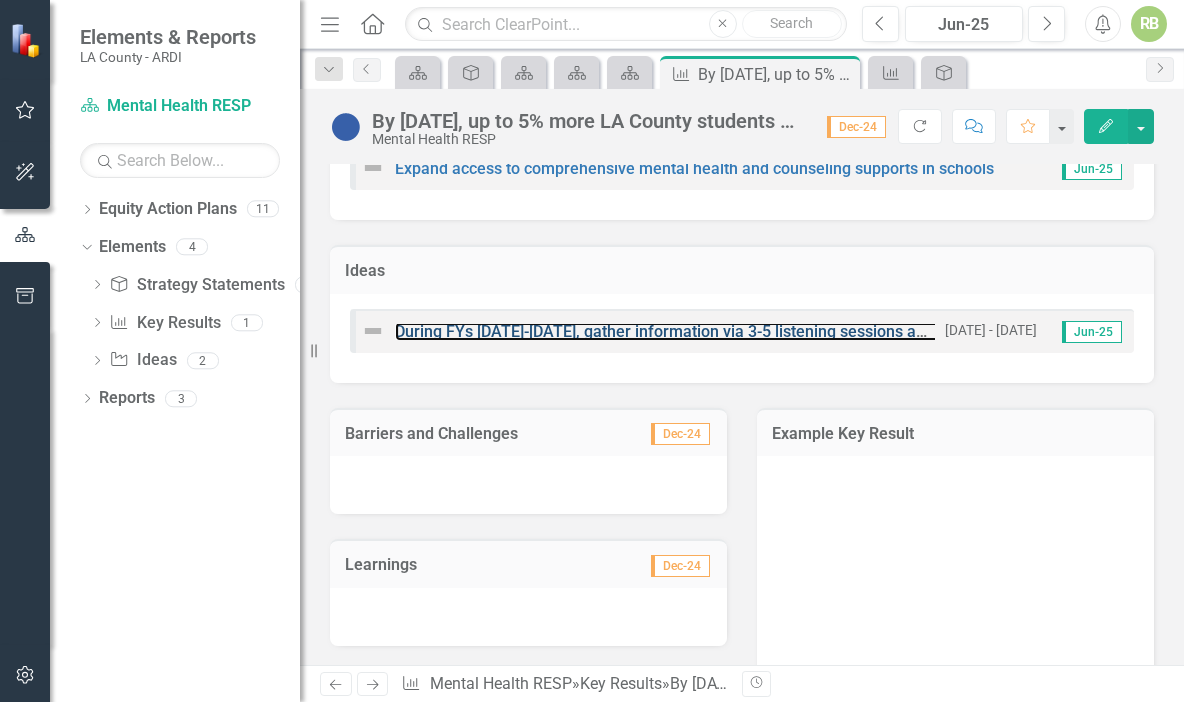 click on "During FYs [DATE]-[DATE], gather information via 3-5 listening sessions and surveys with community members and students to inform what resources are needed by students in grades K-12." at bounding box center [1073, 331] 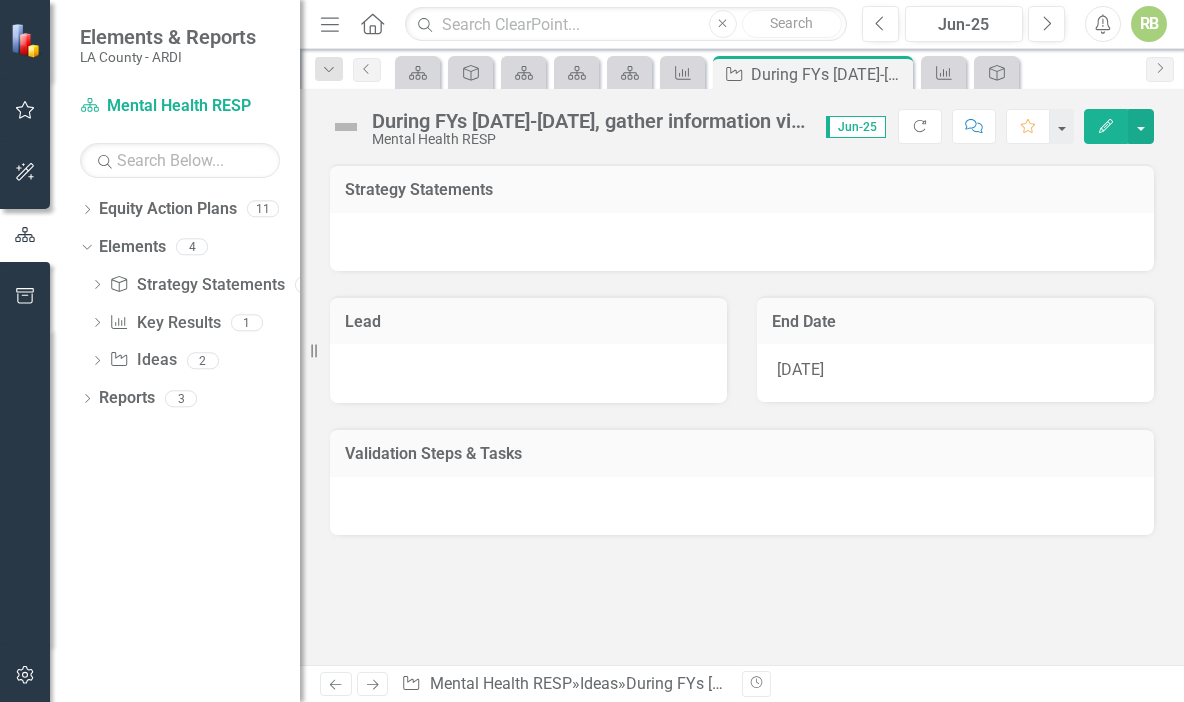 click on "Validation Steps & Tasks" at bounding box center (742, 454) 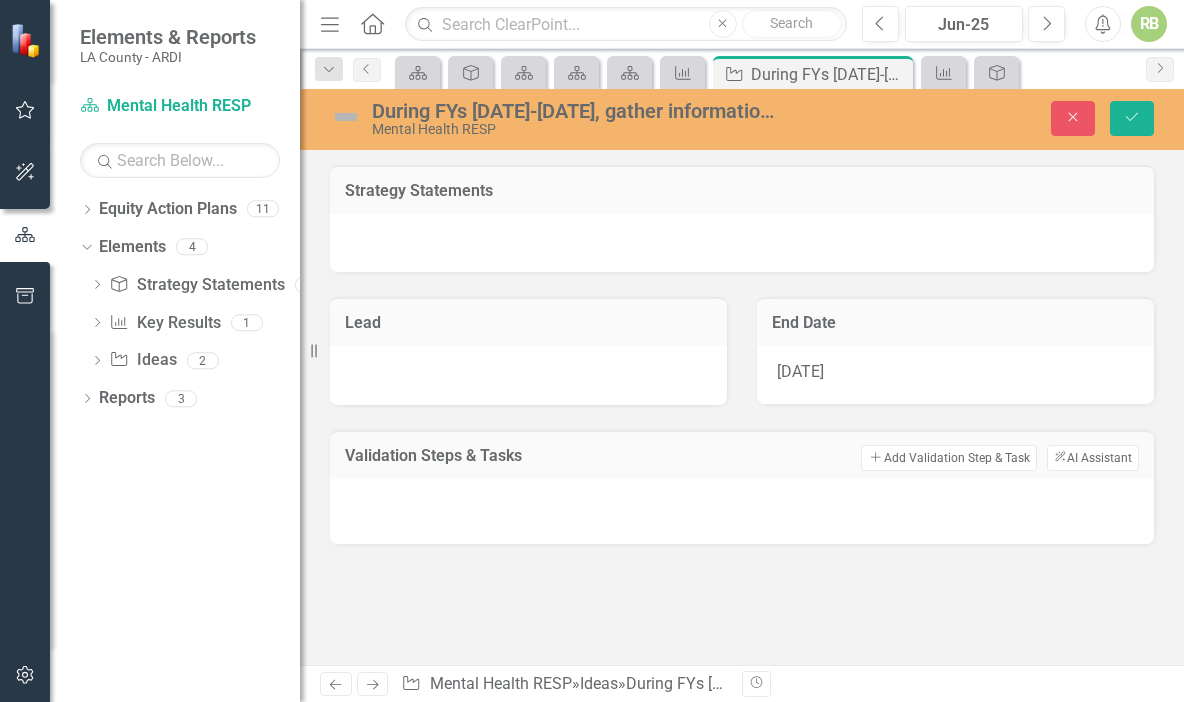click on "Add  Add Validation Step & Task" at bounding box center [948, 458] 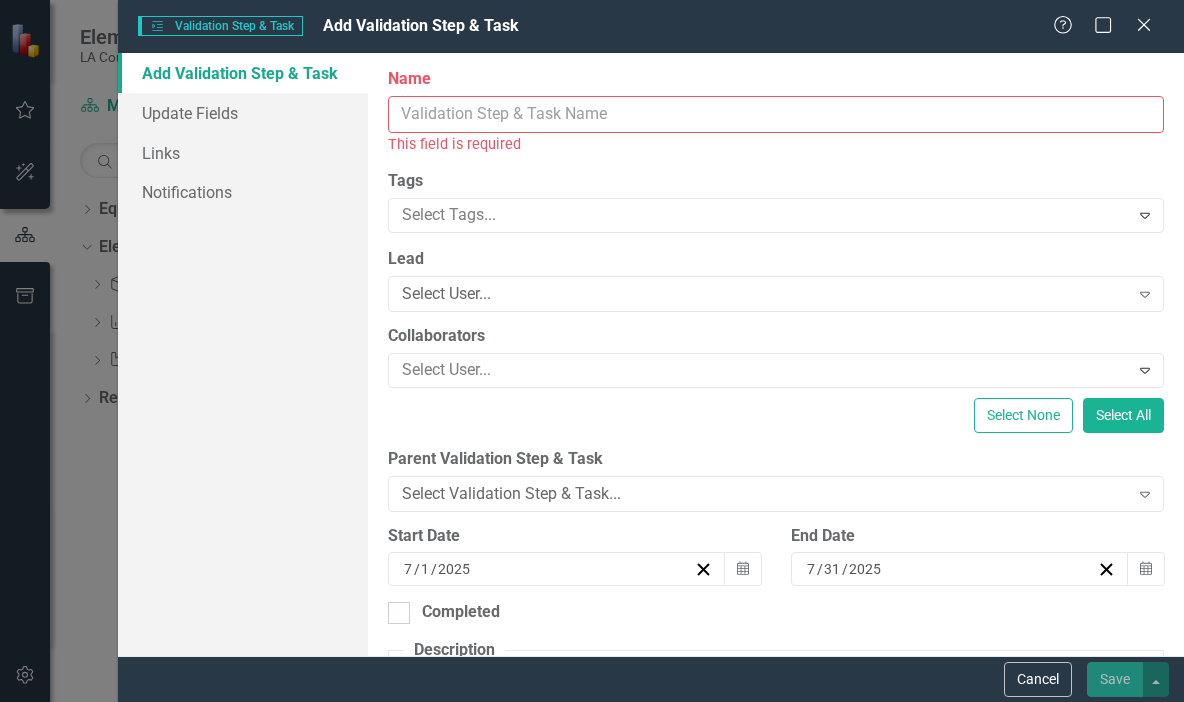click on "Name" at bounding box center [776, 114] 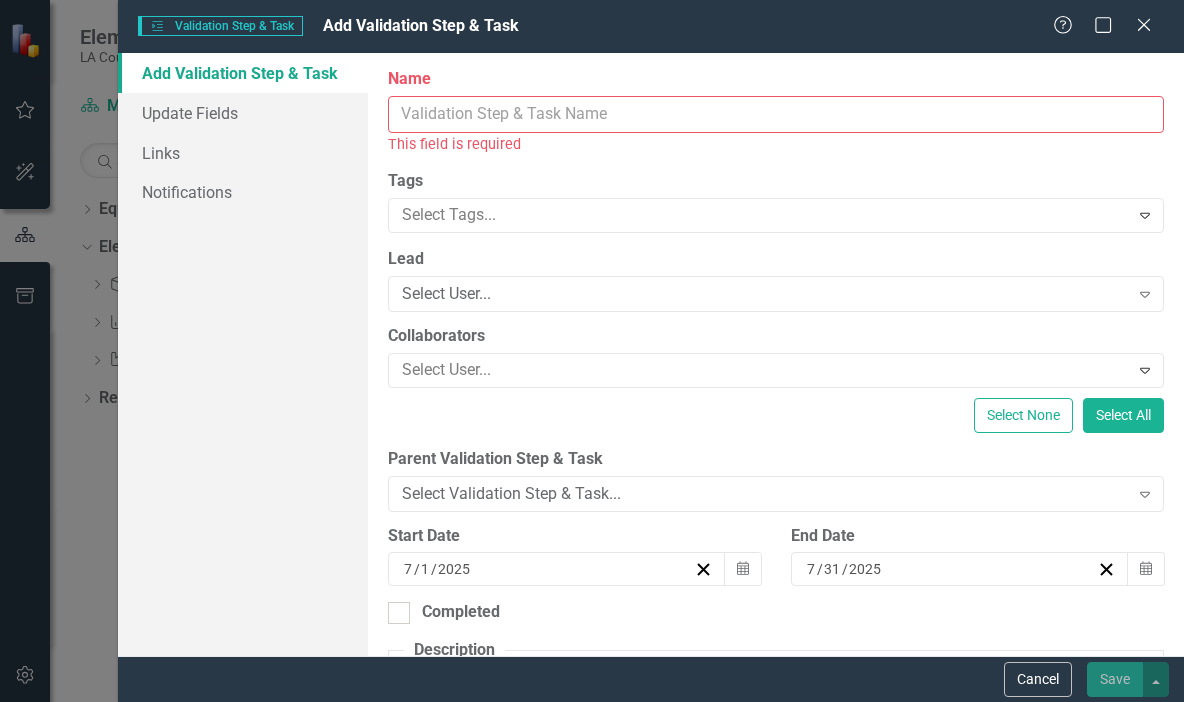 paste on "1. Research and identify the best source and/or venue to get feedback from youth who may qualify for services." 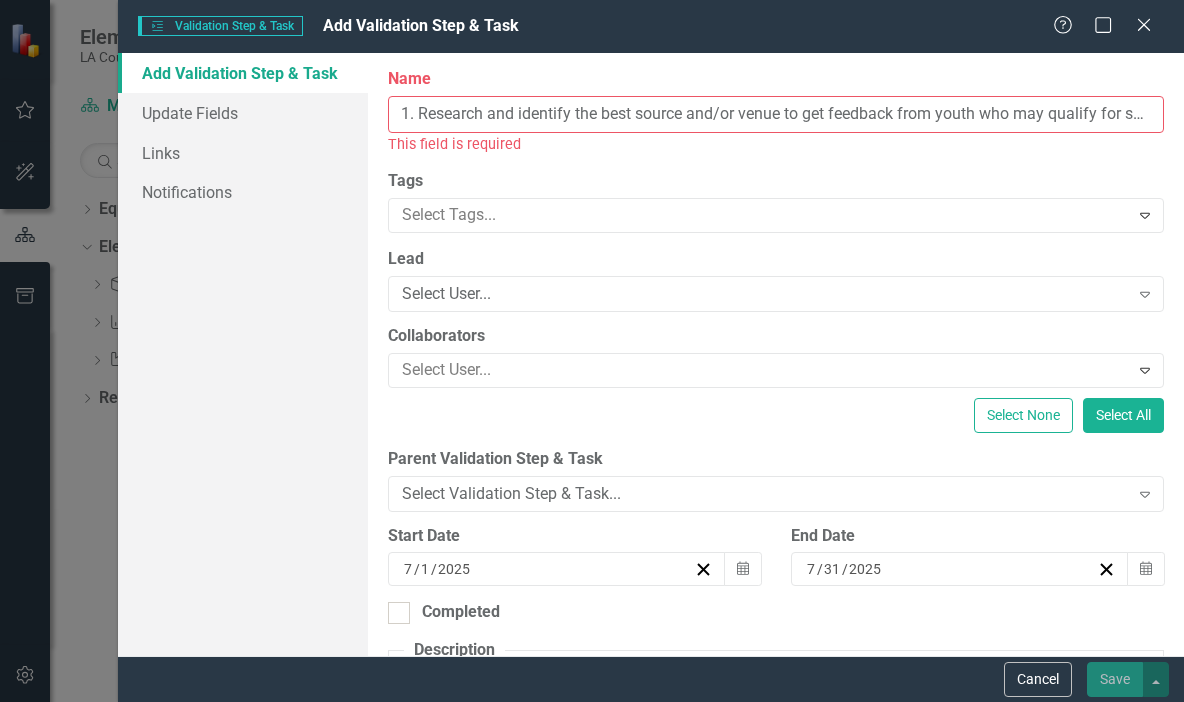 scroll, scrollTop: 0, scrollLeft: 66, axis: horizontal 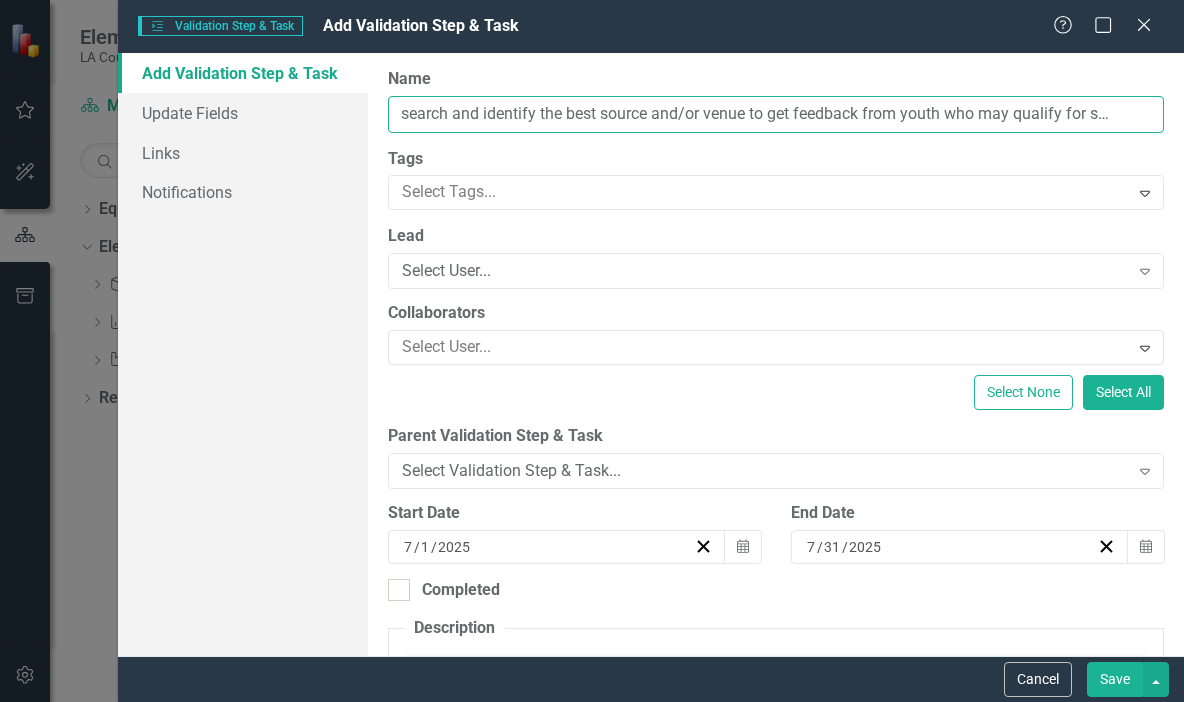 type on "1. Research and identify the best source and/or venue to get feedback from youth who may qualify for services." 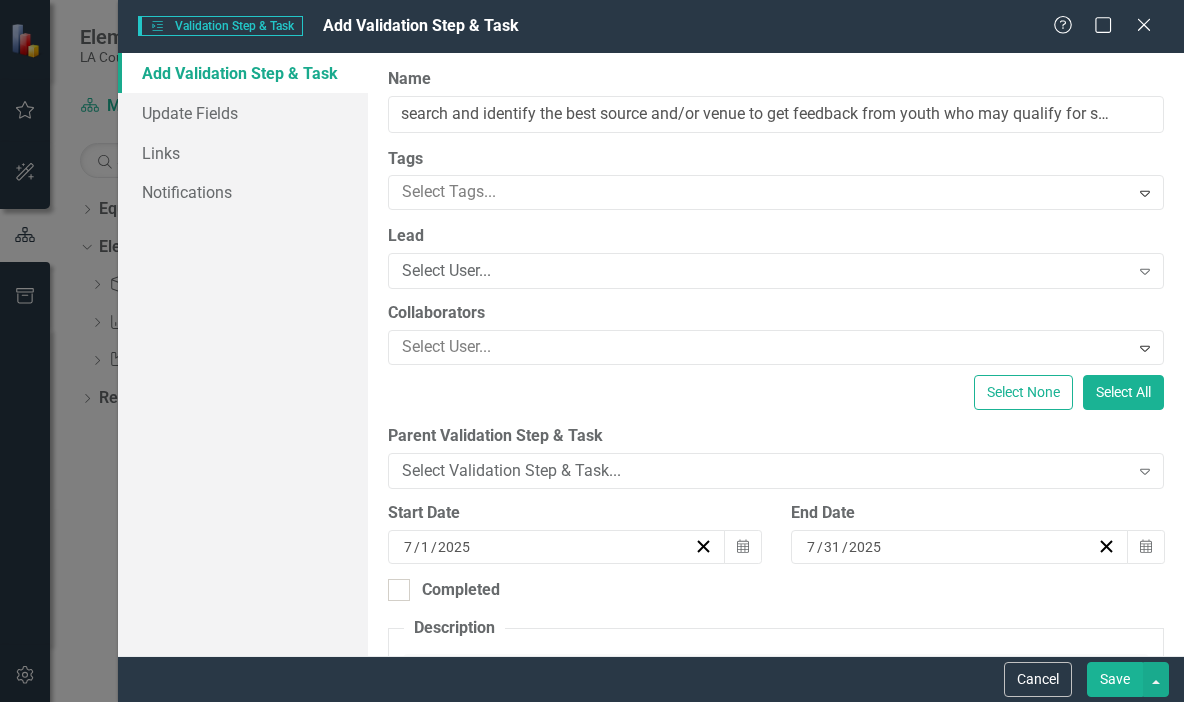 click on "Save" at bounding box center [1115, 679] 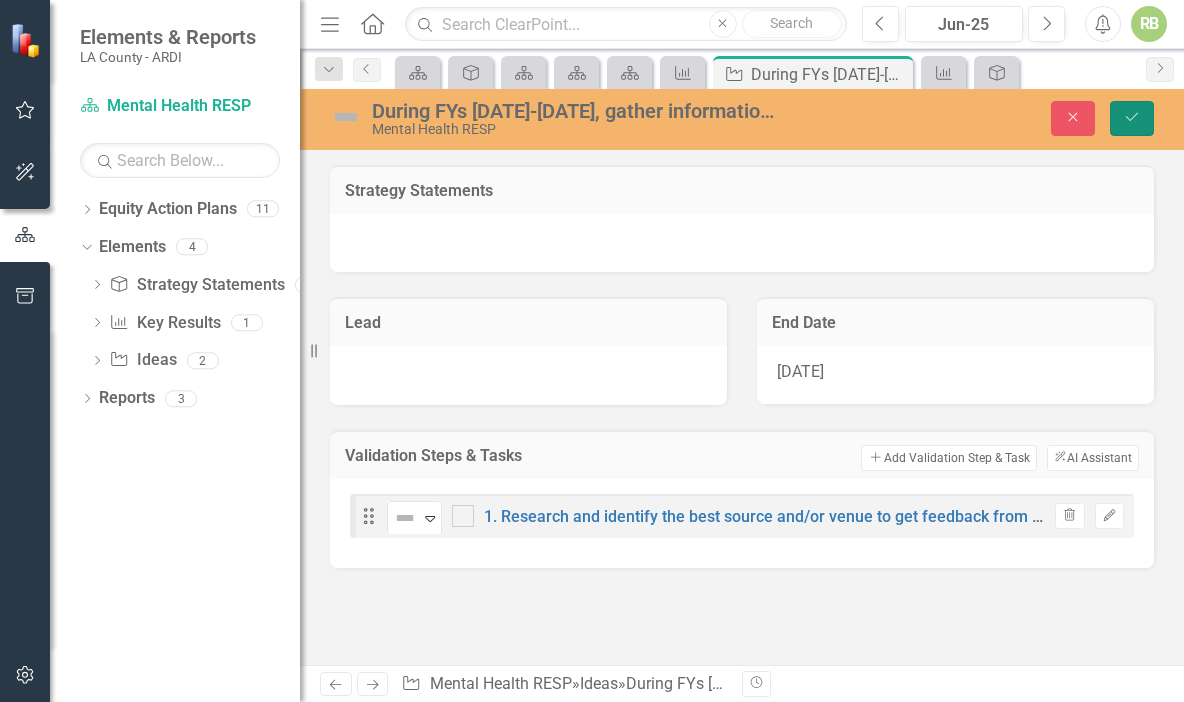 click on "Save" at bounding box center [1132, 118] 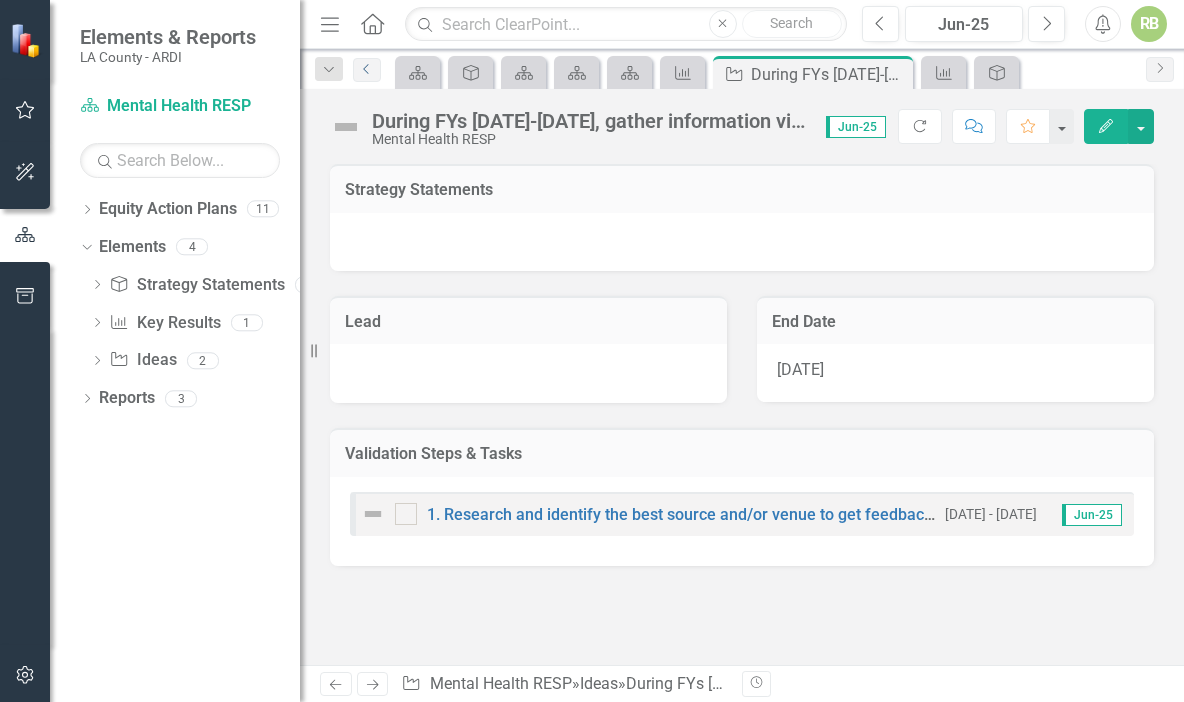 click on "Previous" 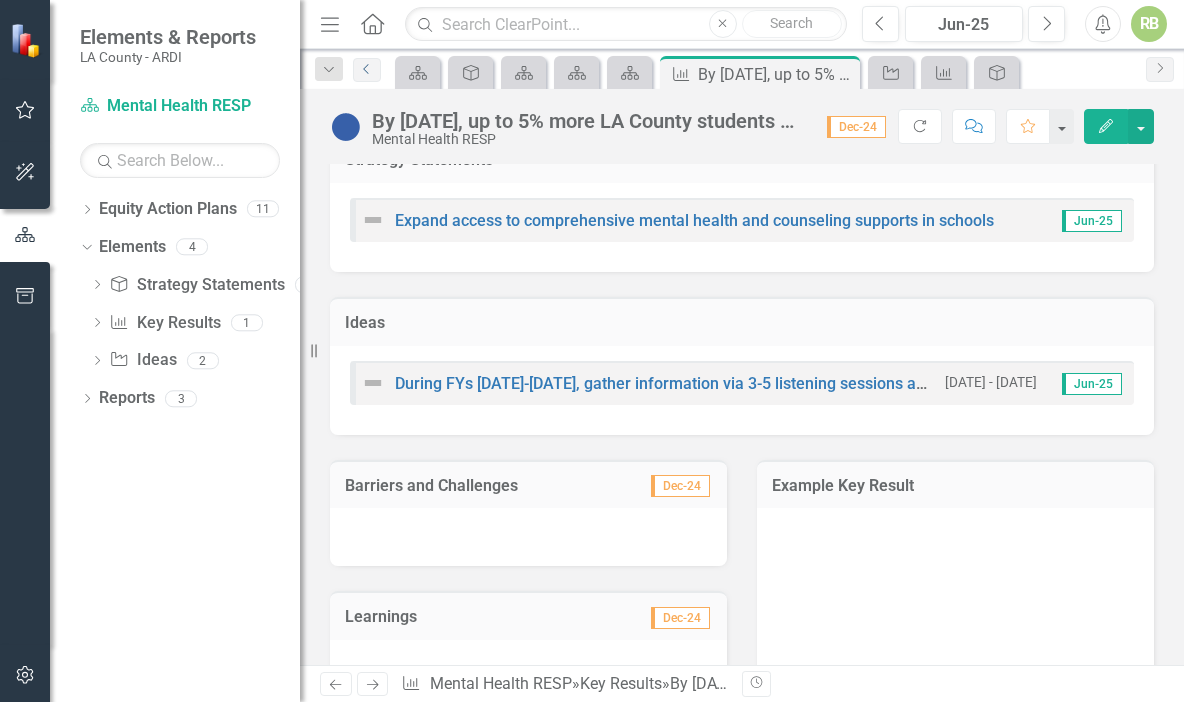 scroll, scrollTop: 336, scrollLeft: 0, axis: vertical 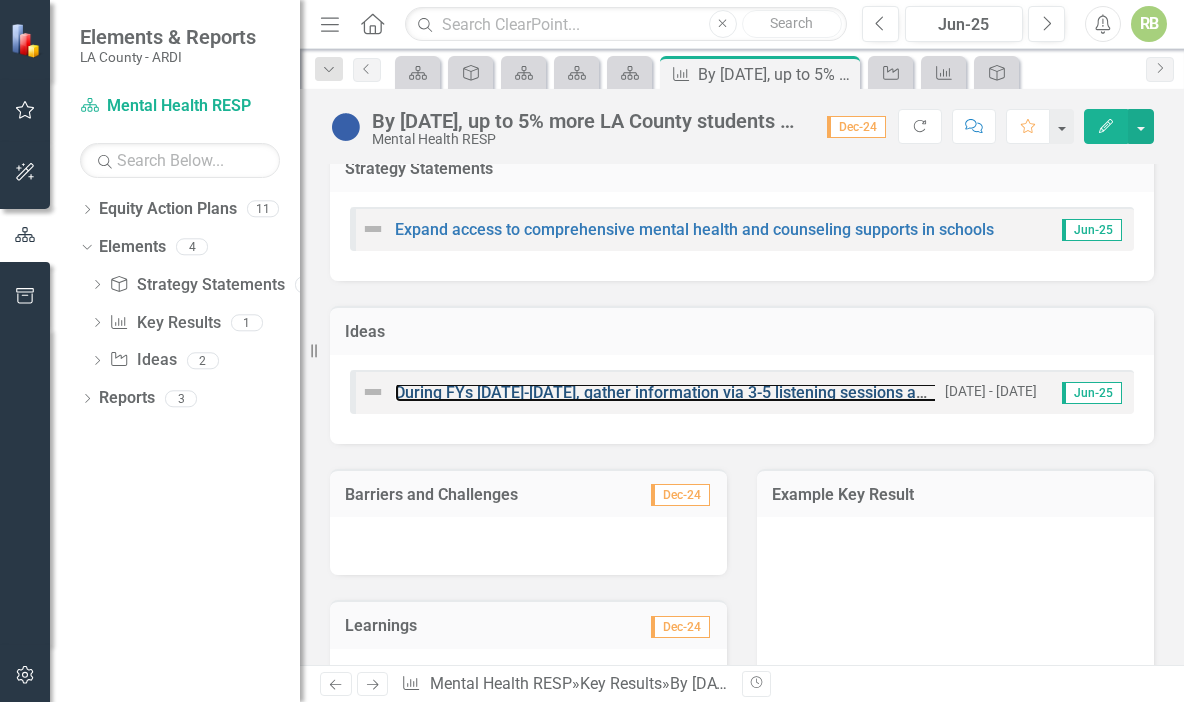 click on "During FYs [DATE]-[DATE], gather information via 3-5 listening sessions and surveys with community members and students to inform what resources are needed by students in grades K-12." at bounding box center (1073, 392) 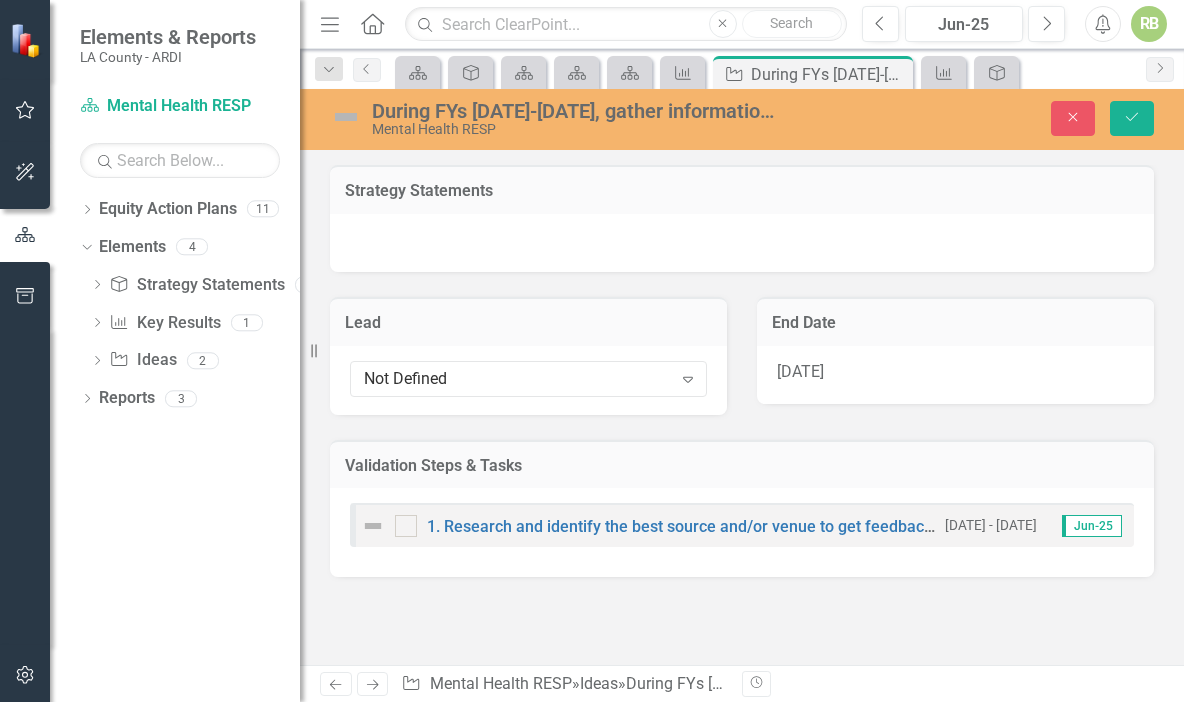 click on "Validation Steps & Tasks" at bounding box center [742, 466] 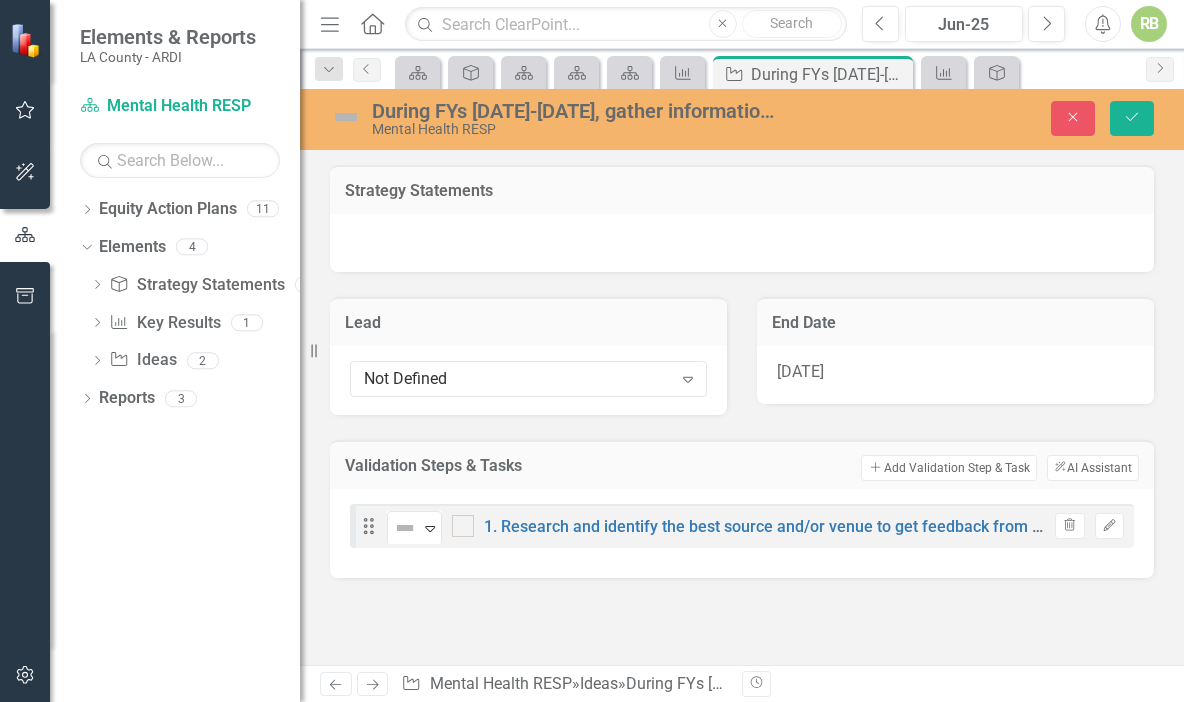 click on "Add  Add Validation Step & Task" at bounding box center [948, 468] 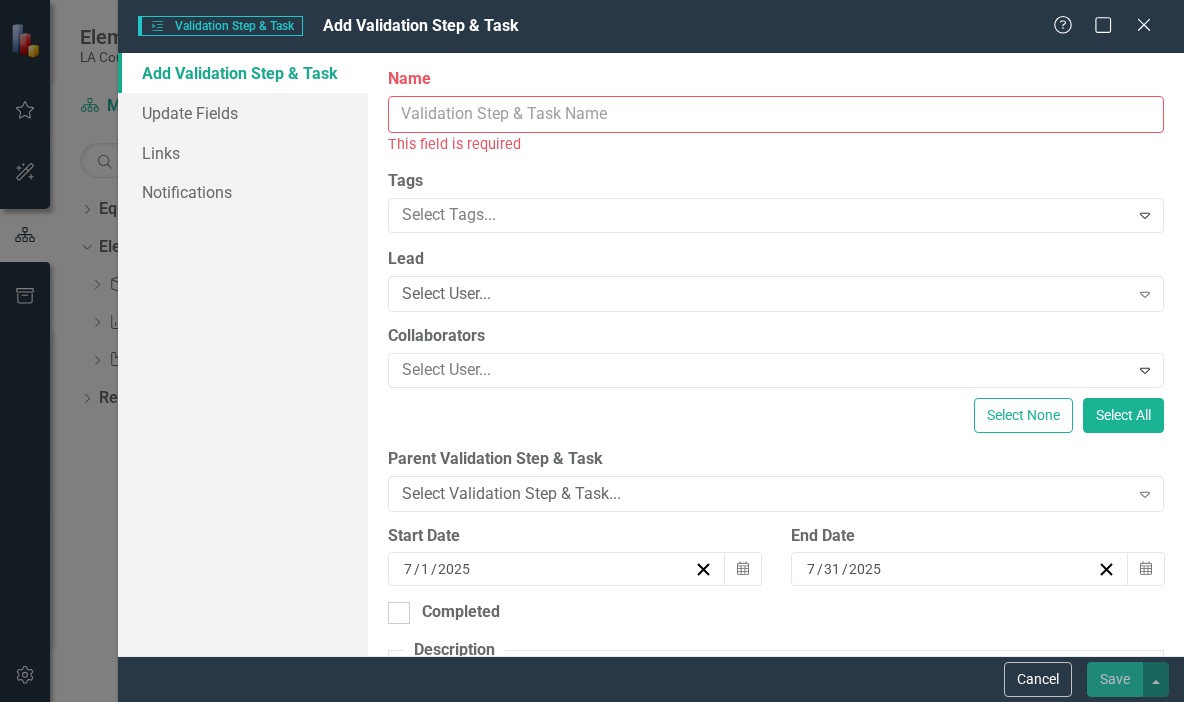 click on "Name" at bounding box center [776, 114] 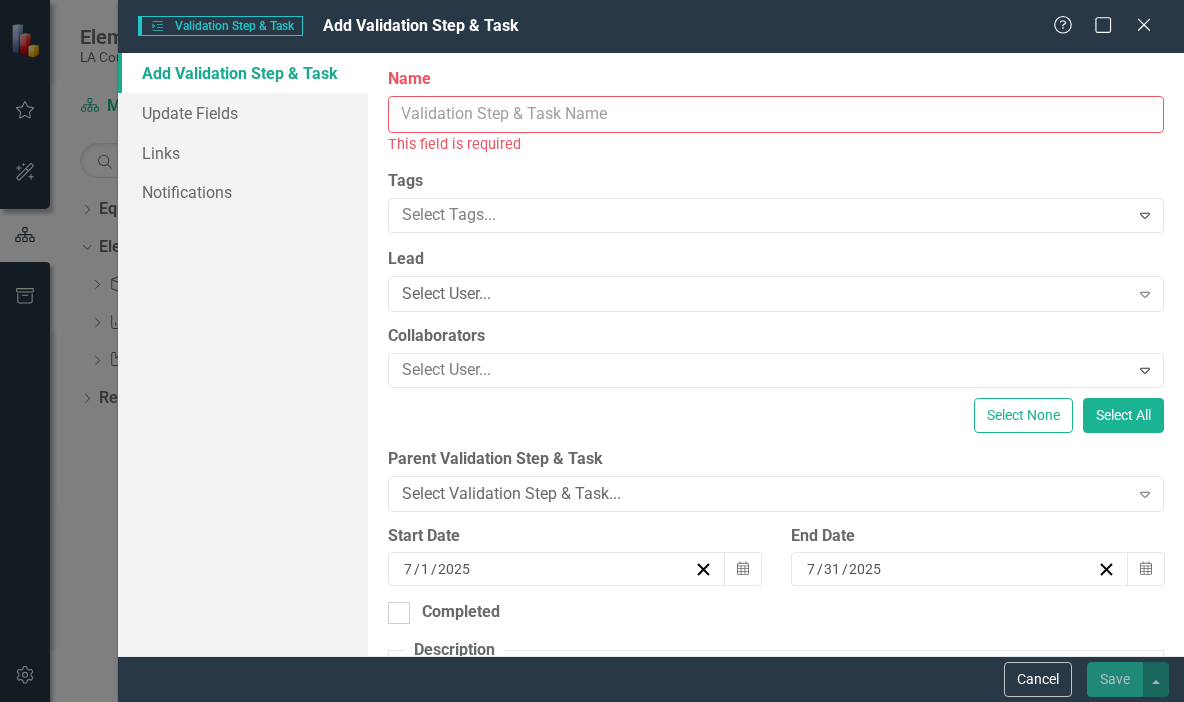 paste on "2. Solidify youth role in DMH stakeholder meetings and DMH participation in other youth oriented systems and stakeholder meetings to promote a reciprocal communication." 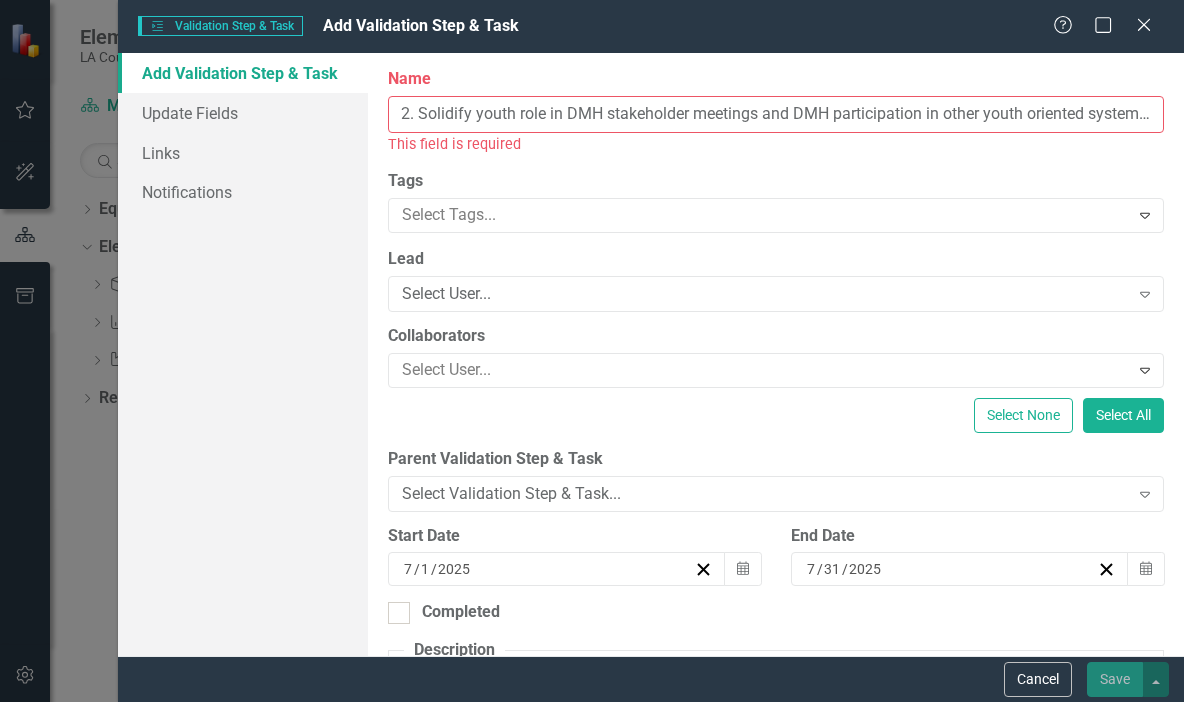 scroll, scrollTop: 0, scrollLeft: 499, axis: horizontal 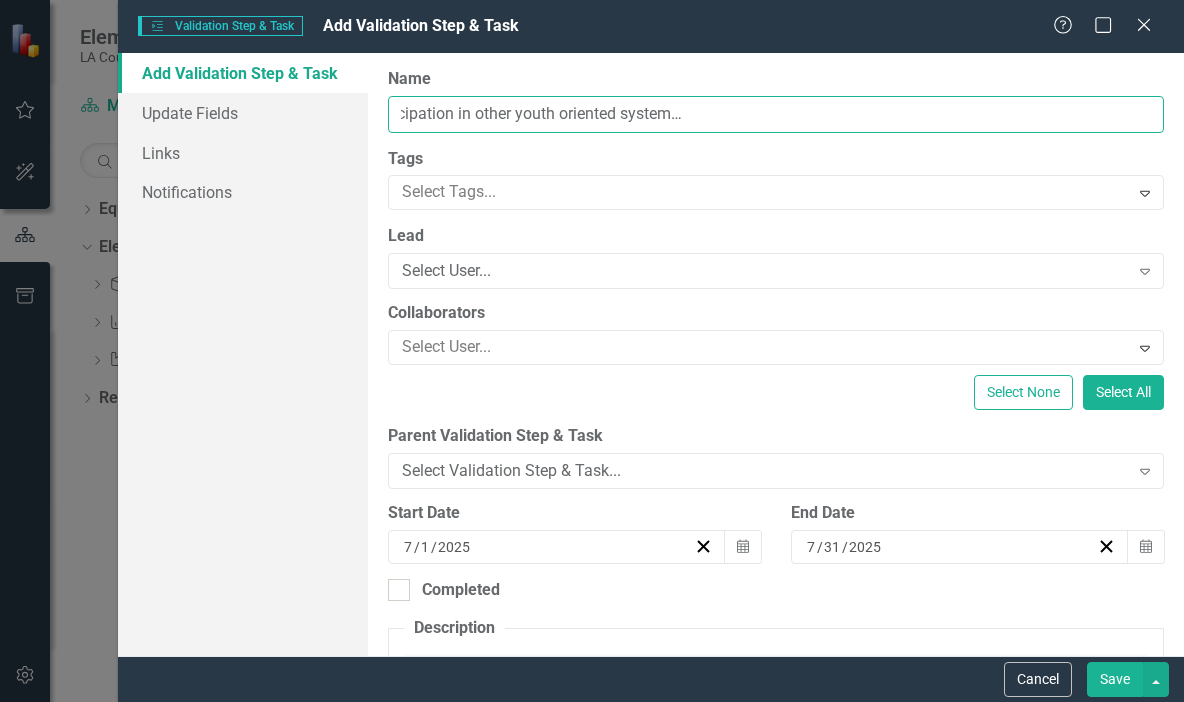 type on "2. Solidify youth role in DMH stakeholder meetings and DMH participation in other youth oriented systems and stakeholder meetings to promote a reciprocal communication." 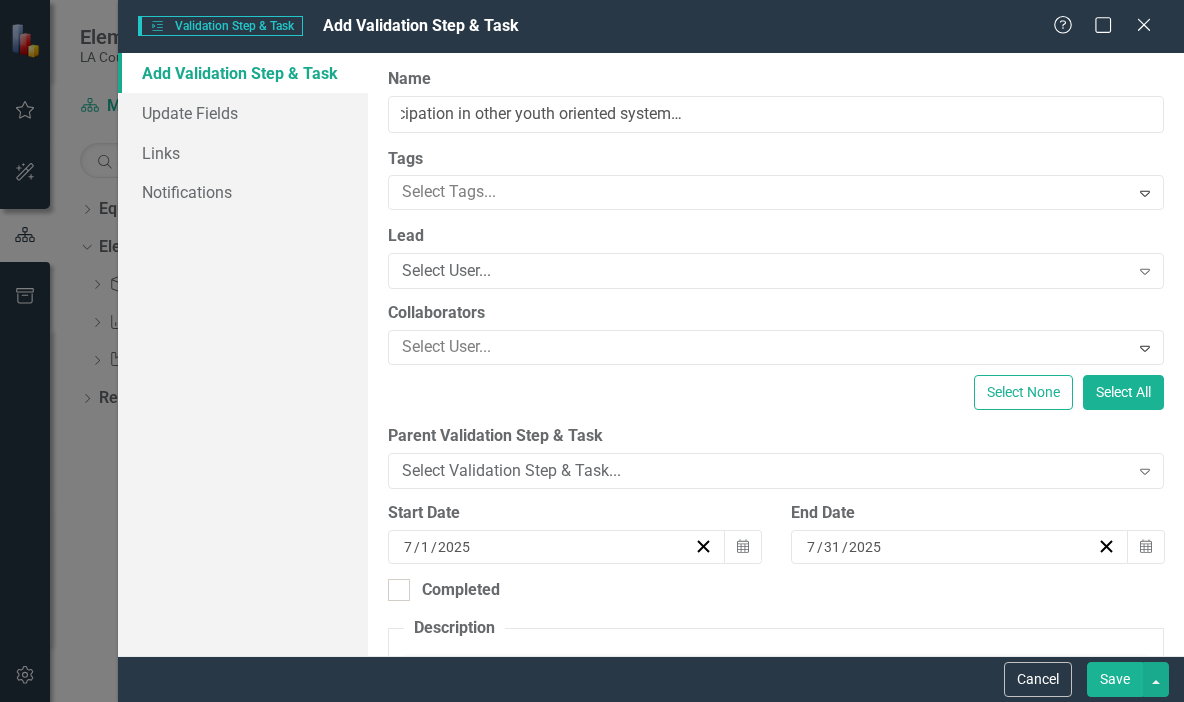 click on "Save" at bounding box center [1115, 679] 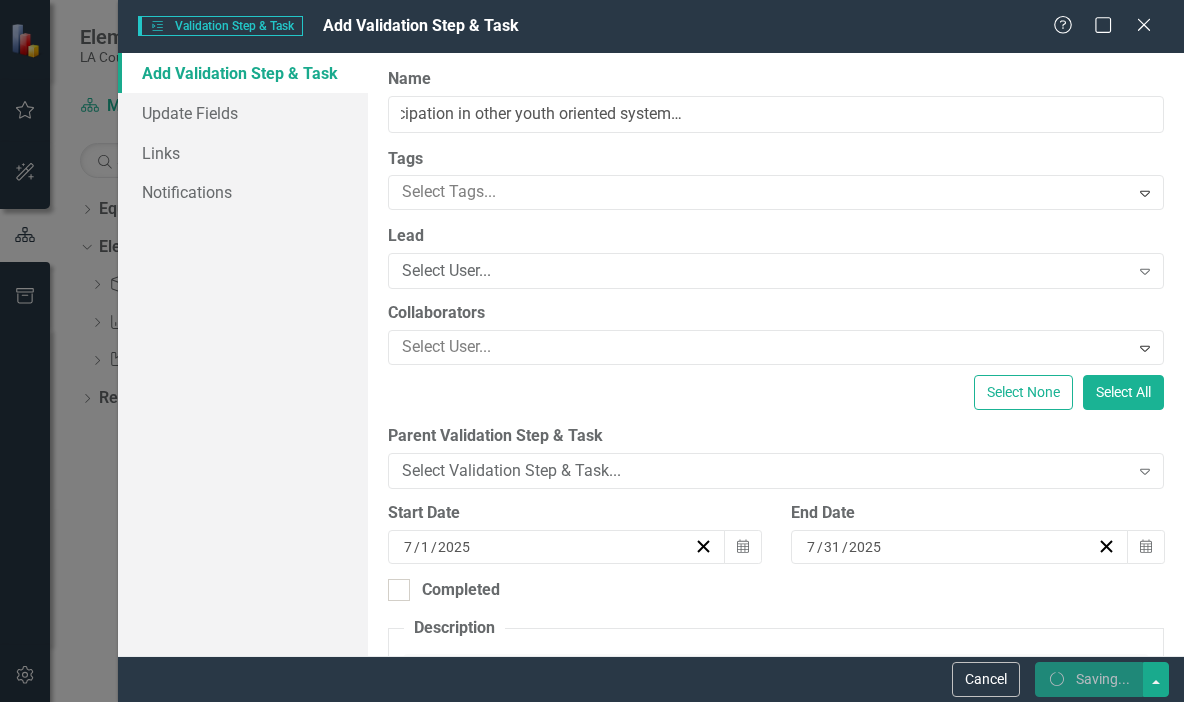 scroll, scrollTop: 0, scrollLeft: 0, axis: both 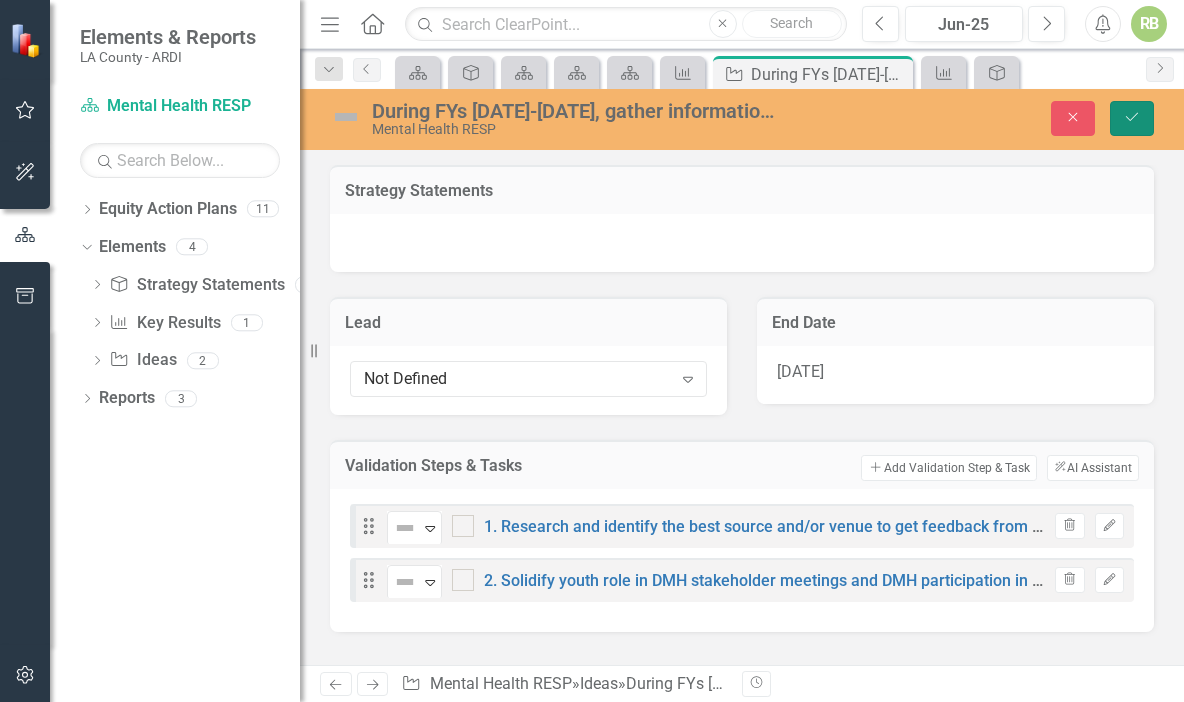 click on "Save" 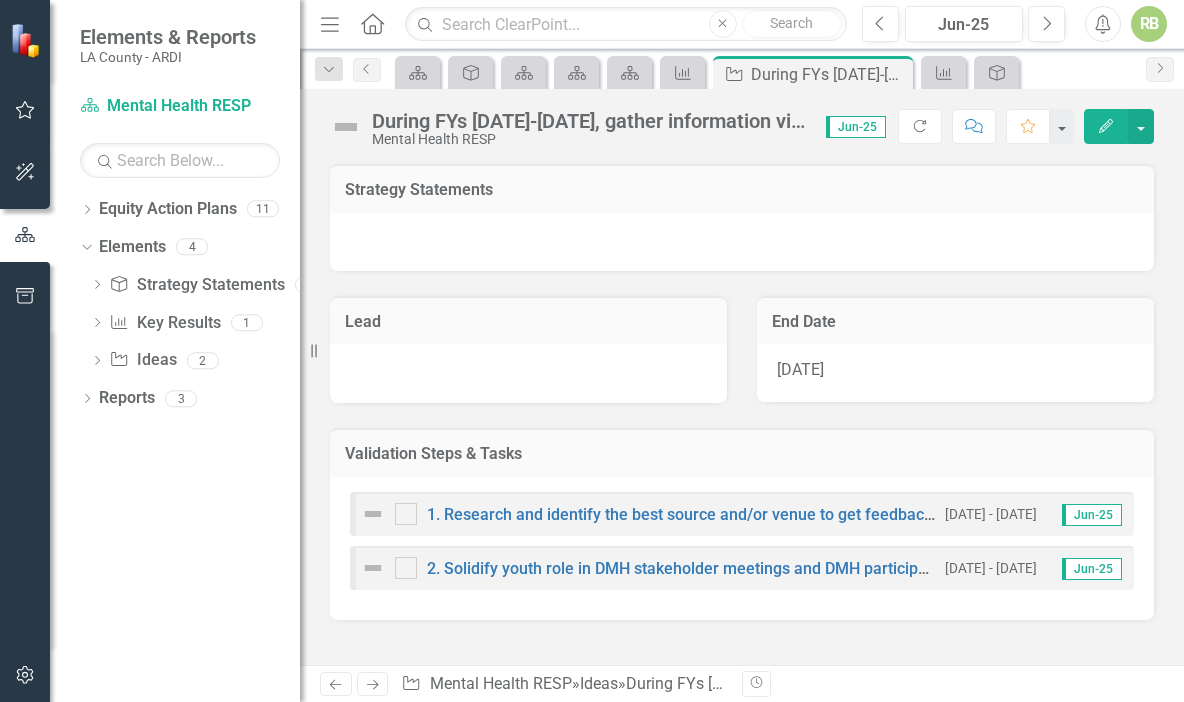 click on "Validation Steps & Tasks" at bounding box center [742, 454] 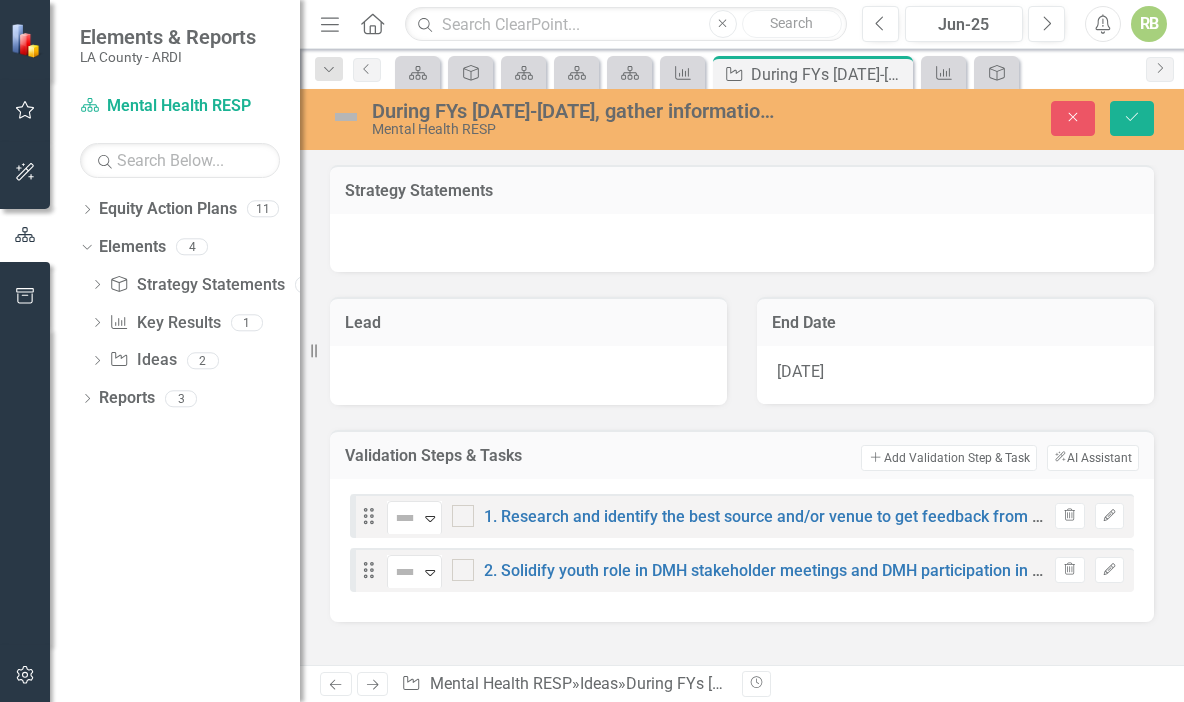 click on "Add  Add Validation Step & Task" at bounding box center [948, 458] 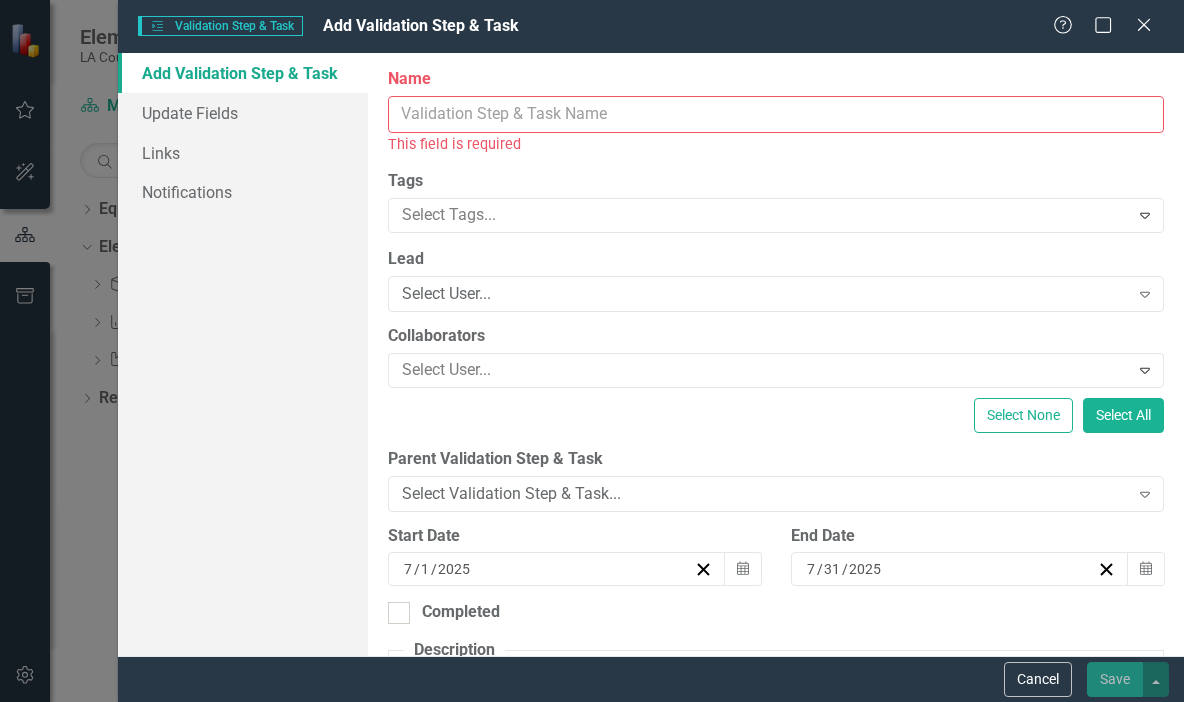 click on "Name" at bounding box center (776, 114) 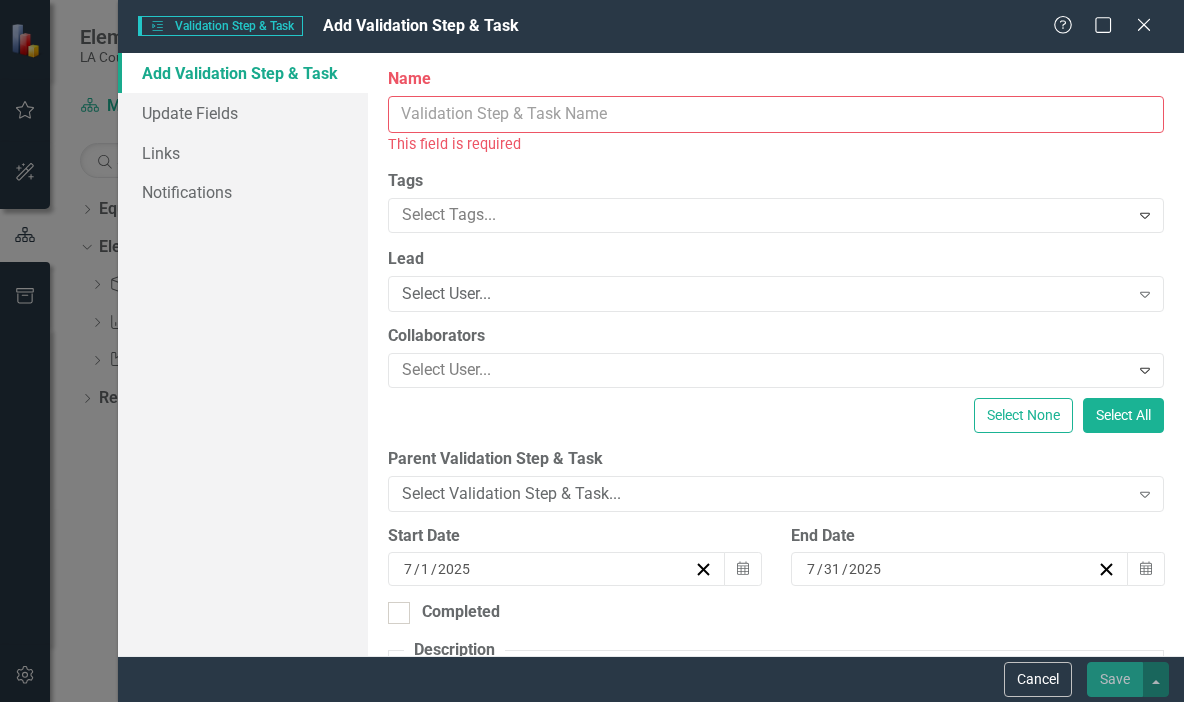 paste on "3. Survey and/or facilitate listening sessions with youth stakeholders to identify what mental health and counseling service they would like to see the department offer to best meet their educational needs." 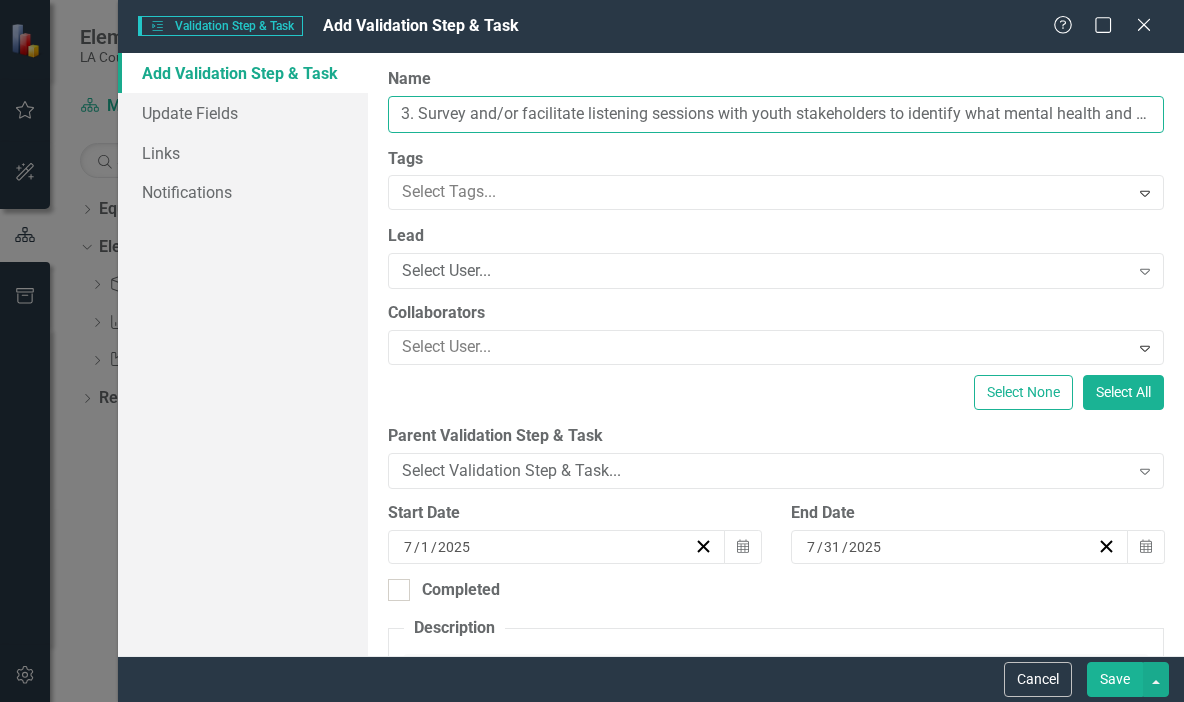 scroll, scrollTop: 0, scrollLeft: 716, axis: horizontal 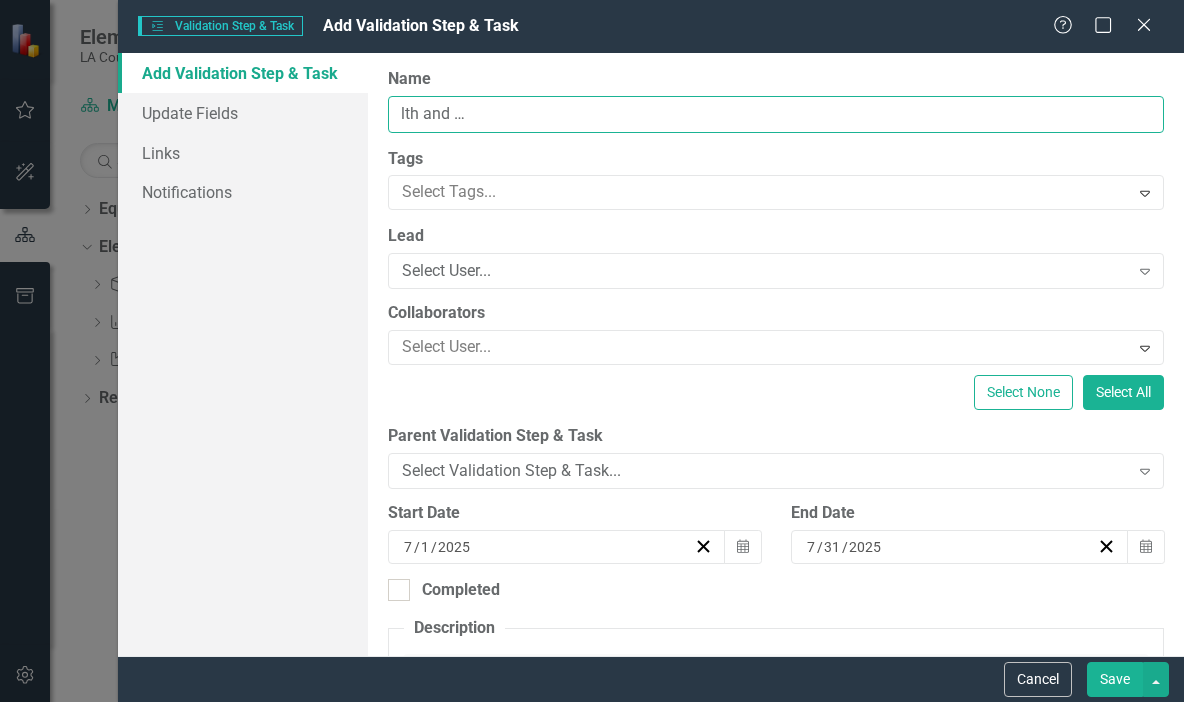 type on "3. Survey and/or facilitate listening sessions with youth stakeholders to identify what mental health and counseling service they would like to see the department offer to best meet their educational needs." 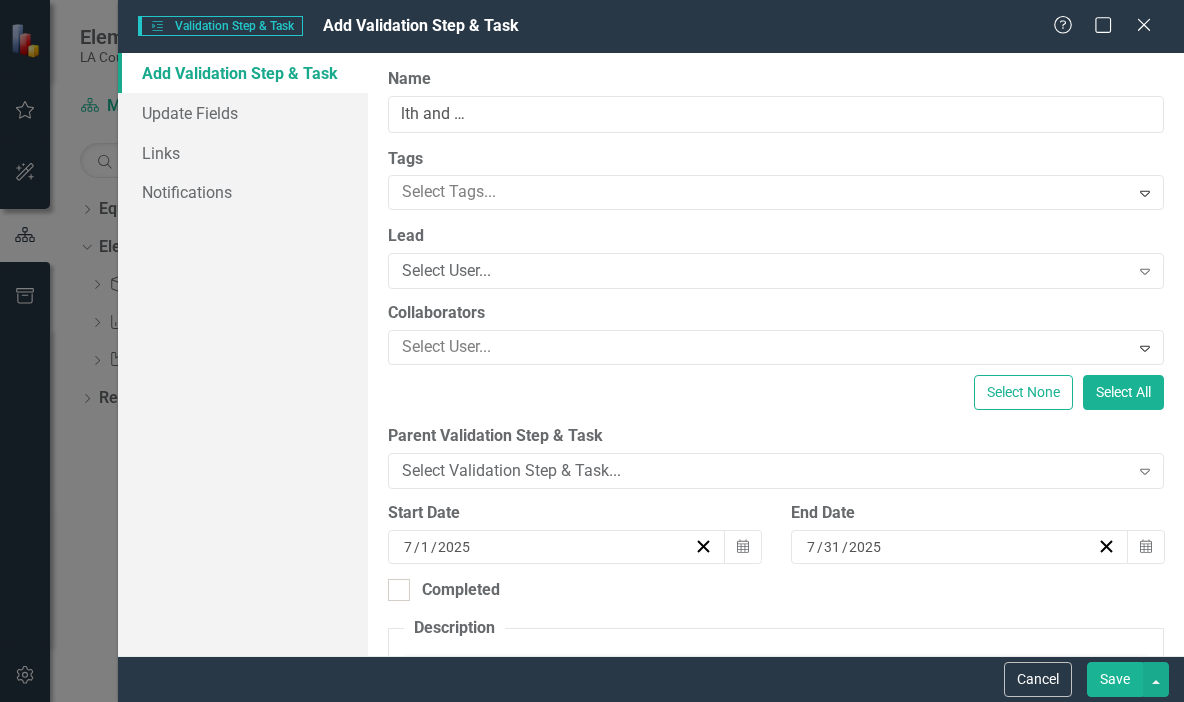 click on "Save" at bounding box center [1115, 679] 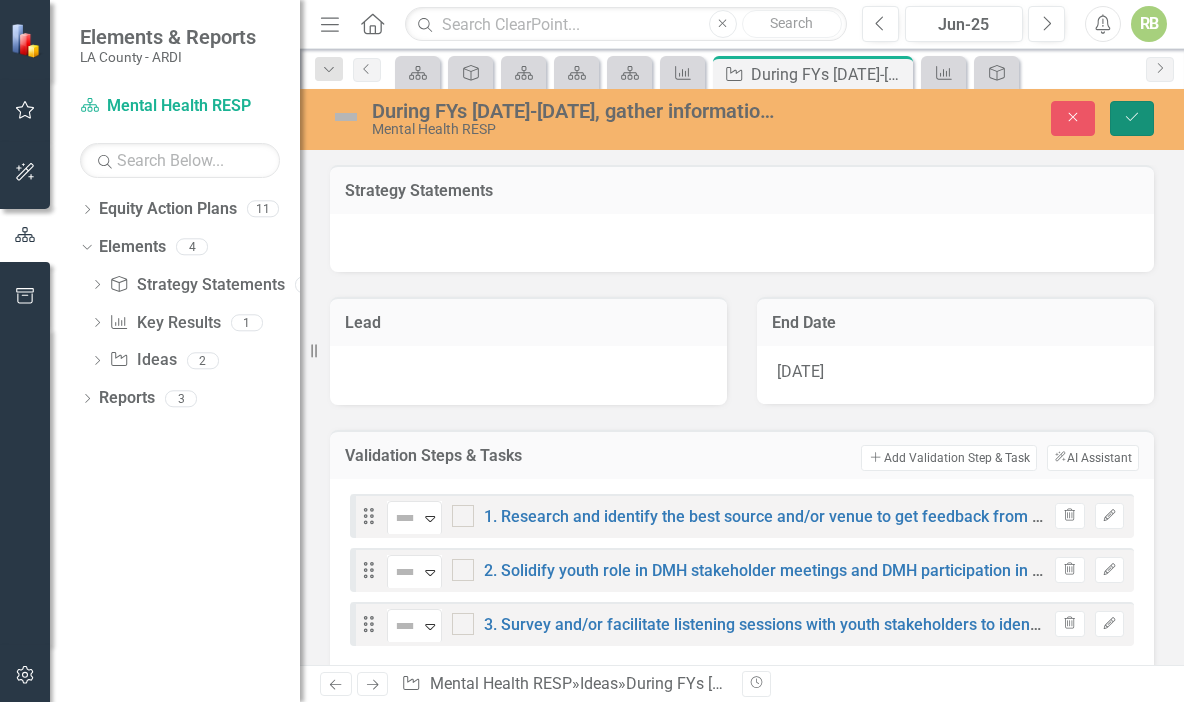 click on "Save" 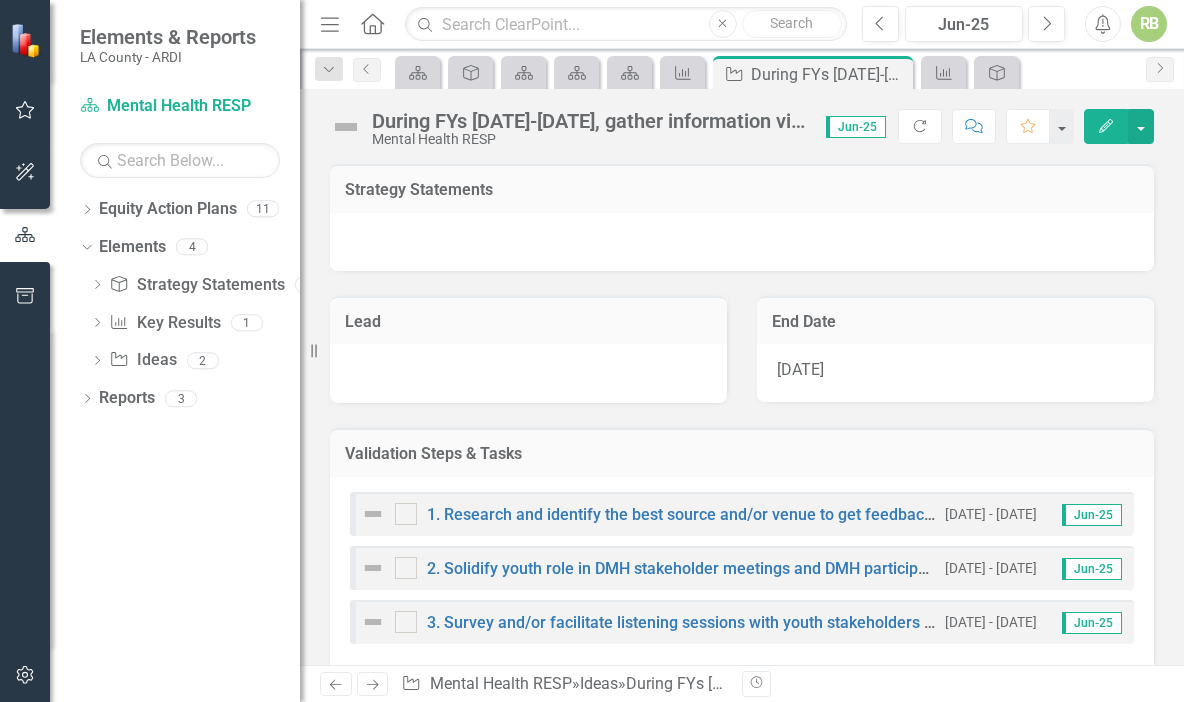 scroll, scrollTop: 29, scrollLeft: 0, axis: vertical 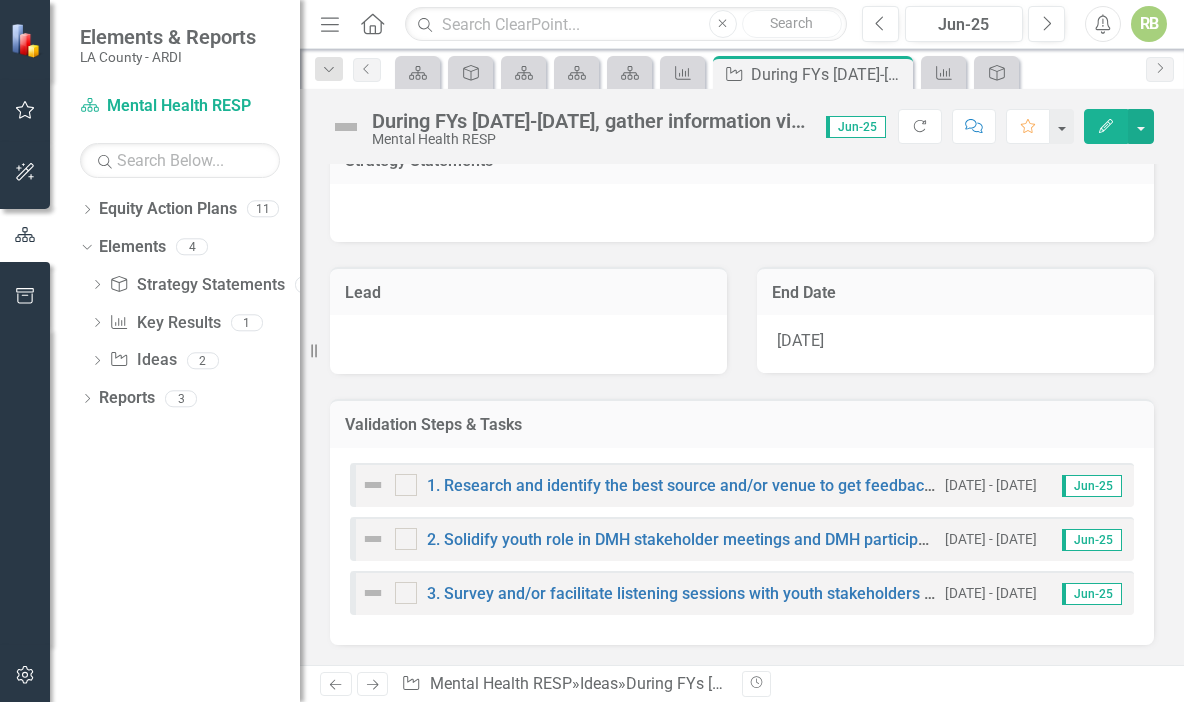 click on "Validation Steps & Tasks" at bounding box center [742, 427] 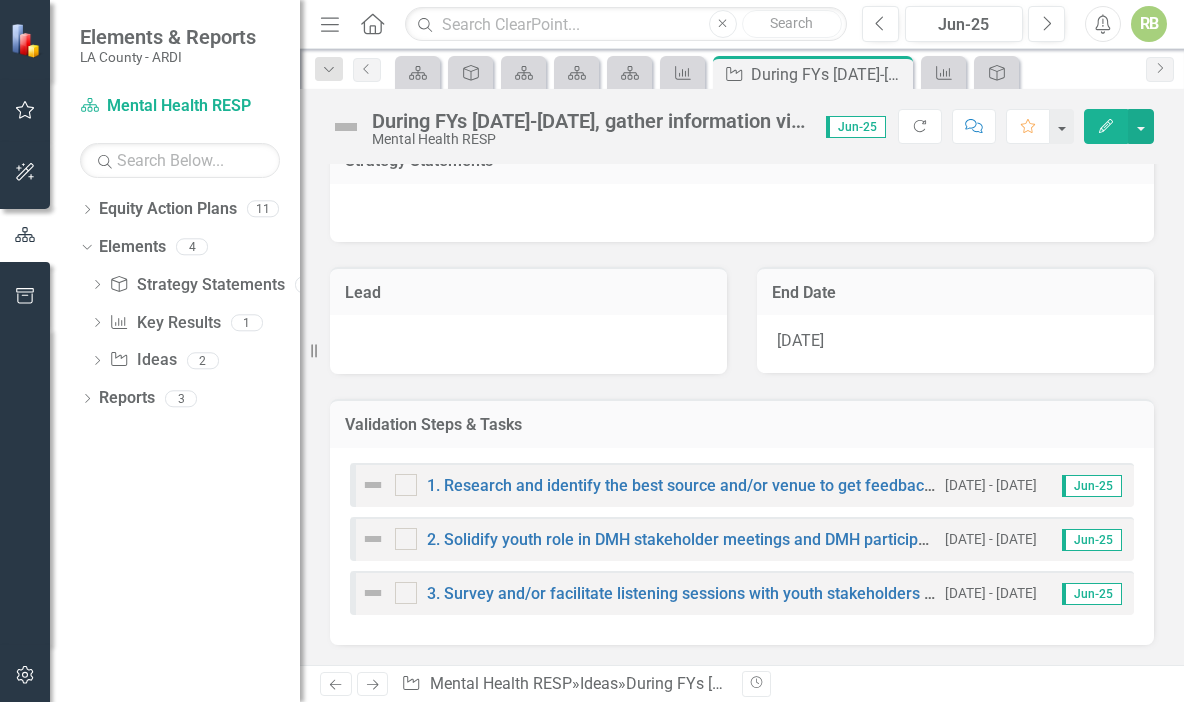 click on "Validation Steps & Tasks" at bounding box center (742, 427) 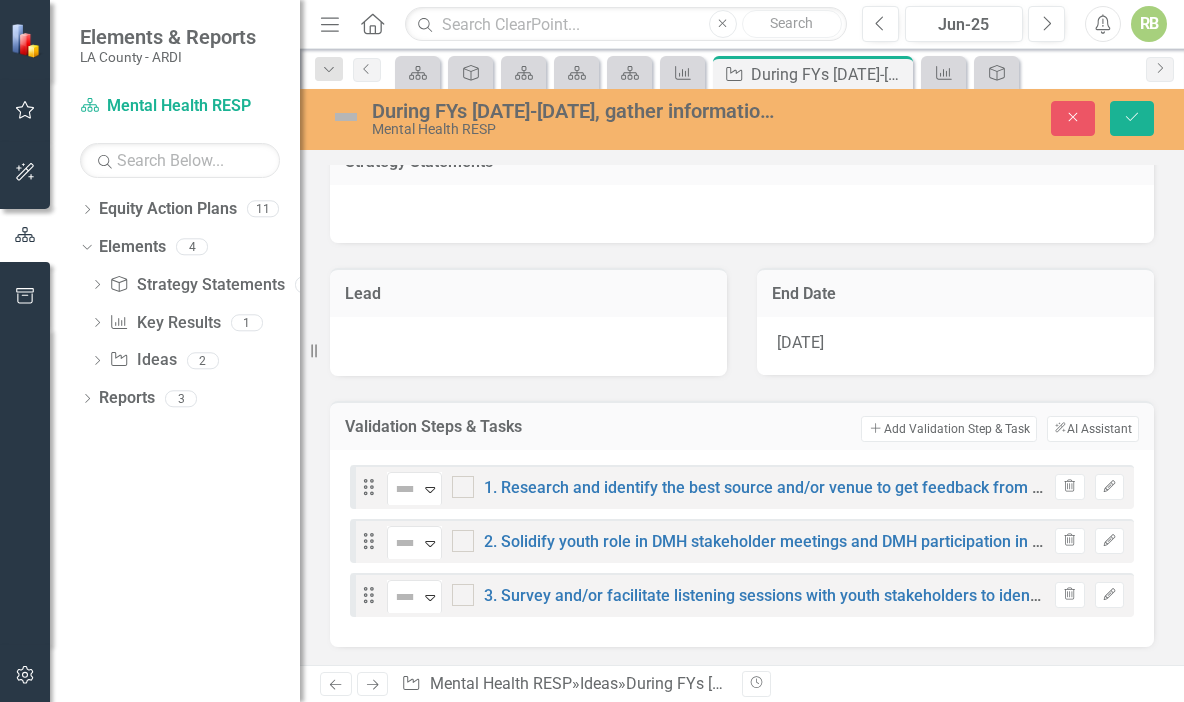click on "Add  Add Validation Step & Task" at bounding box center (948, 429) 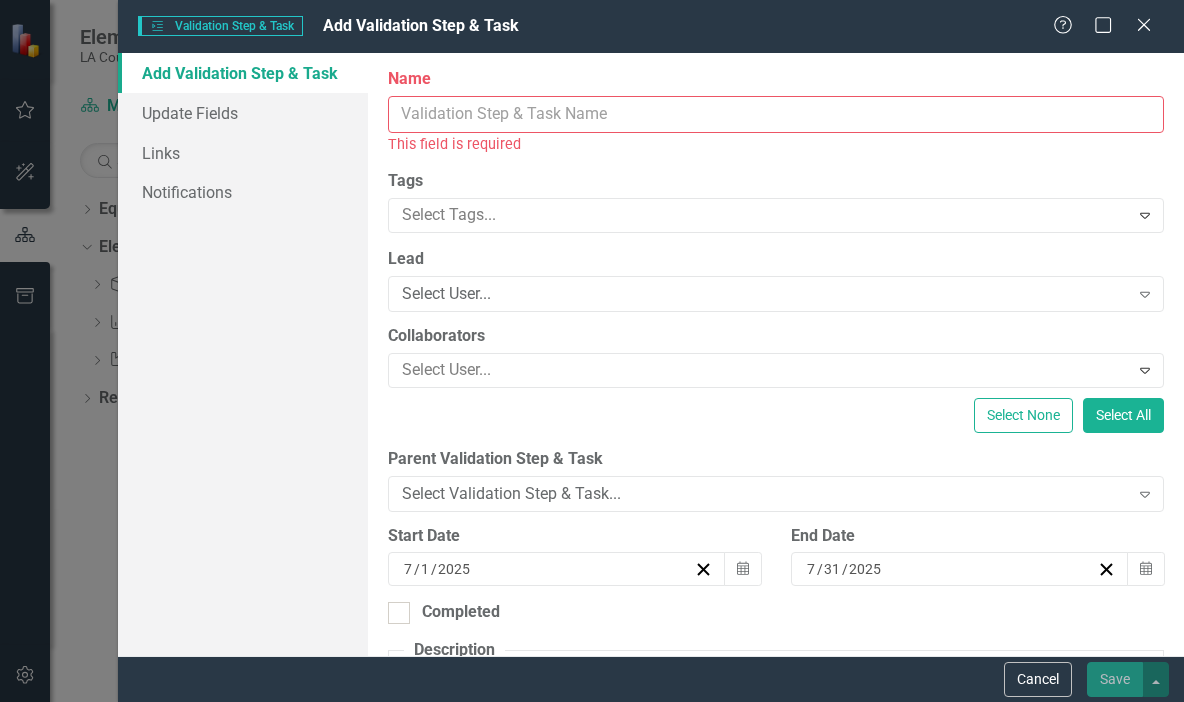 click on "Name" at bounding box center (776, 114) 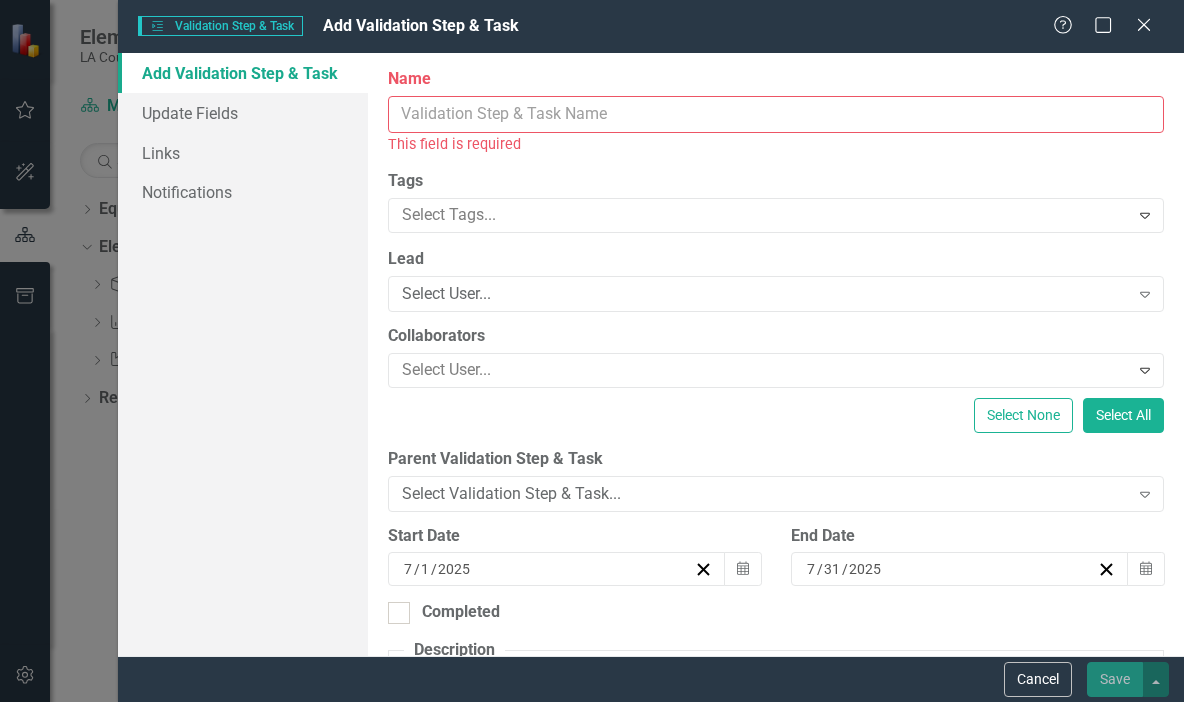 paste on "4. Craft a list of recommendations from past and current engagement oportunities to evaluate alignment and elevate the most commonly identified resources and services" 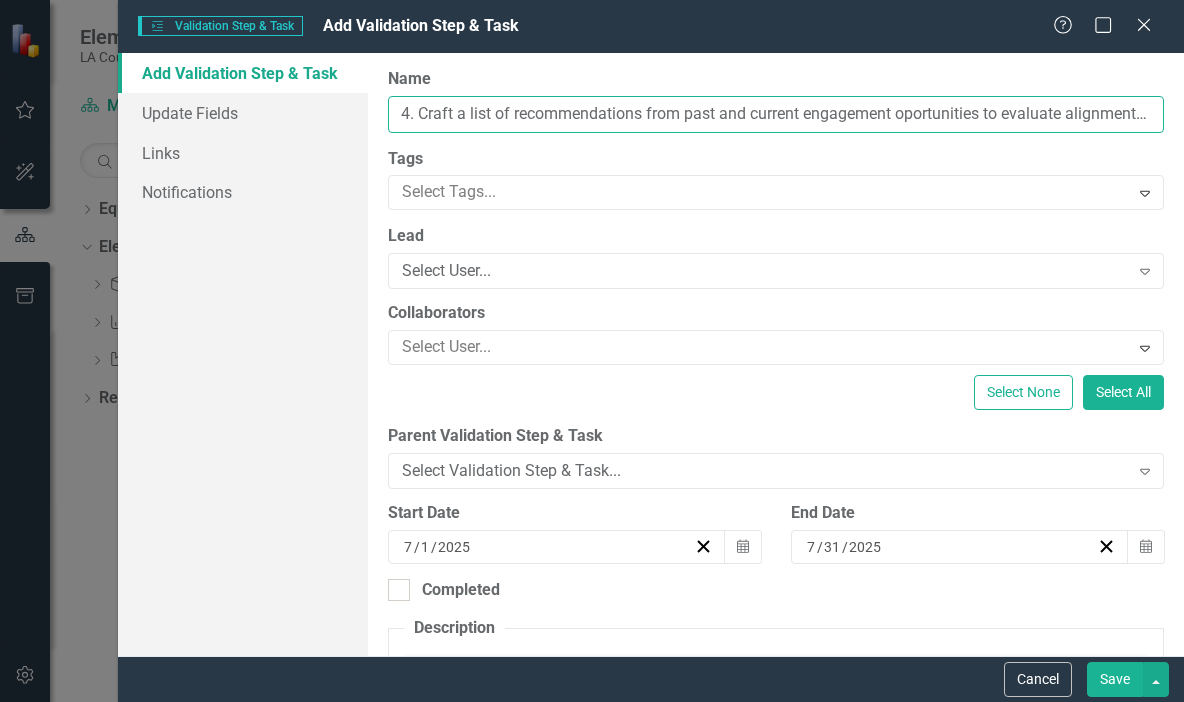 scroll, scrollTop: 0, scrollLeft: 474, axis: horizontal 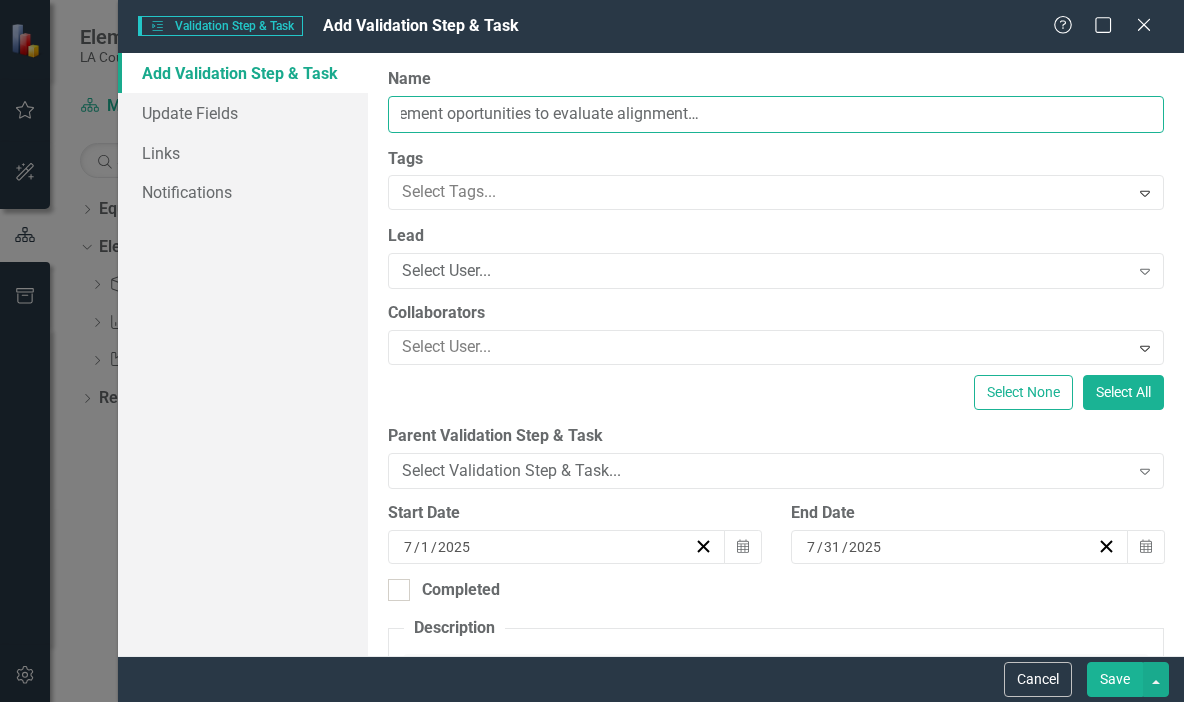 type on "4. Craft a list of recommendations from past and current engagement oportunities to evaluate alignment and elevate the most commonly identified resources and services" 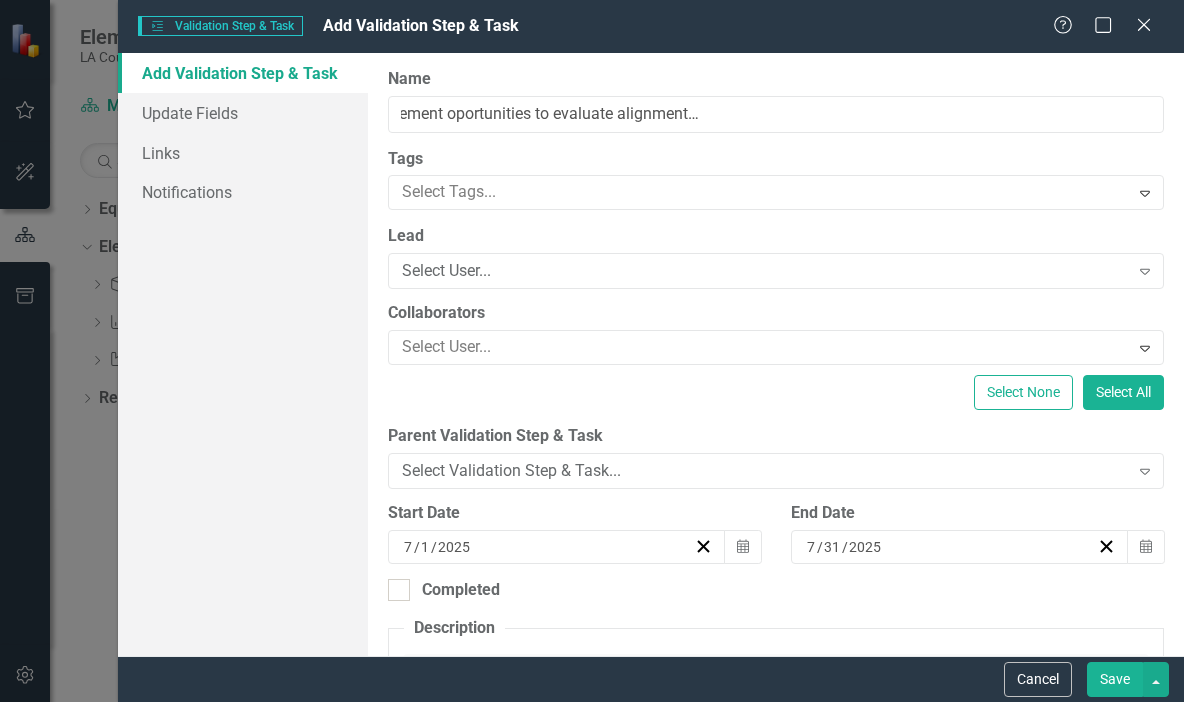 click on "Save" at bounding box center (1115, 679) 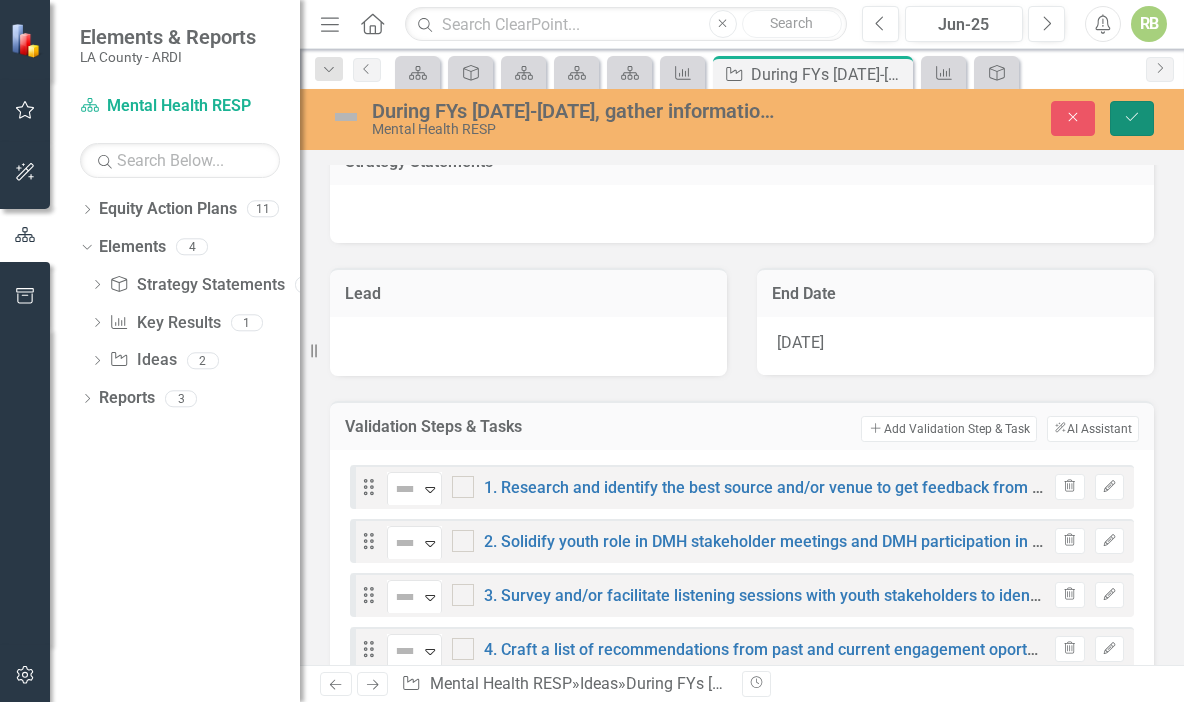 click on "Save" 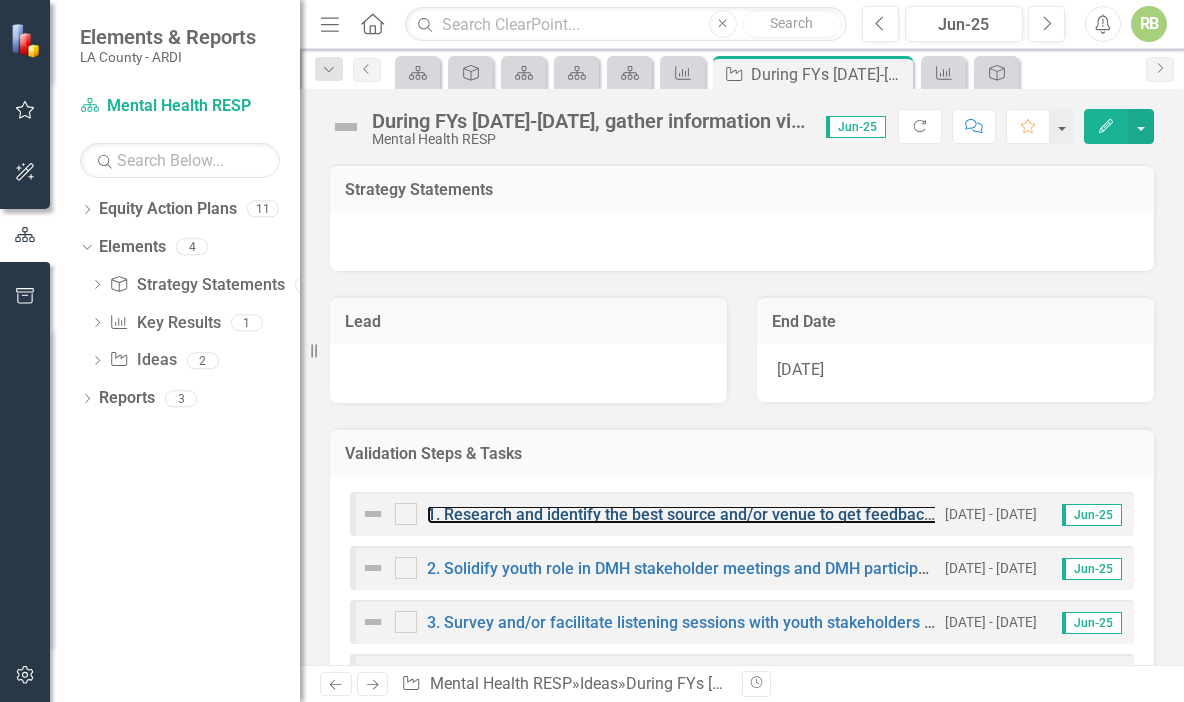 click on "1. Research and identify the best source and/or venue to get feedback from youth who may qualify for services." at bounding box center (828, 514) 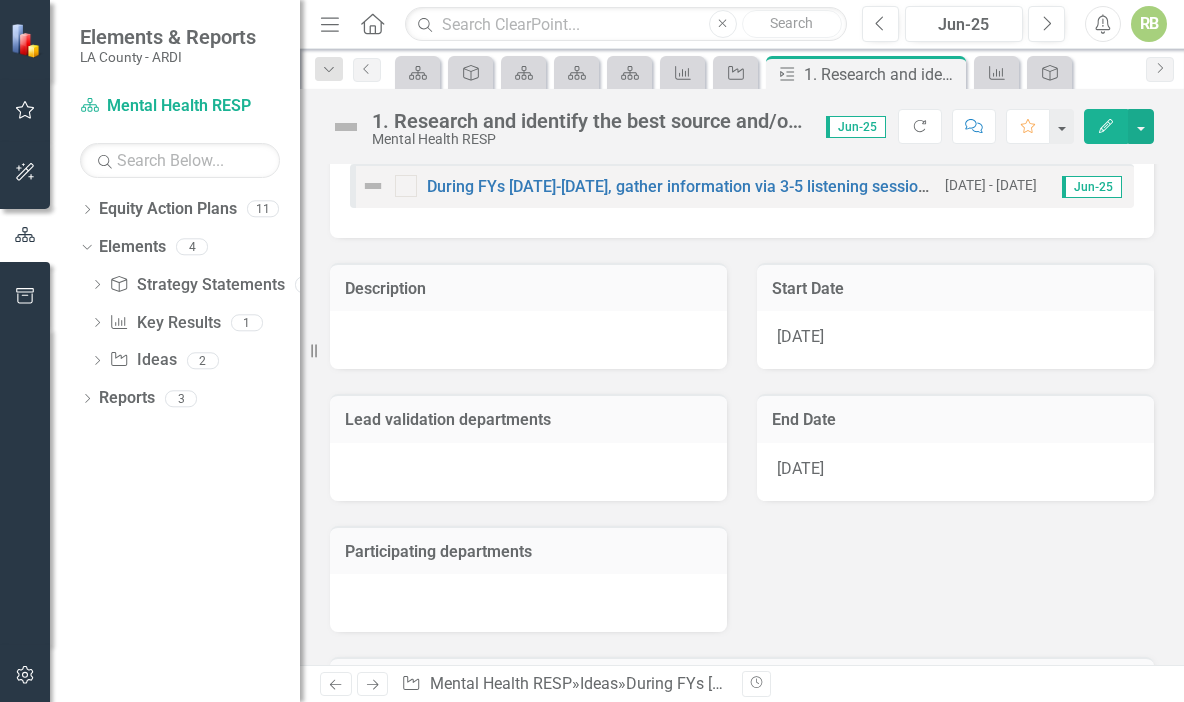 scroll, scrollTop: 183, scrollLeft: 0, axis: vertical 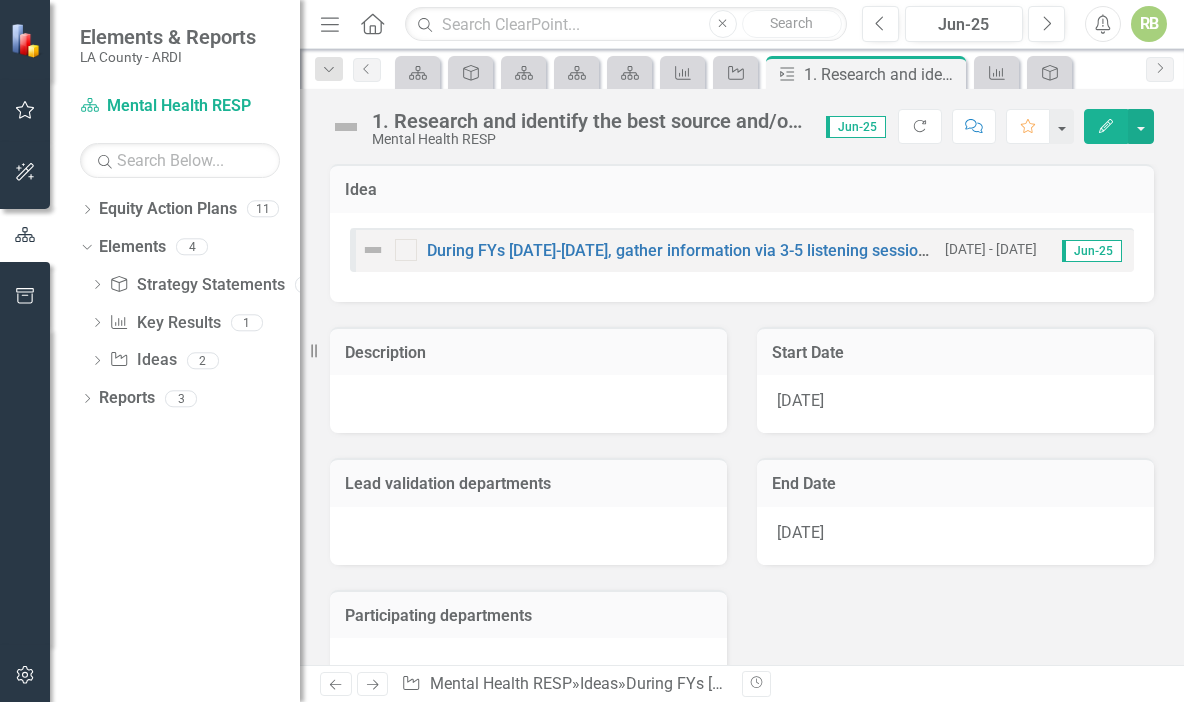 click on "7/31/25" at bounding box center (955, 536) 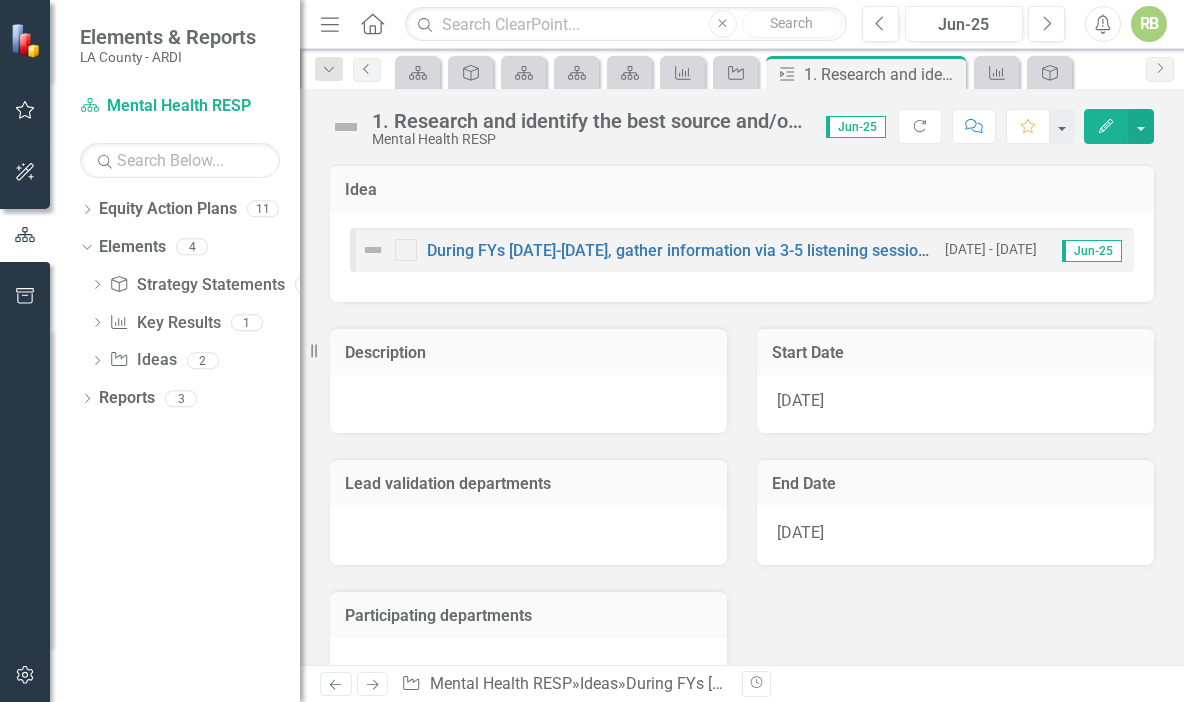 click 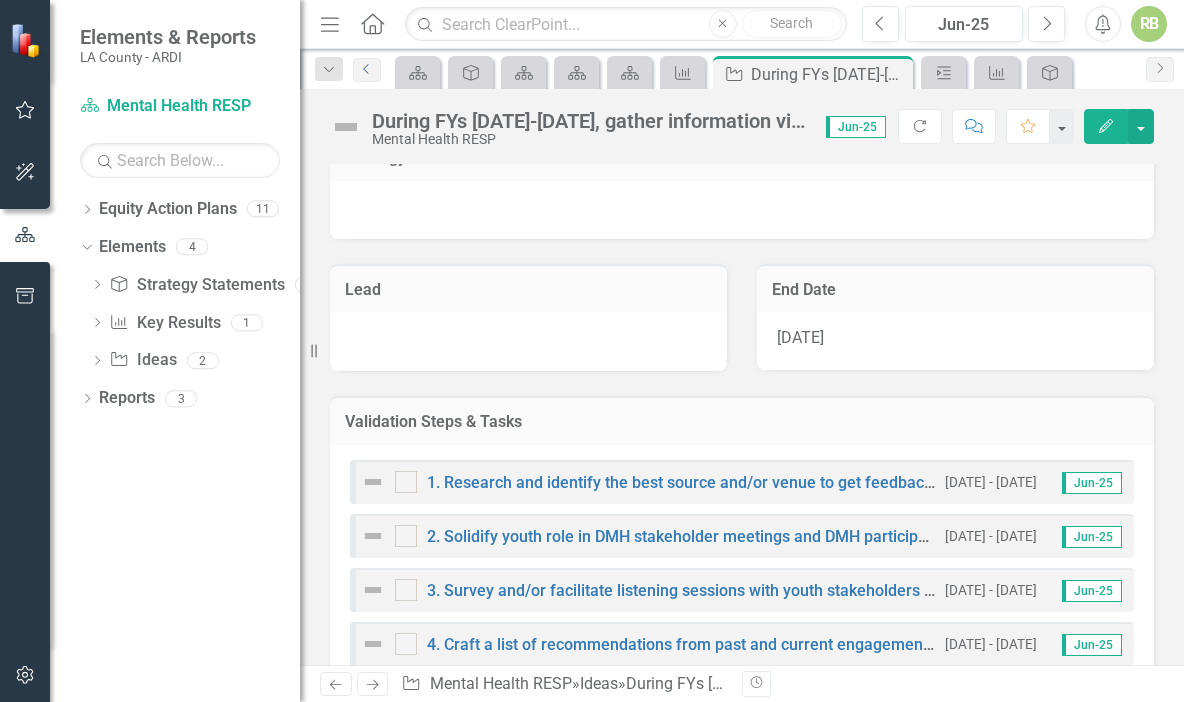 scroll, scrollTop: 83, scrollLeft: 0, axis: vertical 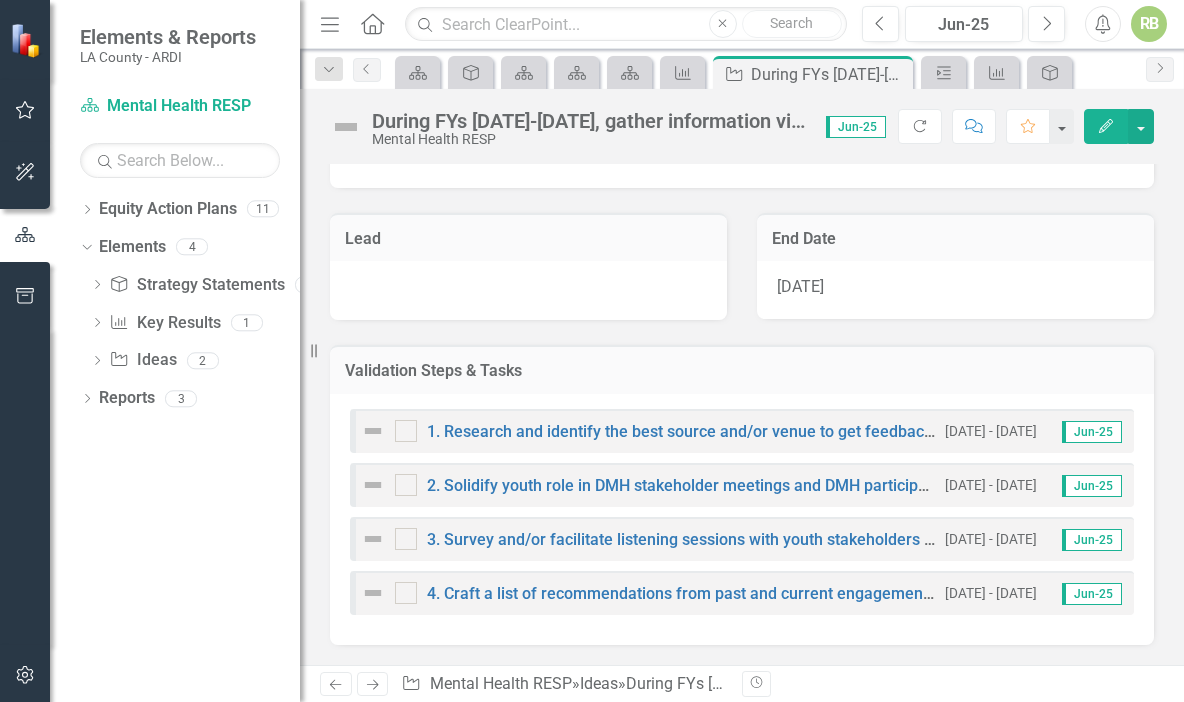 click on "7/31/25" at bounding box center [955, 290] 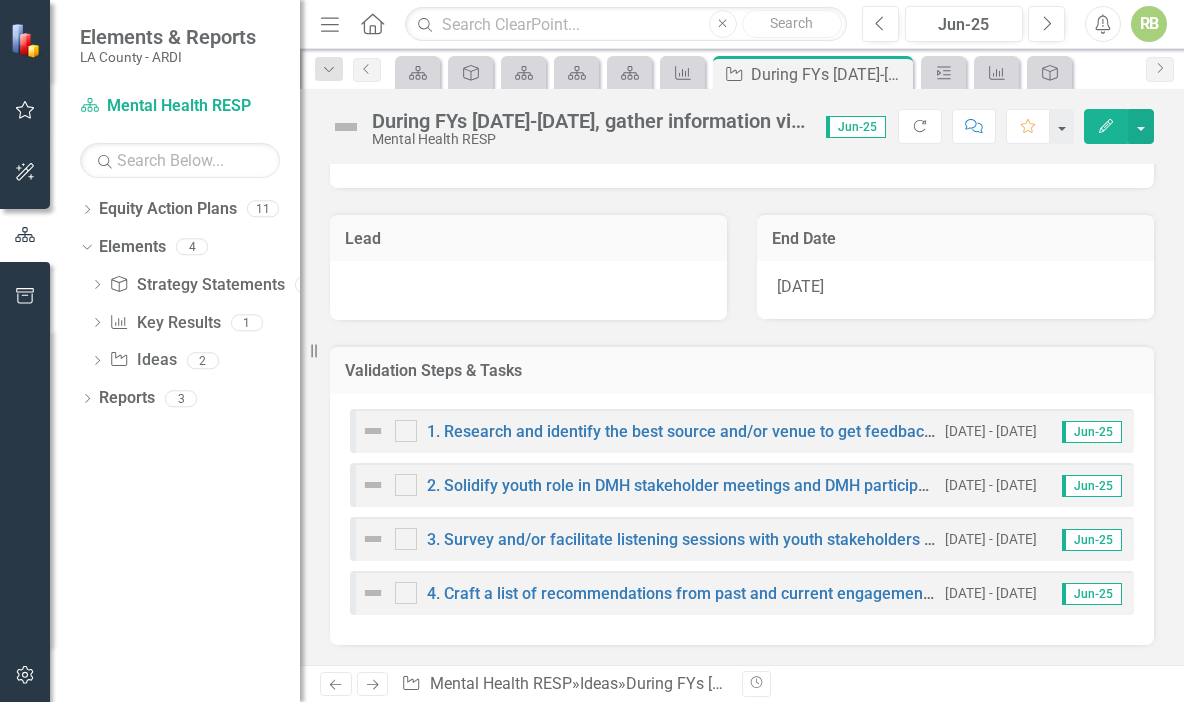 click on "Edit" 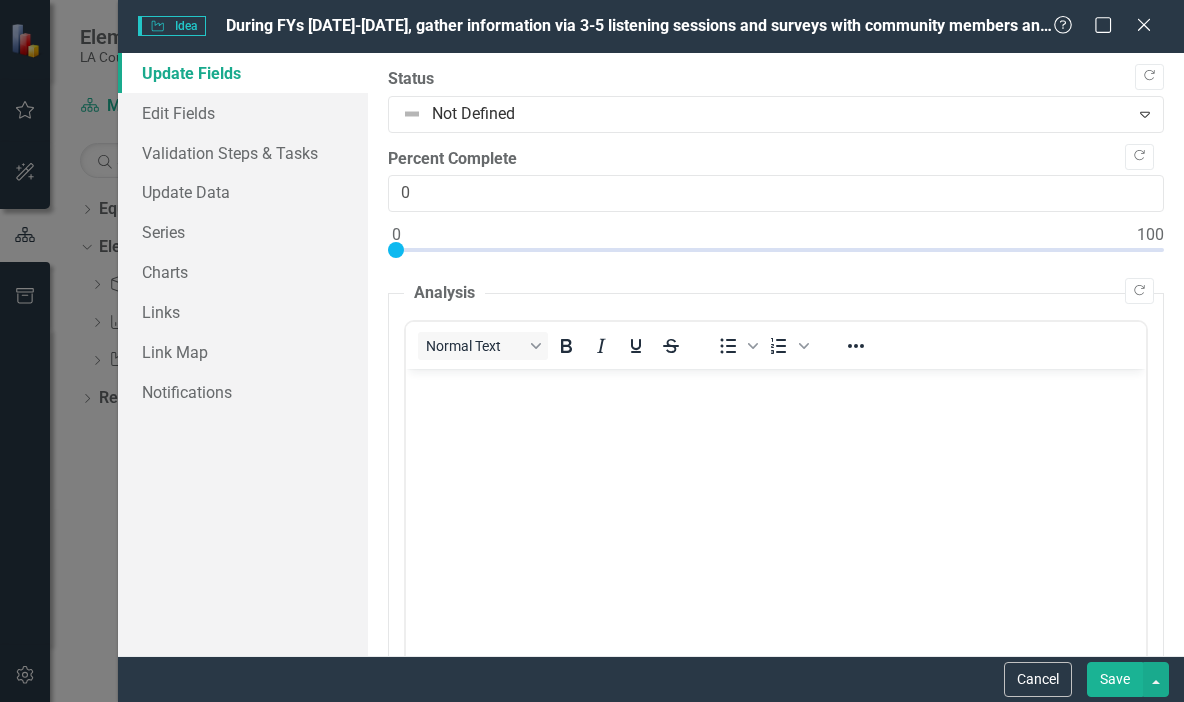 scroll, scrollTop: 0, scrollLeft: 0, axis: both 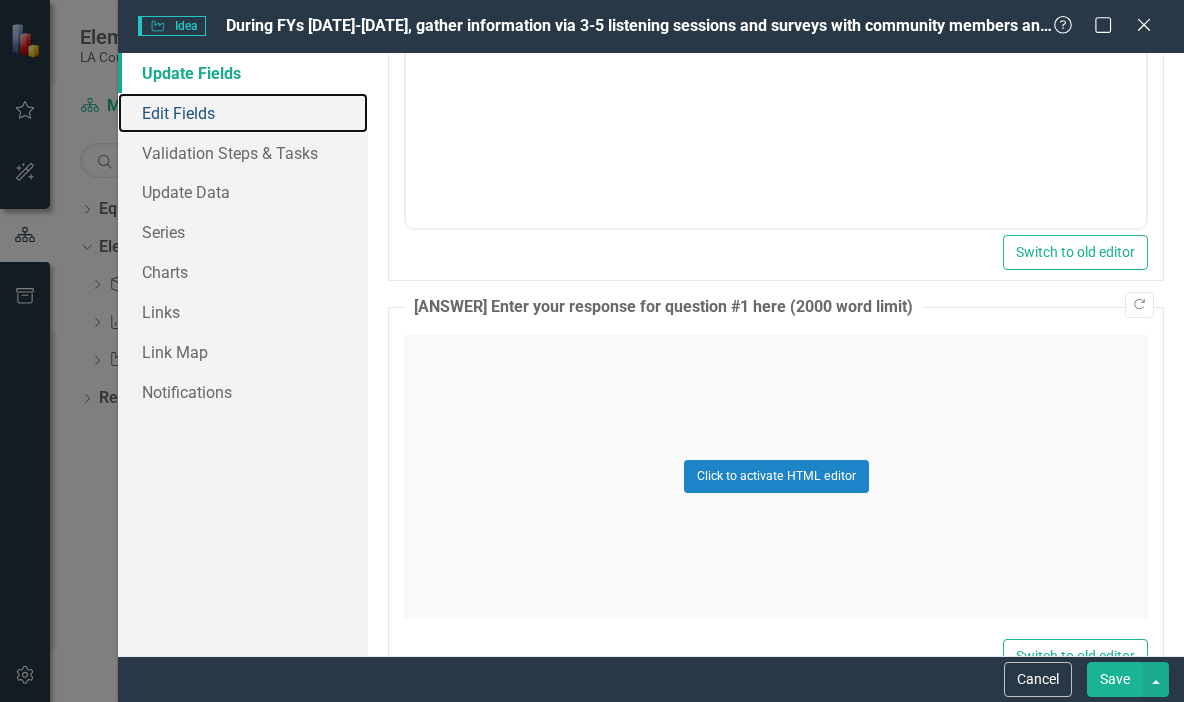 click on "Edit Fields" at bounding box center (243, 113) 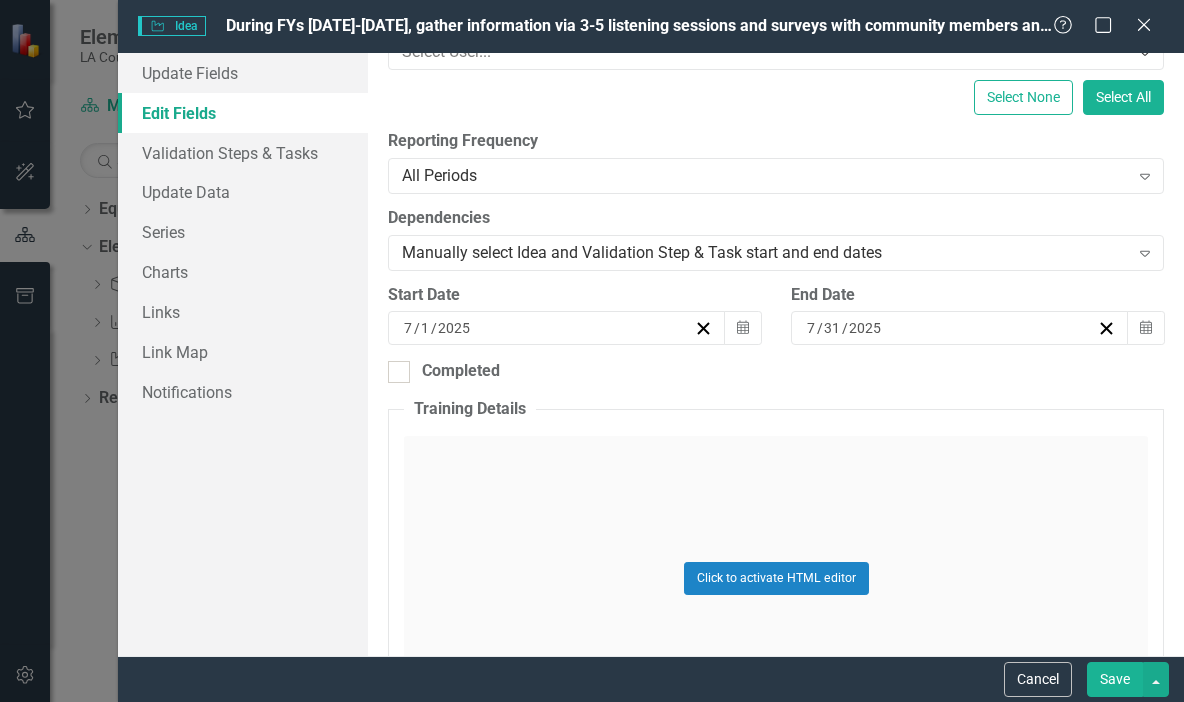scroll, scrollTop: 387, scrollLeft: 0, axis: vertical 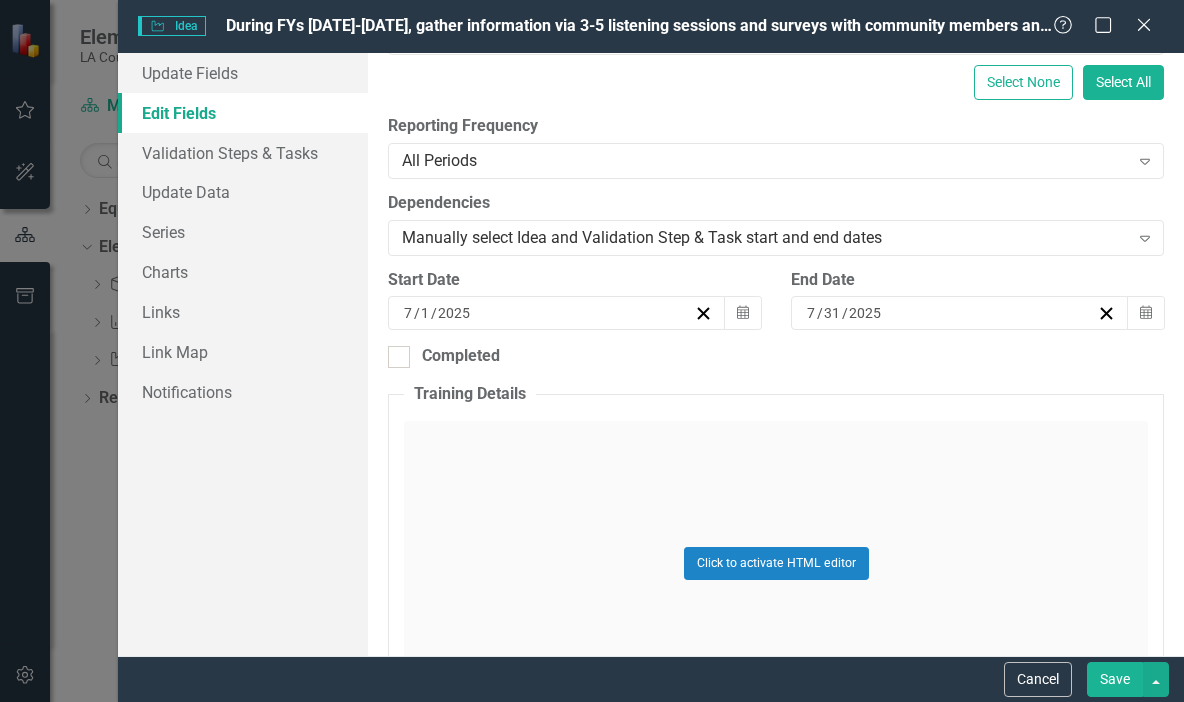 click on "7 / 31 / 2025" at bounding box center [950, 313] 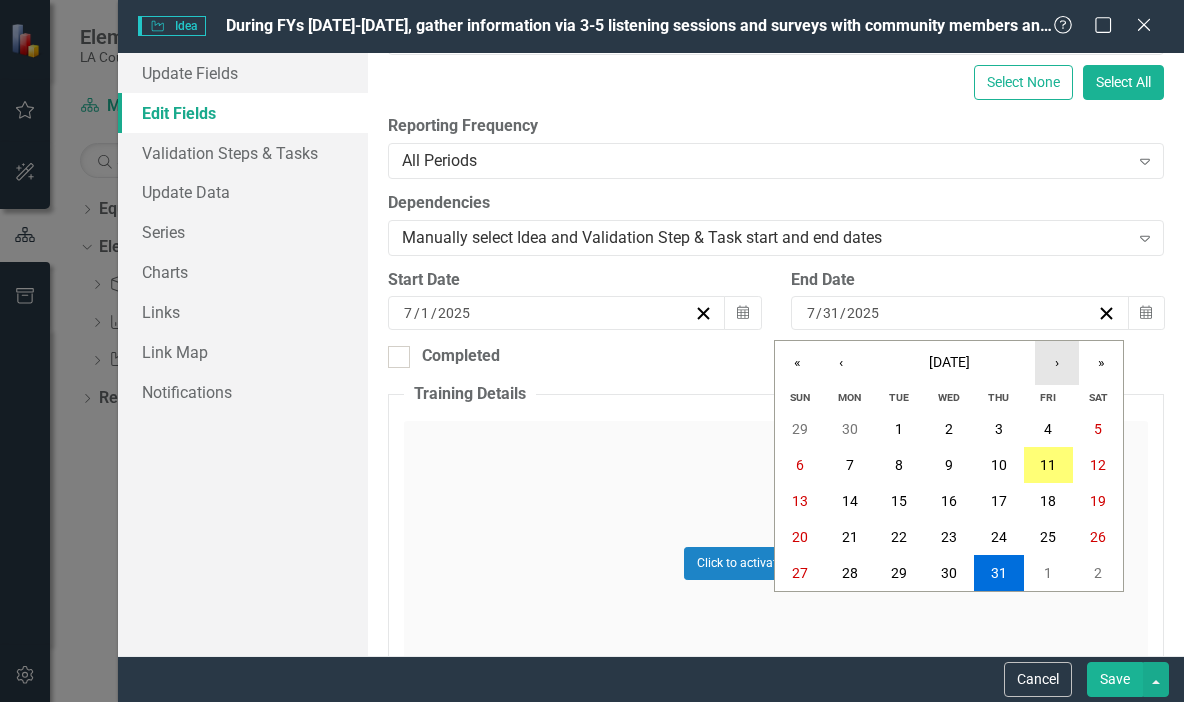 click on "›" at bounding box center [1057, 363] 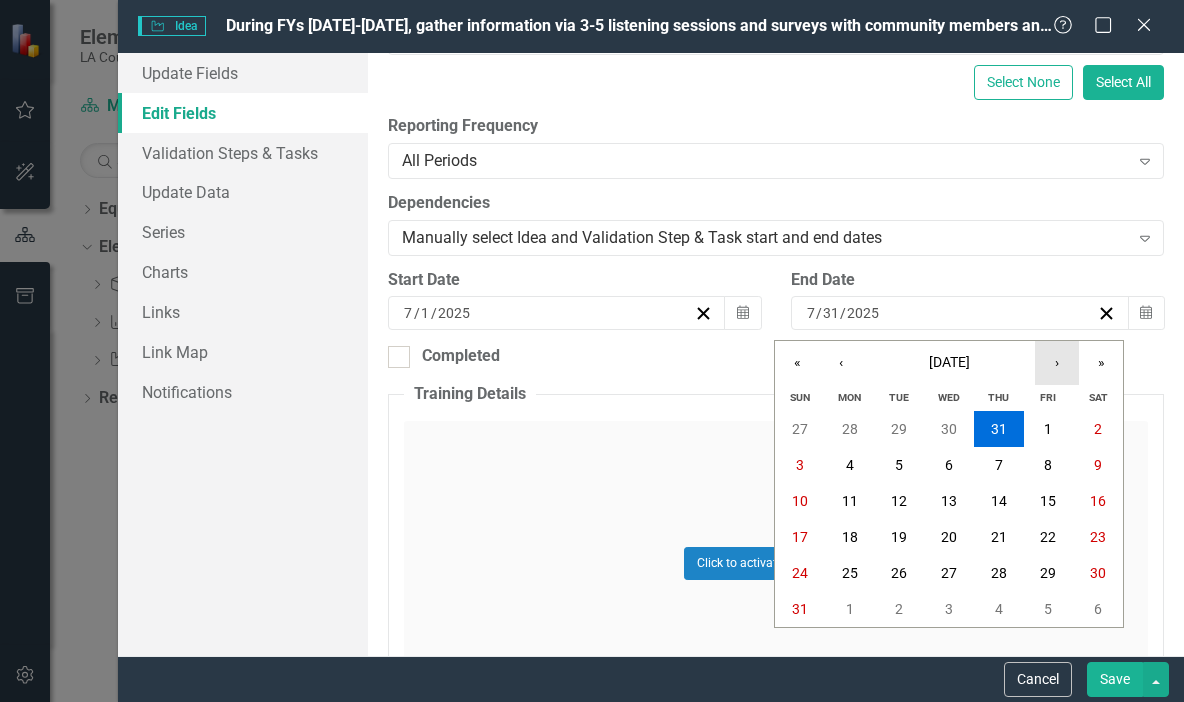 click on "›" at bounding box center [1057, 363] 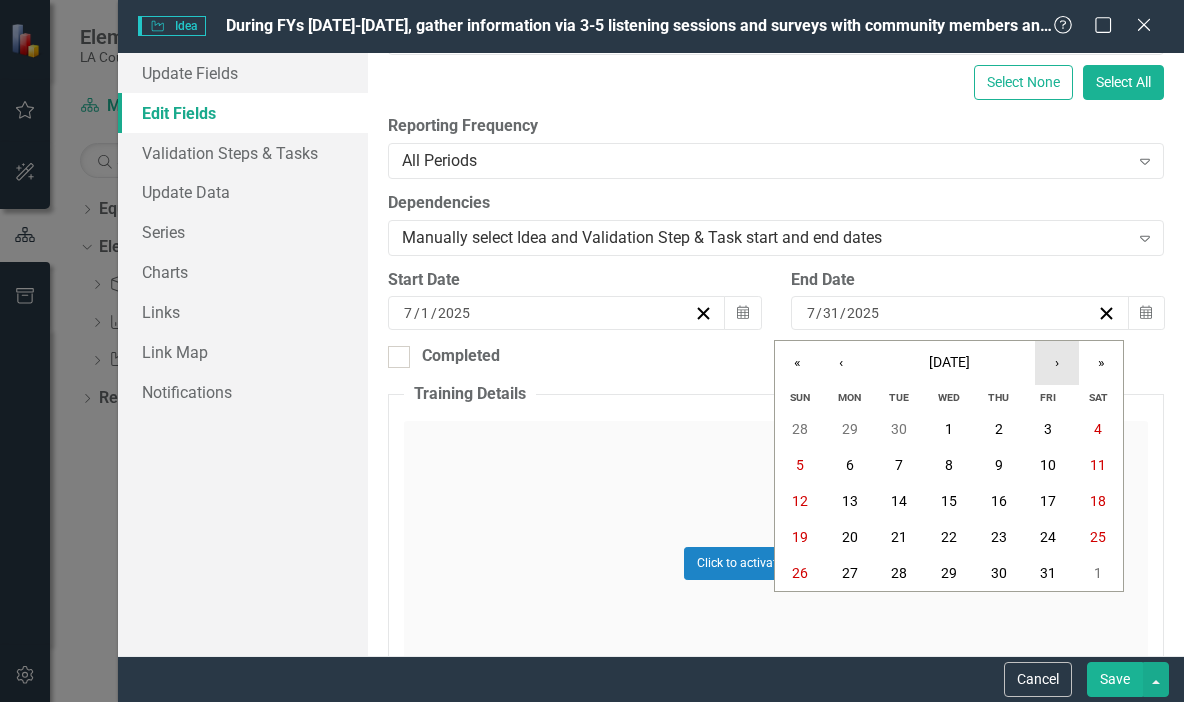 click on "›" at bounding box center (1057, 363) 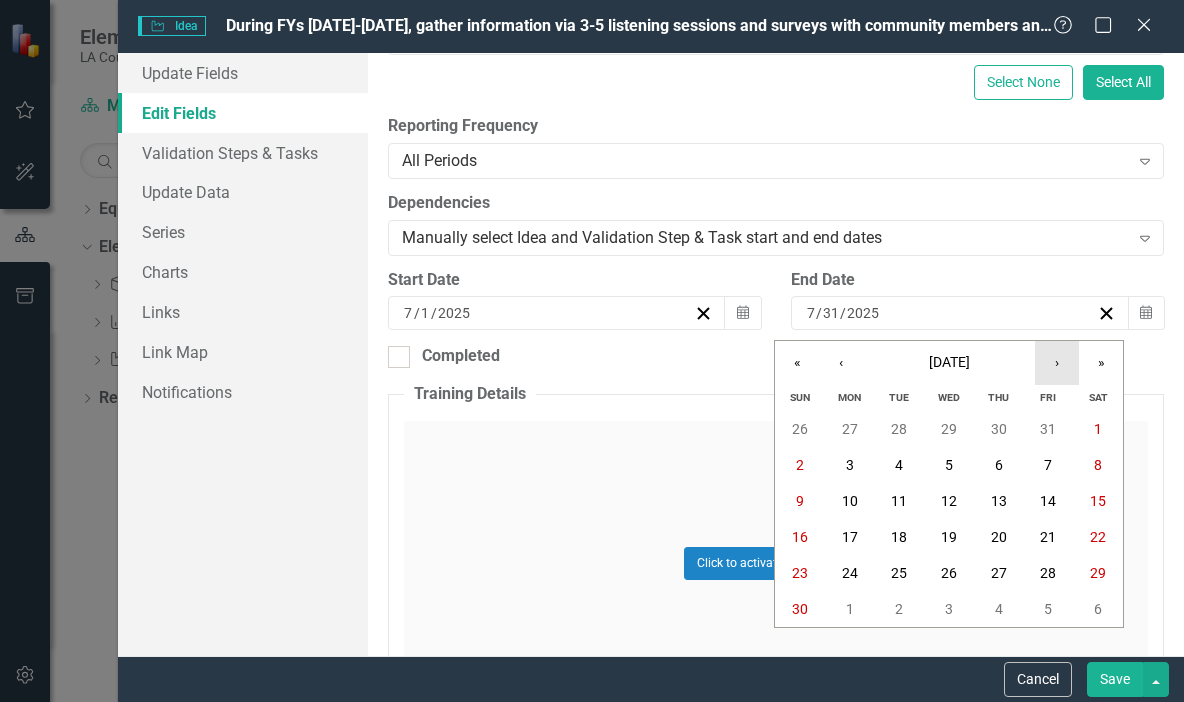 click on "›" at bounding box center (1057, 363) 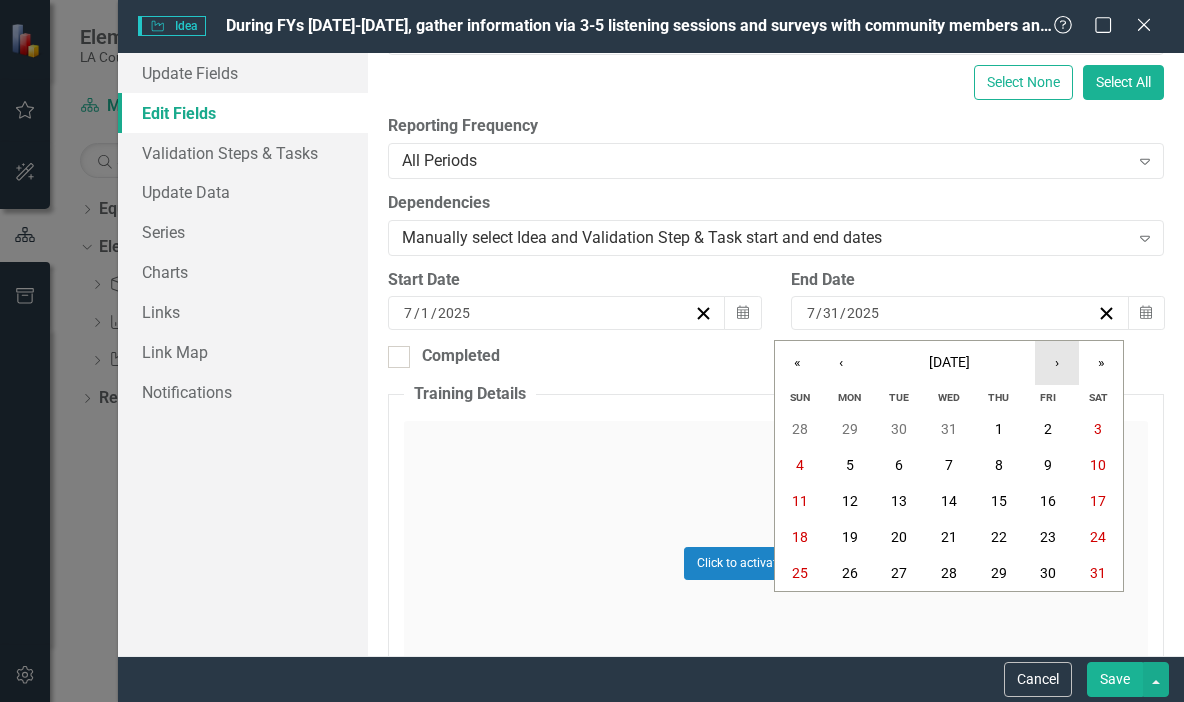 click on "›" at bounding box center [1057, 363] 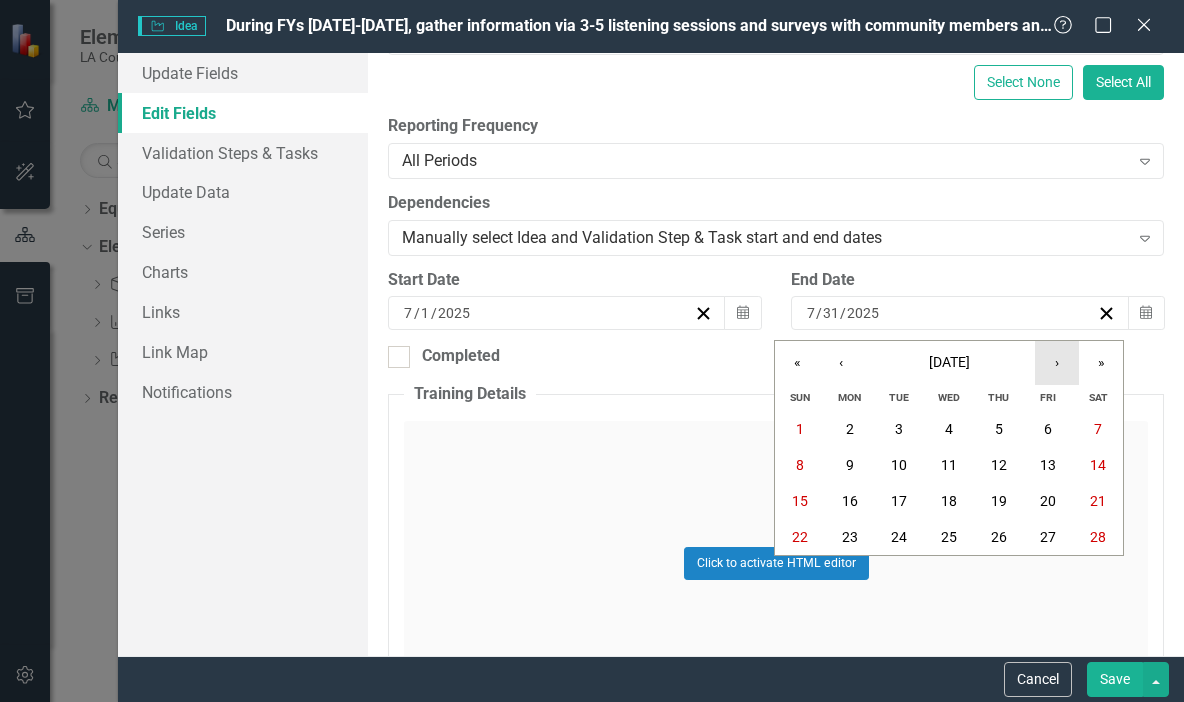 click on "›" at bounding box center [1057, 363] 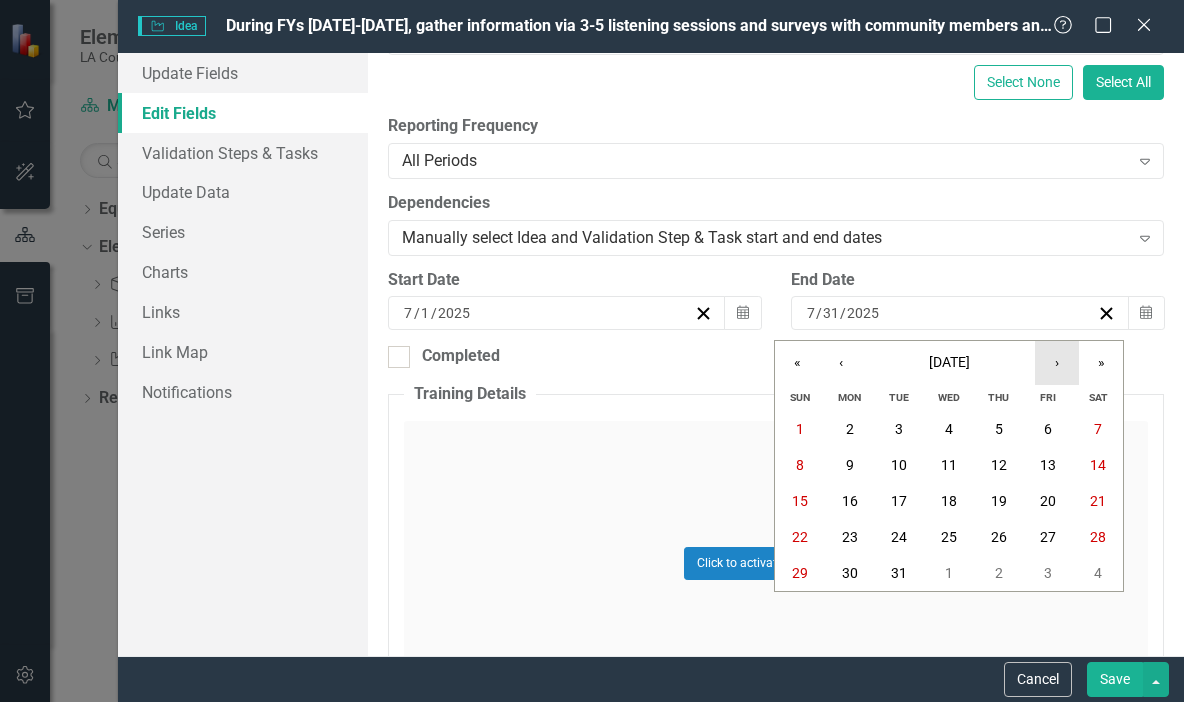 click on "›" at bounding box center (1057, 363) 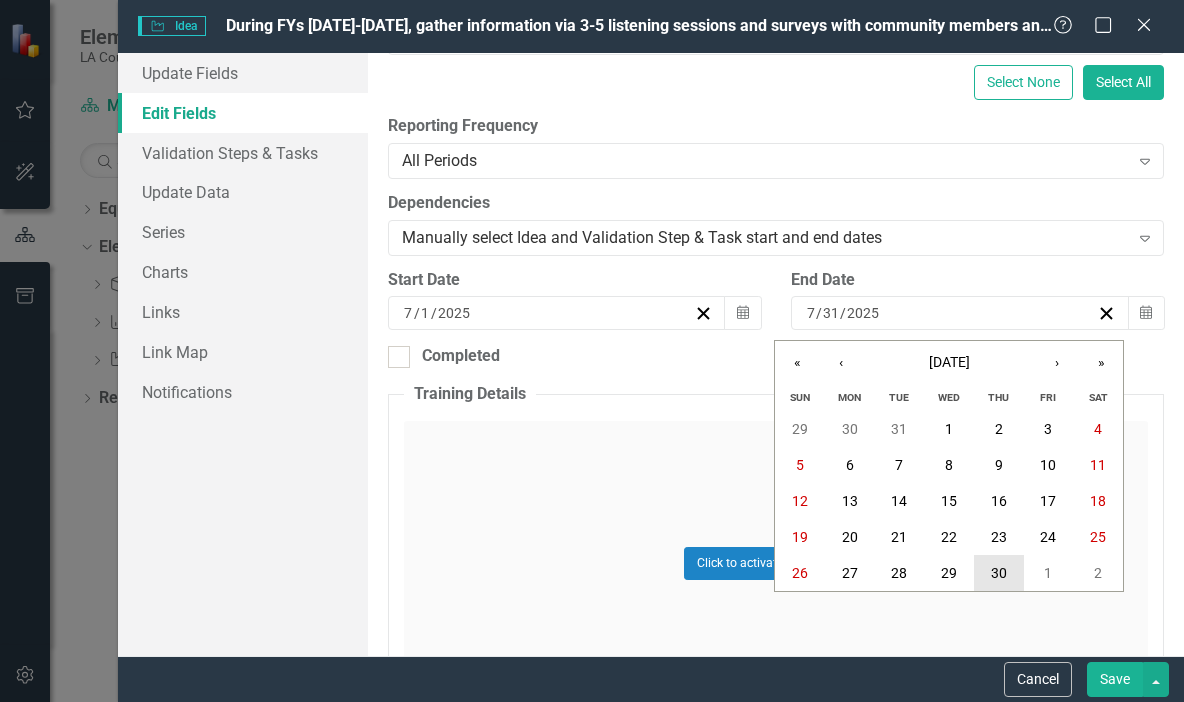 click on "30" at bounding box center [999, 573] 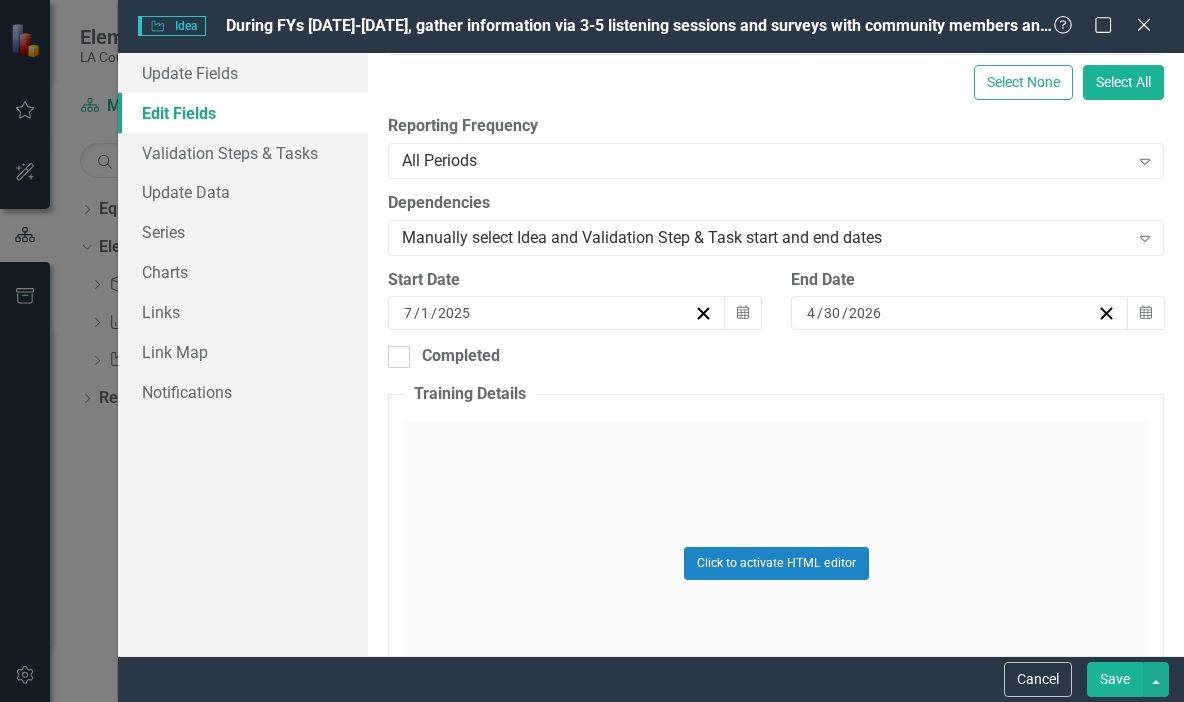 click on "Save" at bounding box center [1115, 679] 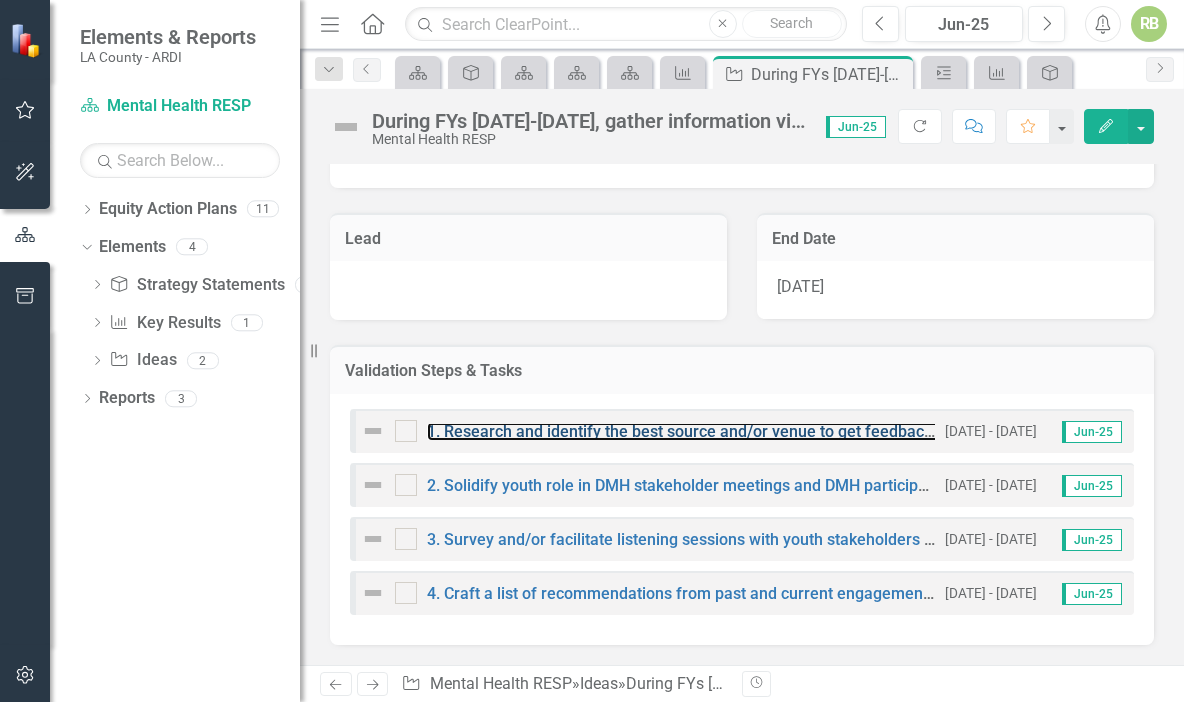 click on "1. Research and identify the best source and/or venue to get feedback from youth who may qualify for services." at bounding box center (828, 431) 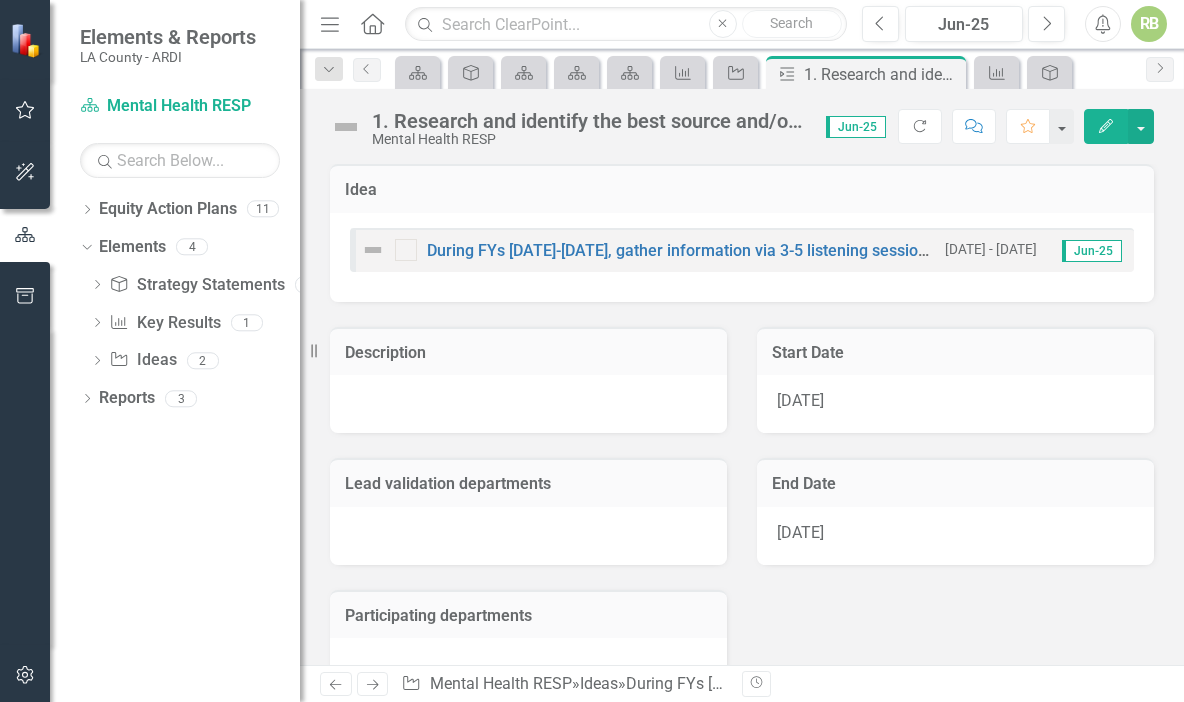 click on "Edit" 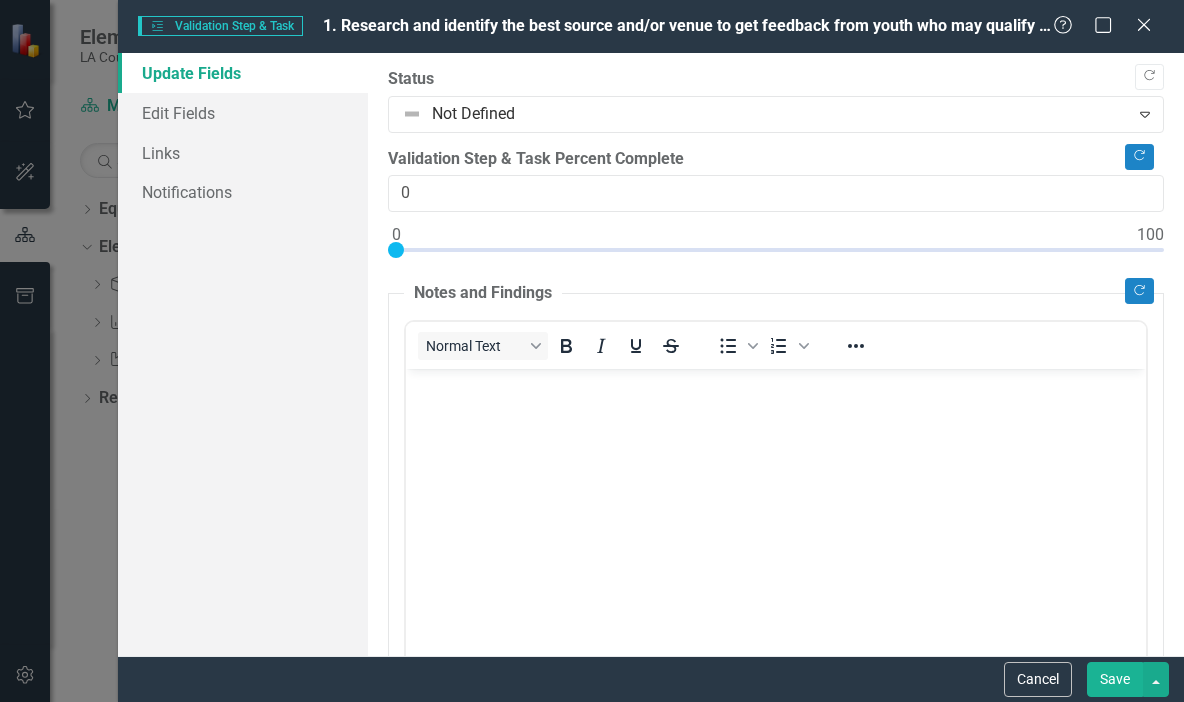 scroll, scrollTop: 0, scrollLeft: 0, axis: both 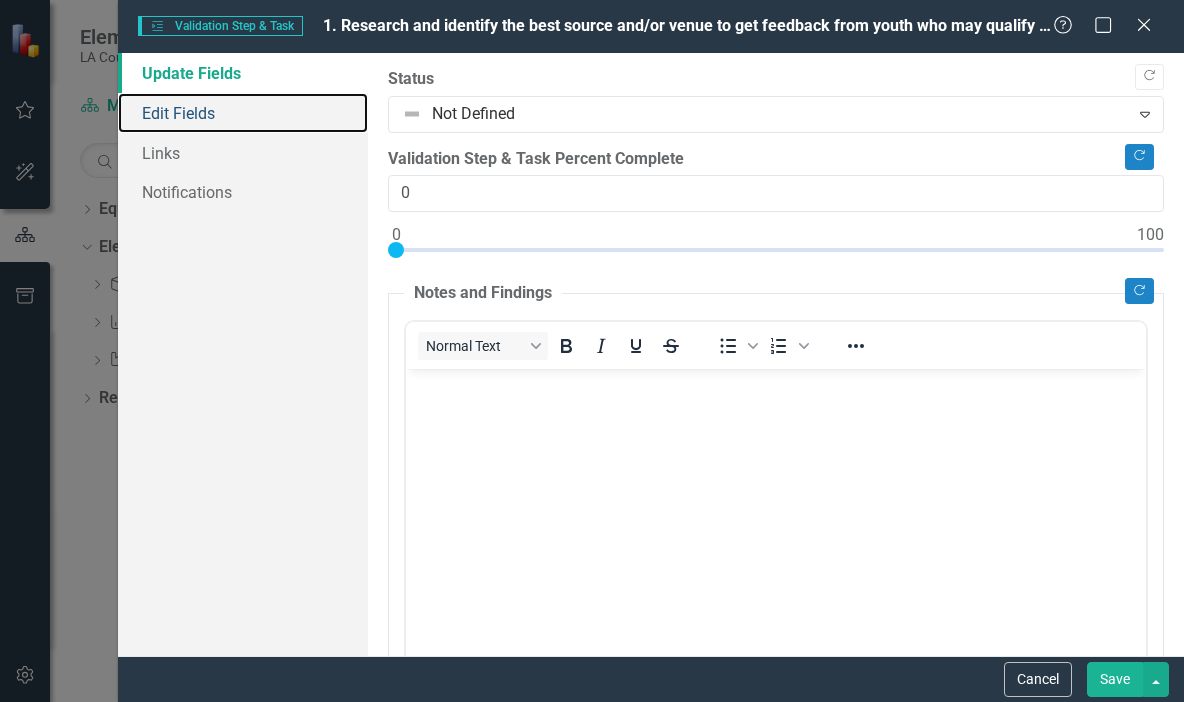 click on "Edit Fields" at bounding box center [243, 113] 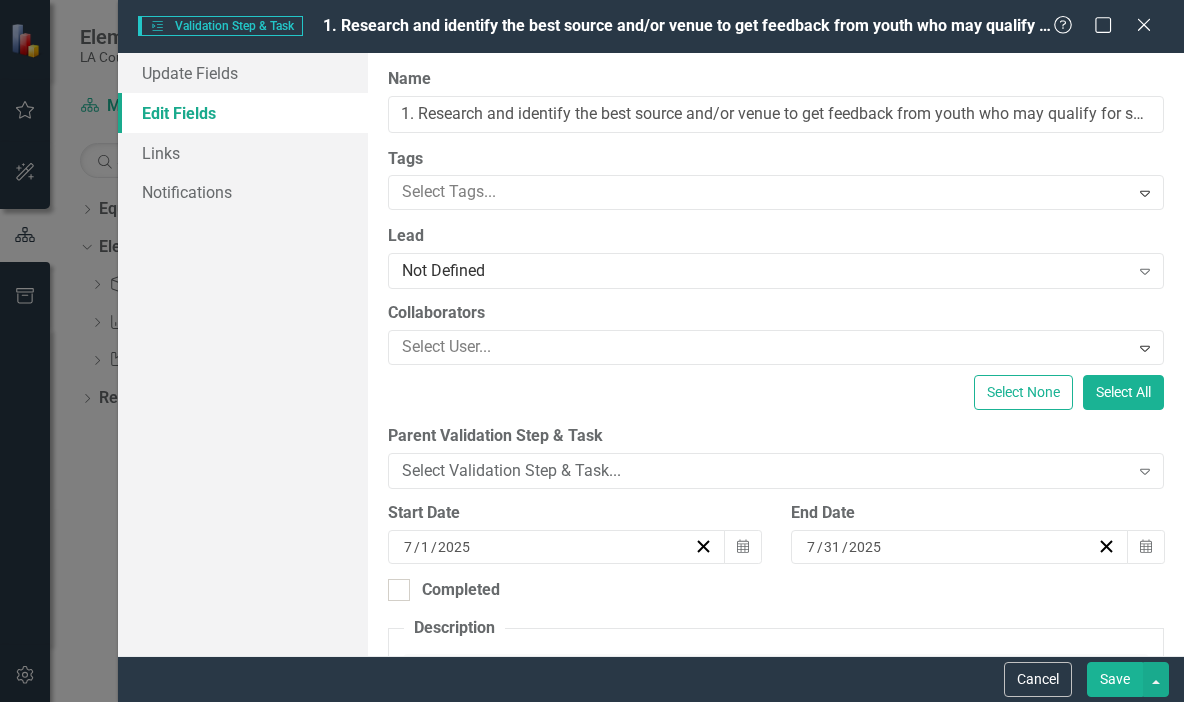 click on "7 / 31 / 2025" at bounding box center [950, 547] 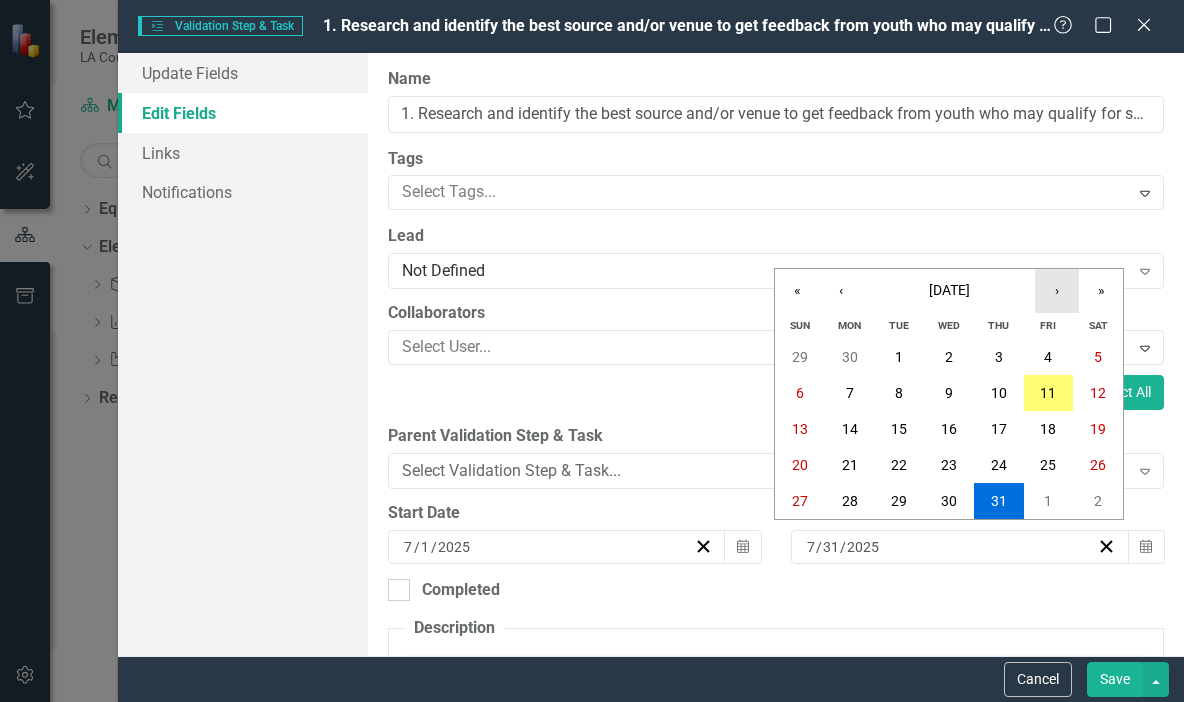 click on "›" at bounding box center [1057, 291] 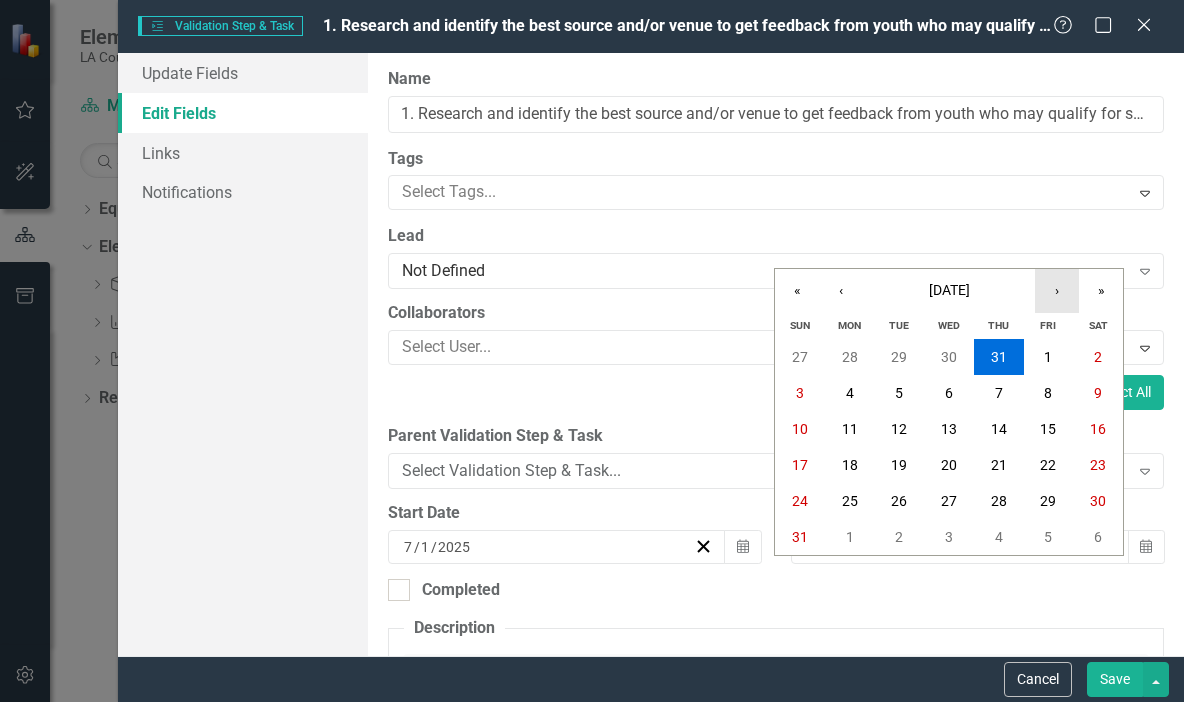 click on "›" at bounding box center [1057, 291] 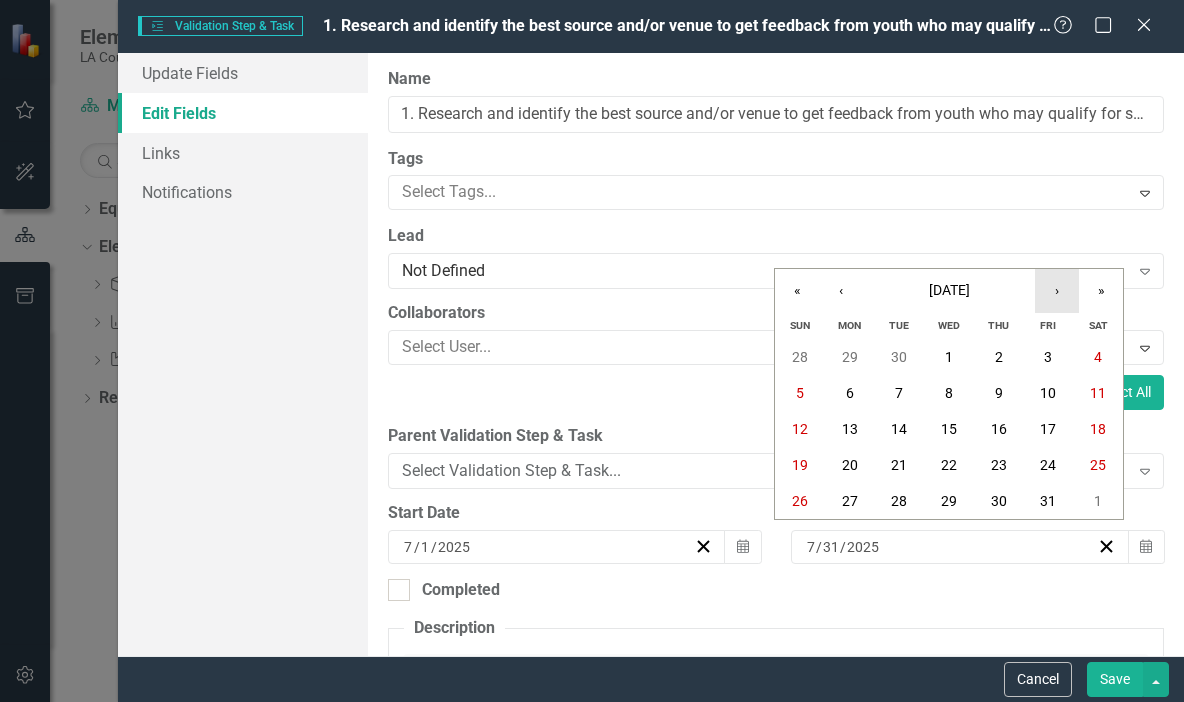 click on "›" at bounding box center [1057, 291] 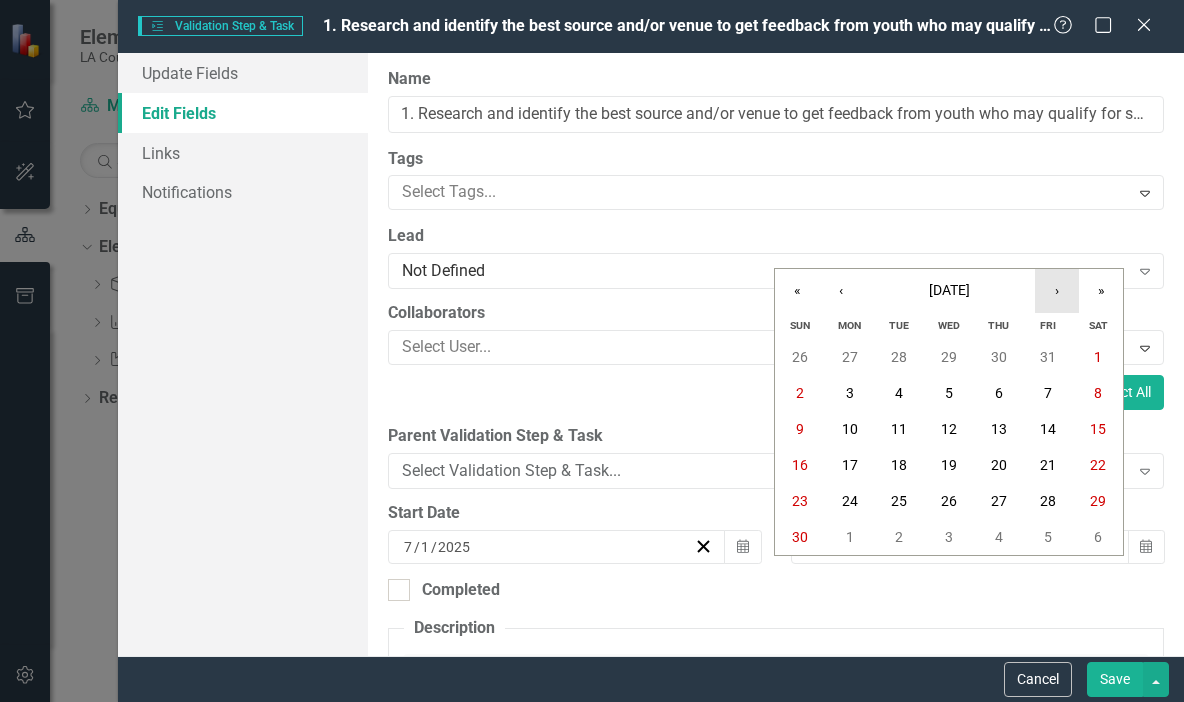 click on "›" at bounding box center [1057, 291] 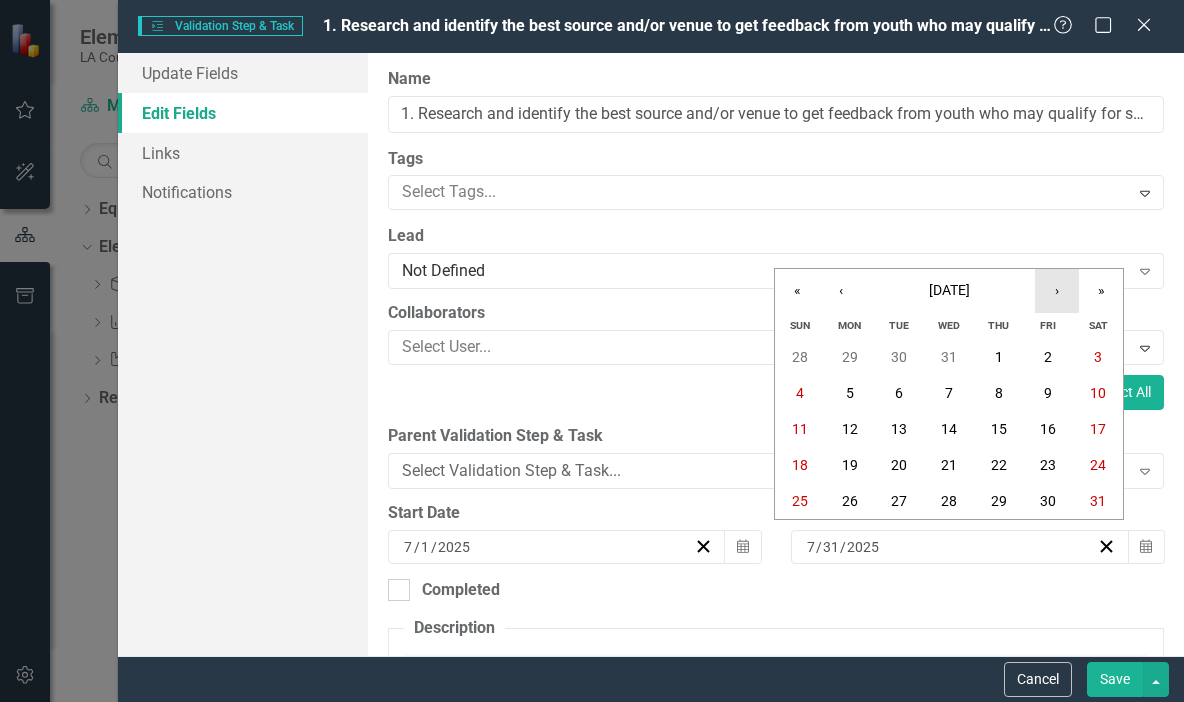 click on "›" at bounding box center [1057, 291] 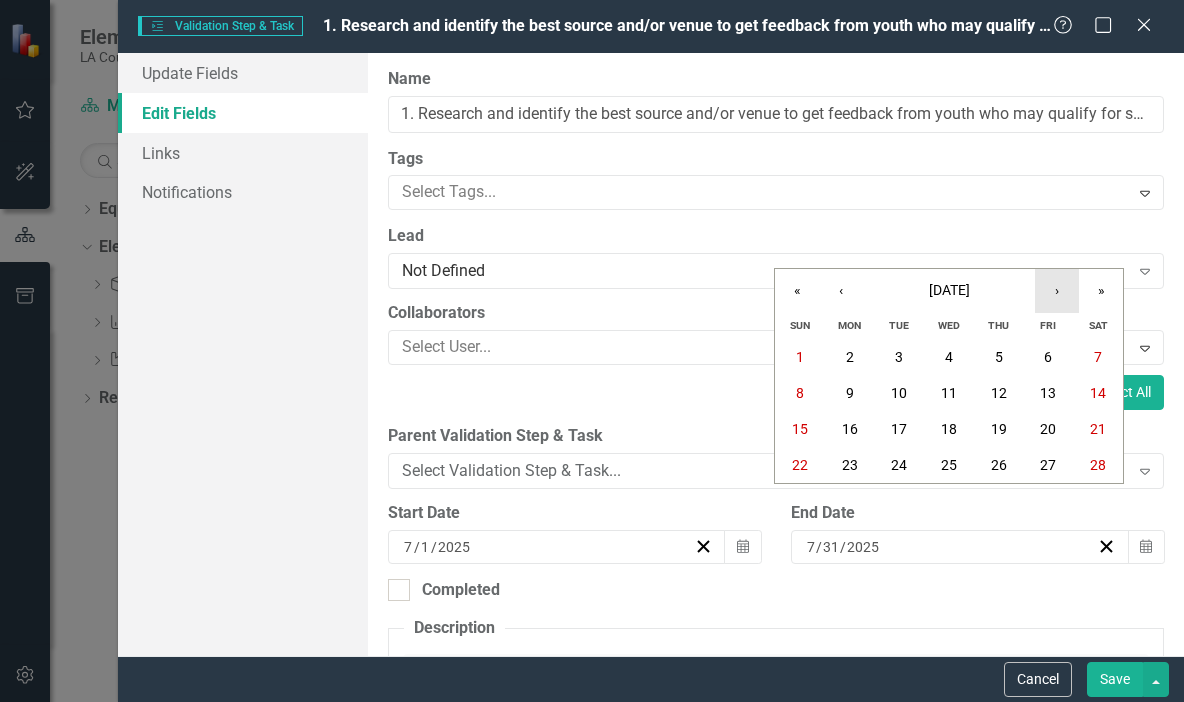 click on "›" at bounding box center (1057, 291) 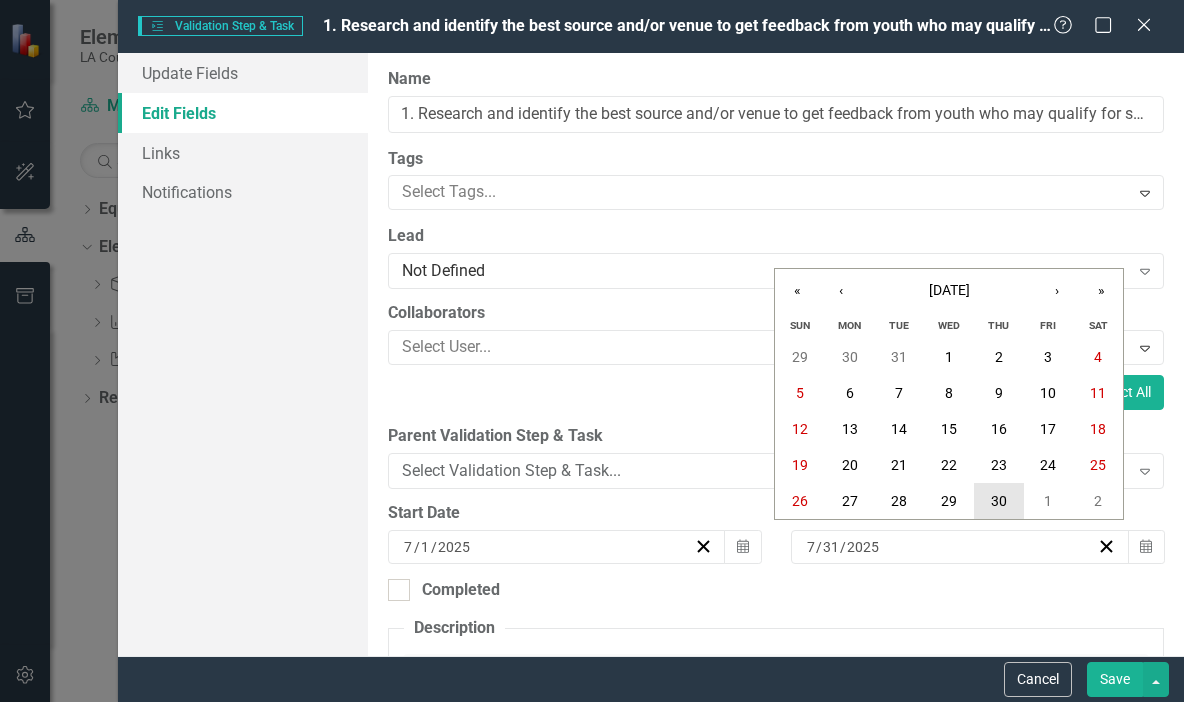 click on "30" at bounding box center [999, 501] 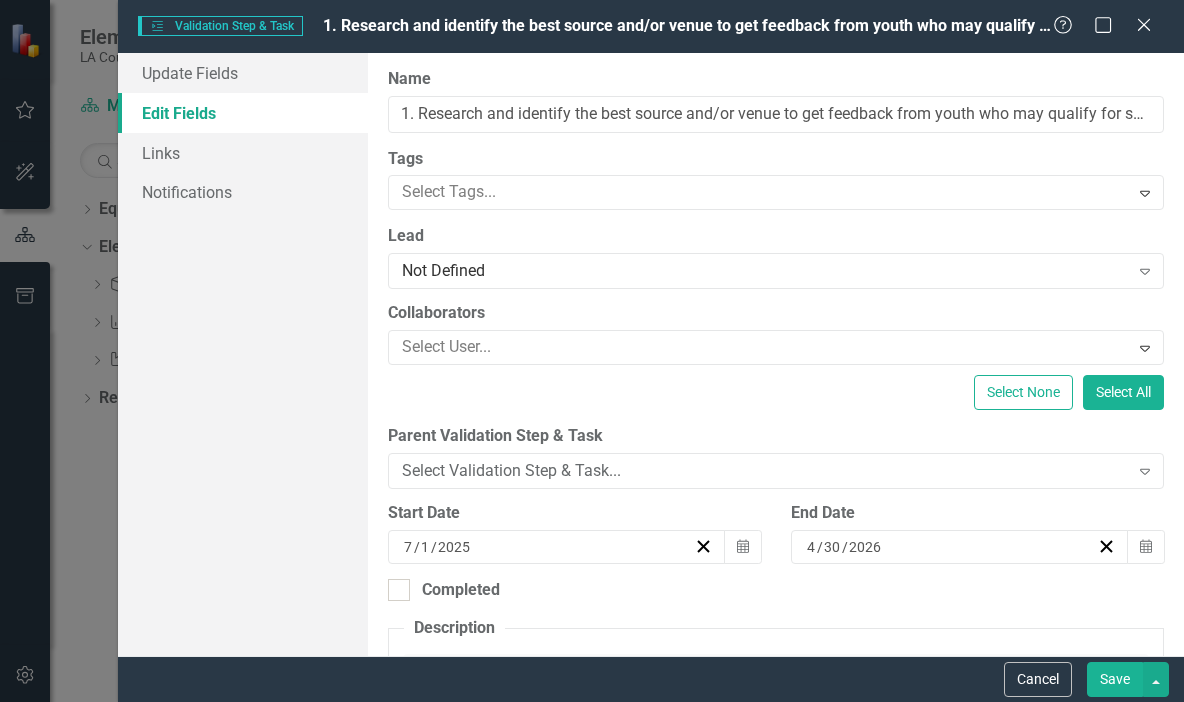 click on "Save" at bounding box center [1115, 679] 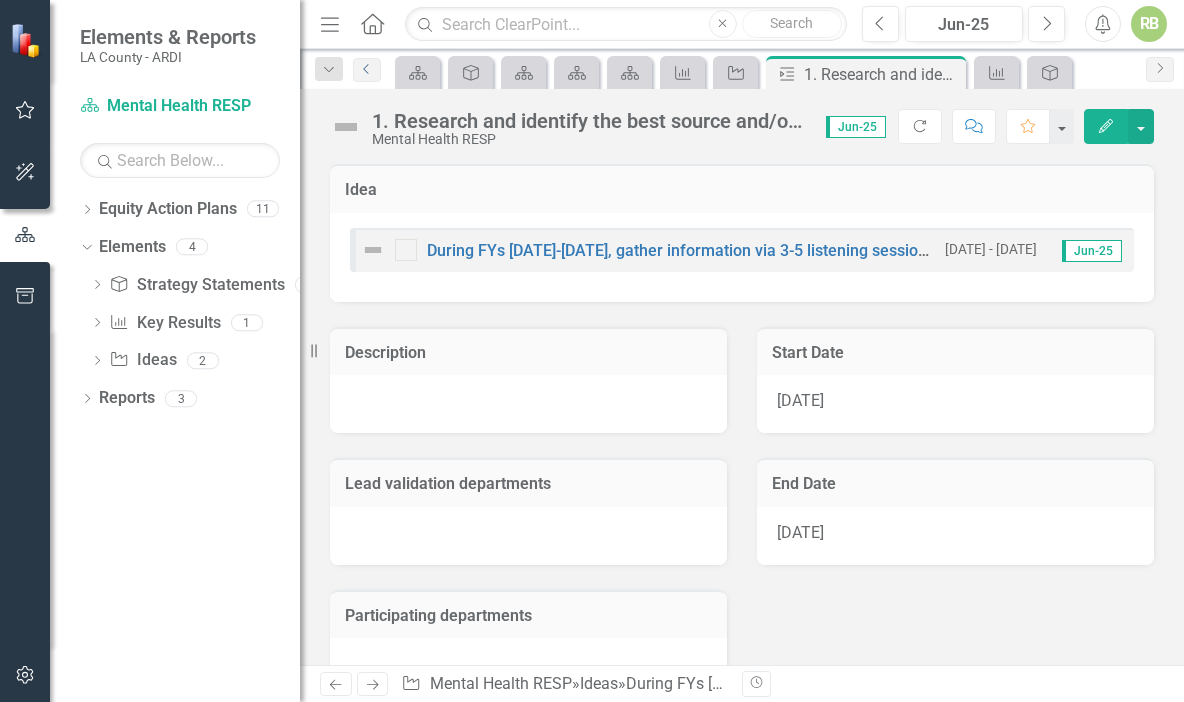 click on "Previous" 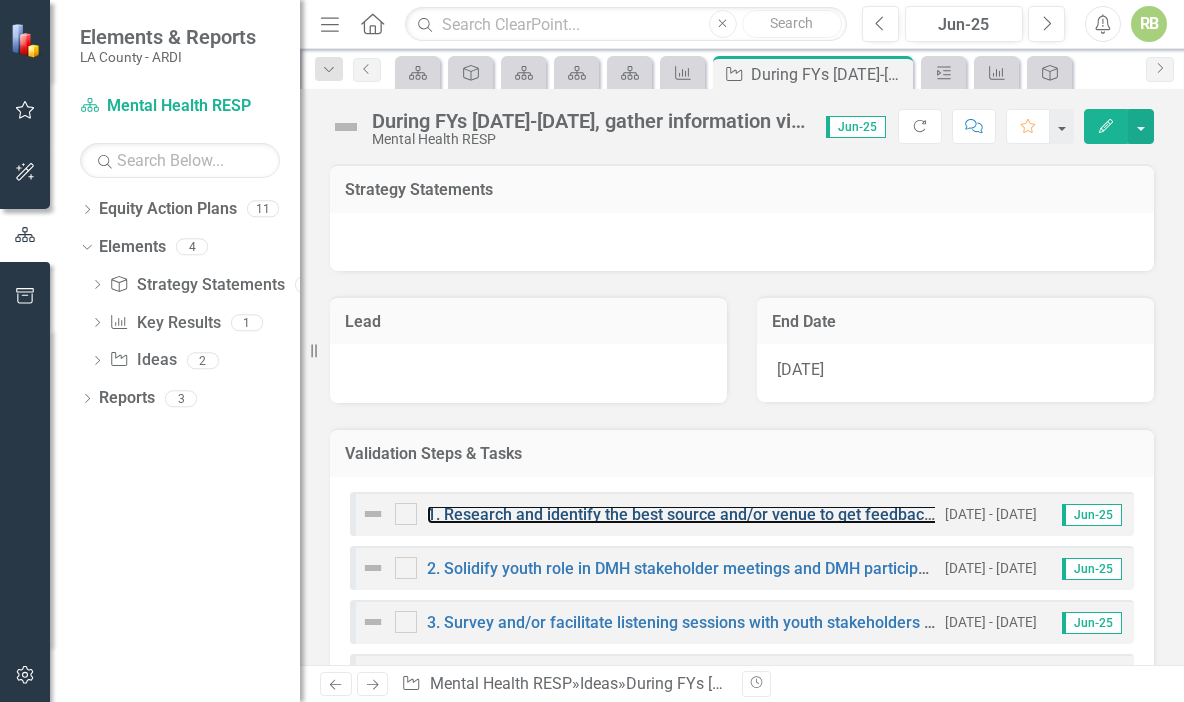 click on "1. Research and identify the best source and/or venue to get feedback from youth who may qualify for services." at bounding box center (828, 514) 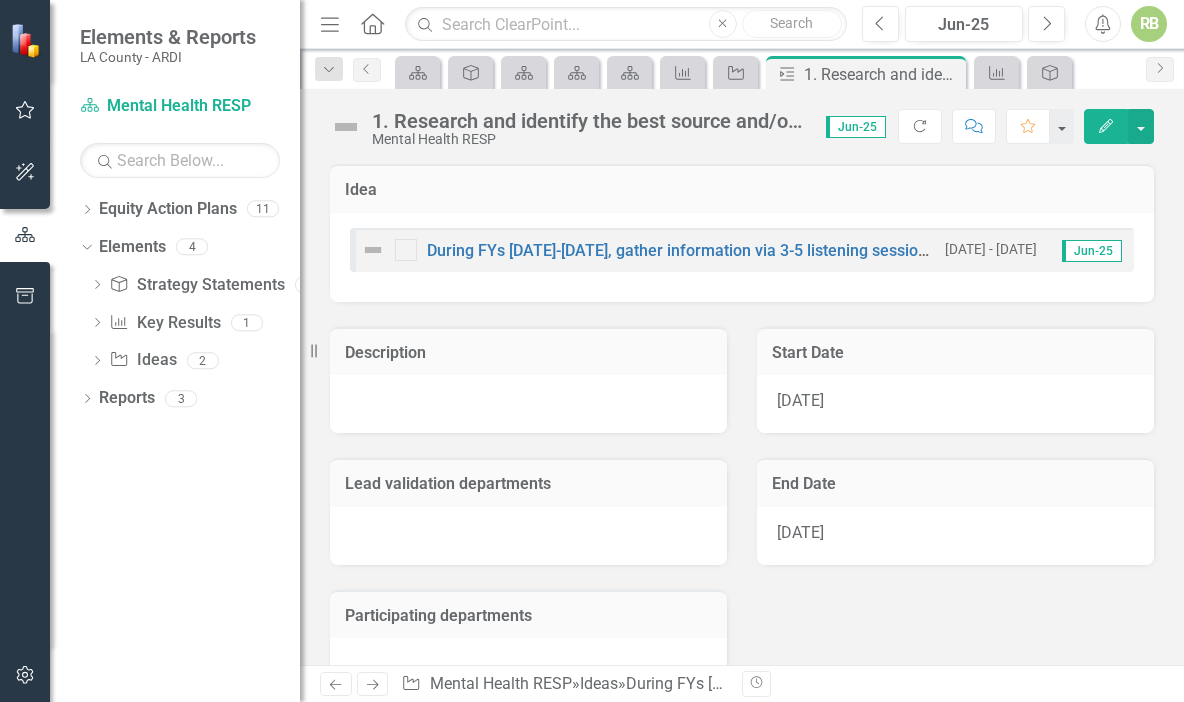 click on "Edit" 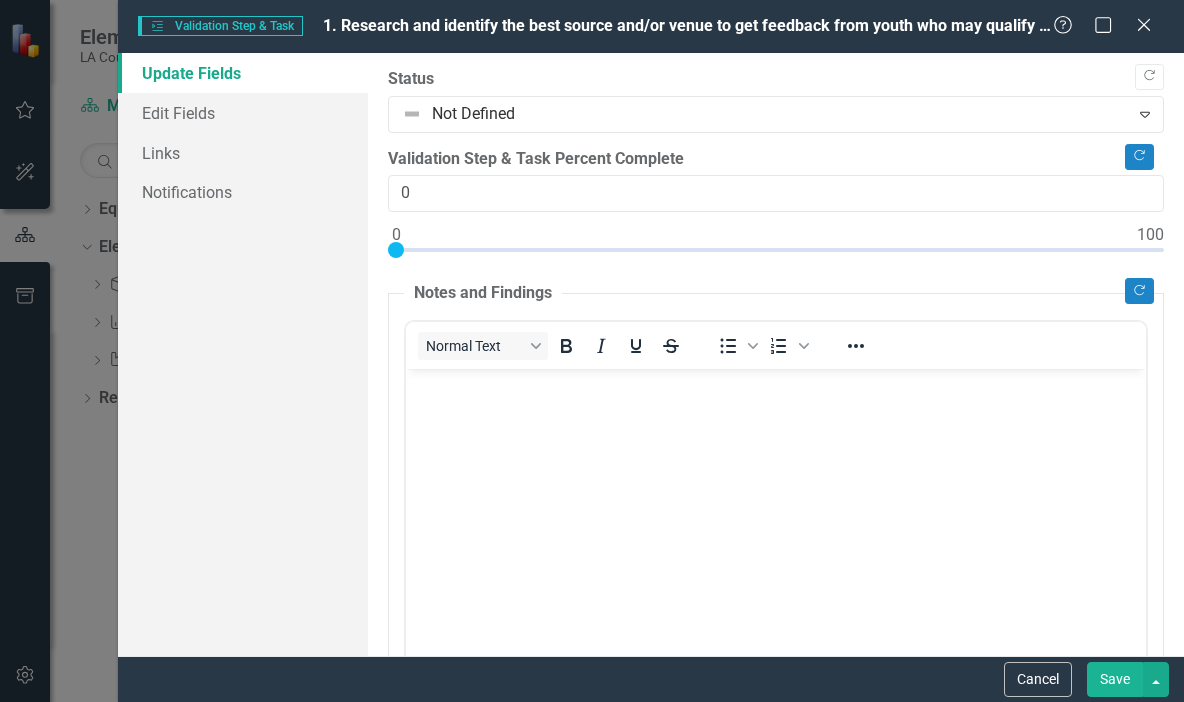 scroll, scrollTop: 0, scrollLeft: 0, axis: both 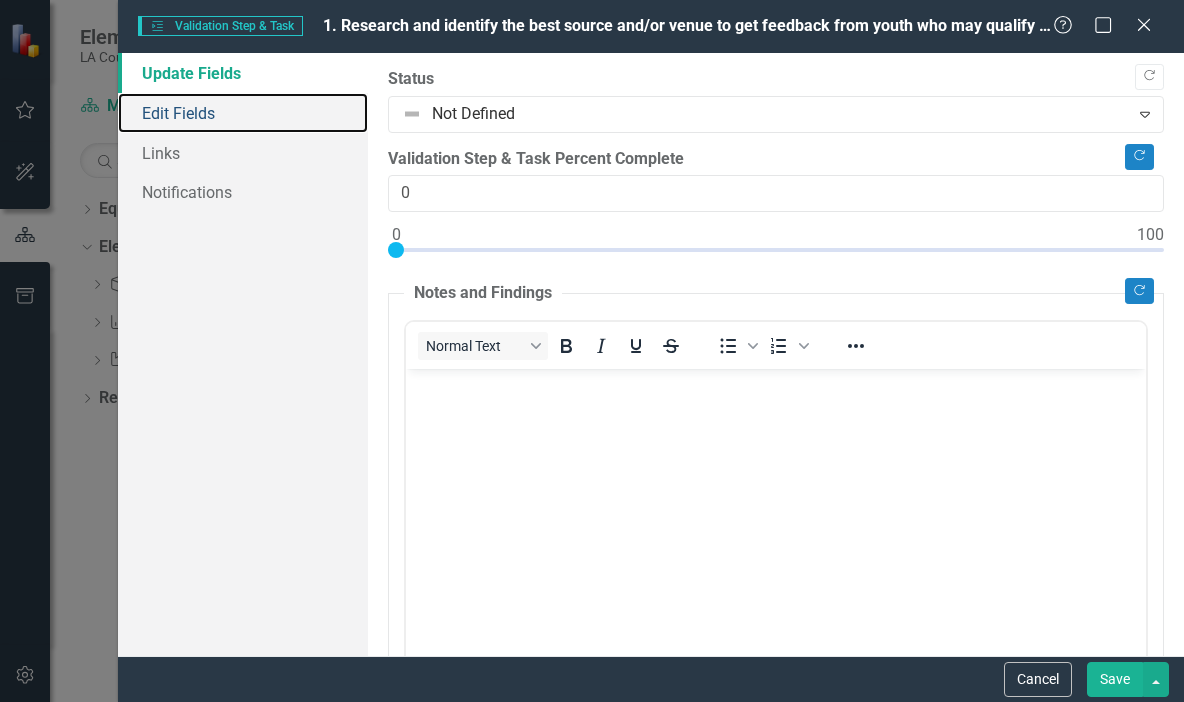 click on "Edit Fields" at bounding box center (243, 113) 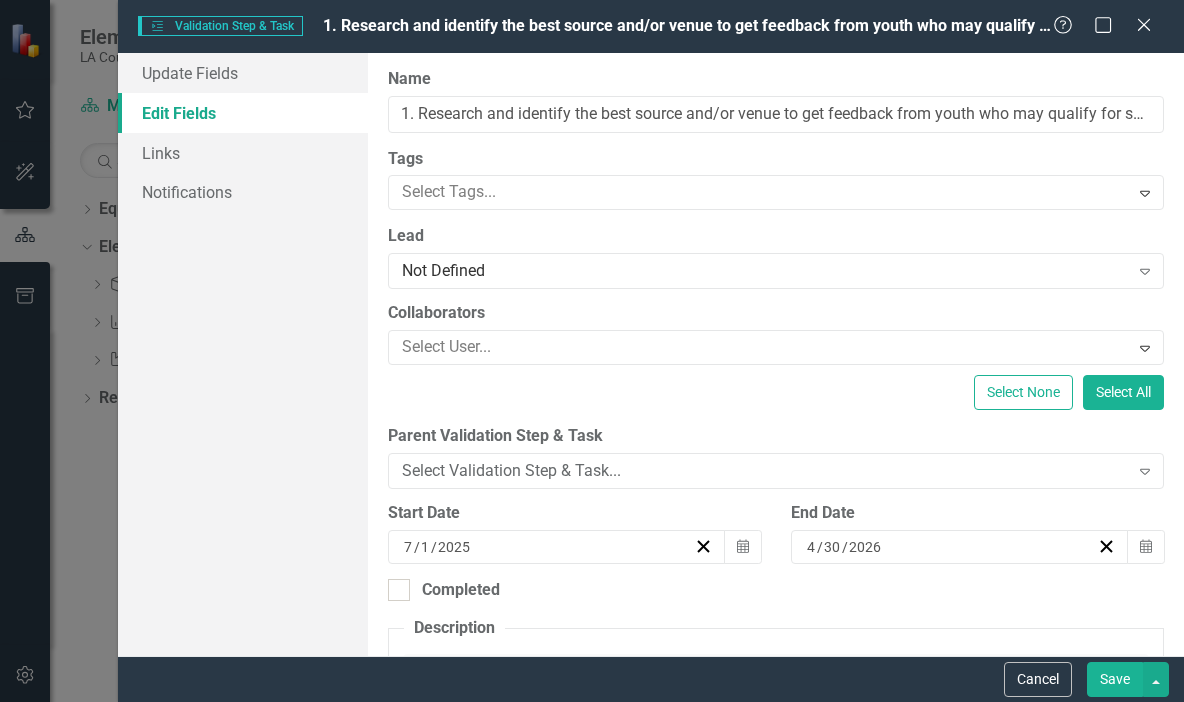 click on "4 / 30 / 2026" at bounding box center (950, 547) 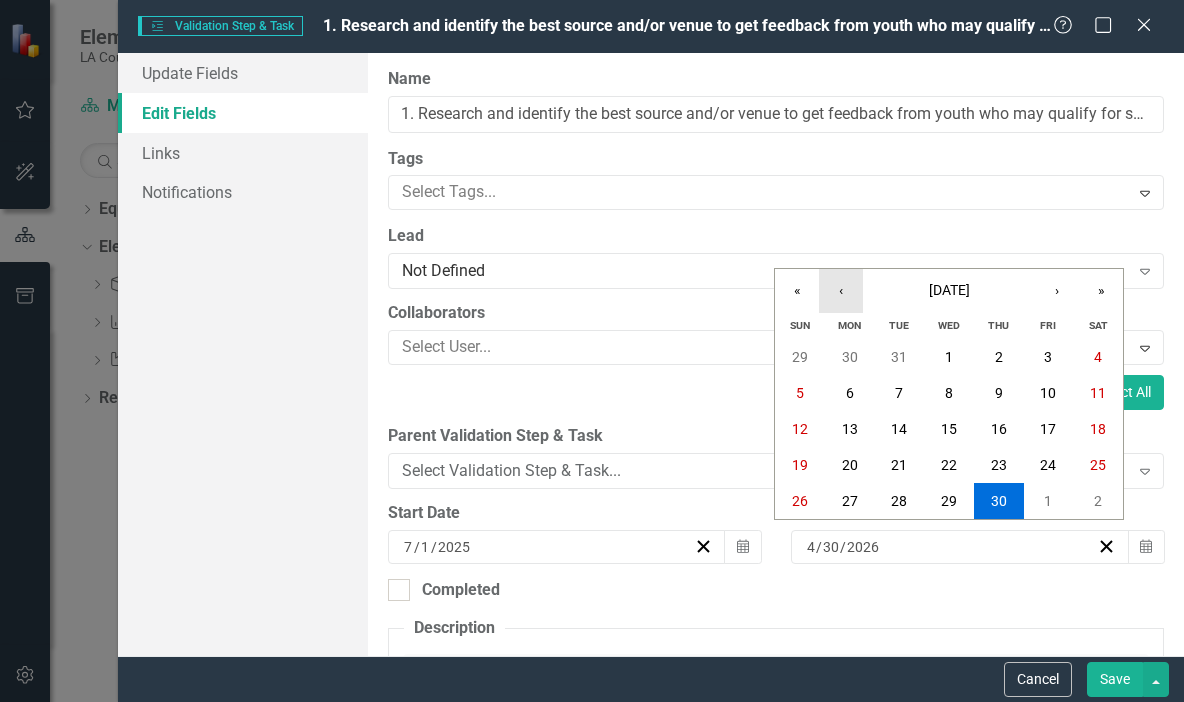 click on "‹" at bounding box center (841, 291) 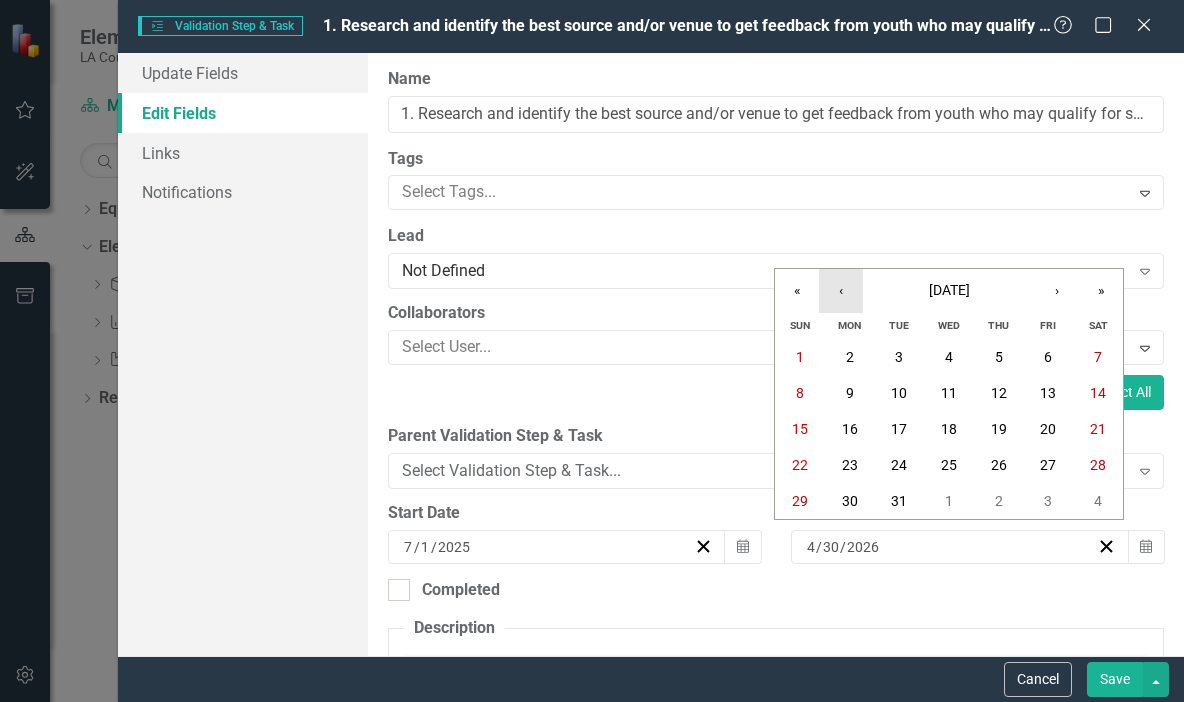 click on "‹" at bounding box center [841, 291] 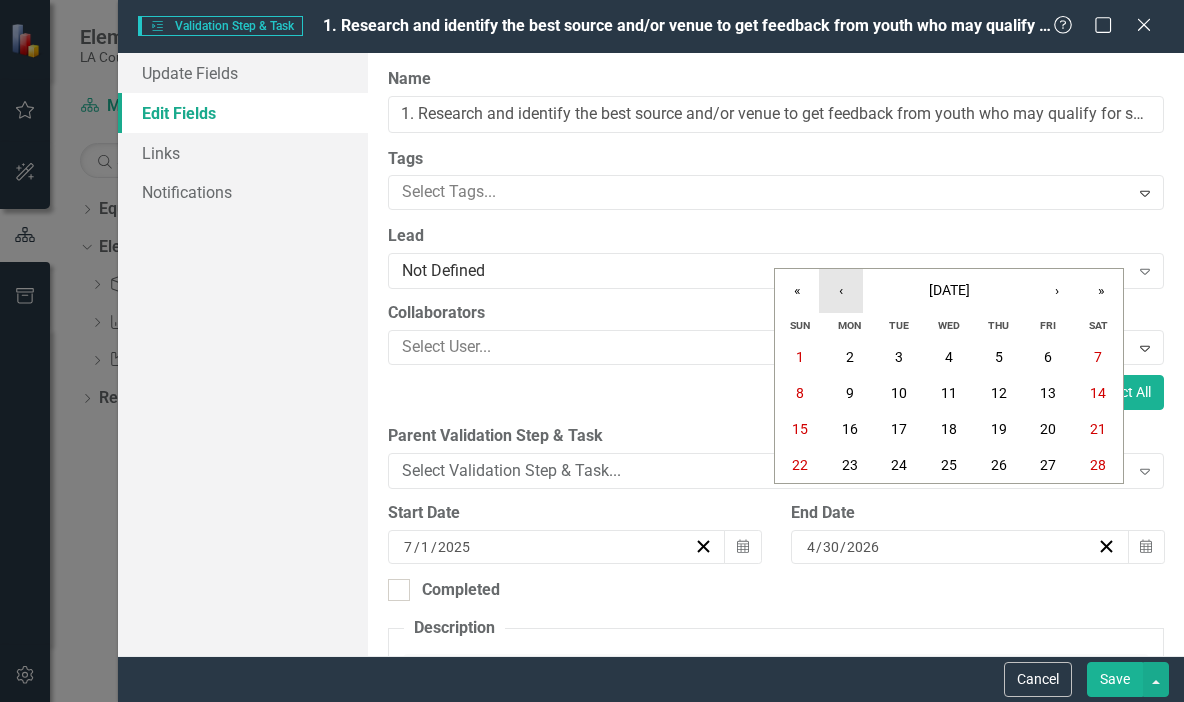 click on "‹" at bounding box center [841, 291] 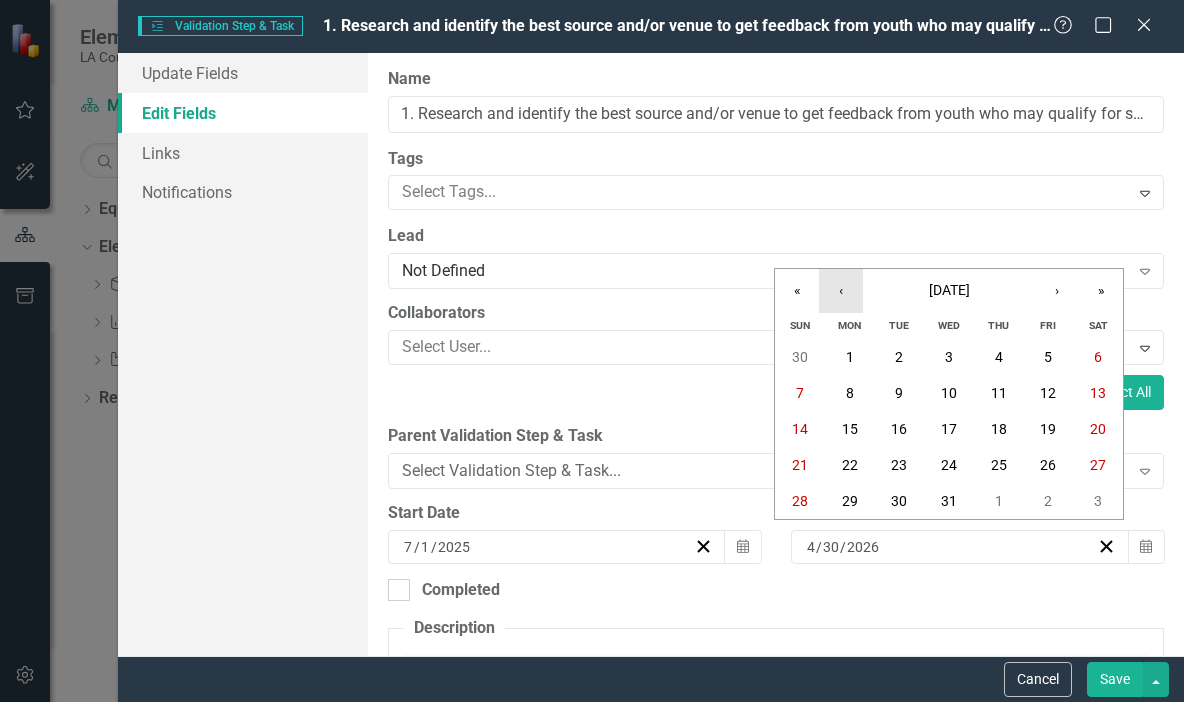 click on "‹" at bounding box center [841, 291] 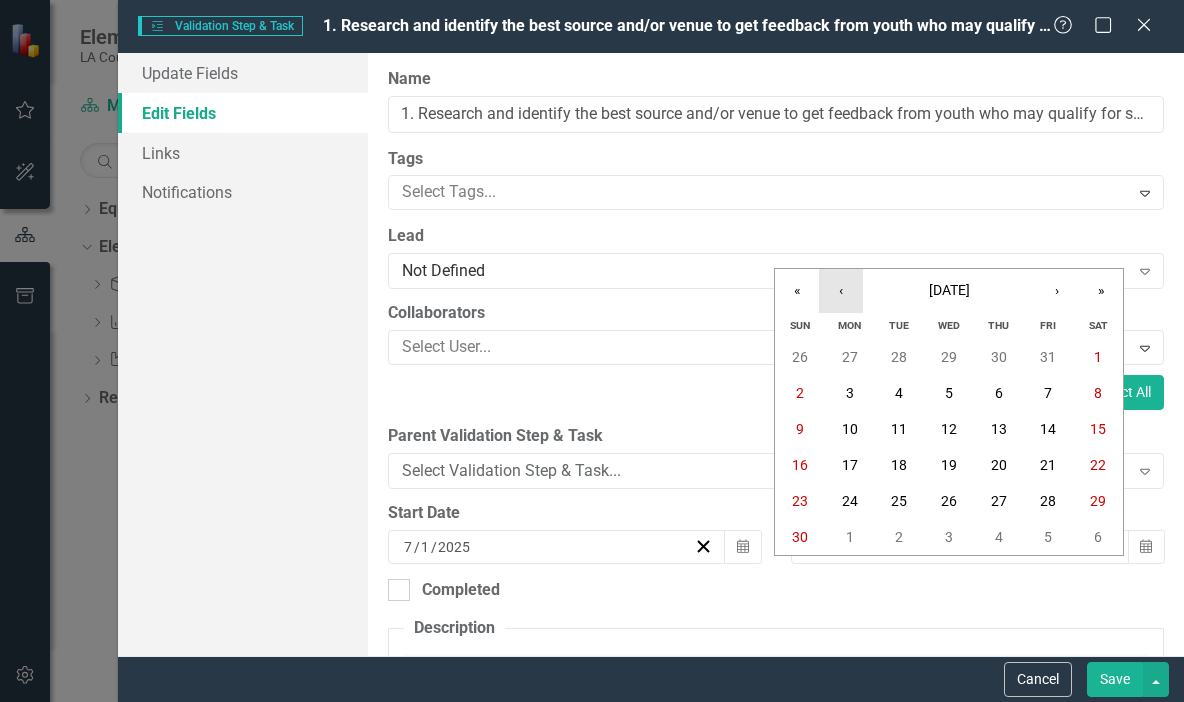 click on "‹" at bounding box center (841, 291) 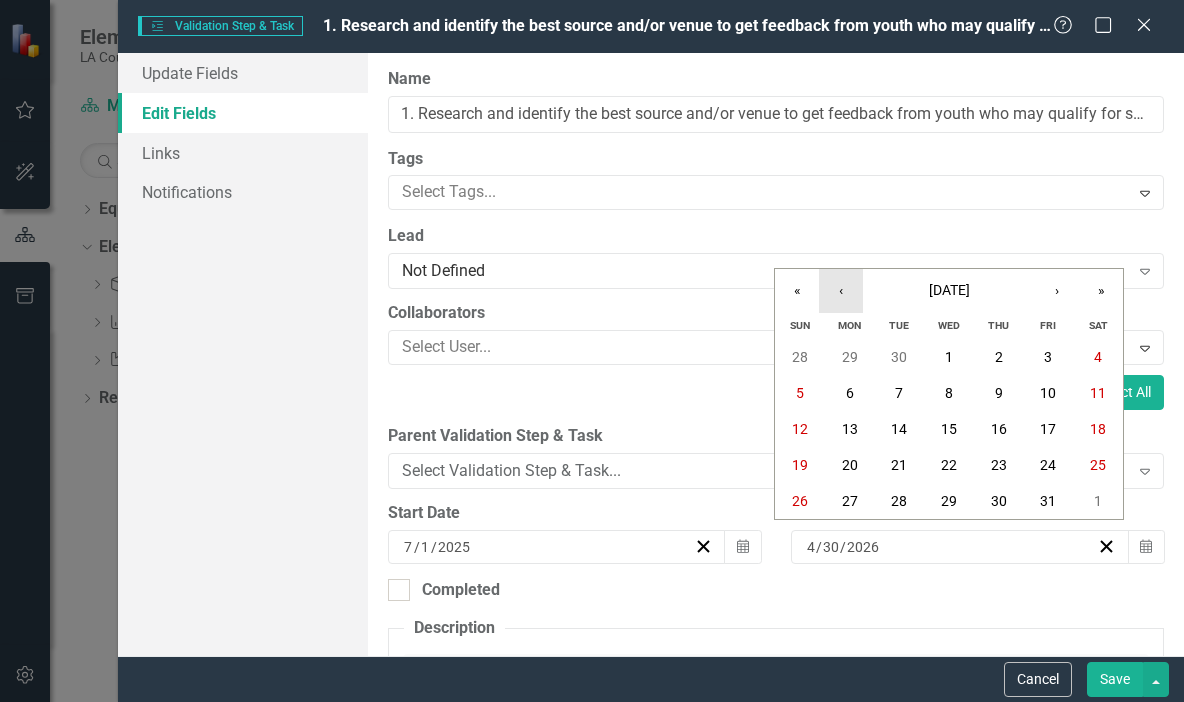 click on "‹" at bounding box center [841, 291] 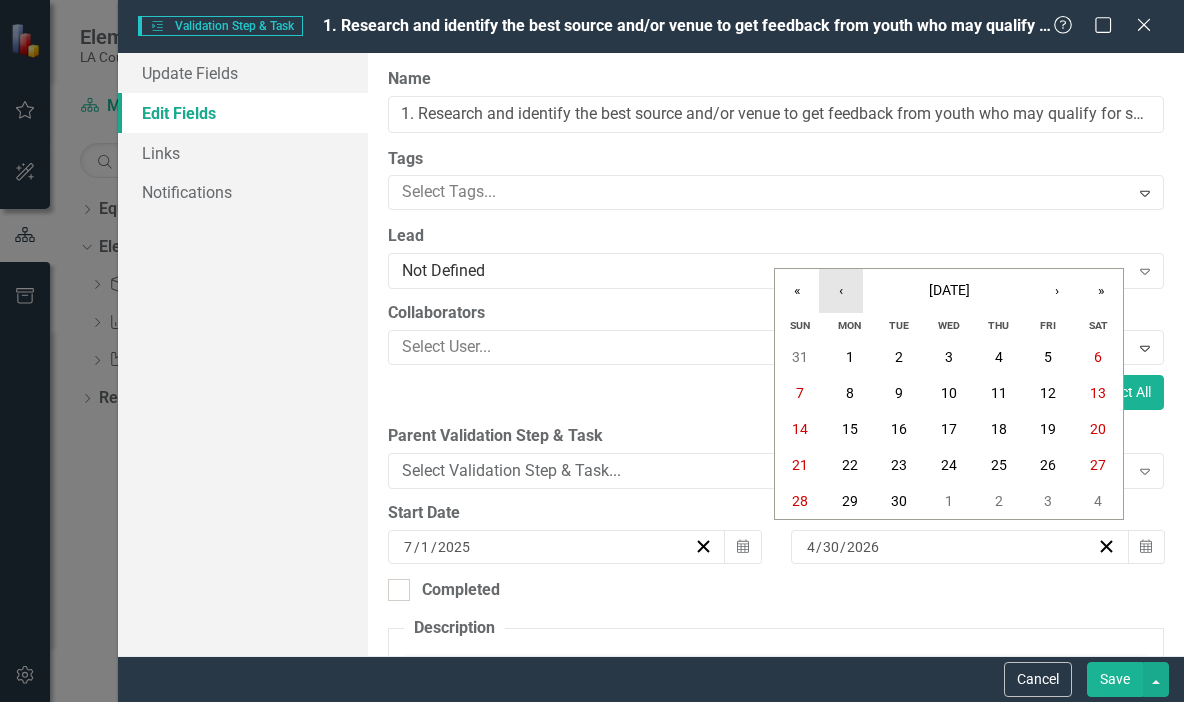 click on "‹" at bounding box center (841, 291) 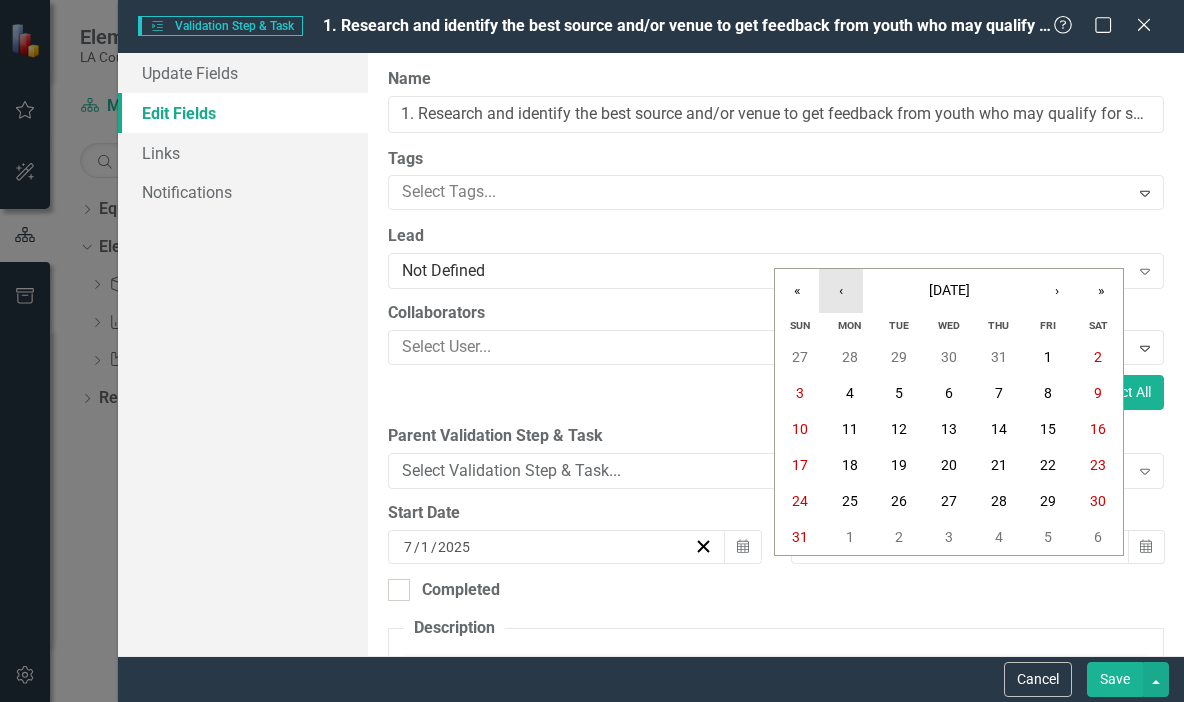click on "‹" at bounding box center (841, 291) 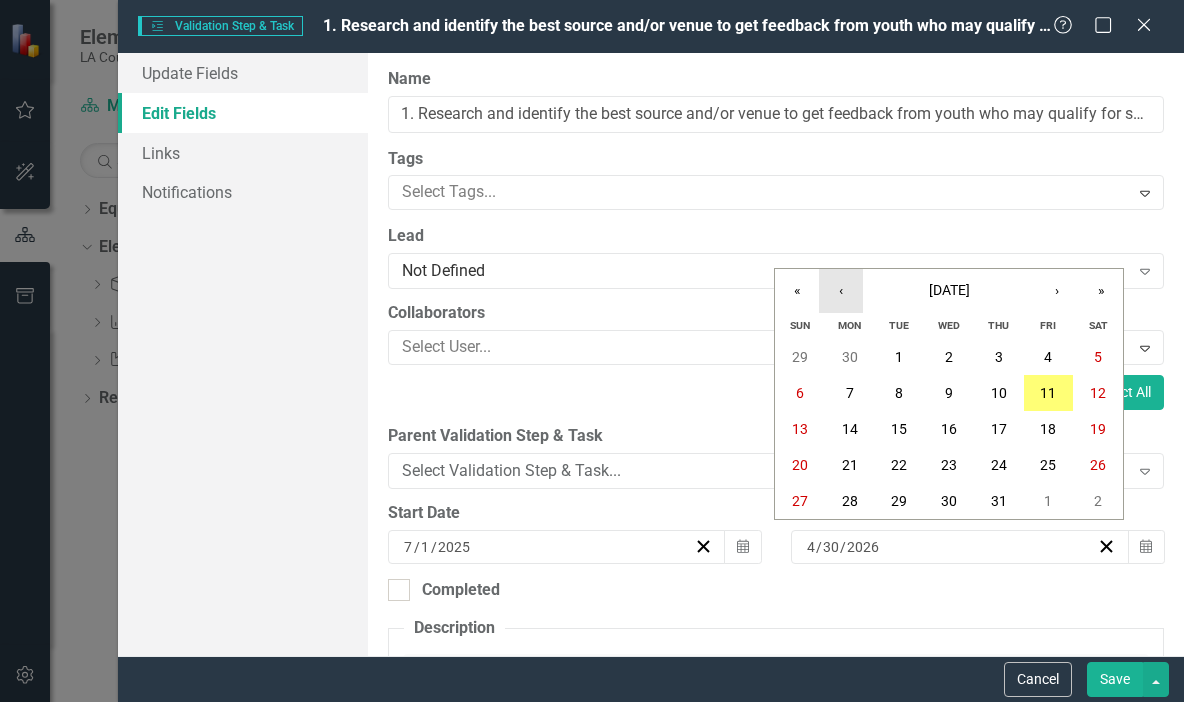 click on "‹" at bounding box center [841, 291] 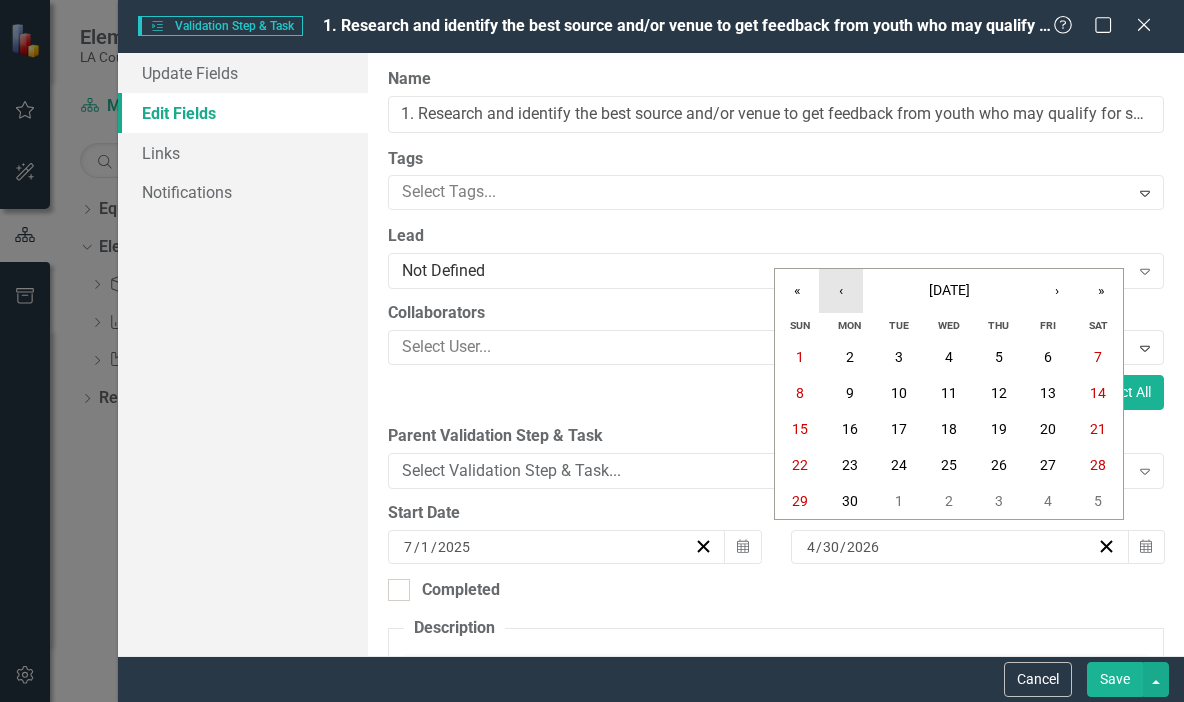 click on "‹" at bounding box center [841, 291] 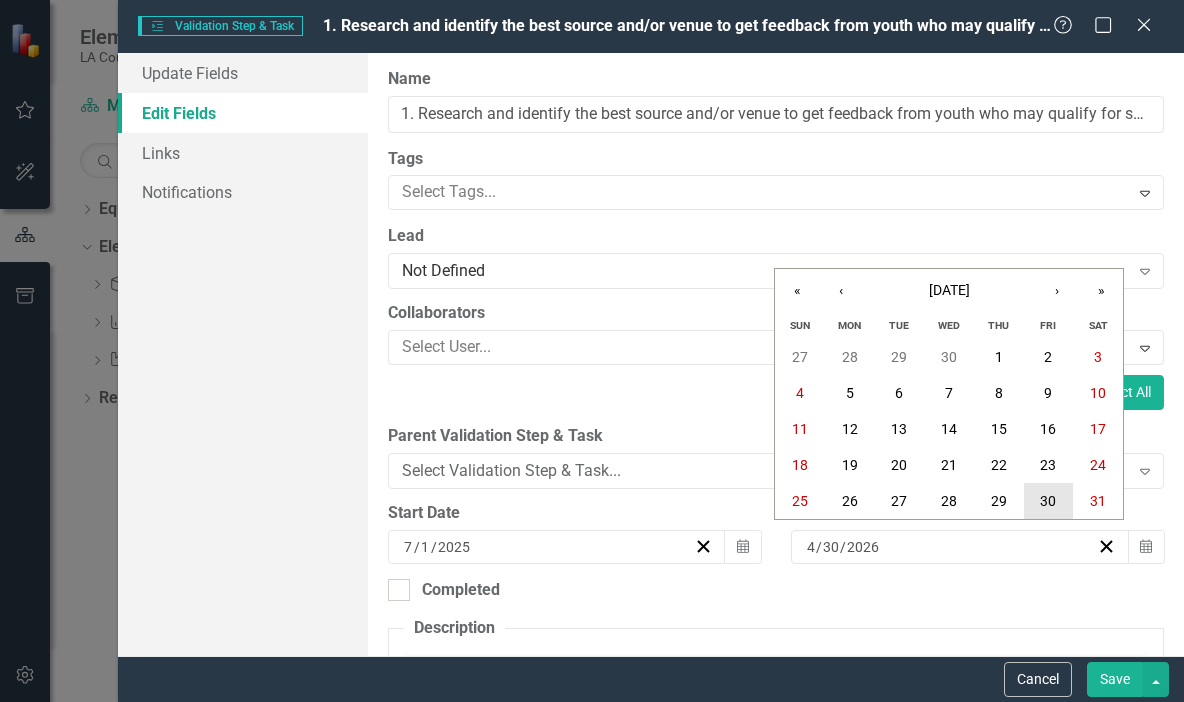 click on "30" at bounding box center (1048, 501) 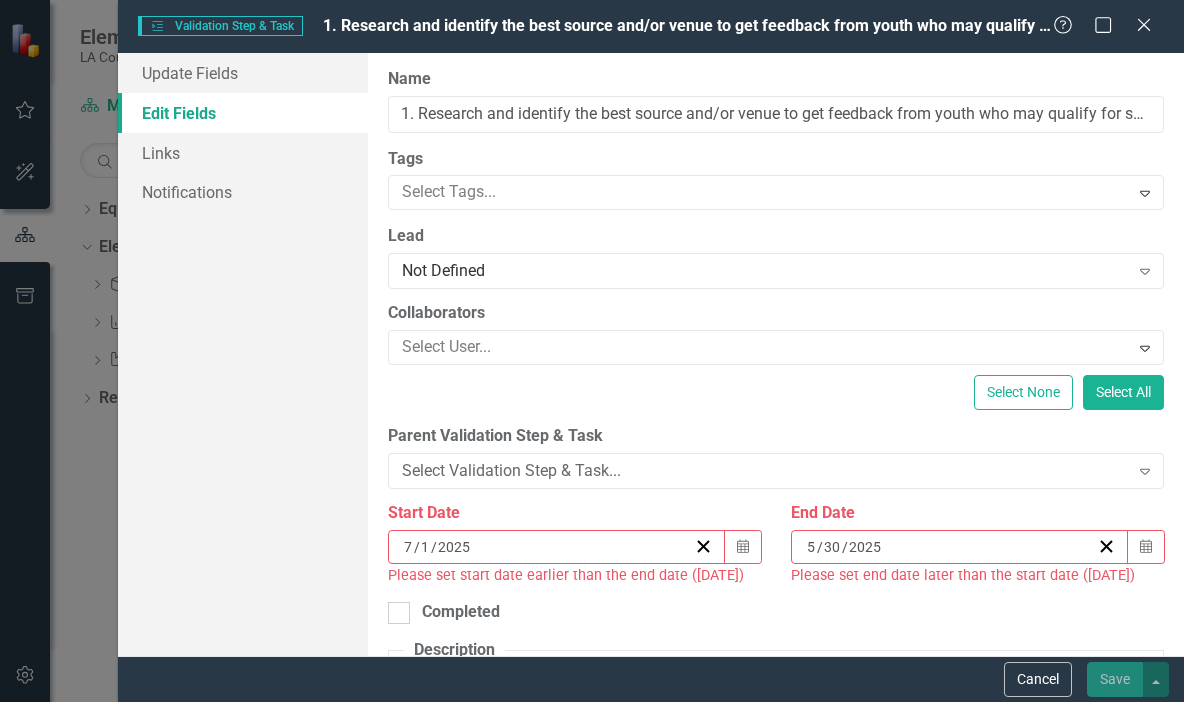 click on "2025" at bounding box center [454, 547] 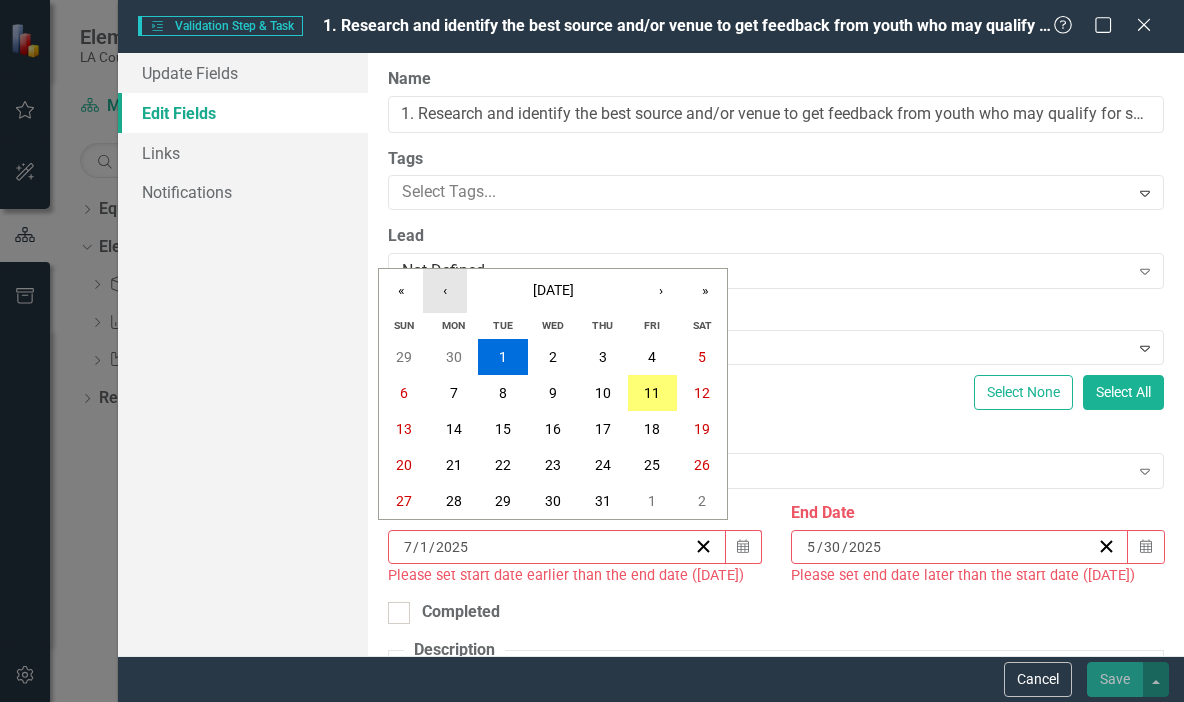 click on "‹" at bounding box center [445, 291] 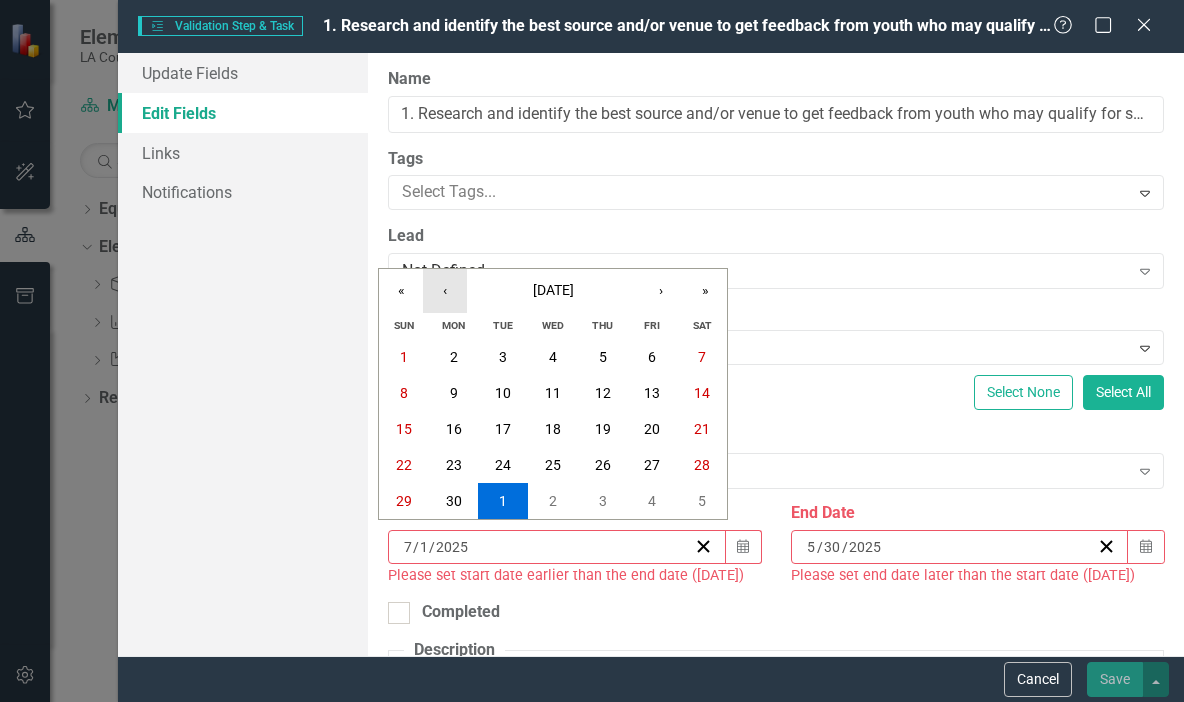 click on "‹" at bounding box center (445, 291) 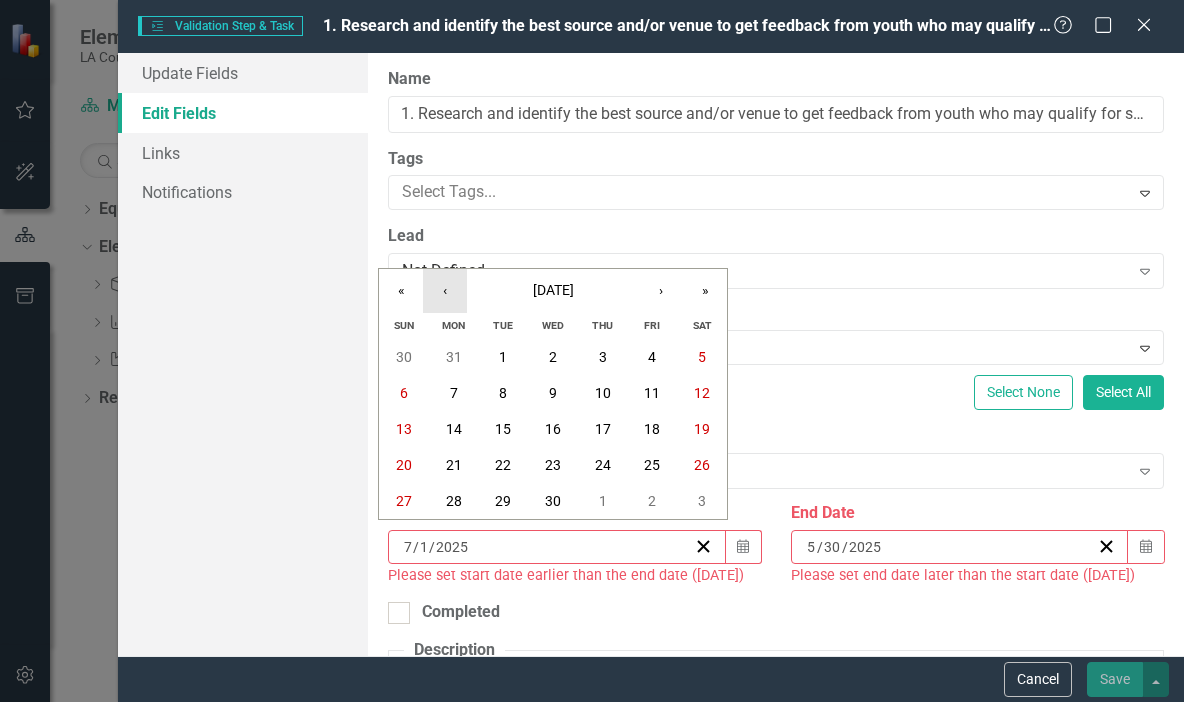 click on "‹" at bounding box center (445, 291) 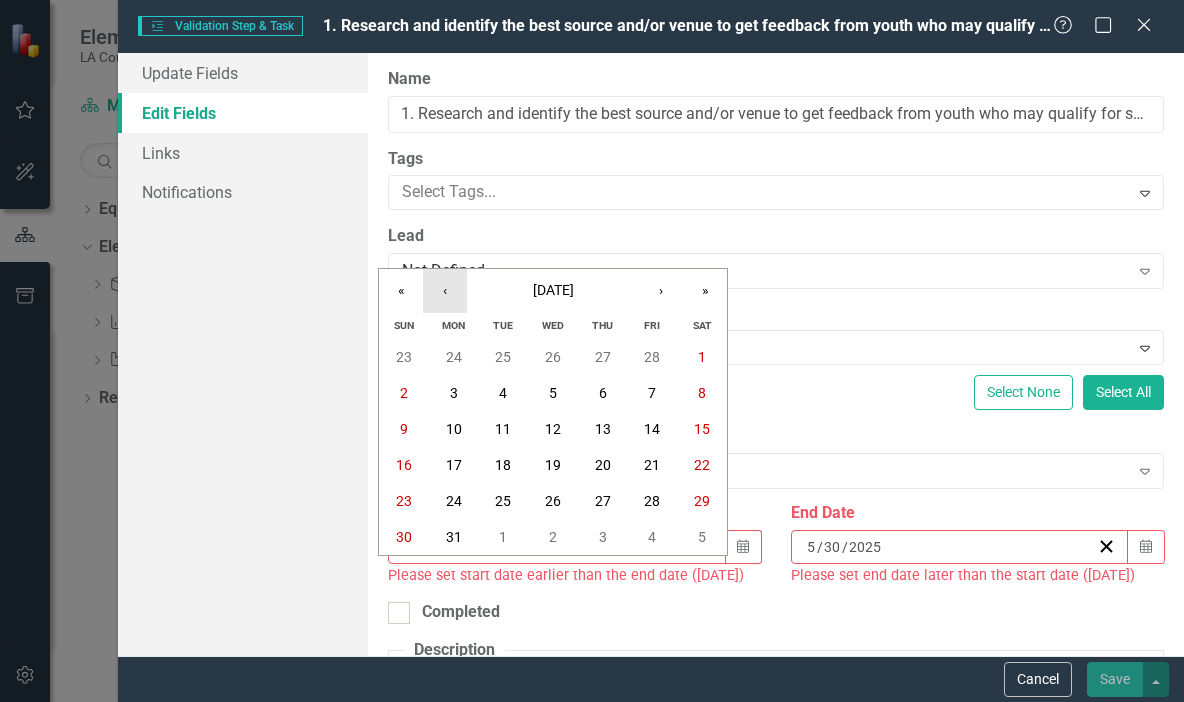 click on "‹" at bounding box center [445, 291] 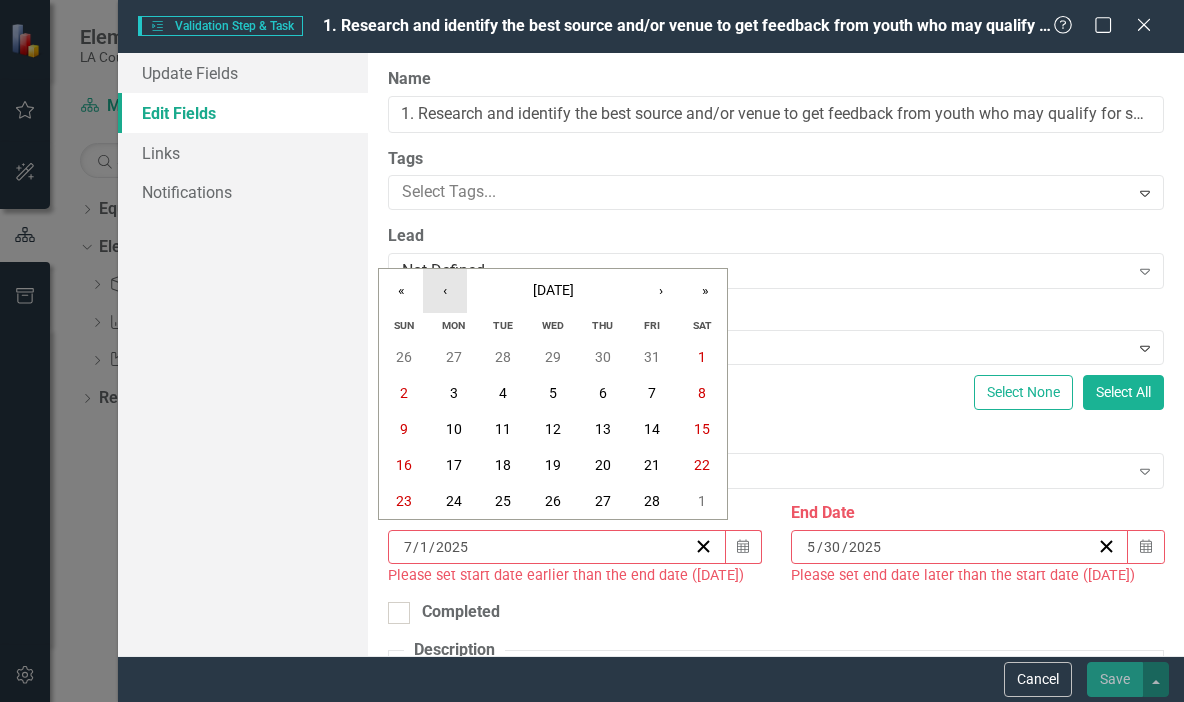 click on "‹" at bounding box center (445, 291) 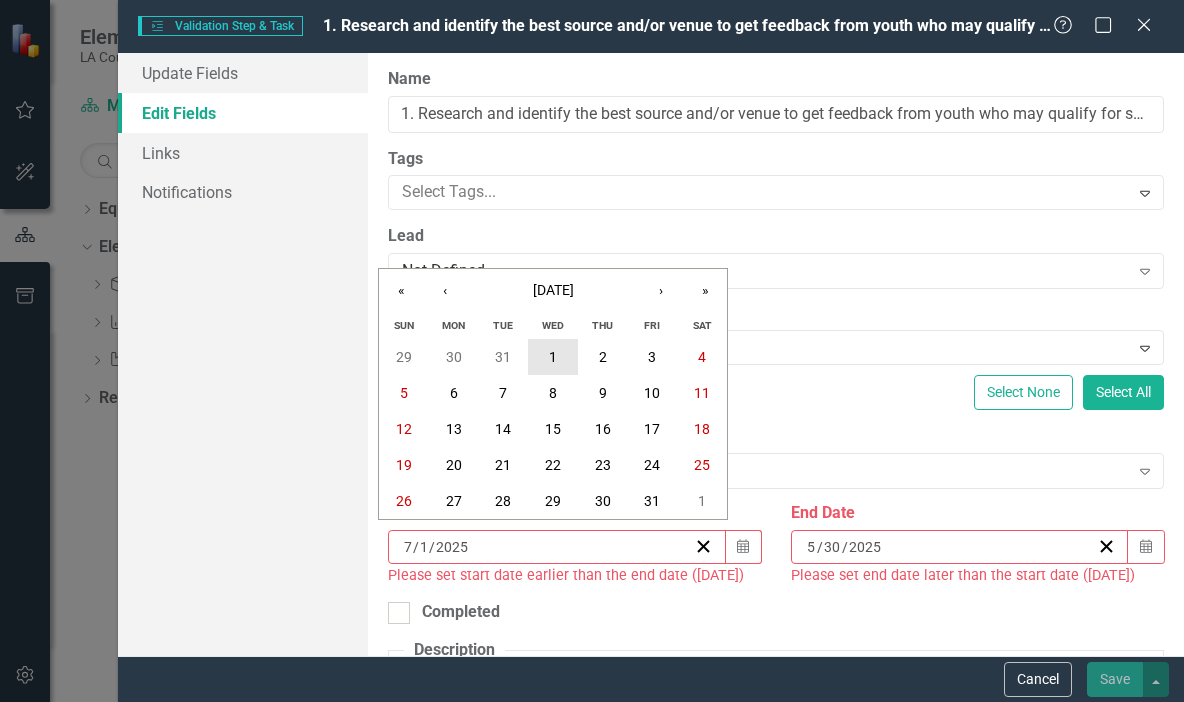 click on "1" at bounding box center (553, 357) 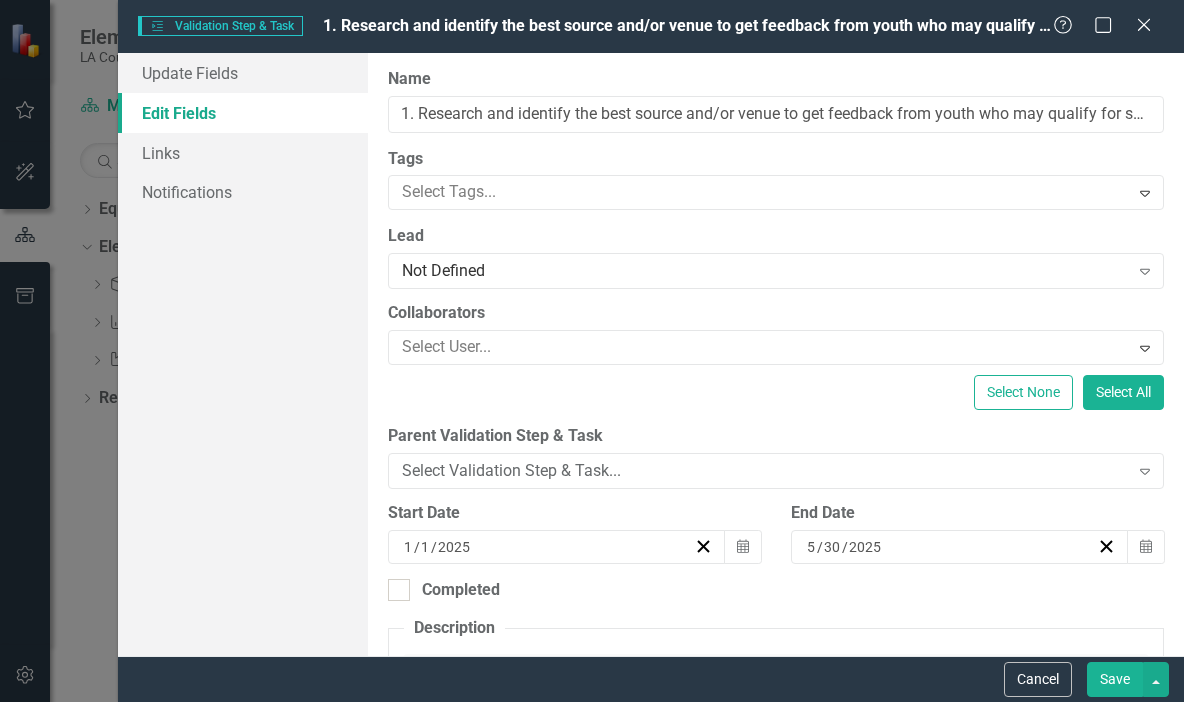 click on "Save" at bounding box center (1115, 679) 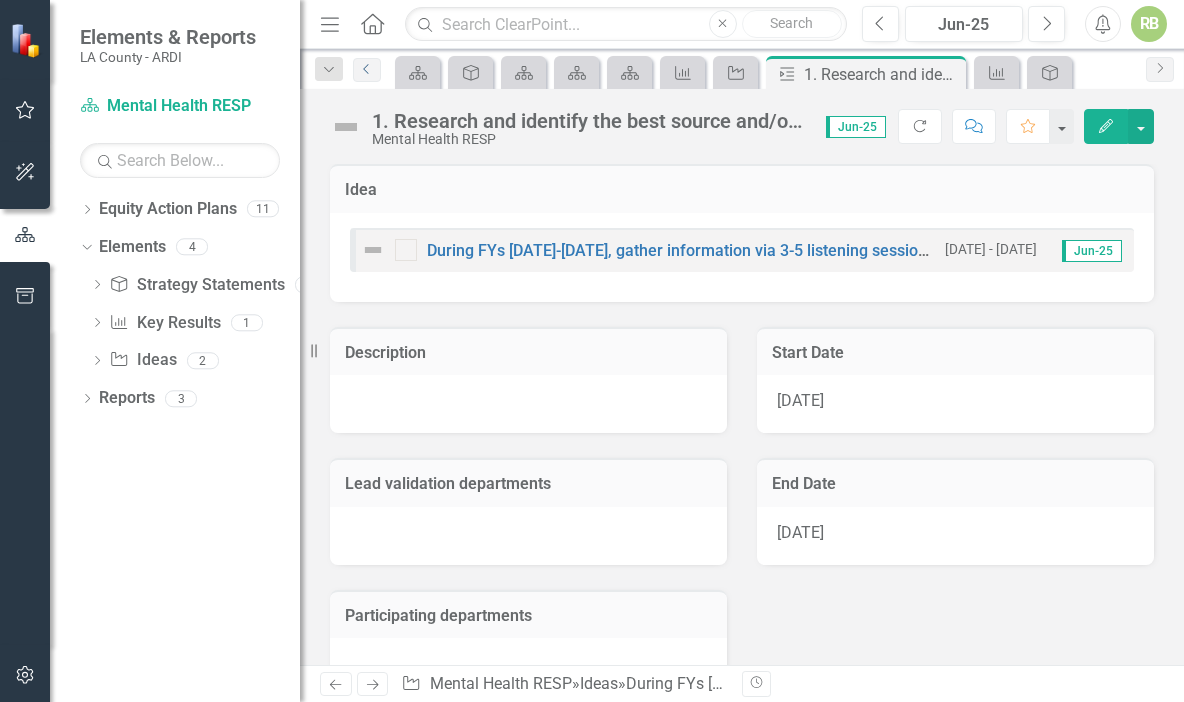 click on "Previous" 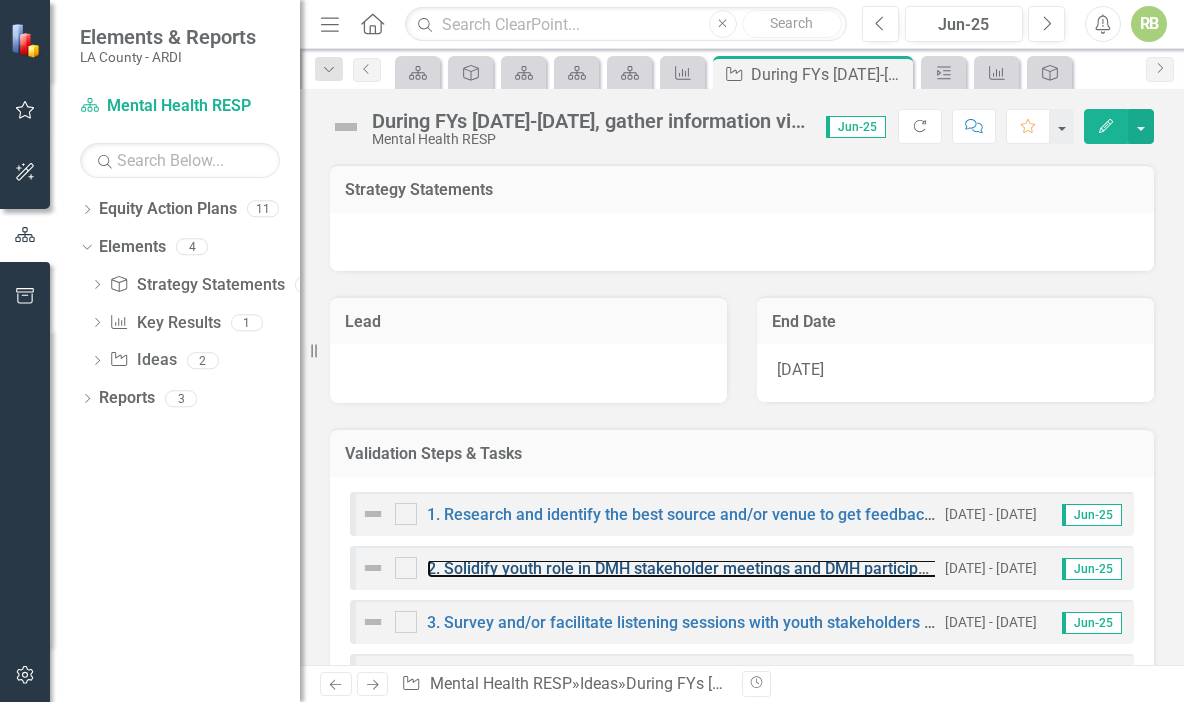 click on "2. Solidify youth role in DMH stakeholder meetings and DMH participation in other youth oriented systems and stakeholder meetings to promote a reciprocal communication." at bounding box center (1047, 568) 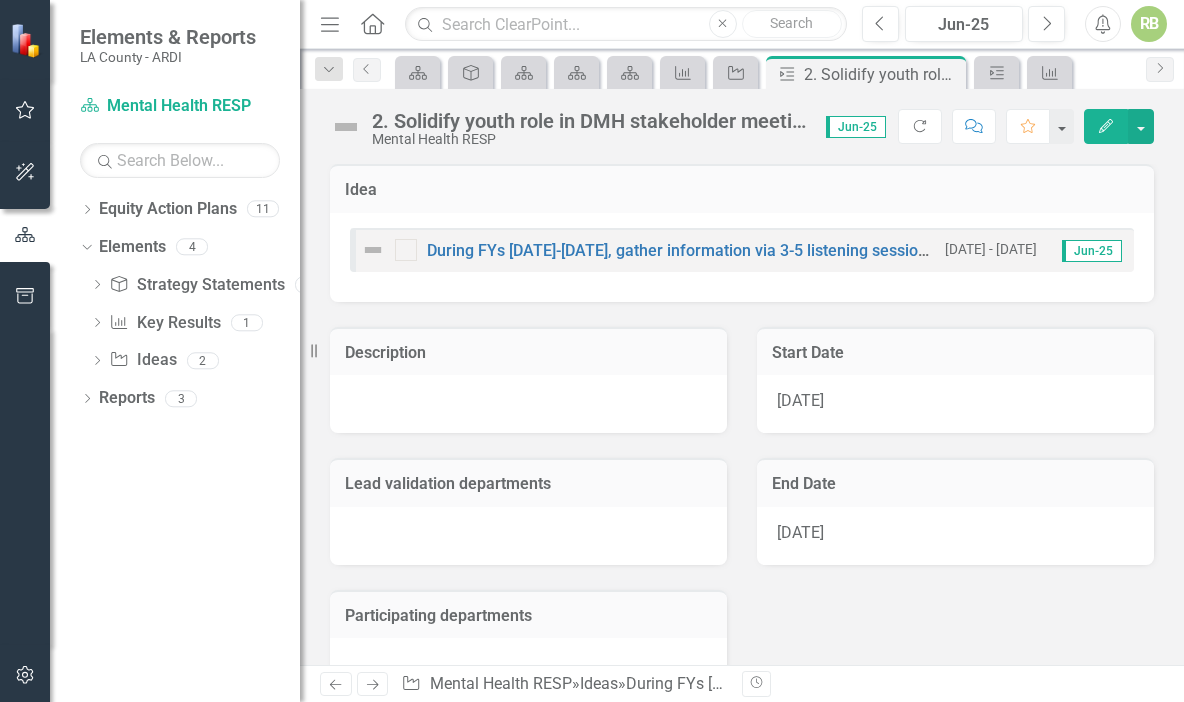 click 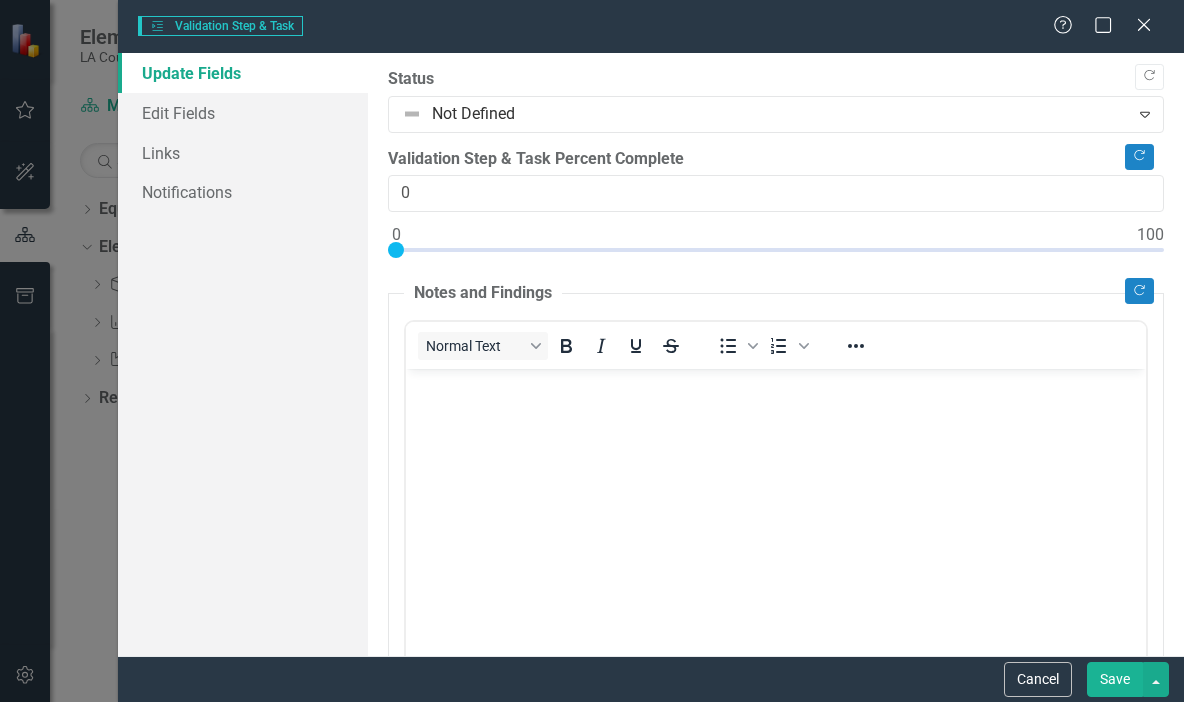 scroll, scrollTop: 0, scrollLeft: 0, axis: both 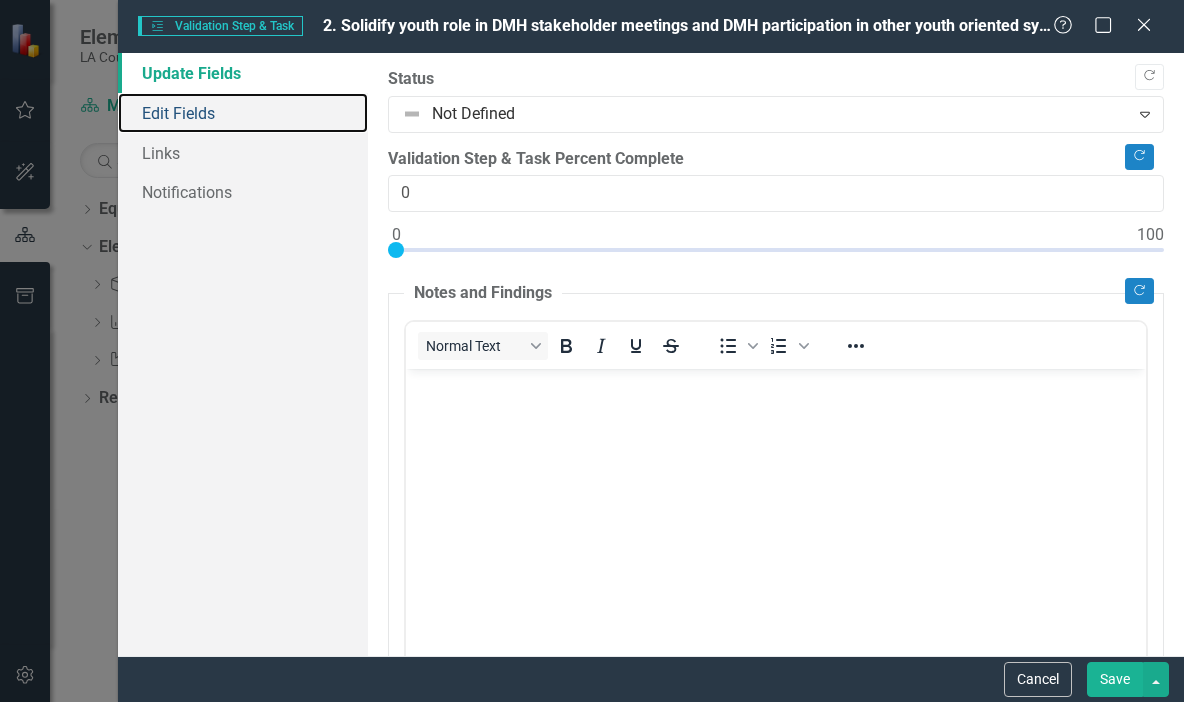 click on "Edit Fields" at bounding box center (243, 113) 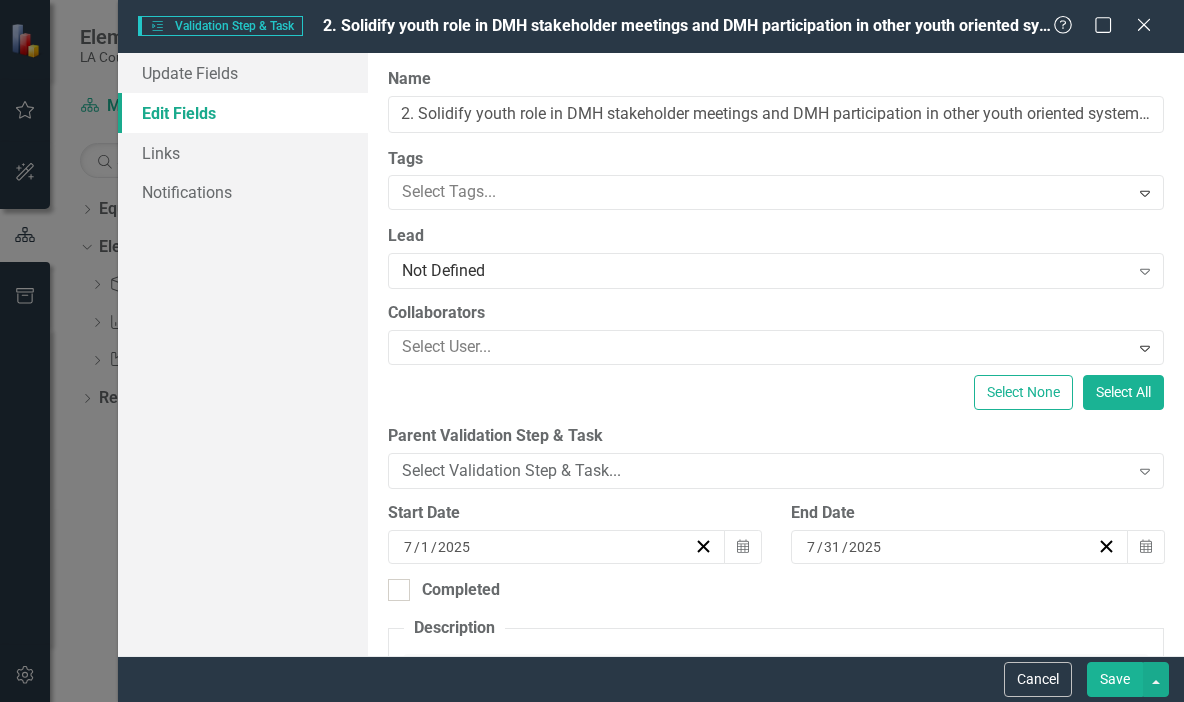 click on "7 / 1 / 2025" at bounding box center (547, 547) 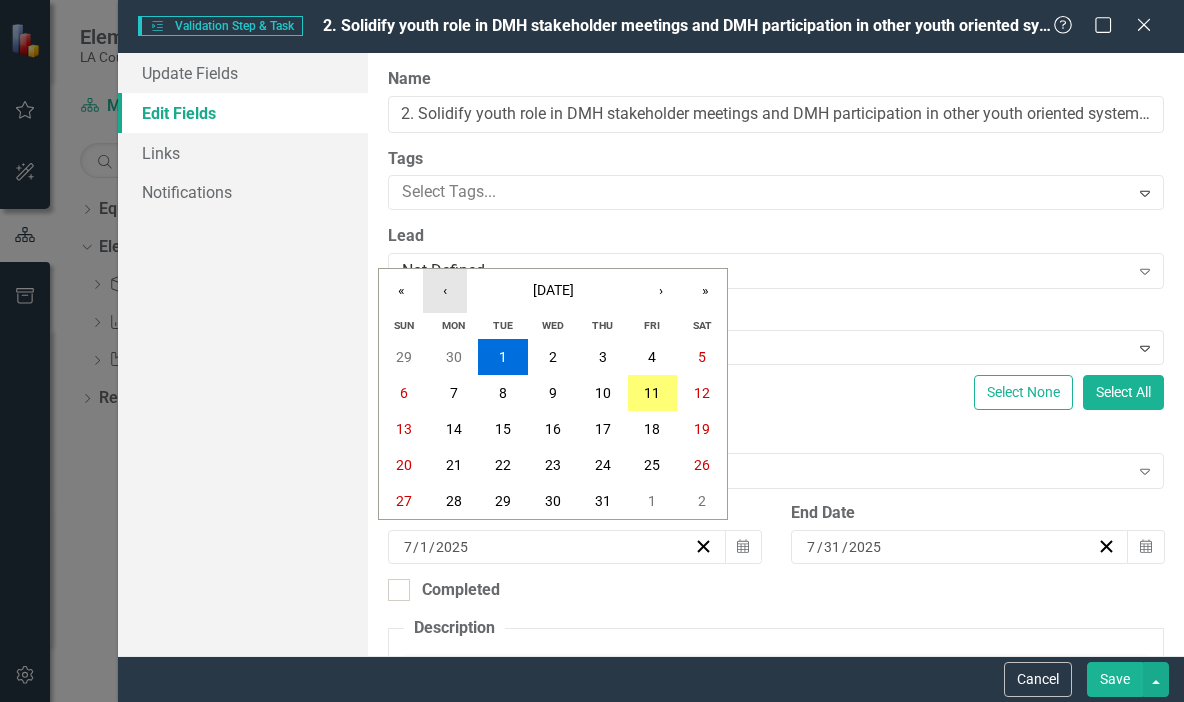 click on "‹" at bounding box center [445, 291] 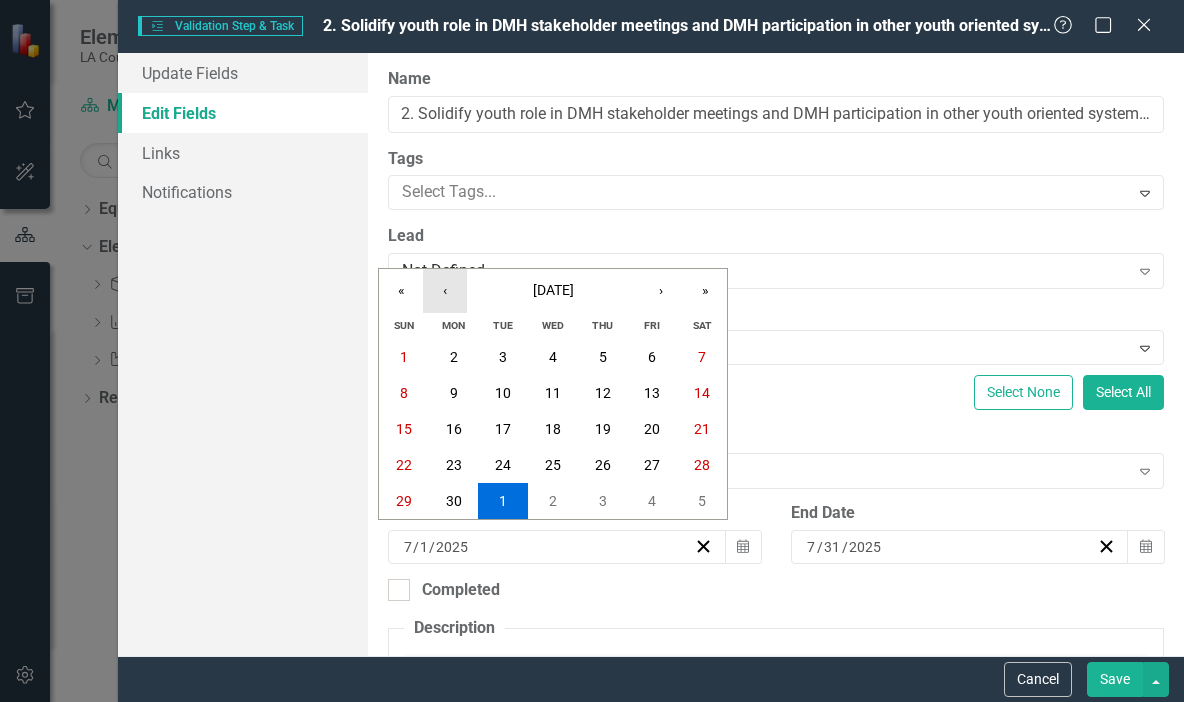 click on "‹" at bounding box center (445, 291) 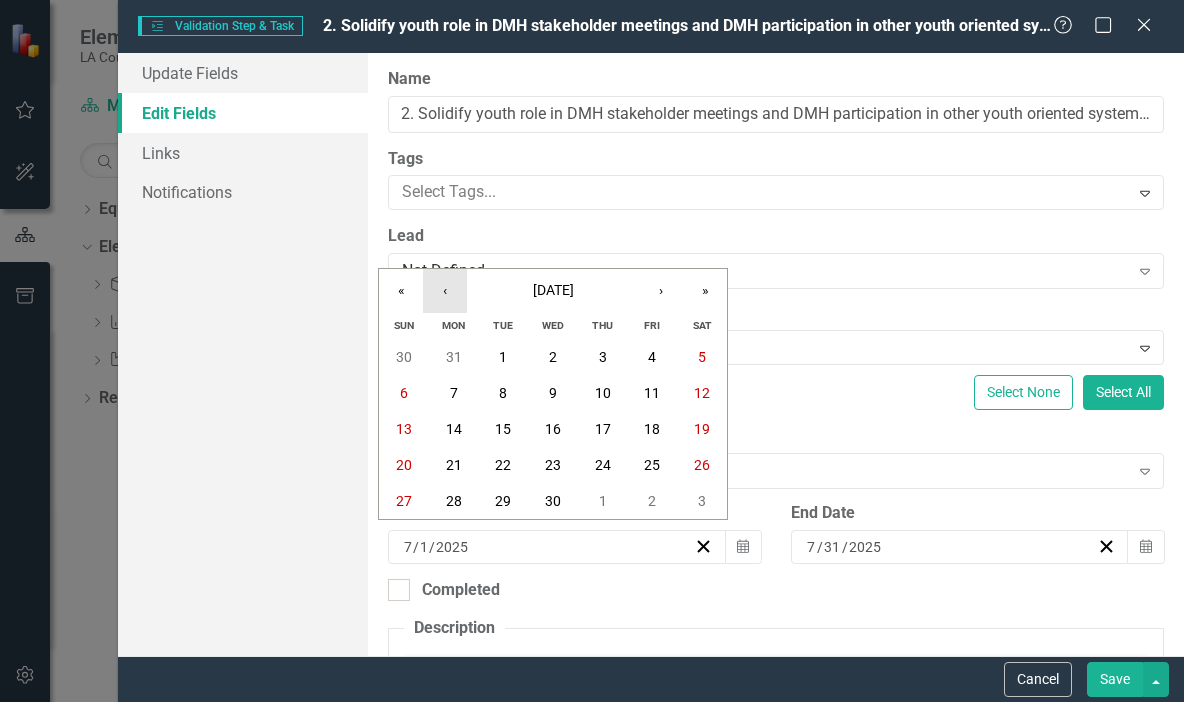 click on "‹" at bounding box center (445, 291) 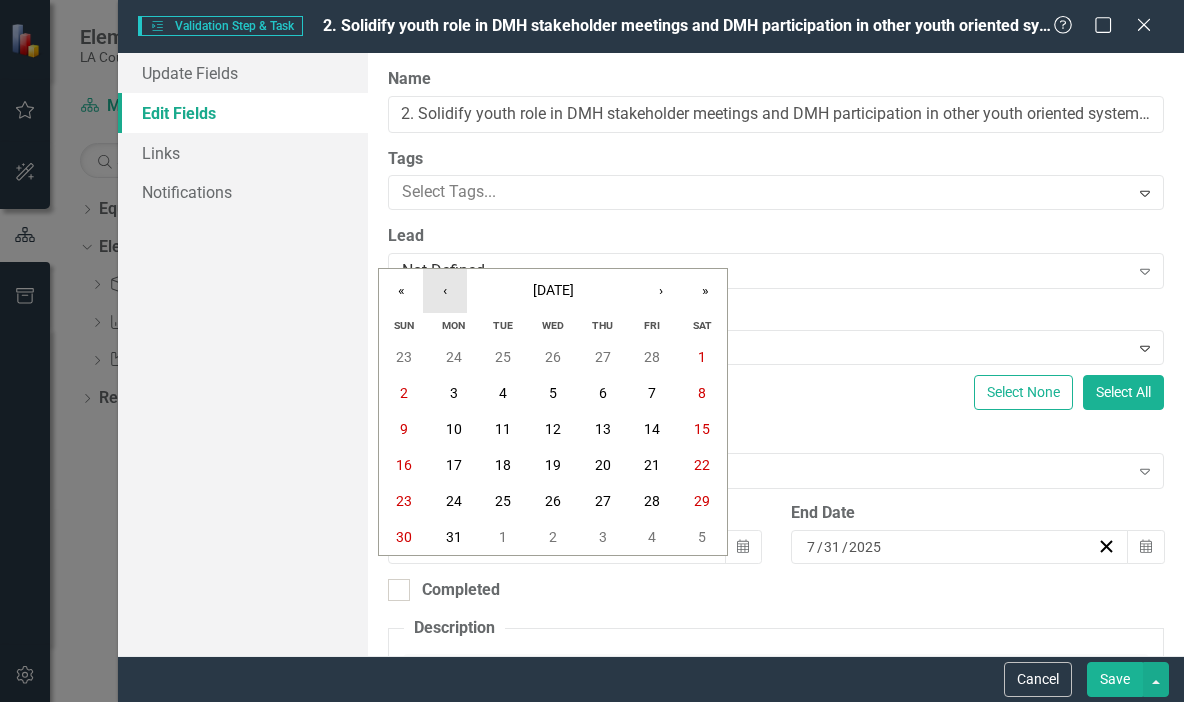 click on "‹" at bounding box center [445, 291] 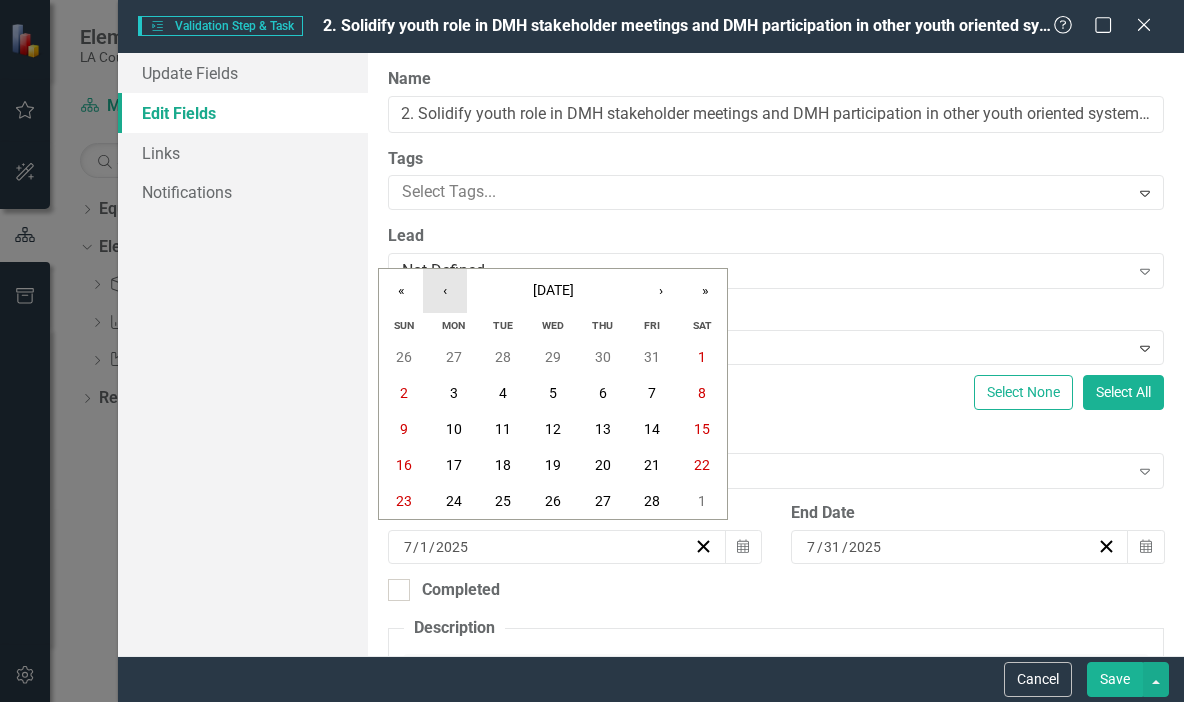 click on "‹" at bounding box center (445, 291) 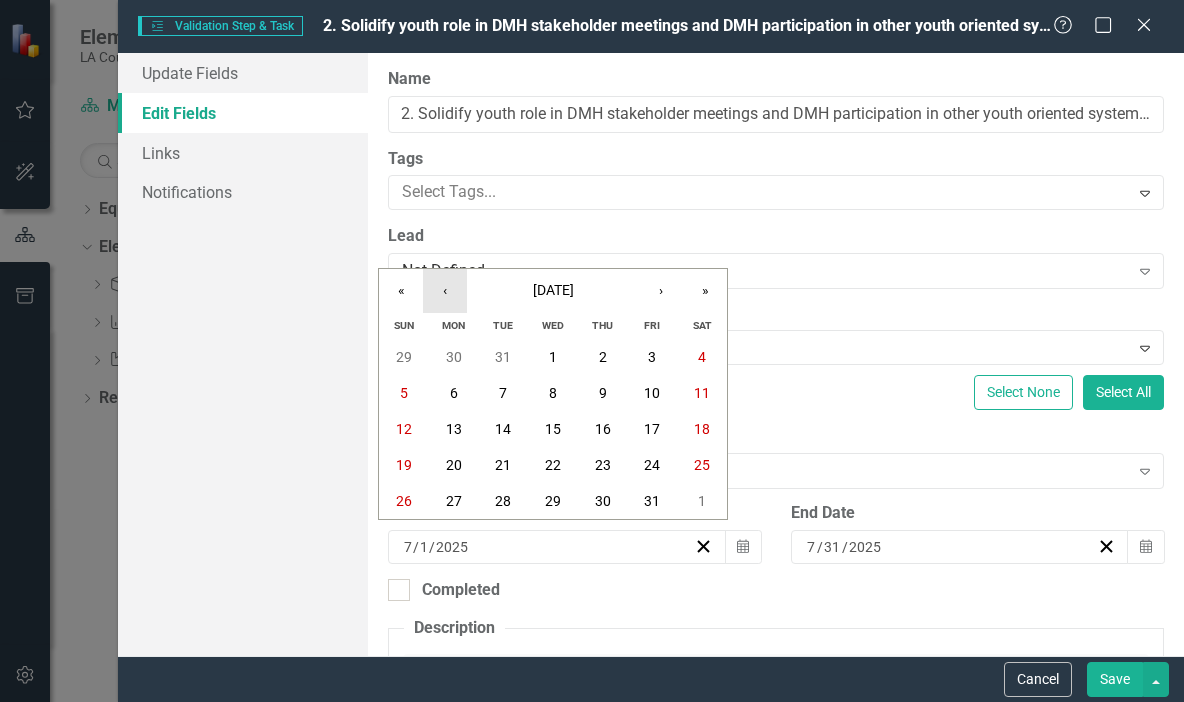 click on "‹" at bounding box center [445, 291] 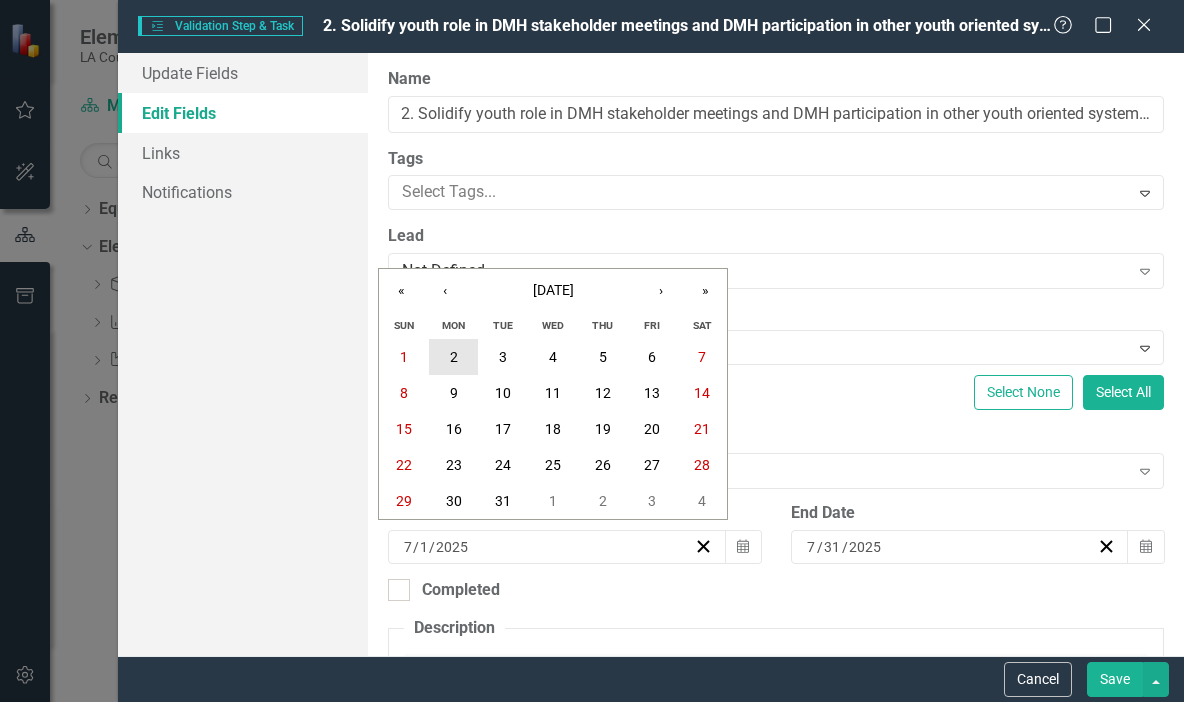 click on "2" at bounding box center [454, 357] 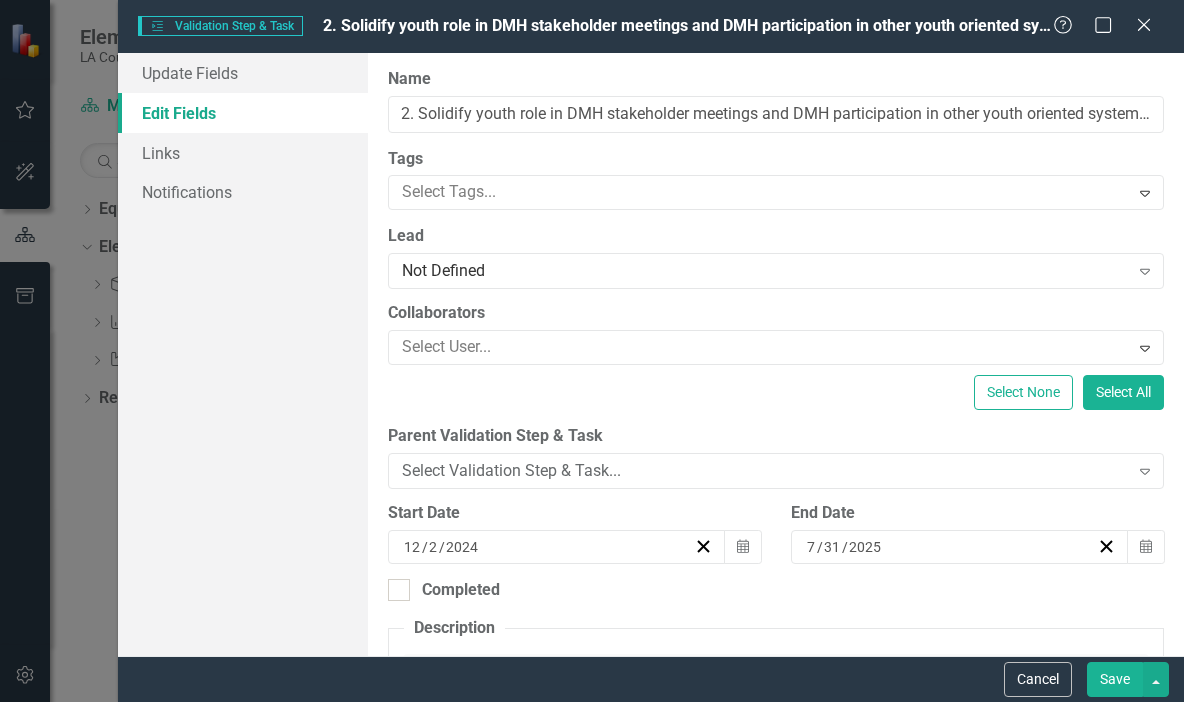 click on "7 / 31 / 2025" at bounding box center [950, 547] 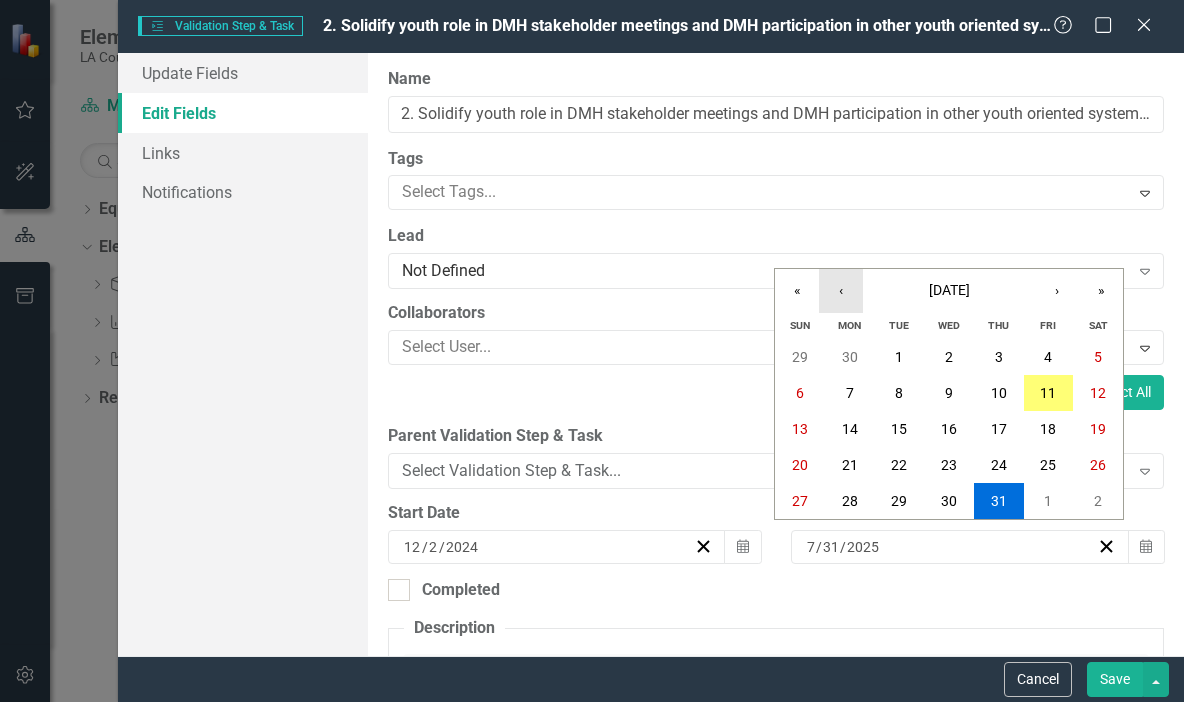 click on "‹" at bounding box center [841, 291] 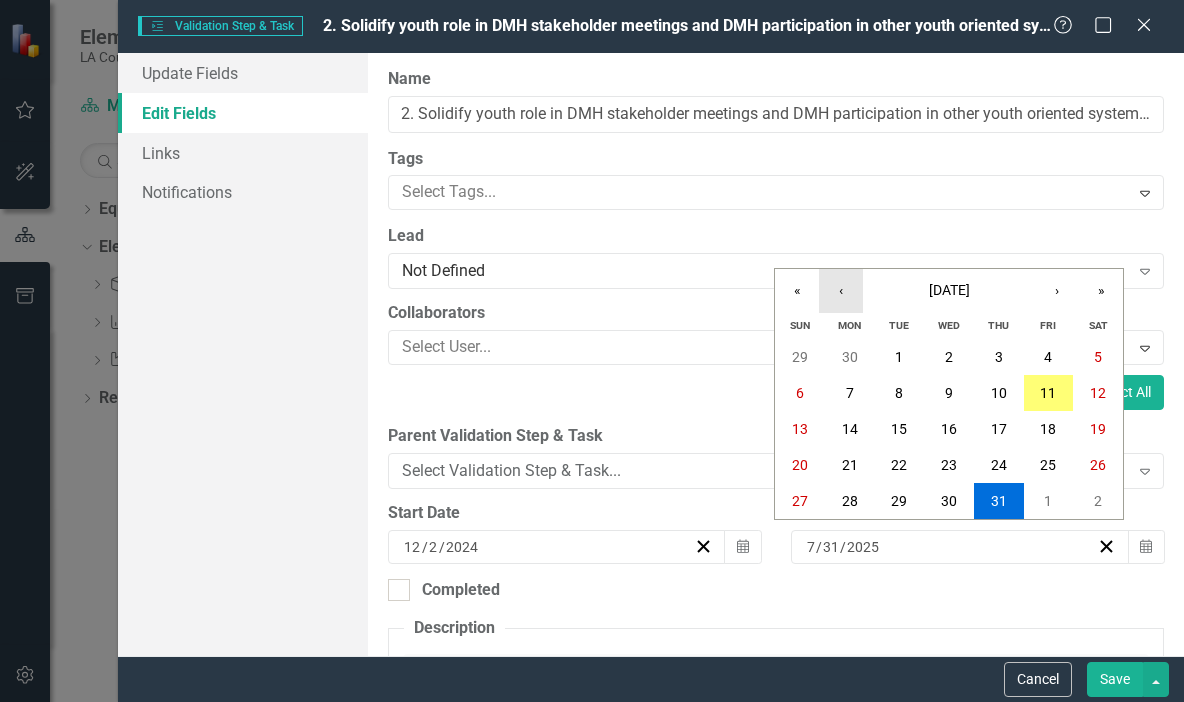 click on "‹" at bounding box center (841, 291) 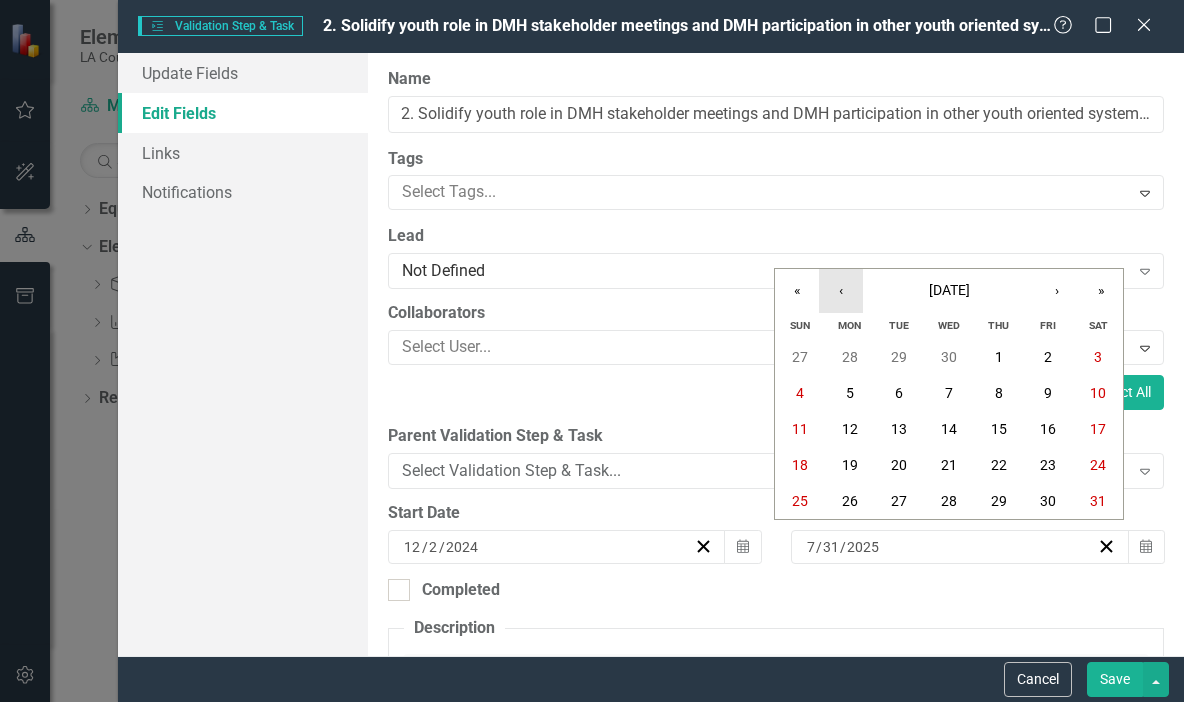click on "‹" at bounding box center (841, 291) 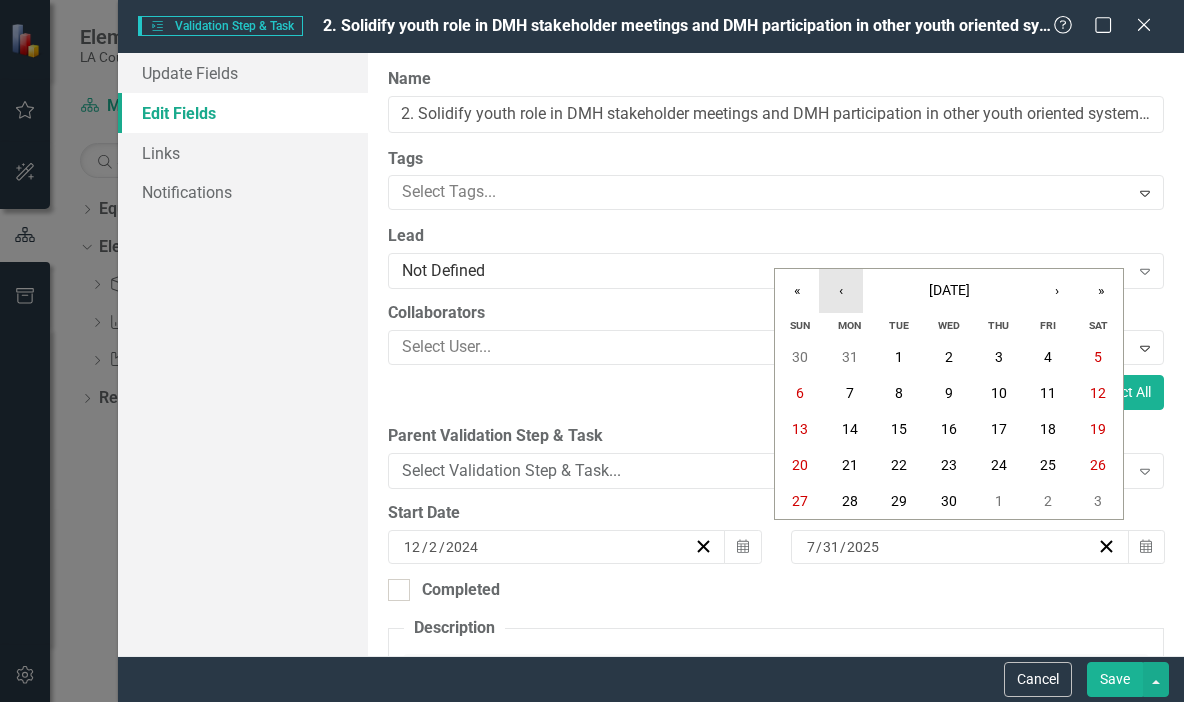 click on "‹" at bounding box center (841, 291) 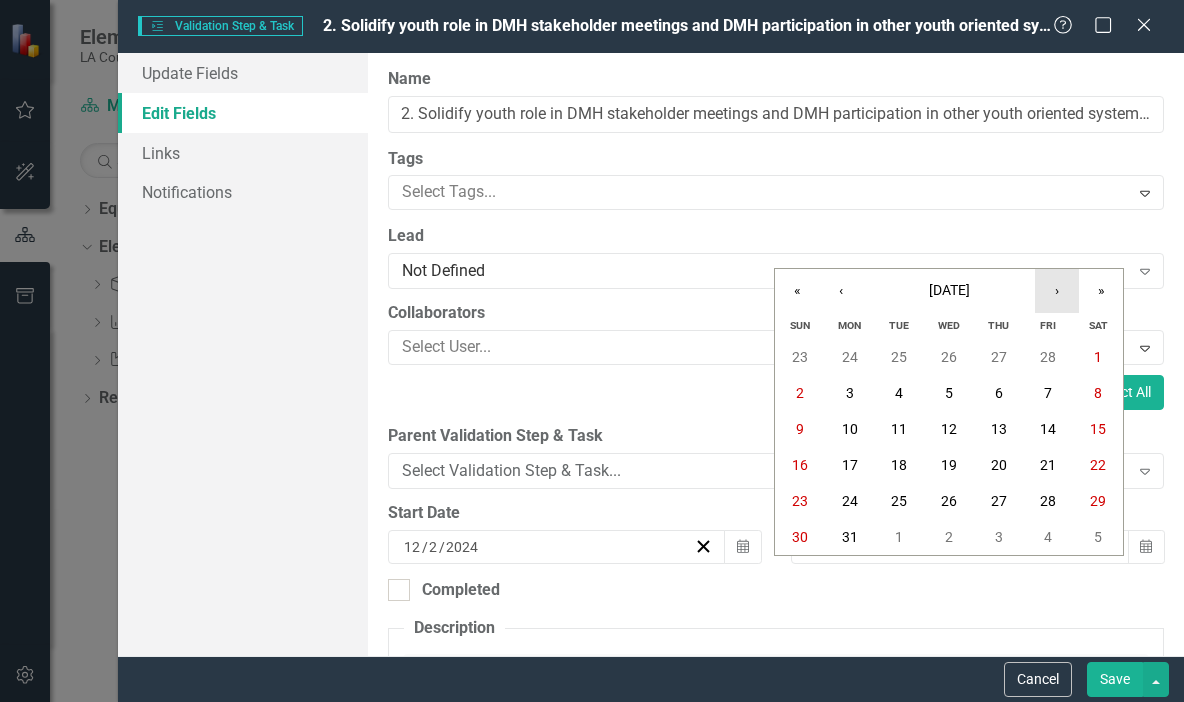 click on "›" at bounding box center [1057, 291] 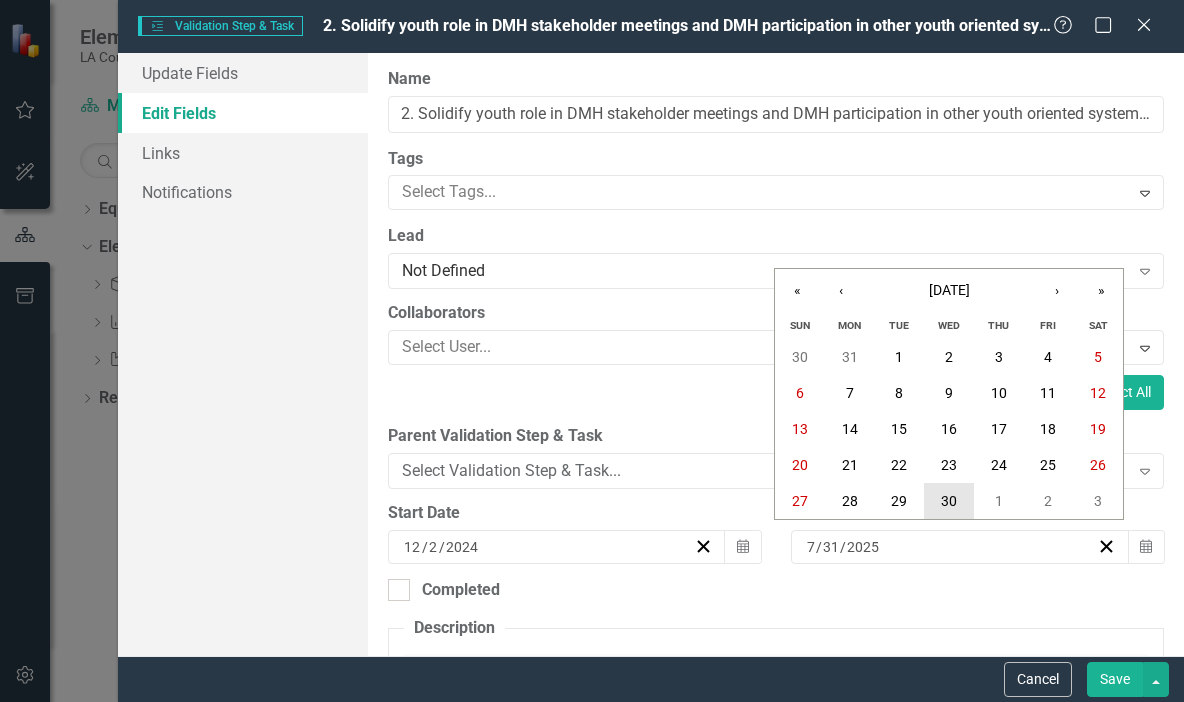 click on "30" at bounding box center (949, 501) 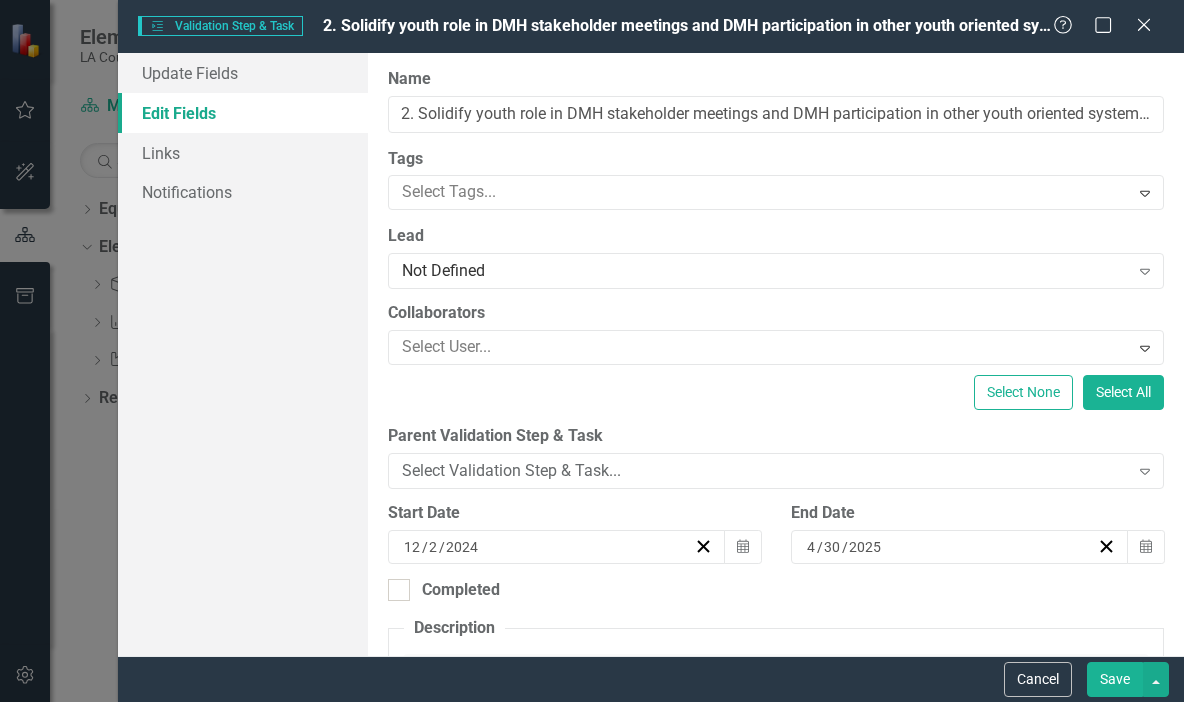 click on "Save" at bounding box center [1115, 679] 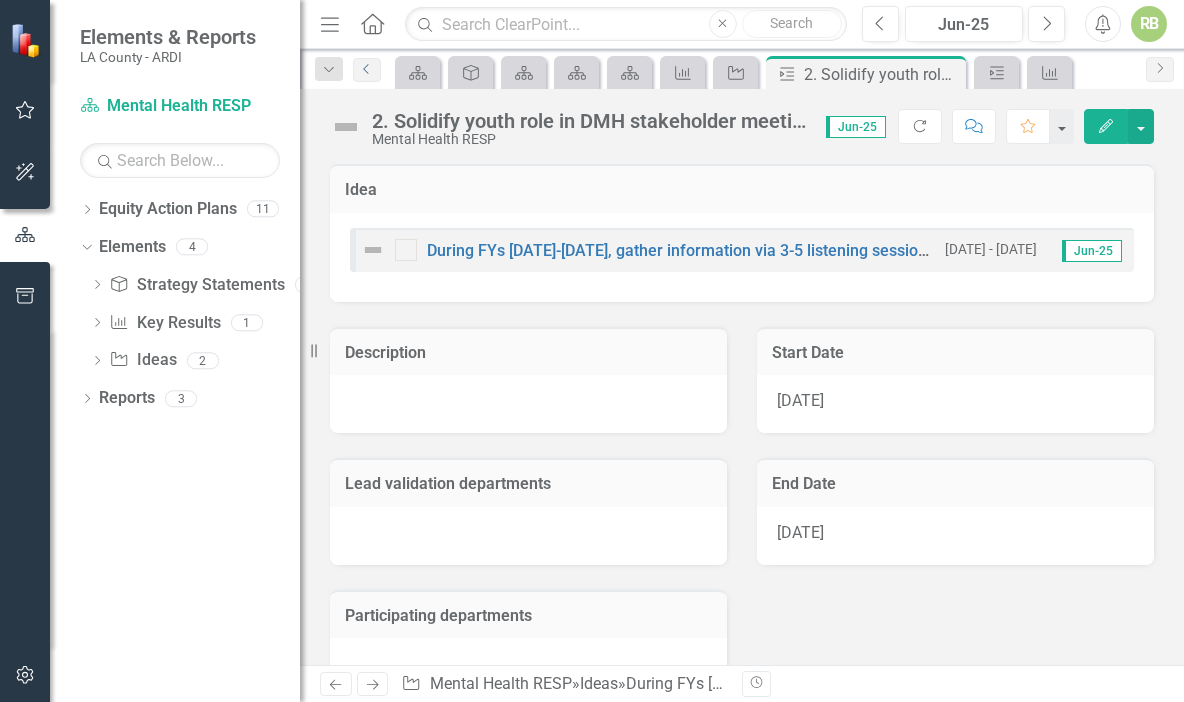 click on "Previous" 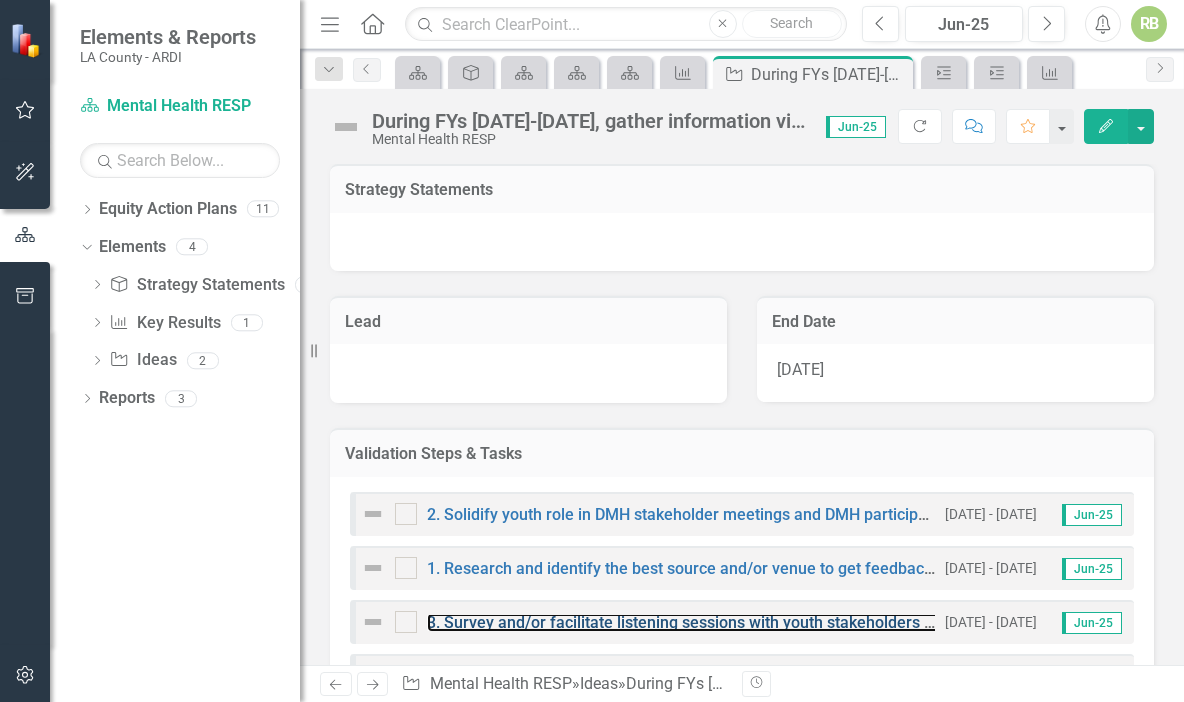 click on "3. Survey and/or facilitate listening sessions with youth stakeholders to identify what mental health and counseling service they would like to see the department offer to best meet their educational needs." at bounding box center (1159, 622) 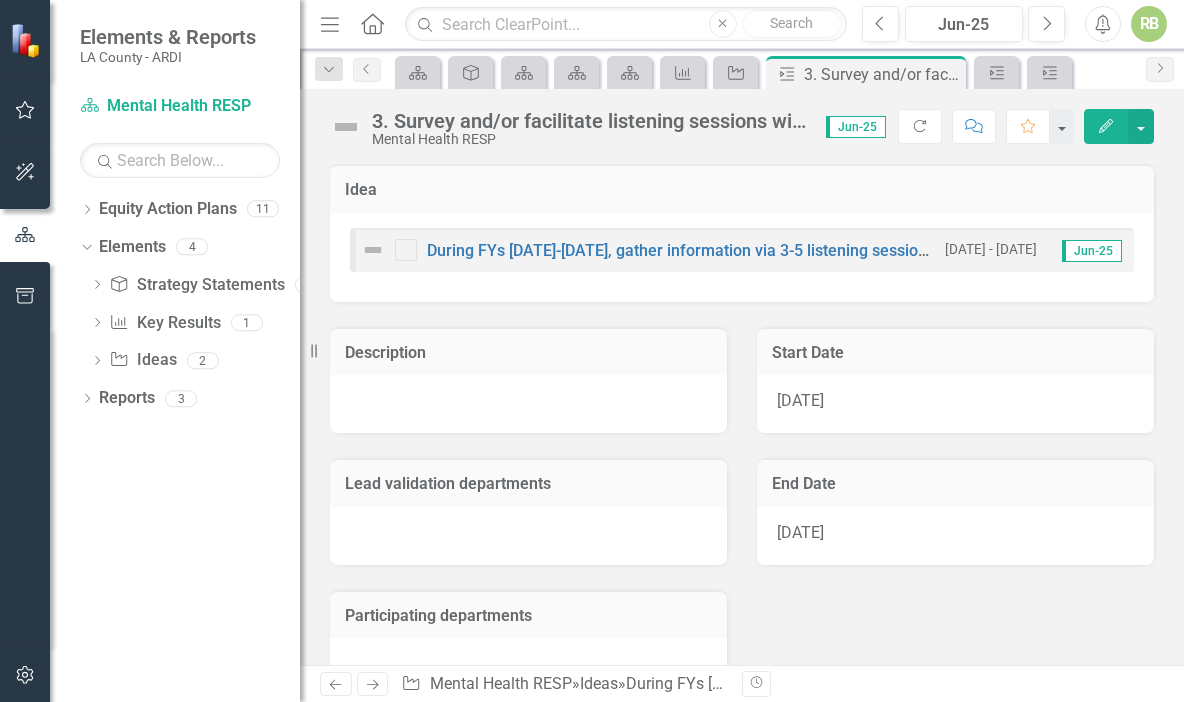 click on "Edit" at bounding box center [1106, 126] 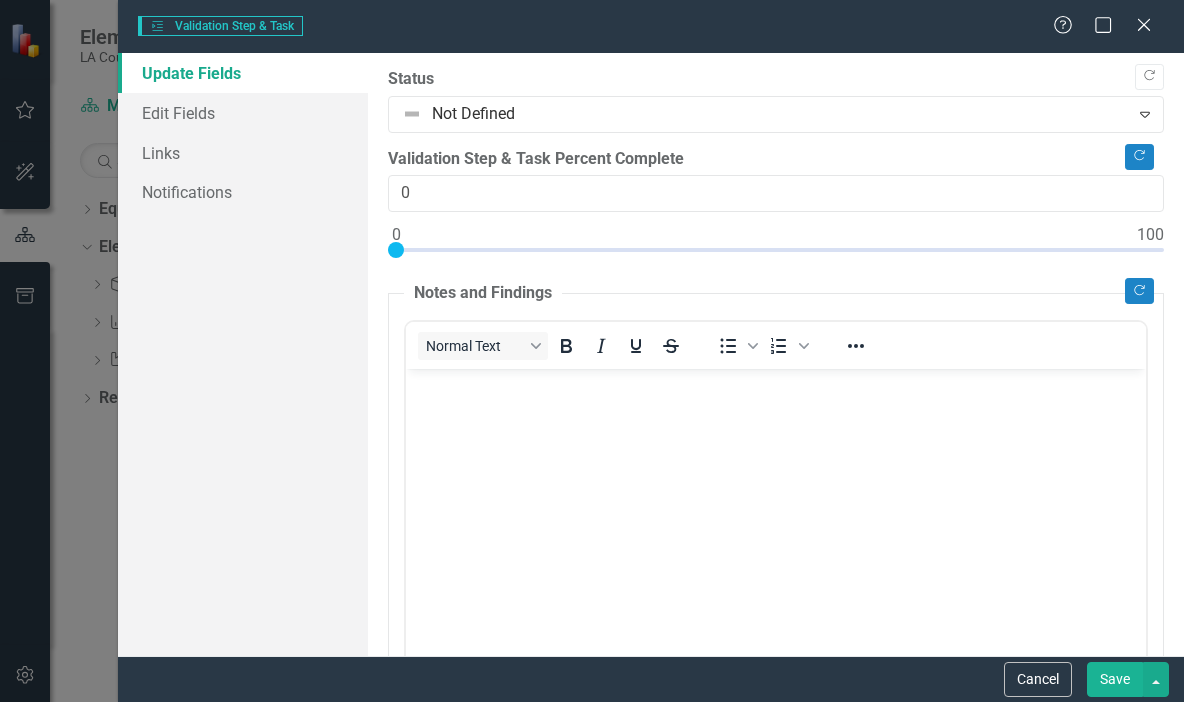 scroll, scrollTop: 0, scrollLeft: 0, axis: both 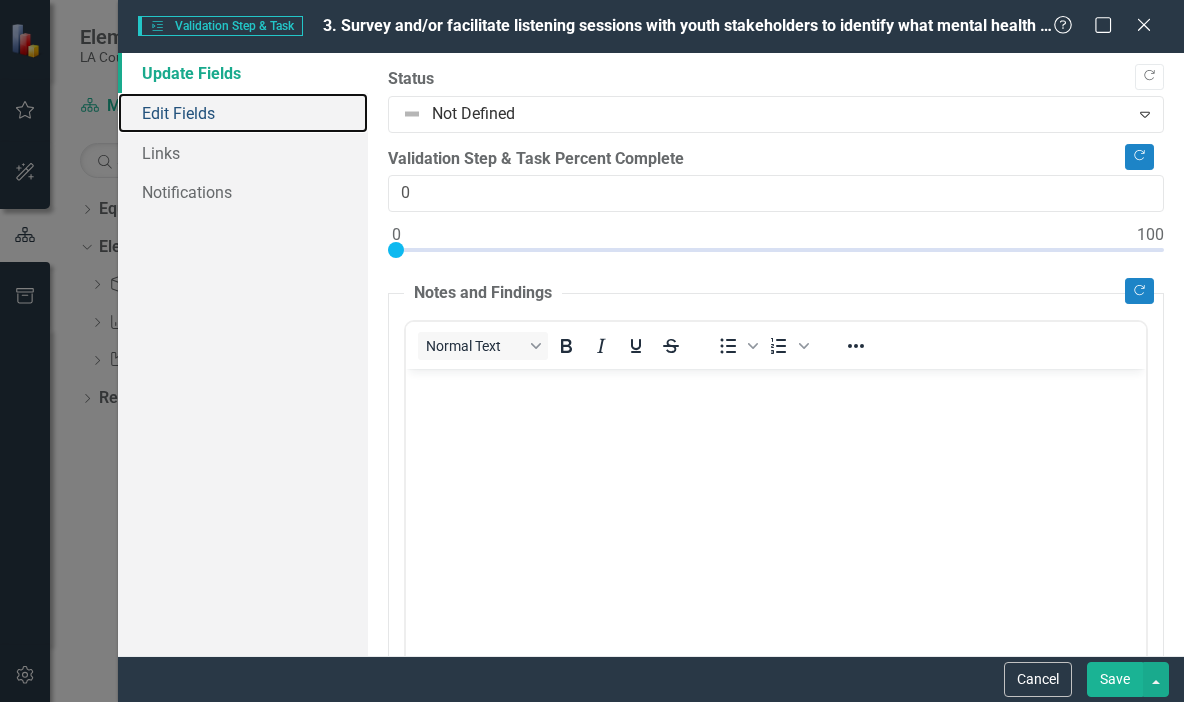click on "Edit Fields" at bounding box center [243, 113] 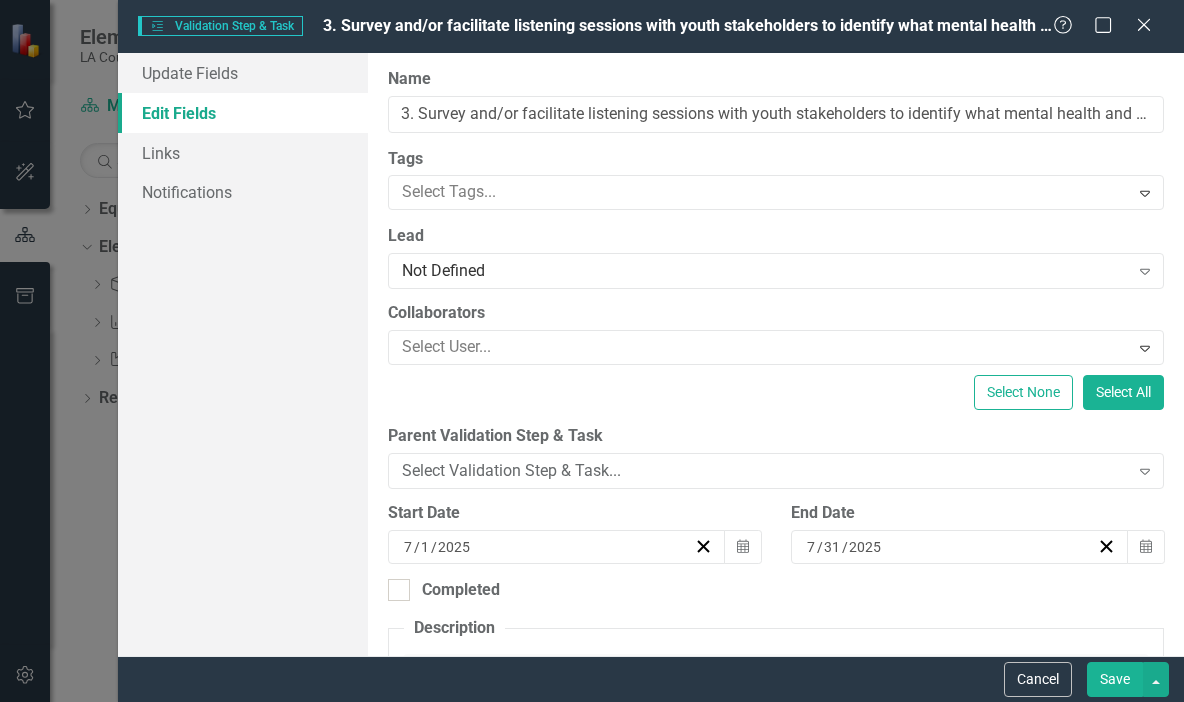 click on "7 / 1 / 2025" at bounding box center (547, 547) 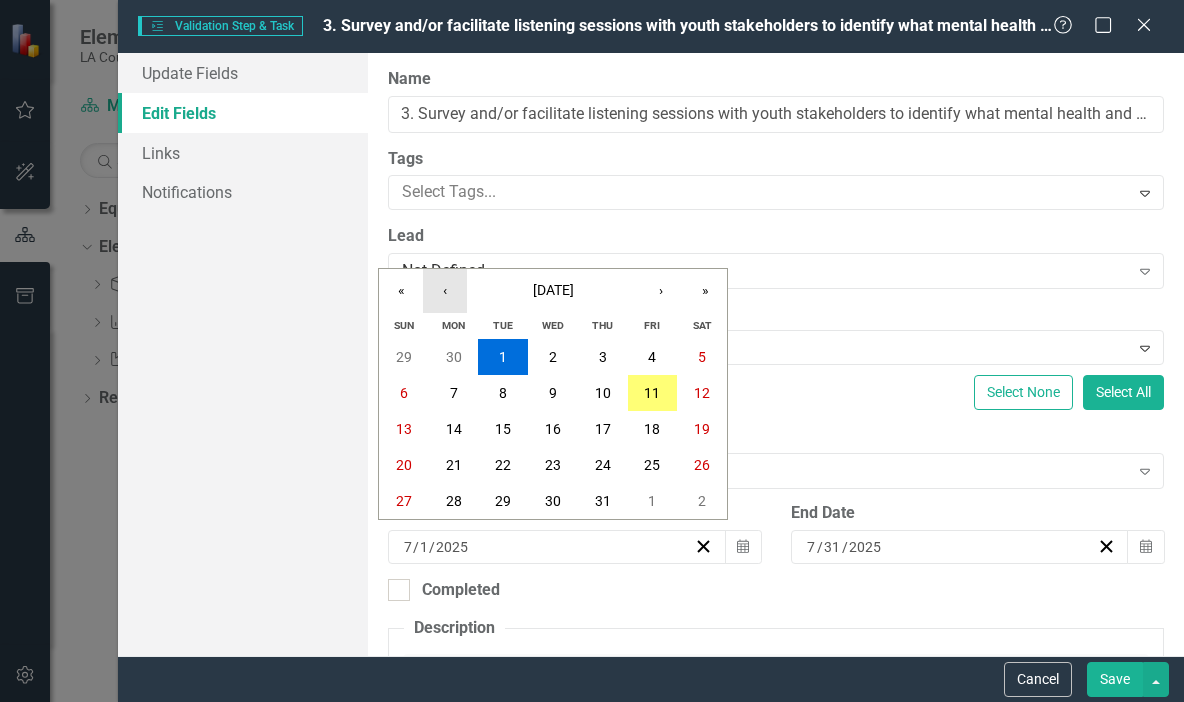 click on "‹" at bounding box center [445, 291] 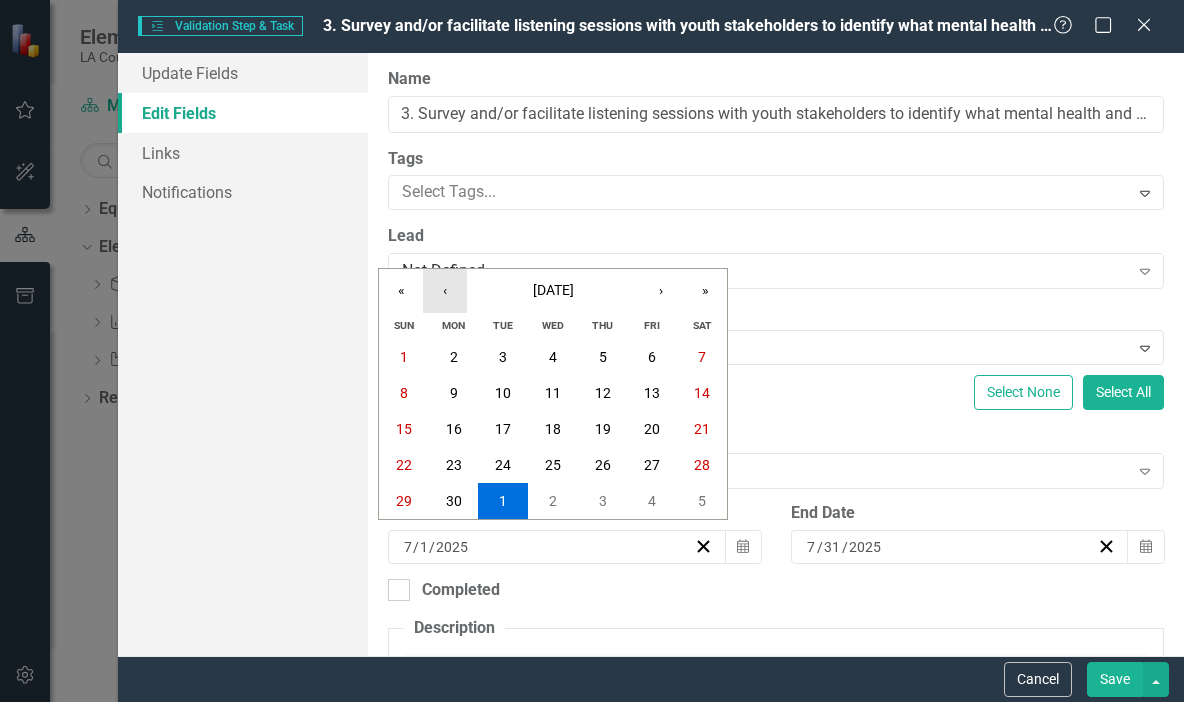 click on "‹" at bounding box center (445, 291) 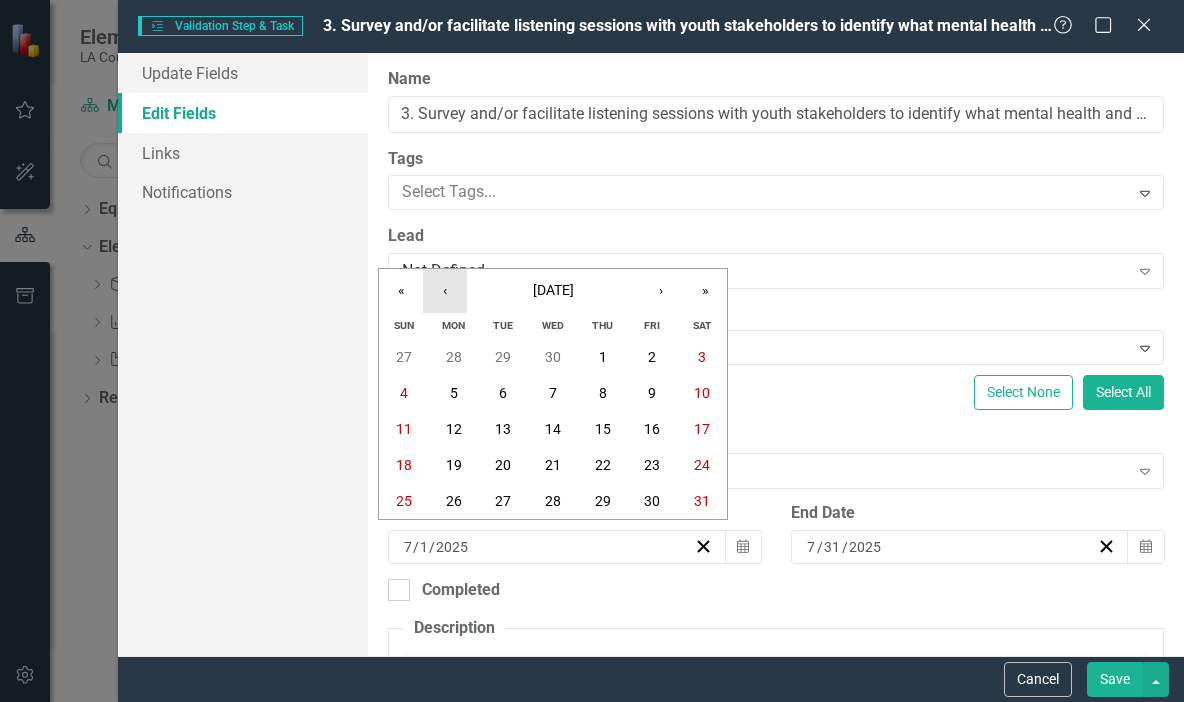 click on "‹" at bounding box center (445, 291) 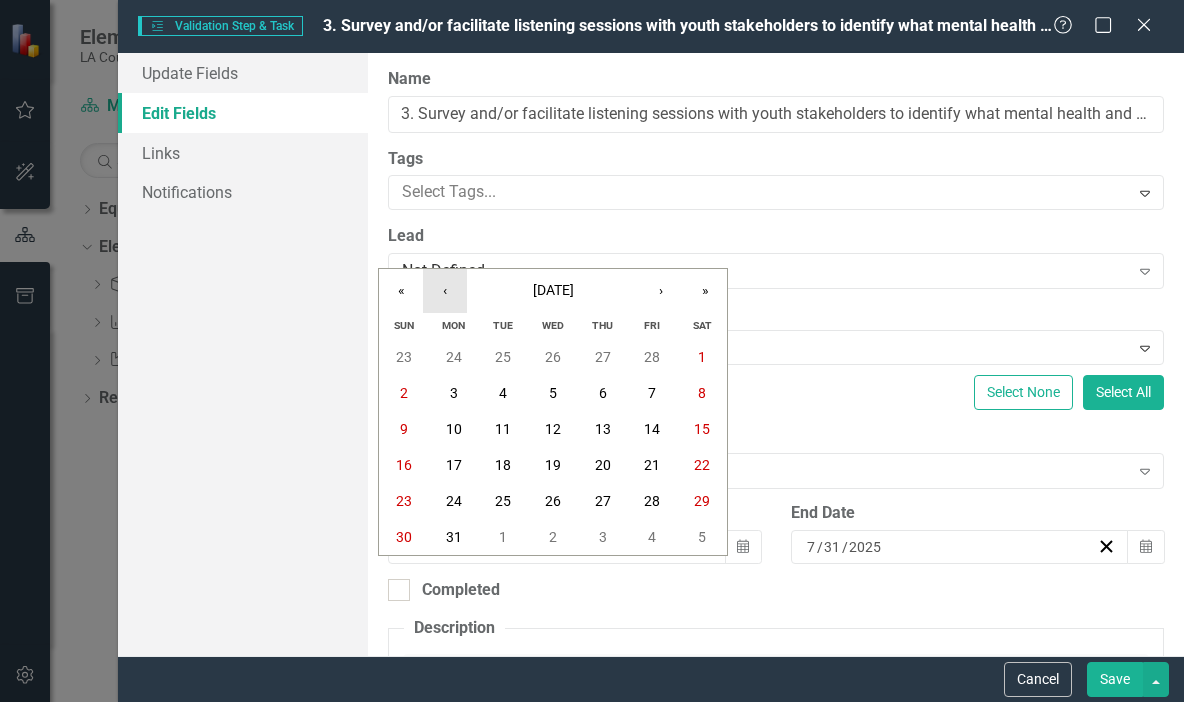 click on "‹" at bounding box center (445, 291) 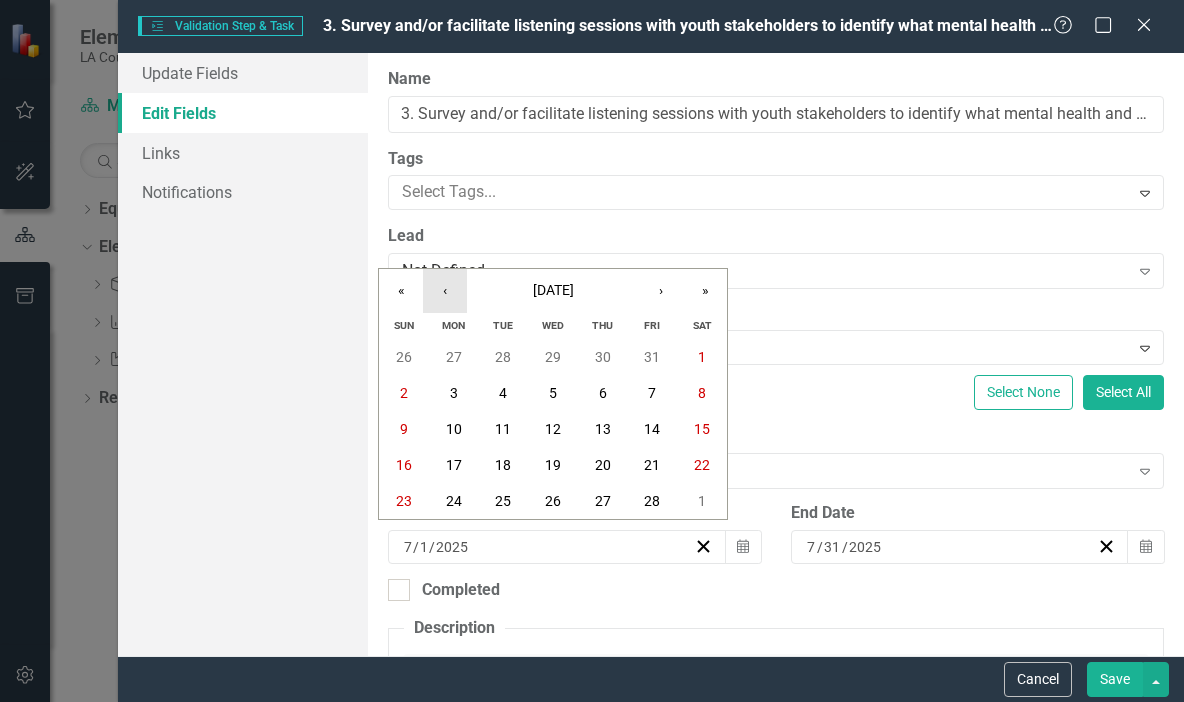 click on "‹" at bounding box center (445, 291) 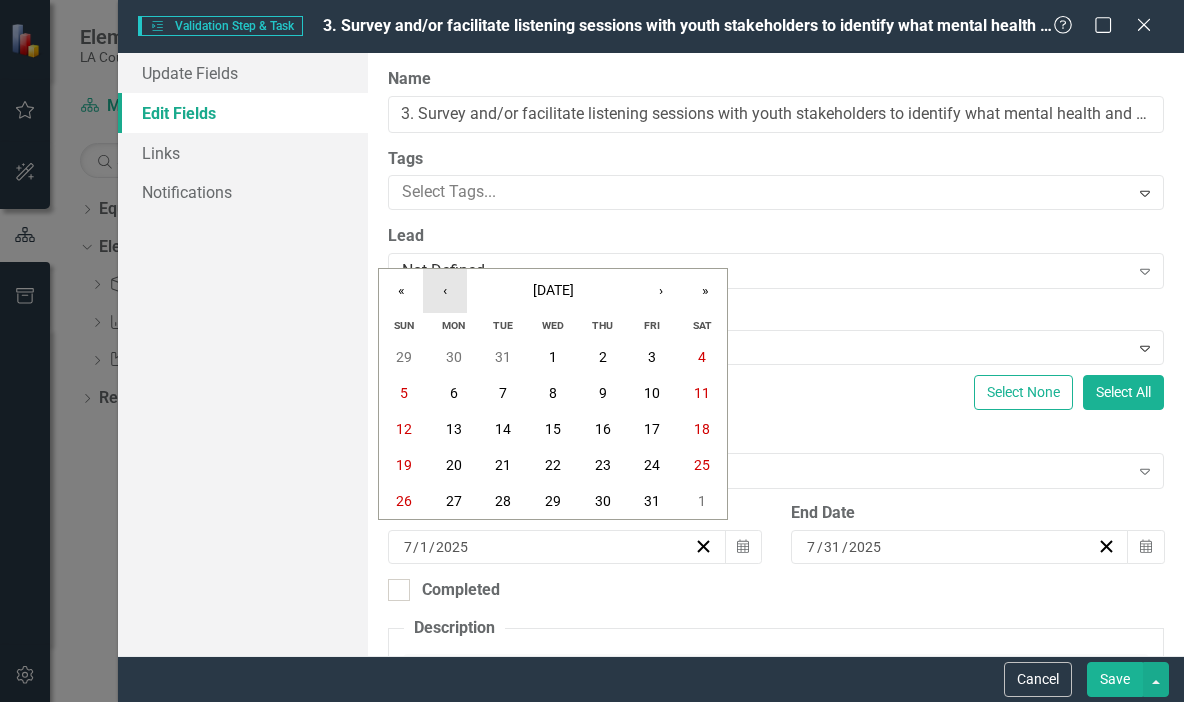 click on "‹" at bounding box center [445, 291] 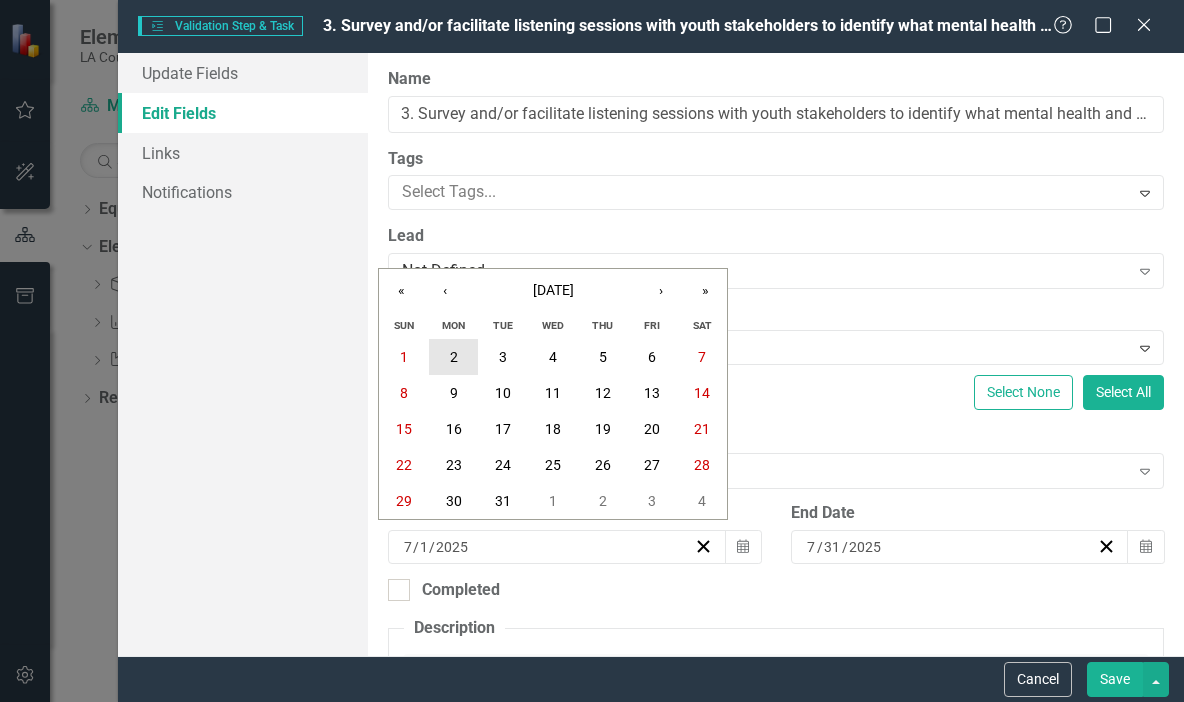 click on "2" at bounding box center (454, 357) 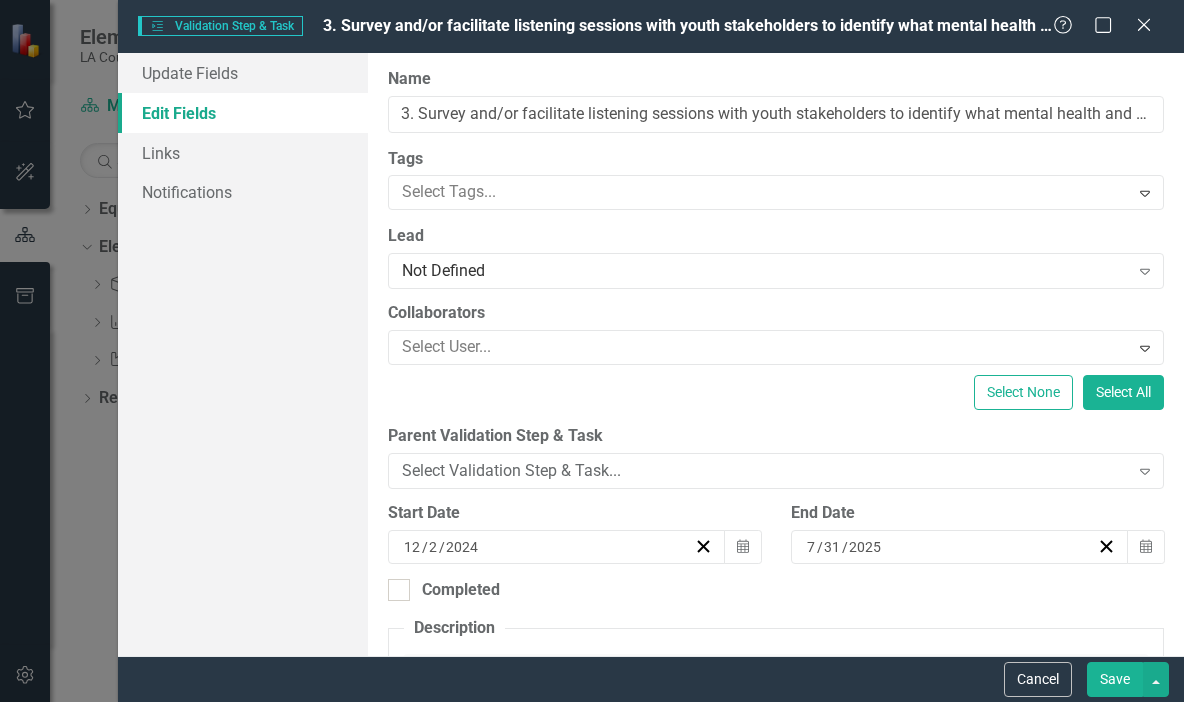 click on "7 / 31 / 2025" at bounding box center (950, 547) 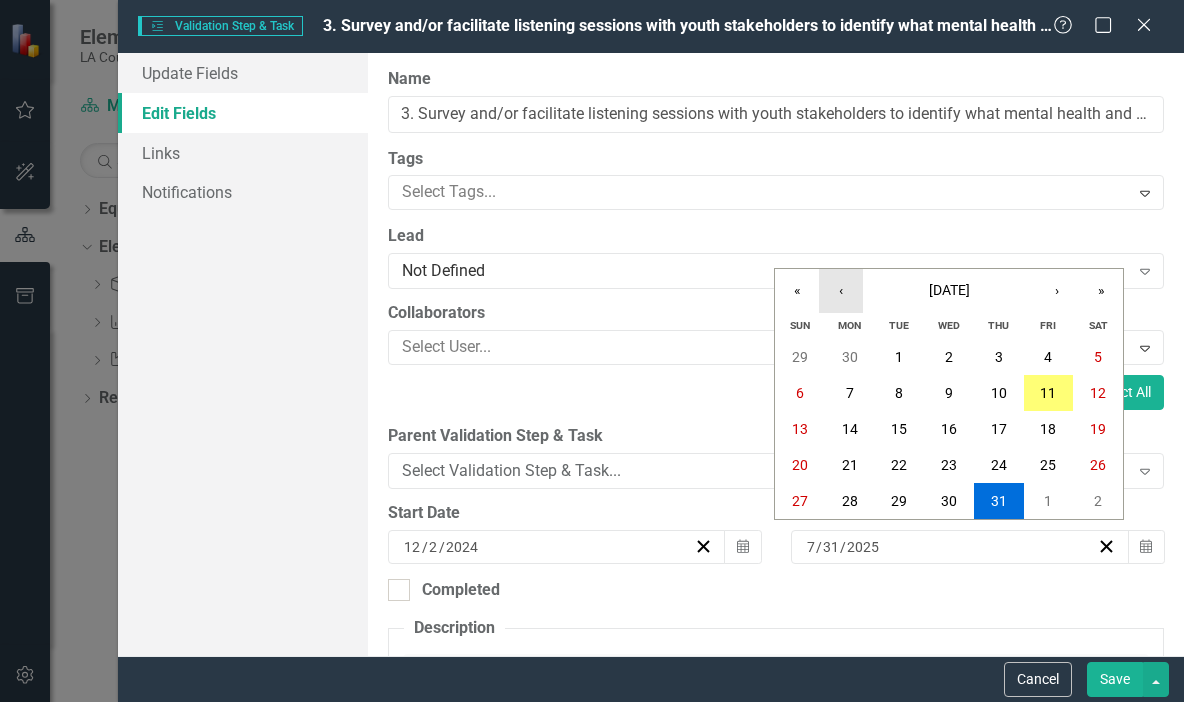 click on "‹" at bounding box center (841, 291) 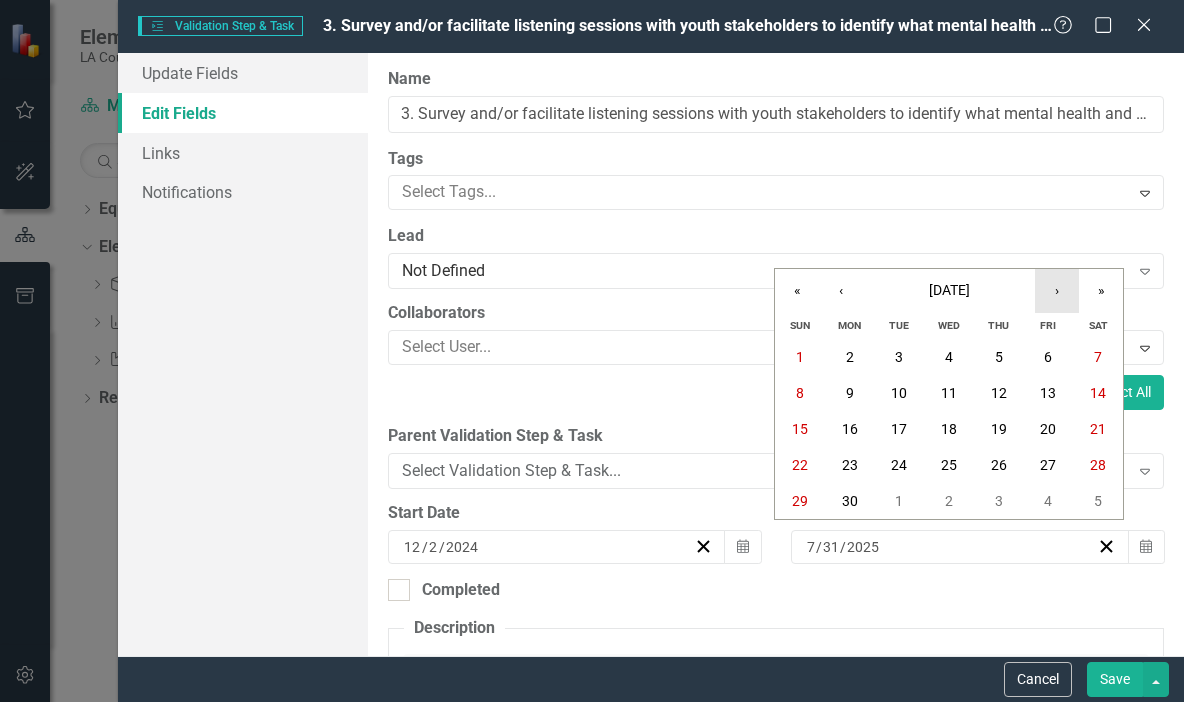 click on "›" at bounding box center [1057, 291] 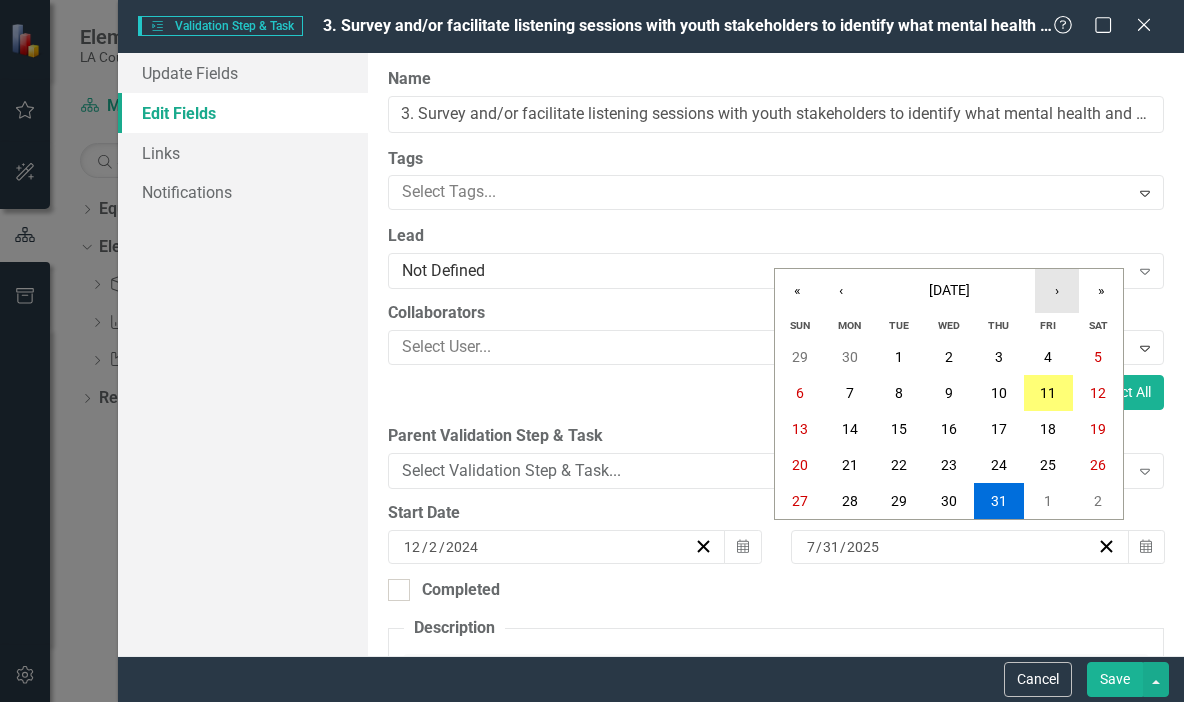 click on "›" at bounding box center [1057, 291] 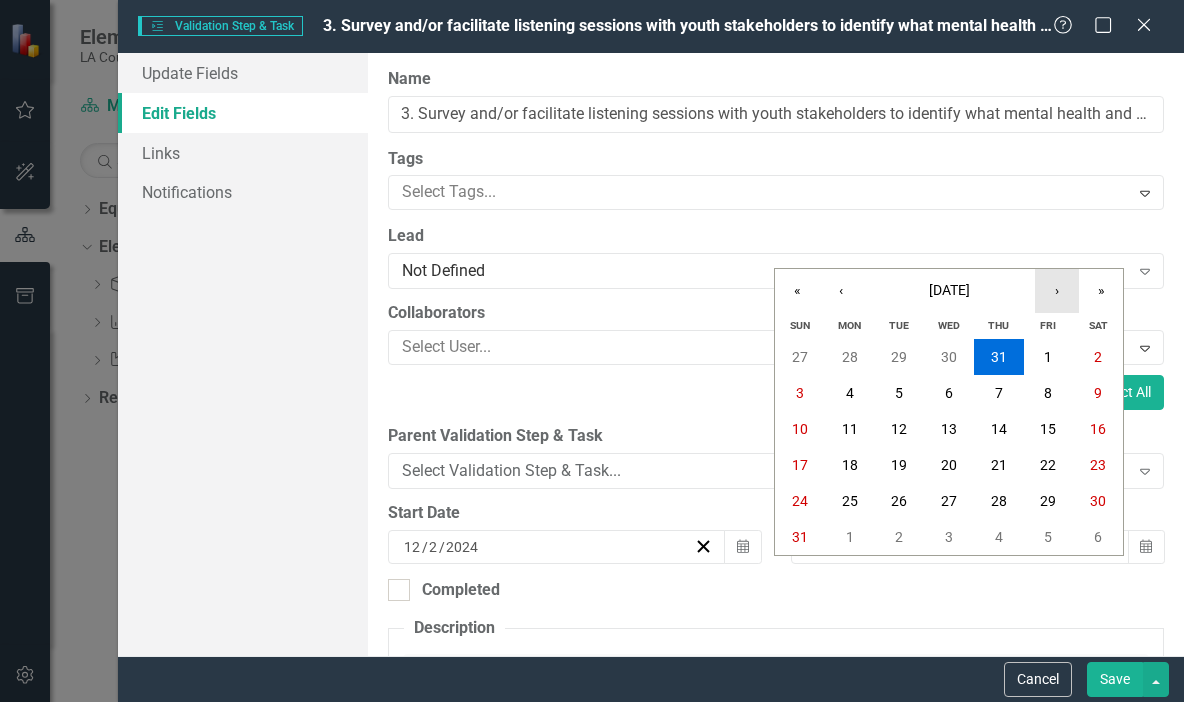 click on "›" at bounding box center [1057, 291] 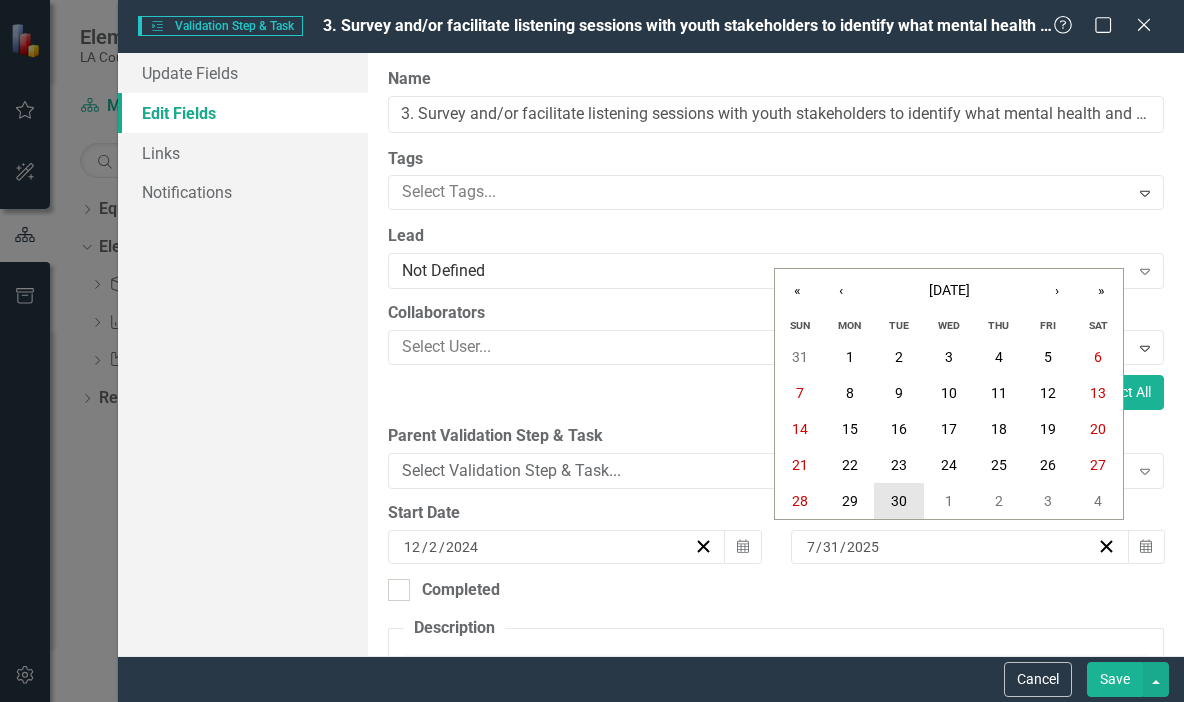 click on "30" at bounding box center (899, 501) 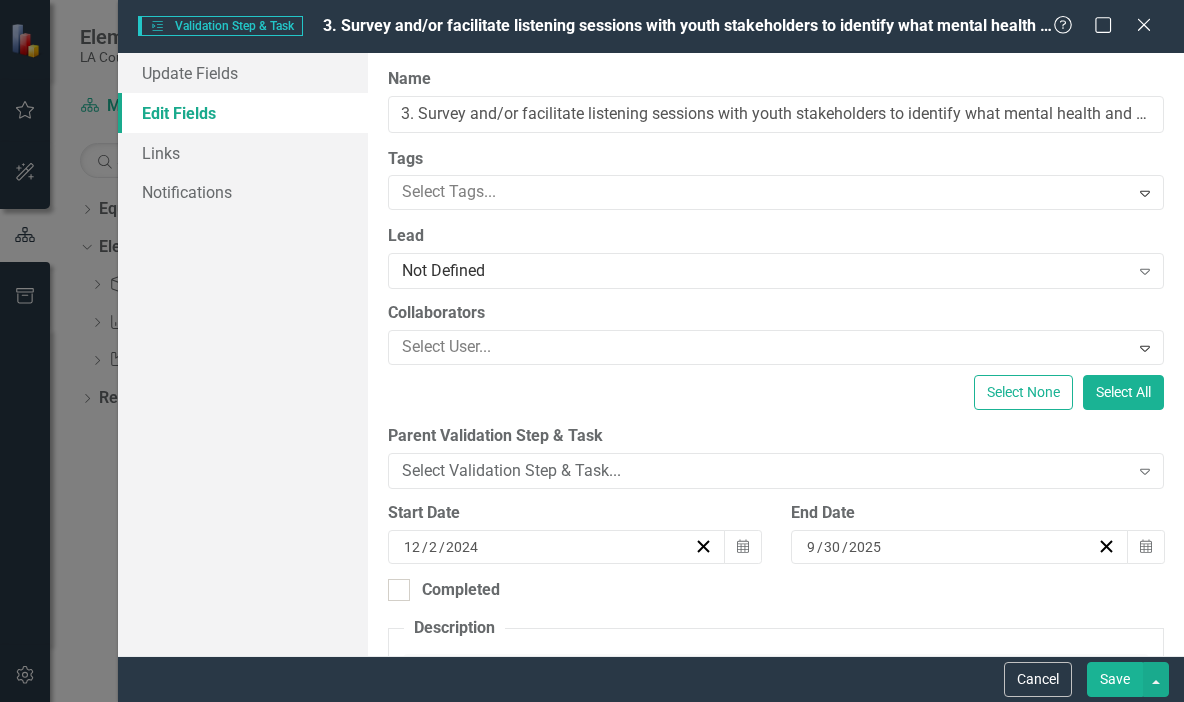 click on "Save" at bounding box center (1115, 679) 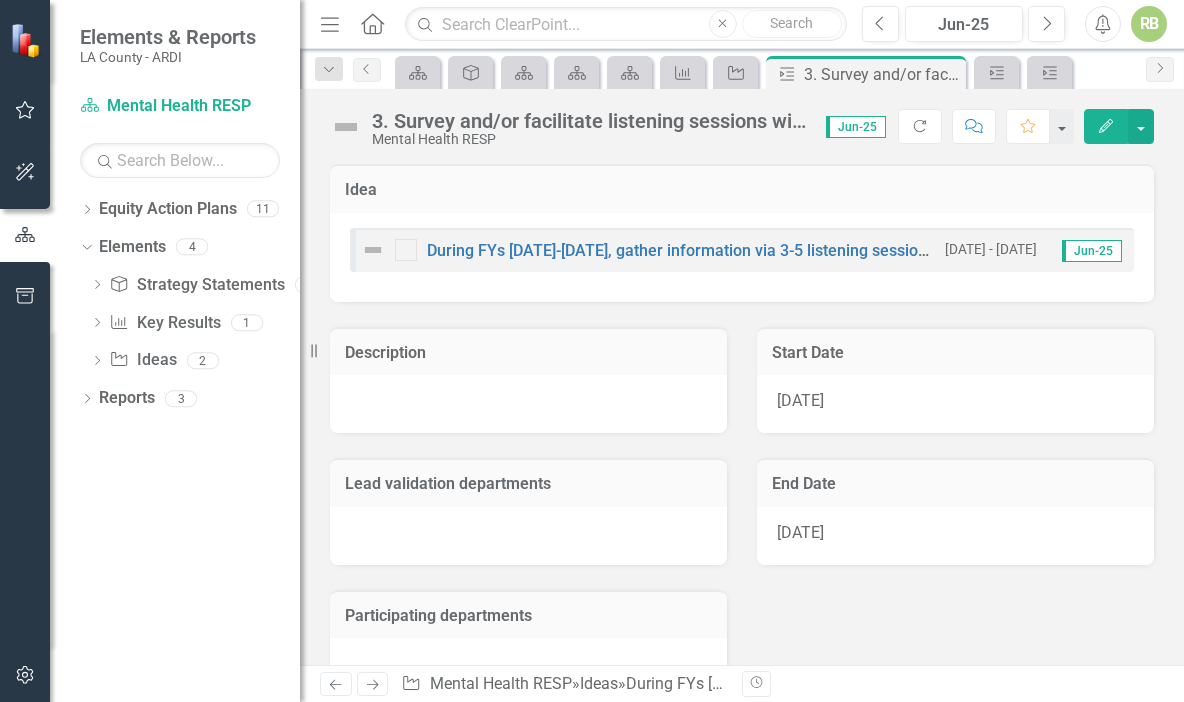 click 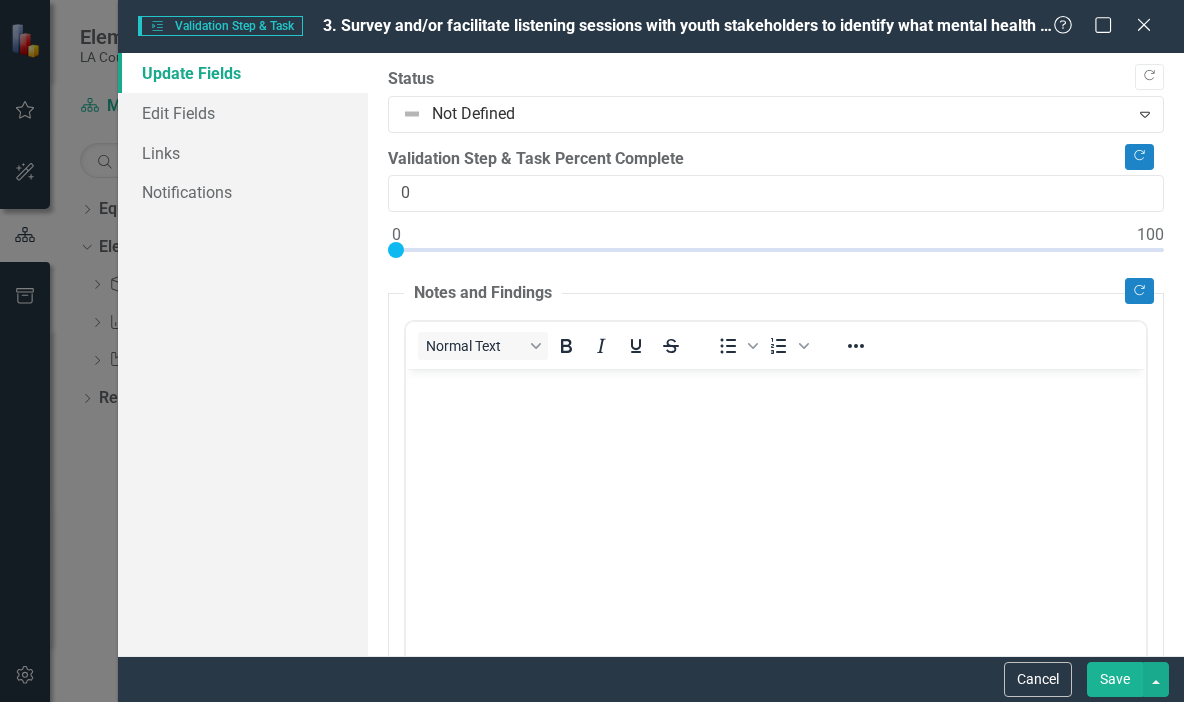 scroll, scrollTop: 0, scrollLeft: 0, axis: both 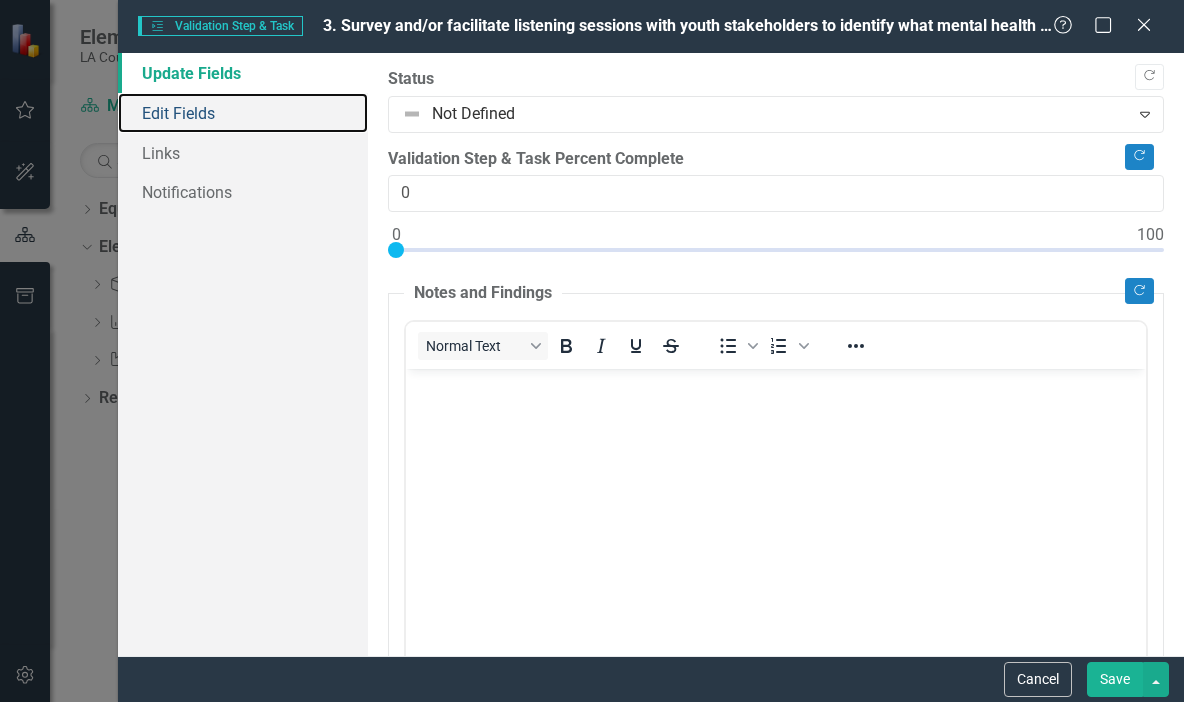 click on "Edit Fields" at bounding box center (243, 113) 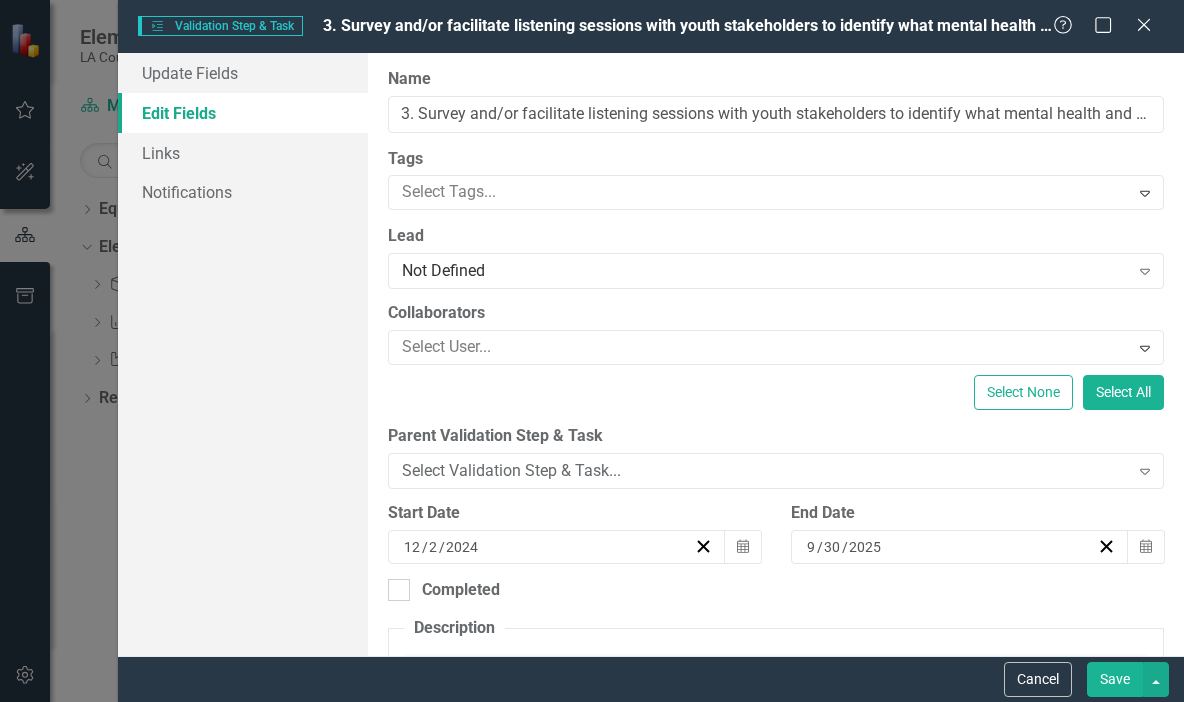 click on "9 / 30 / 2025" at bounding box center [950, 547] 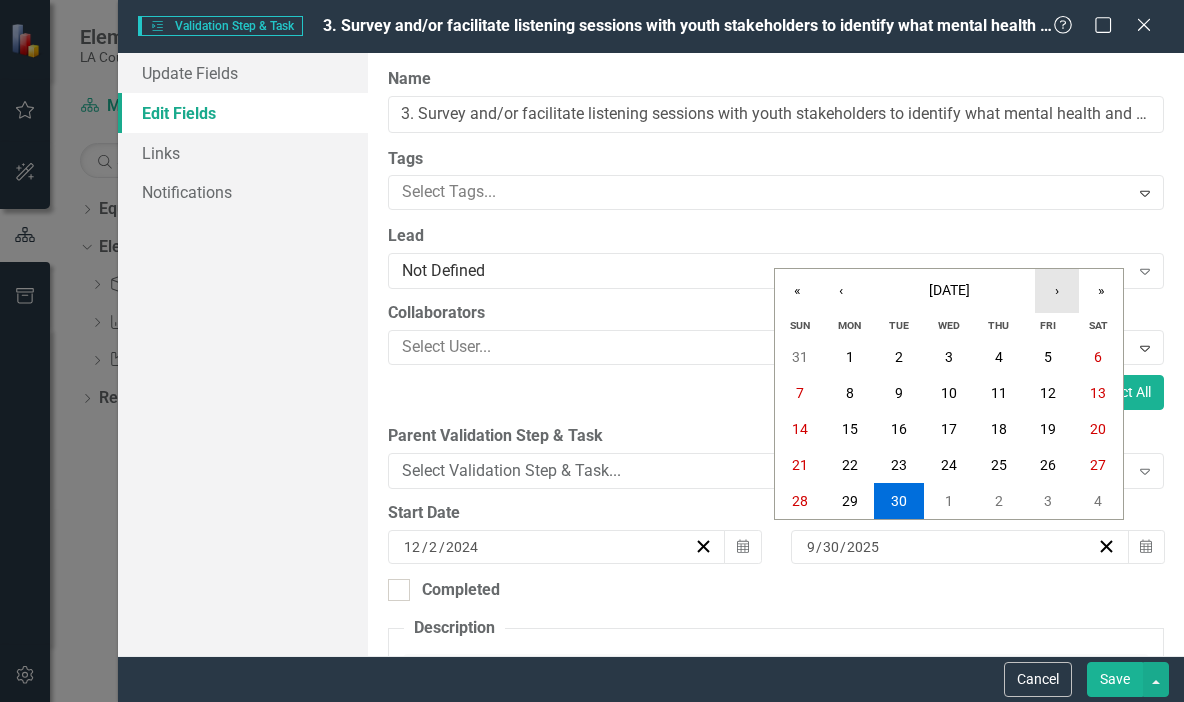 click on "›" at bounding box center [1057, 291] 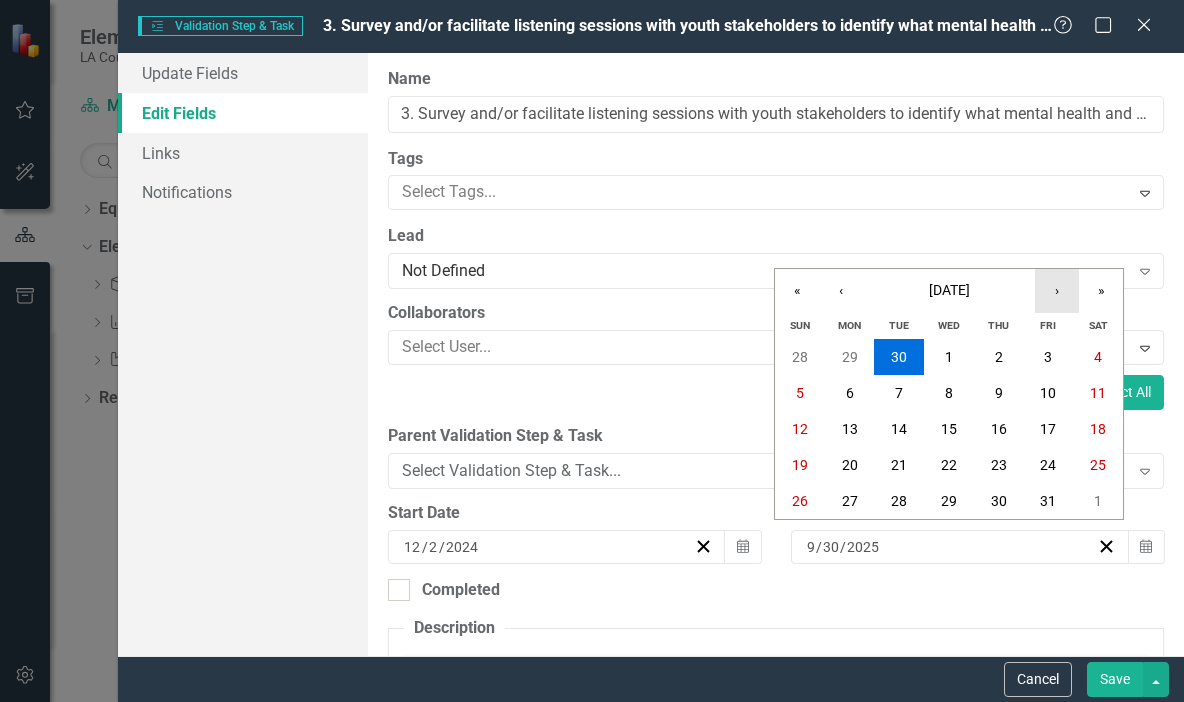 click on "›" at bounding box center (1057, 291) 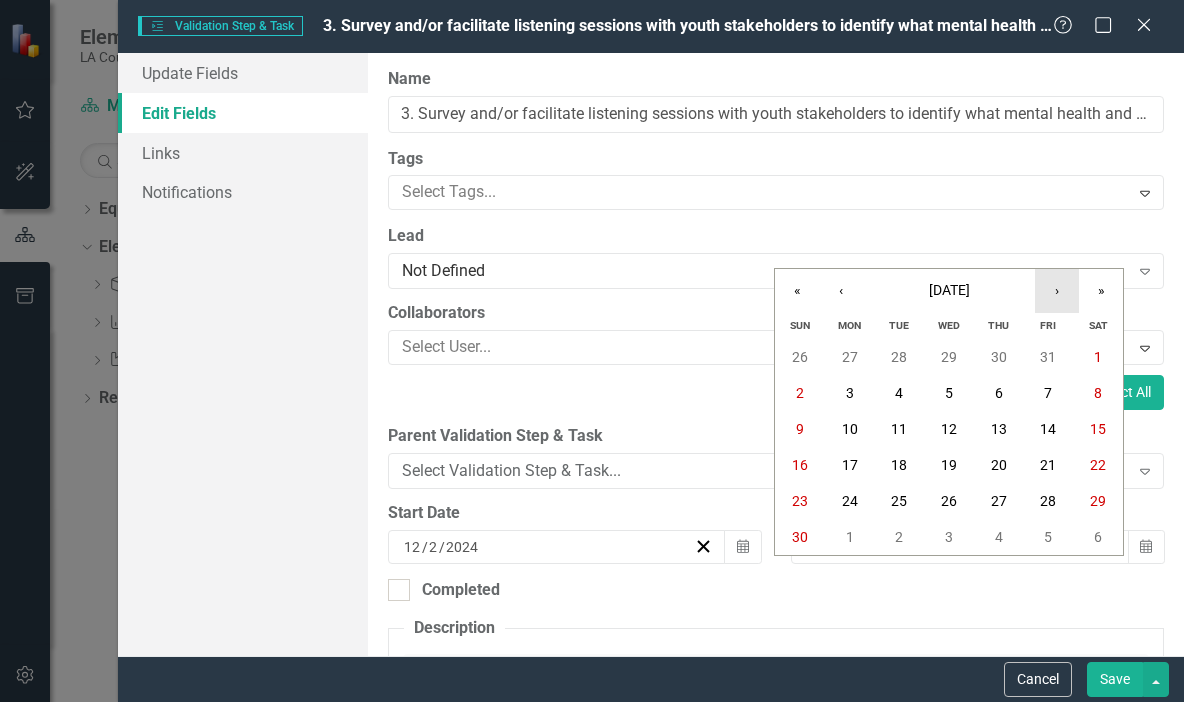 click on "›" at bounding box center (1057, 291) 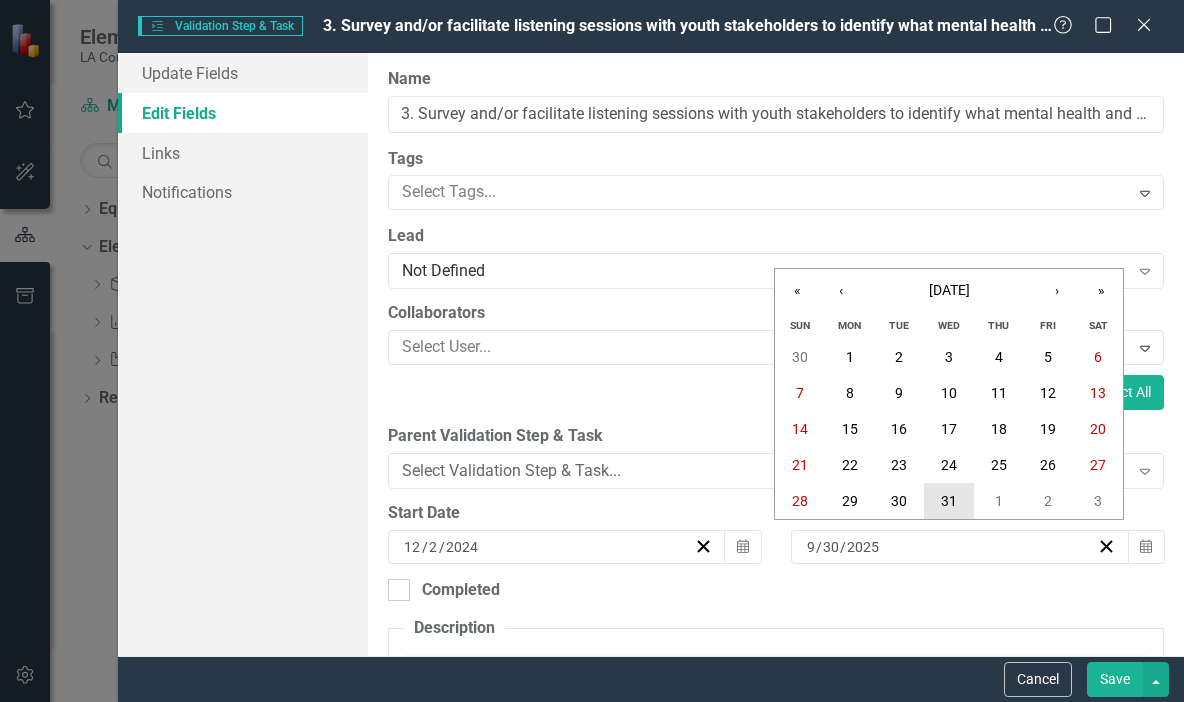 click on "31" at bounding box center [949, 501] 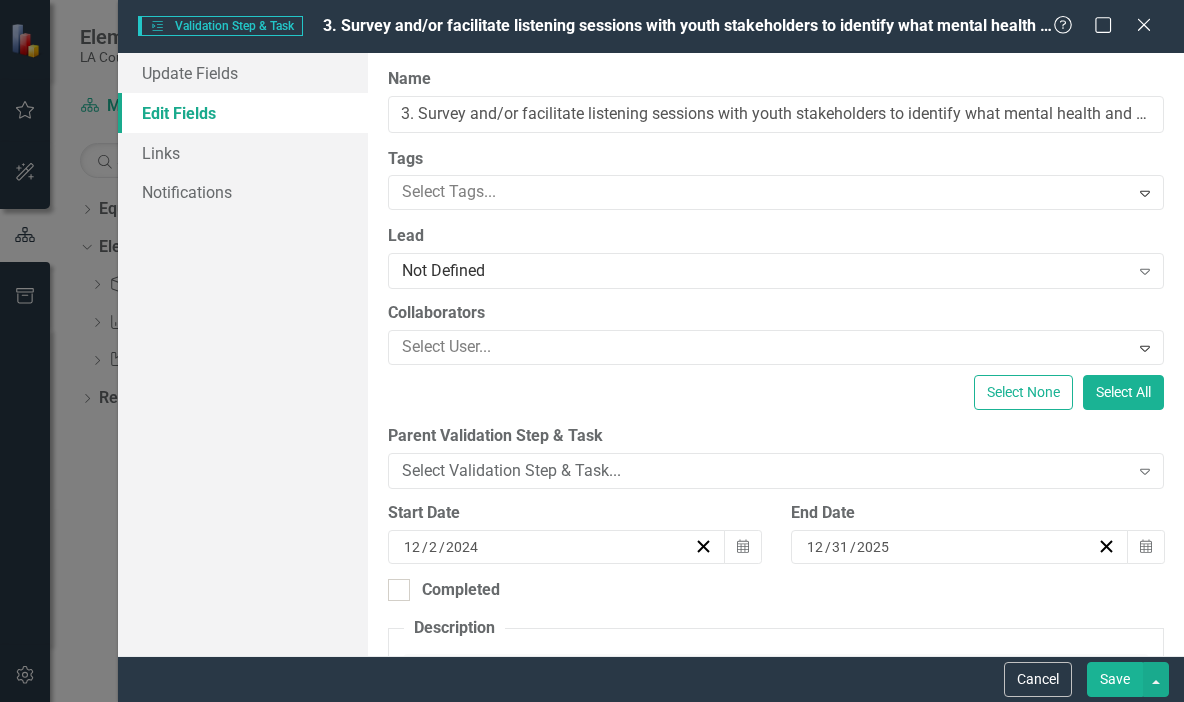 click on "Save" at bounding box center [1115, 679] 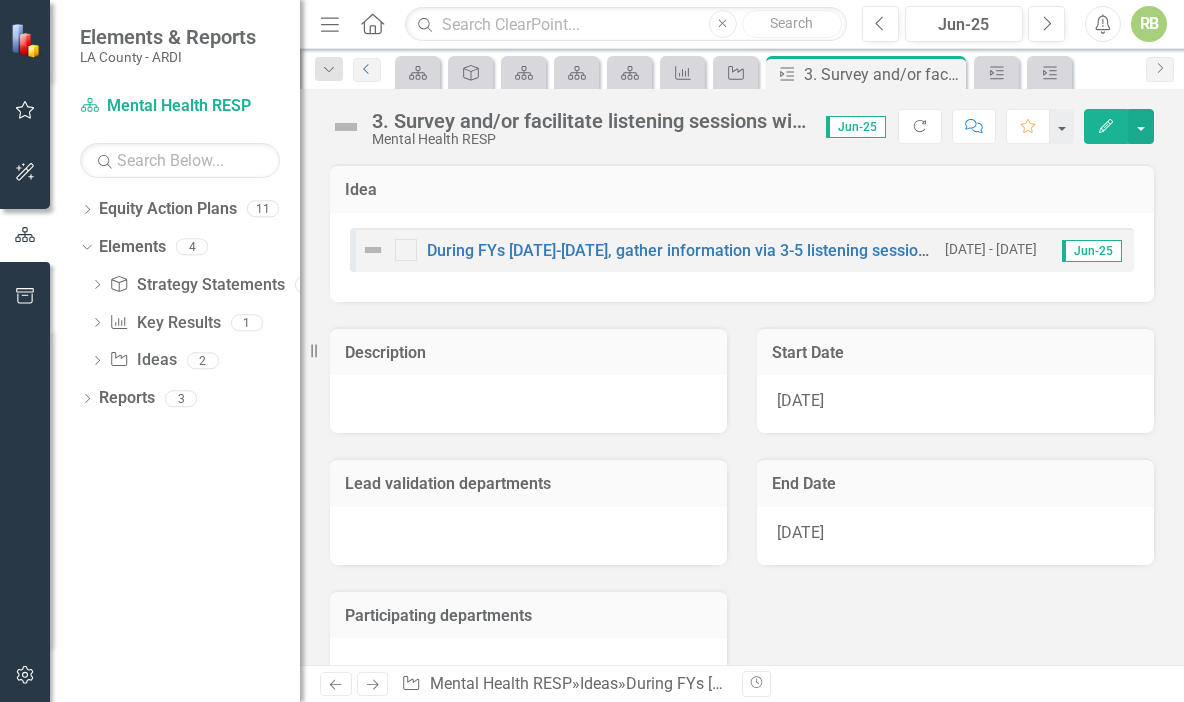 click on "Previous" 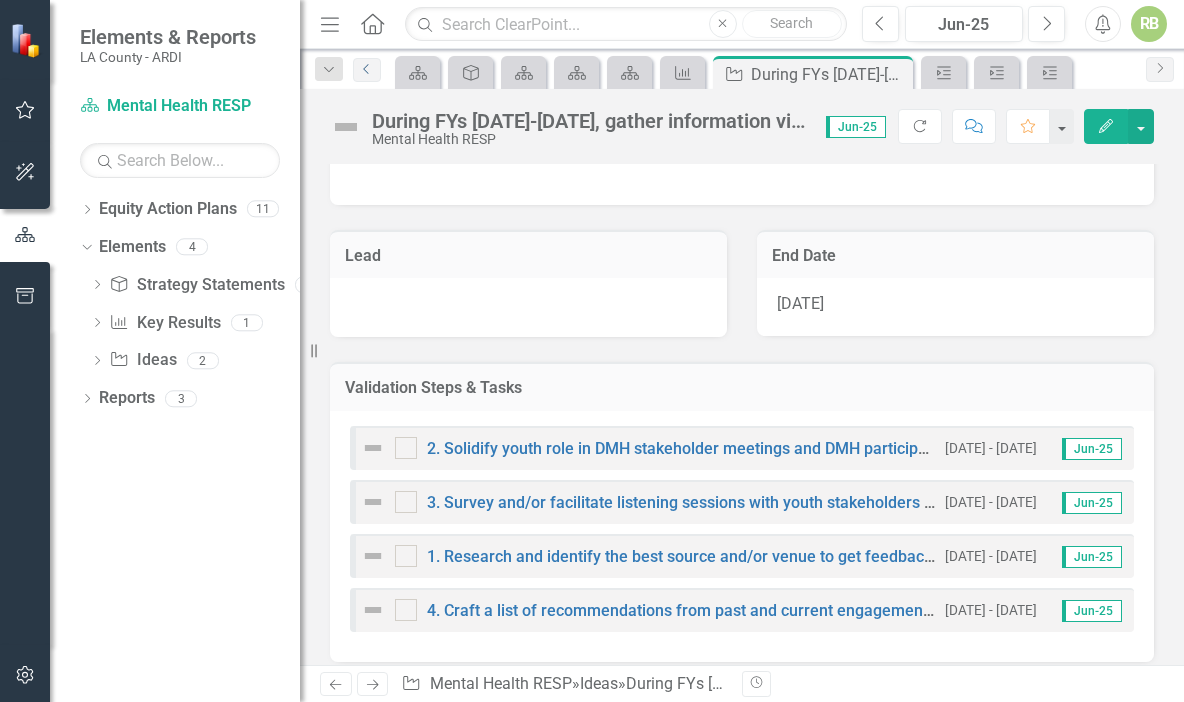 scroll, scrollTop: 79, scrollLeft: 0, axis: vertical 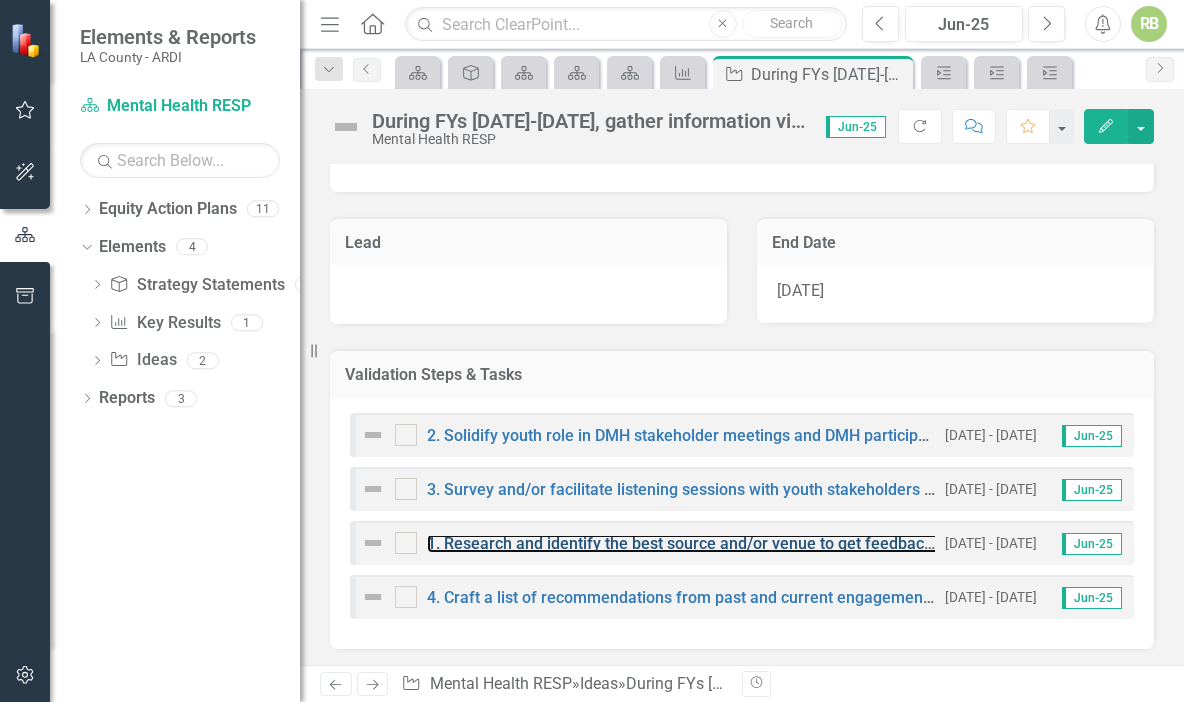 click on "1. Research and identify the best source and/or venue to get feedback from youth who may qualify for services." at bounding box center [828, 543] 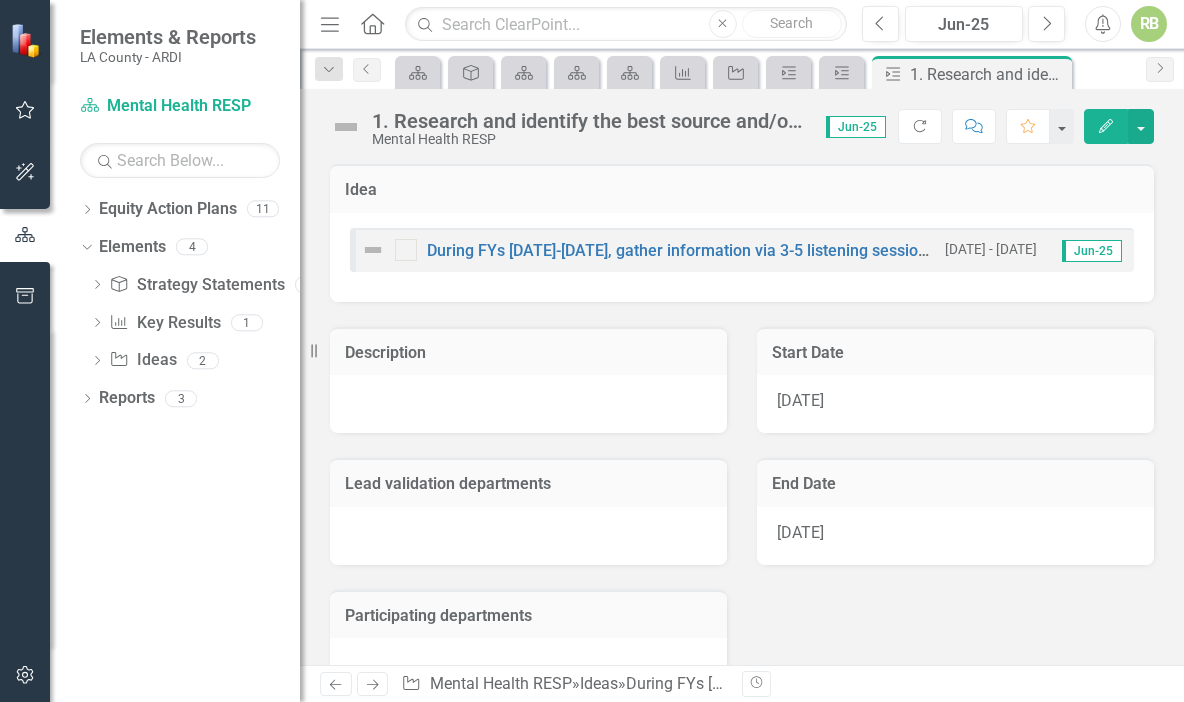 click on "Edit" at bounding box center [1106, 126] 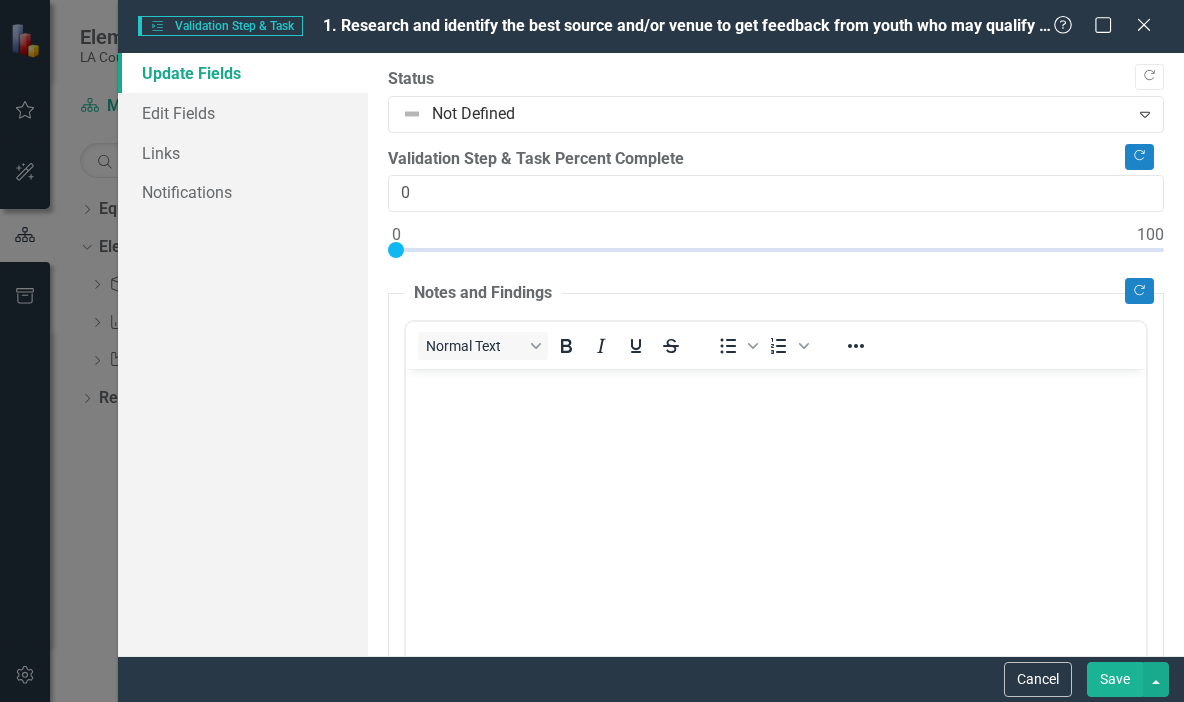 scroll, scrollTop: 0, scrollLeft: 0, axis: both 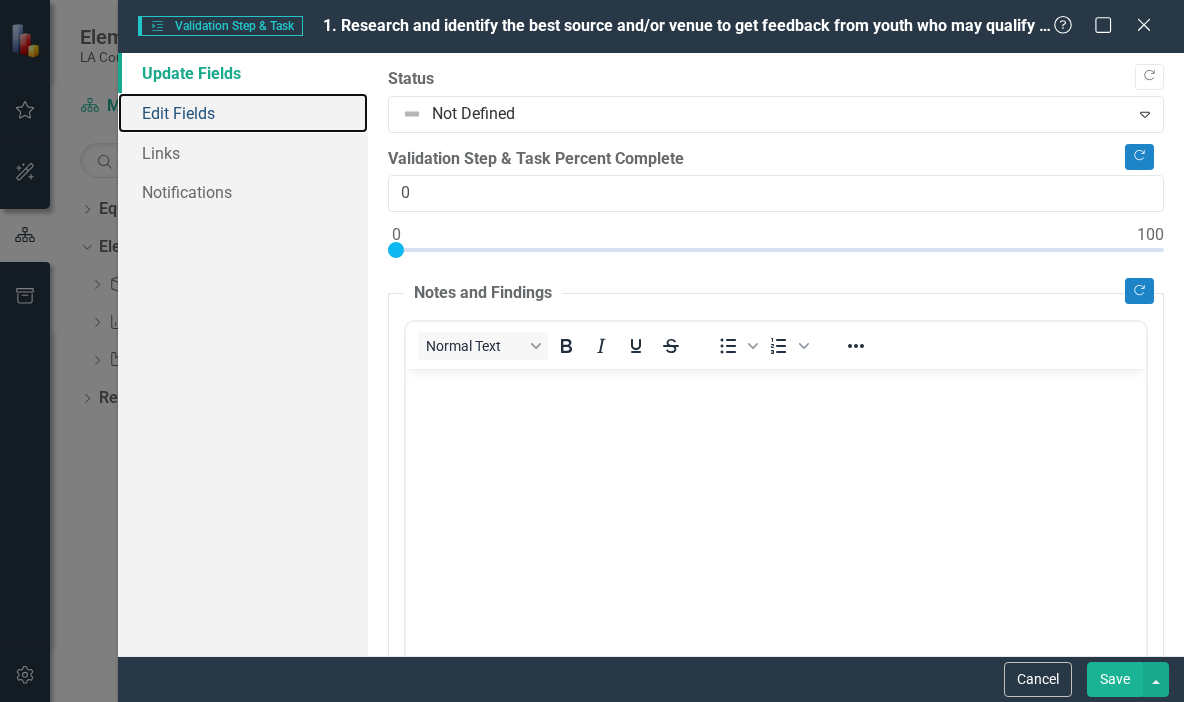 click on "Edit Fields" at bounding box center [243, 113] 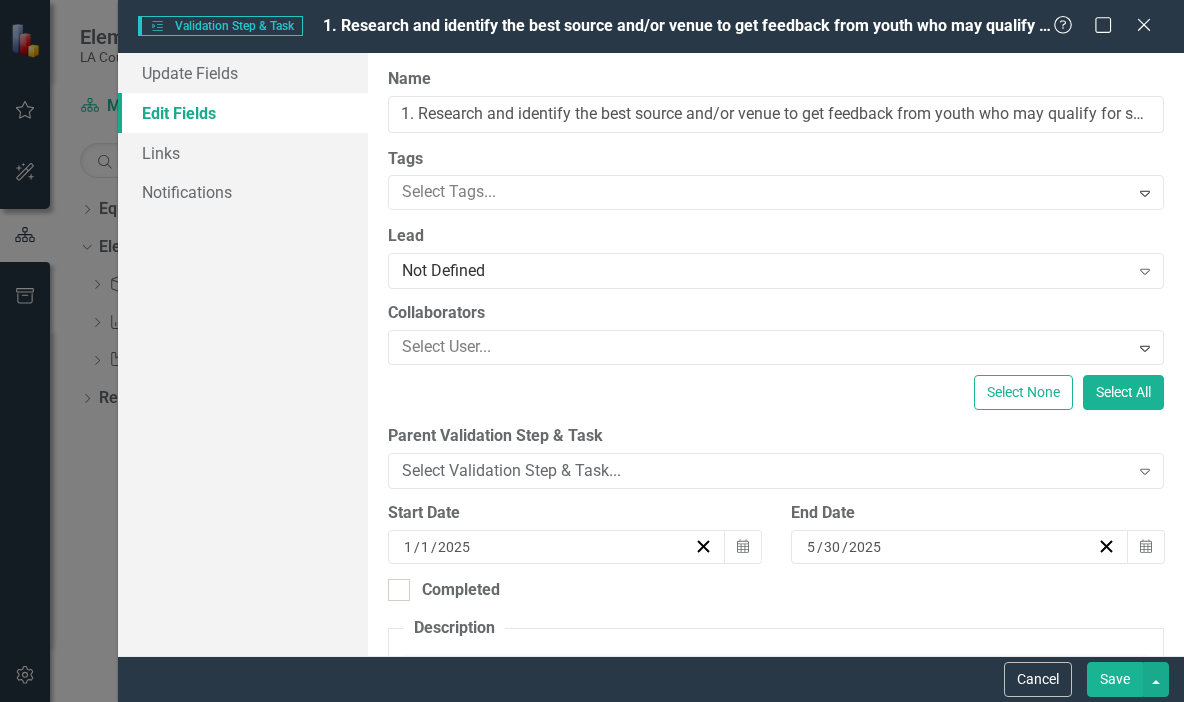 click on "1 / 1 / 2025" at bounding box center (547, 547) 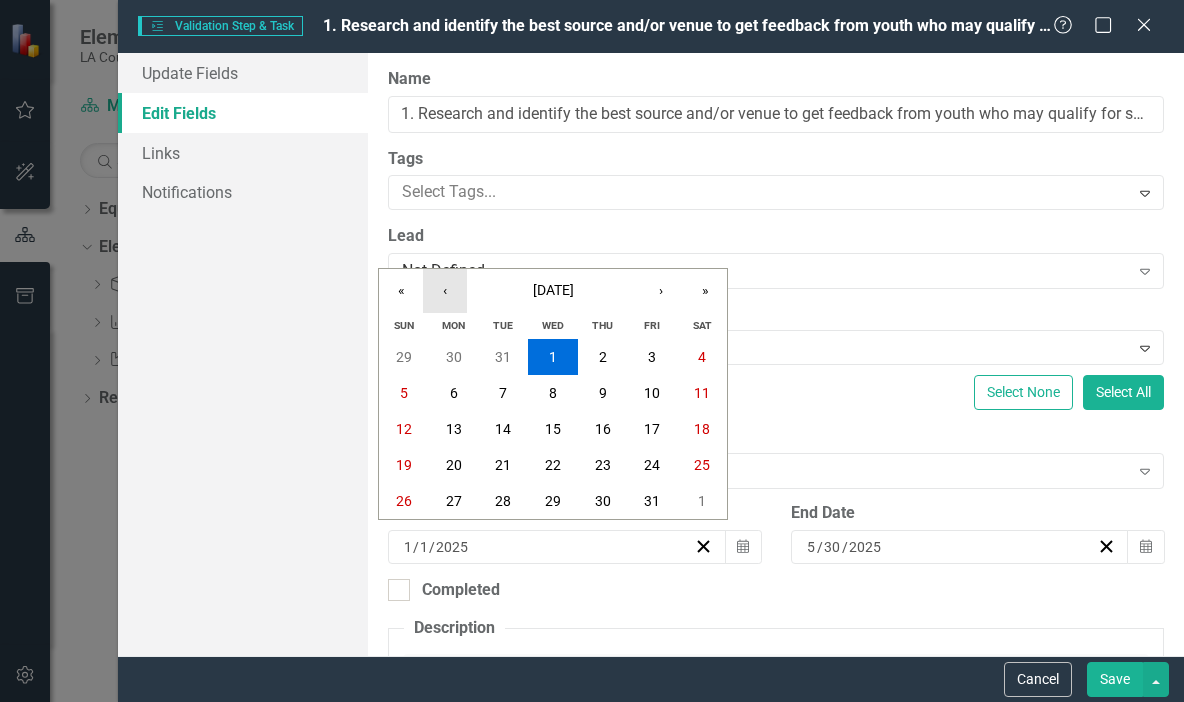 click on "‹" at bounding box center [445, 291] 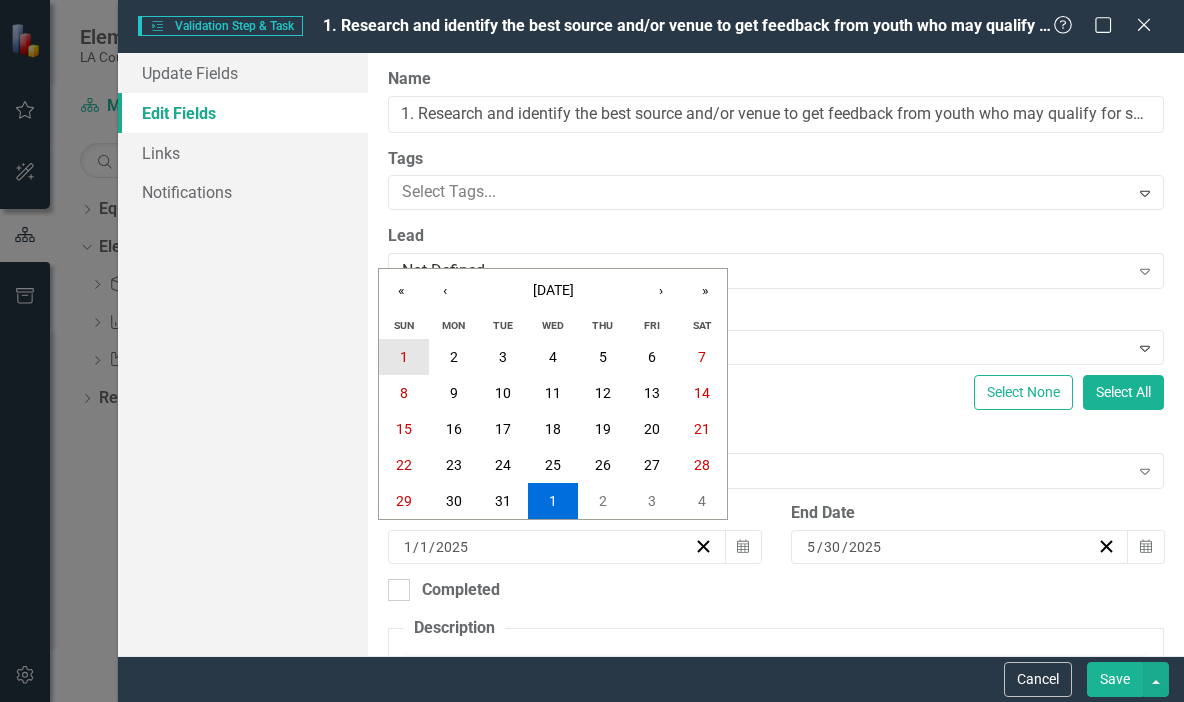 click on "1" at bounding box center [404, 357] 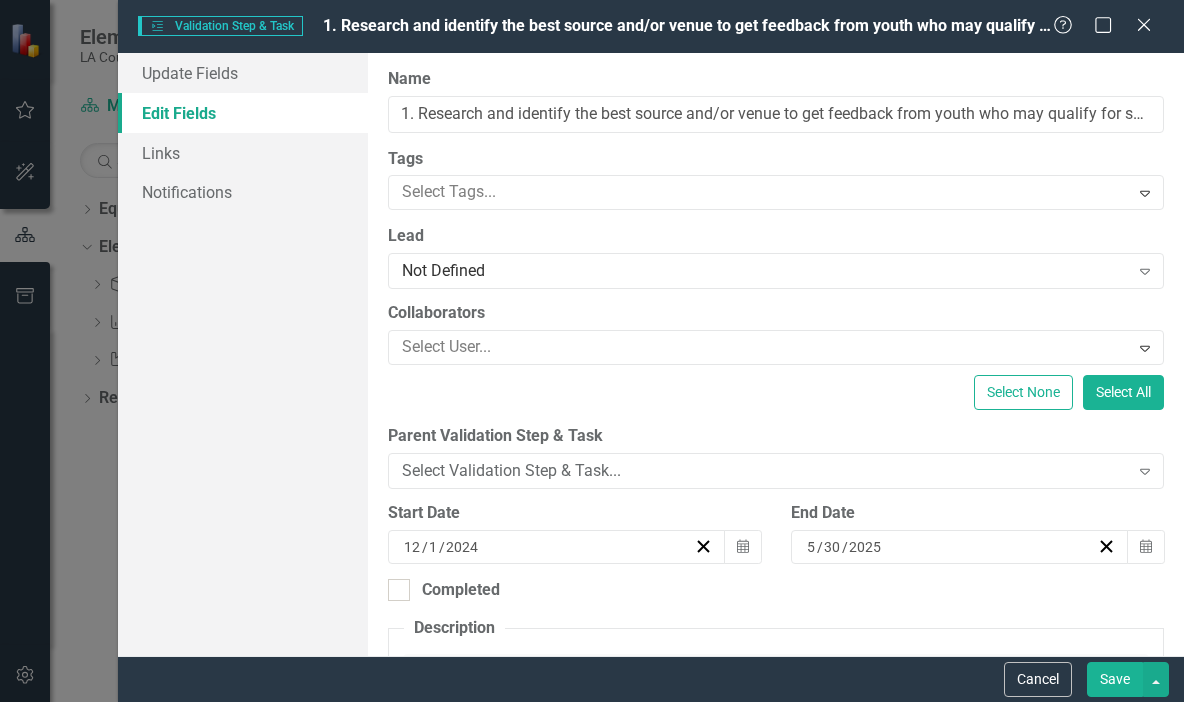 click on "12 / 1 / 2024" at bounding box center (547, 547) 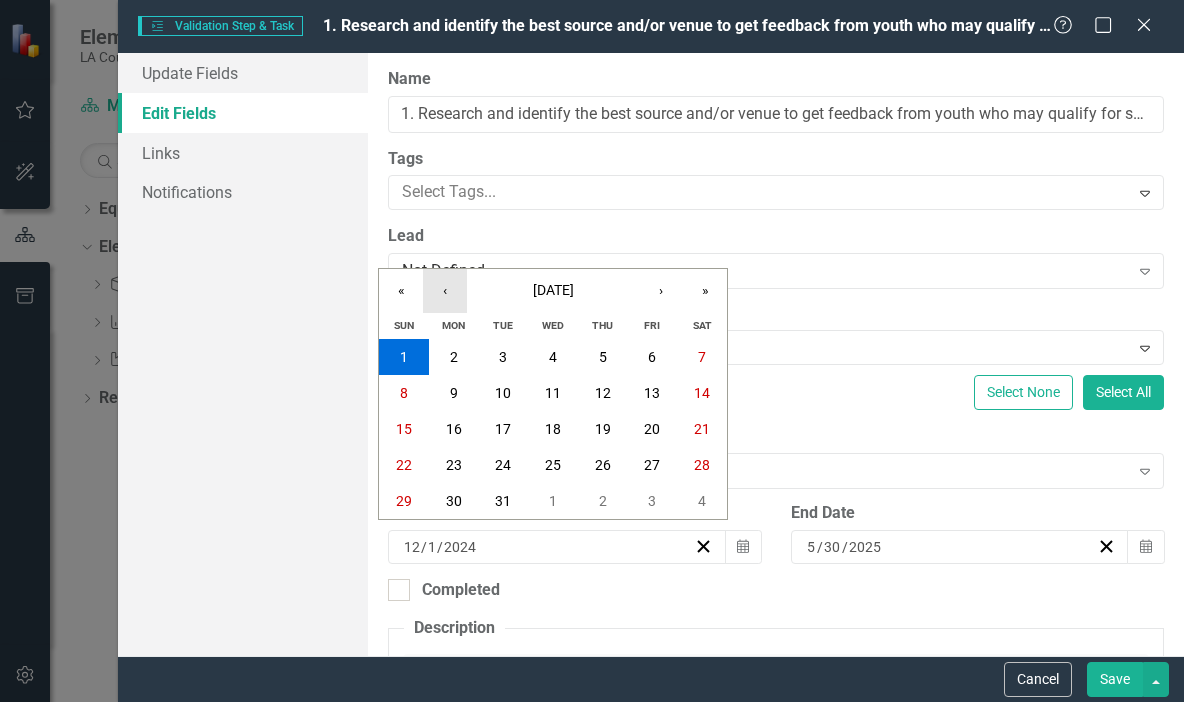 click on "‹" at bounding box center (445, 291) 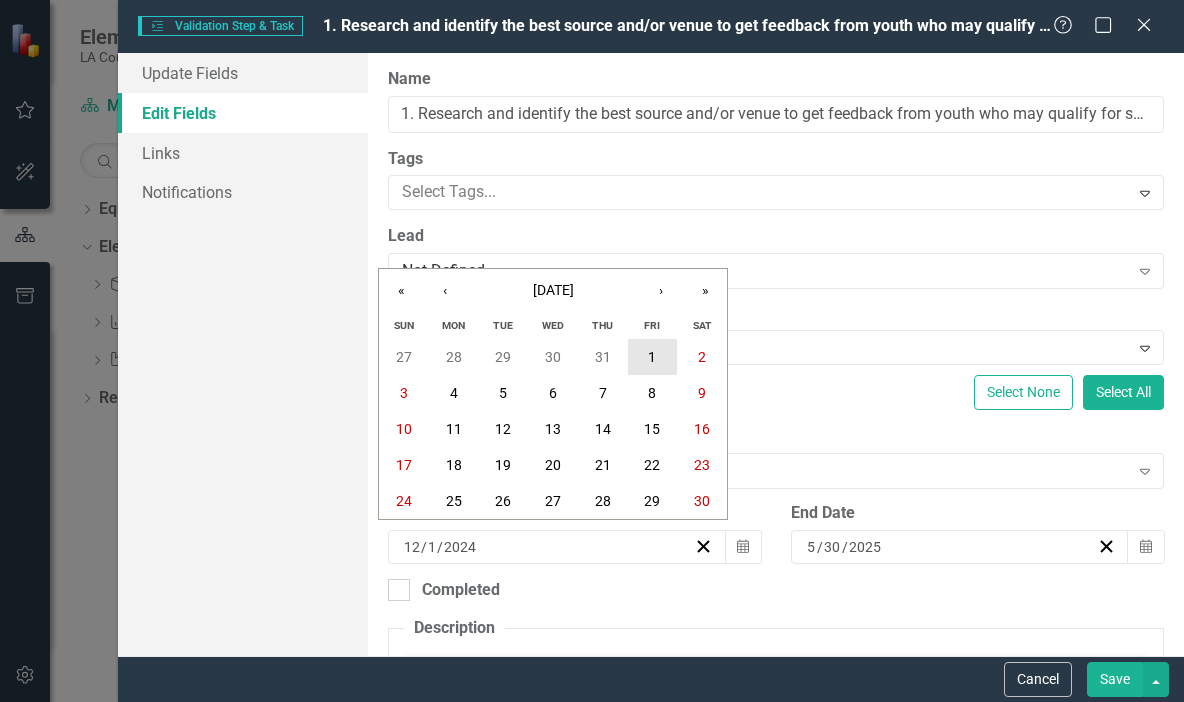 click on "1" at bounding box center [653, 357] 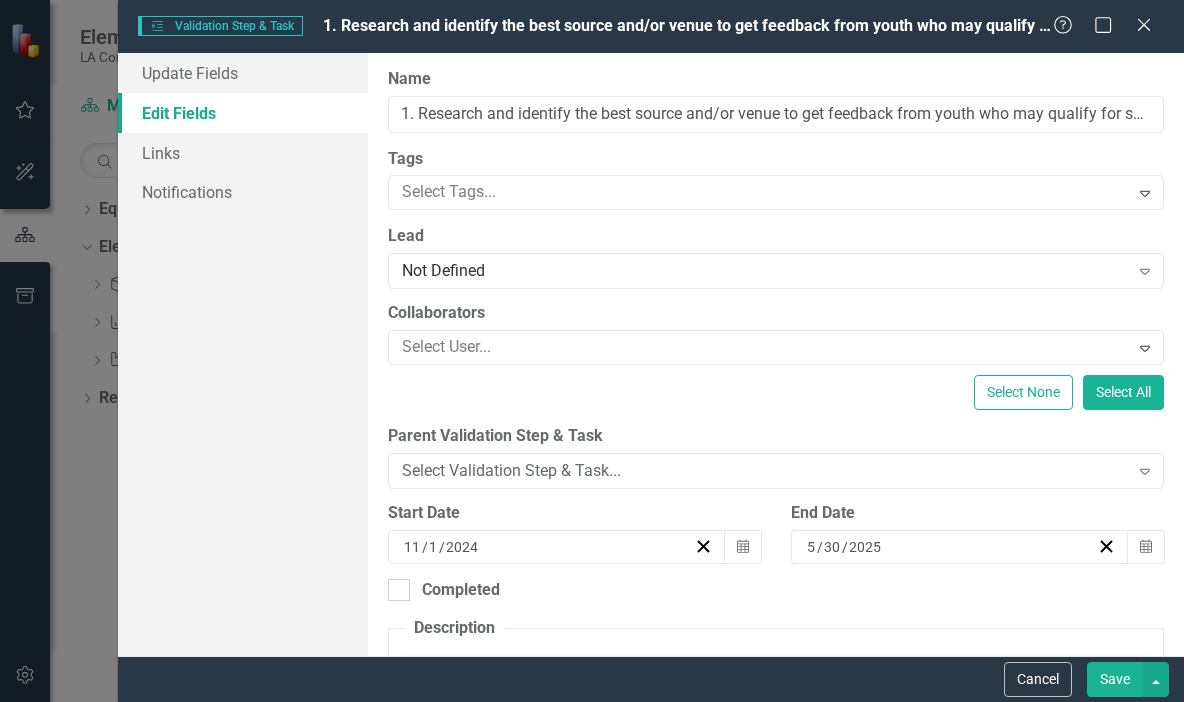 click on "Save" at bounding box center [1115, 679] 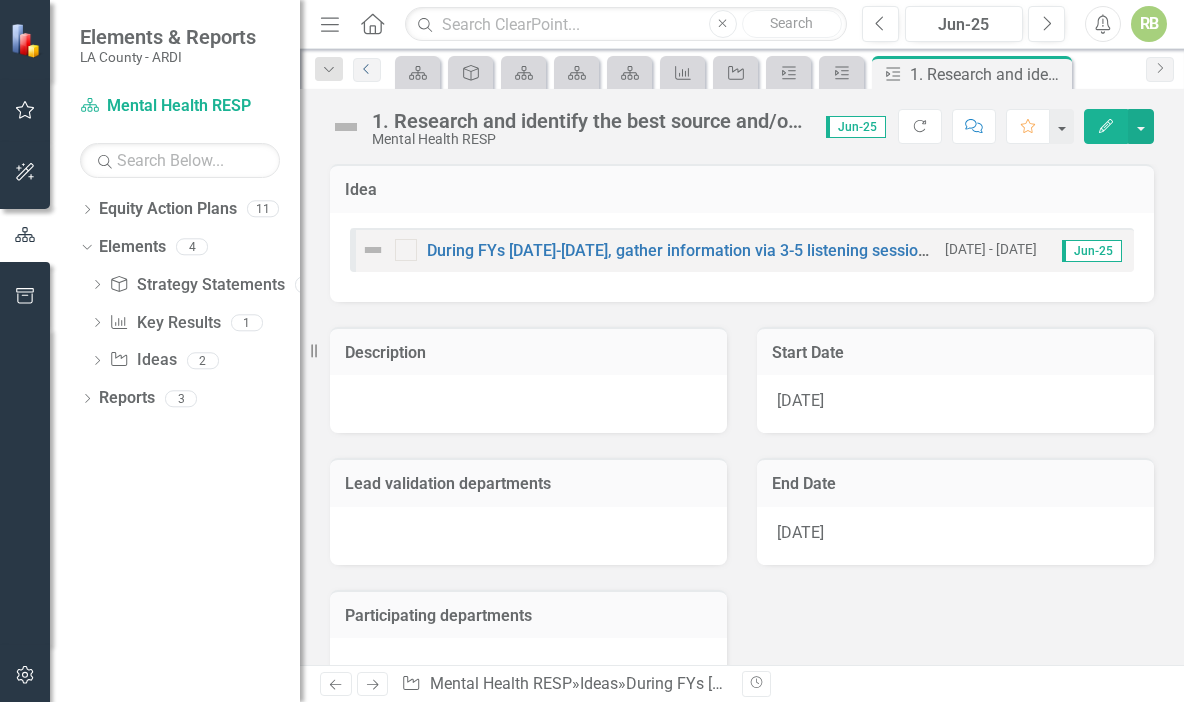 click on "Previous" 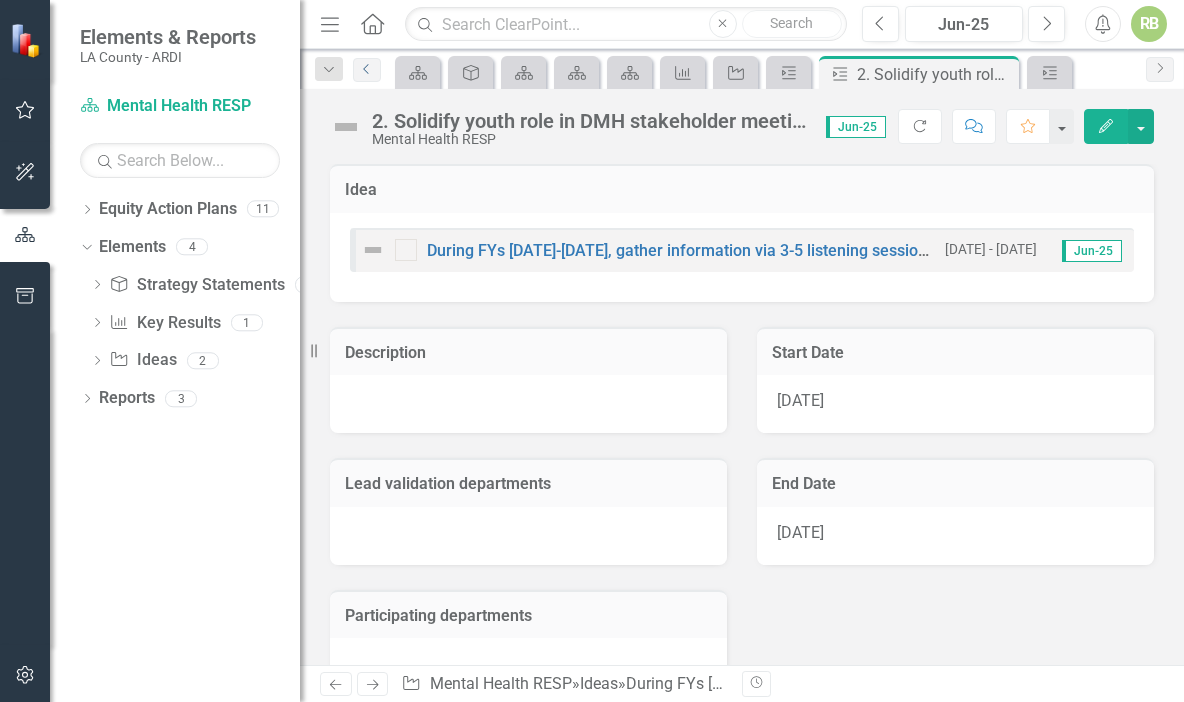 click on "Previous" 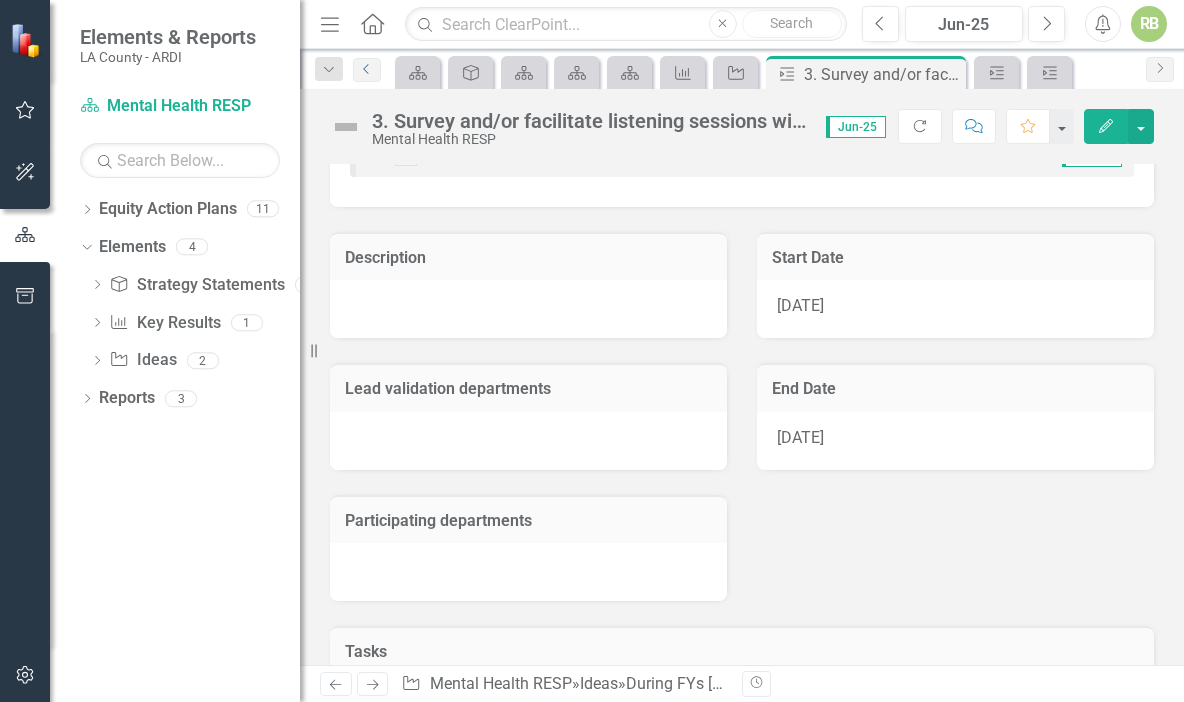 scroll, scrollTop: 0, scrollLeft: 0, axis: both 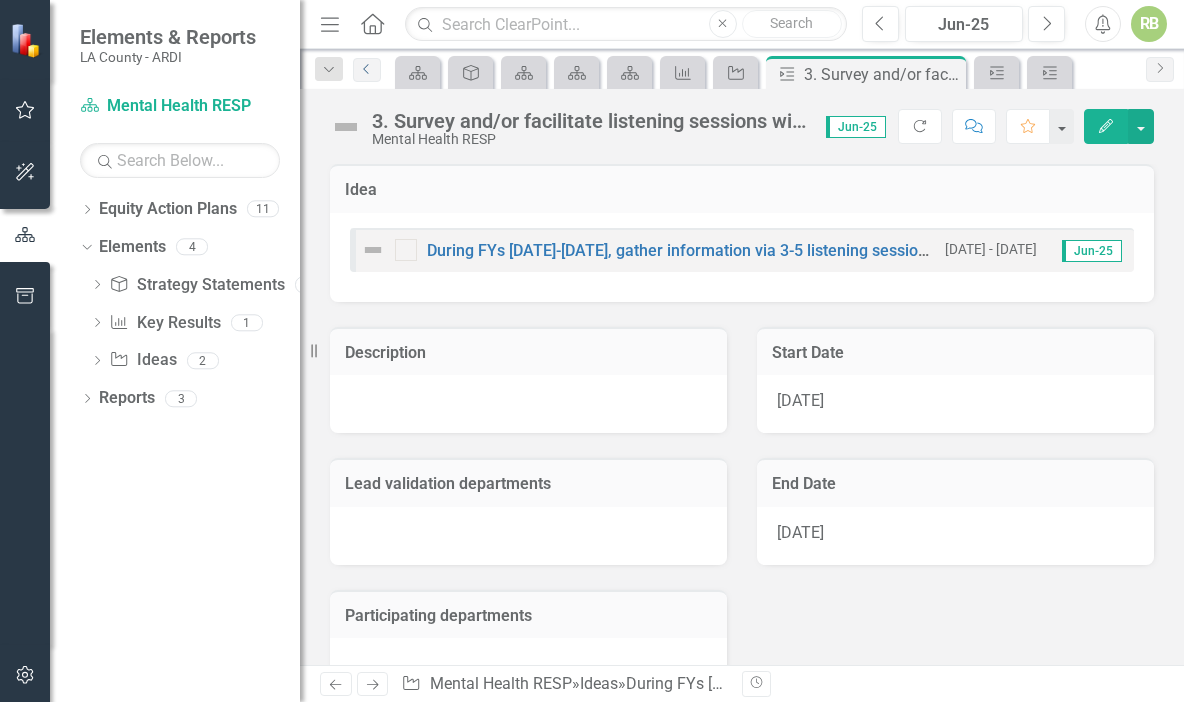 click on "Previous" 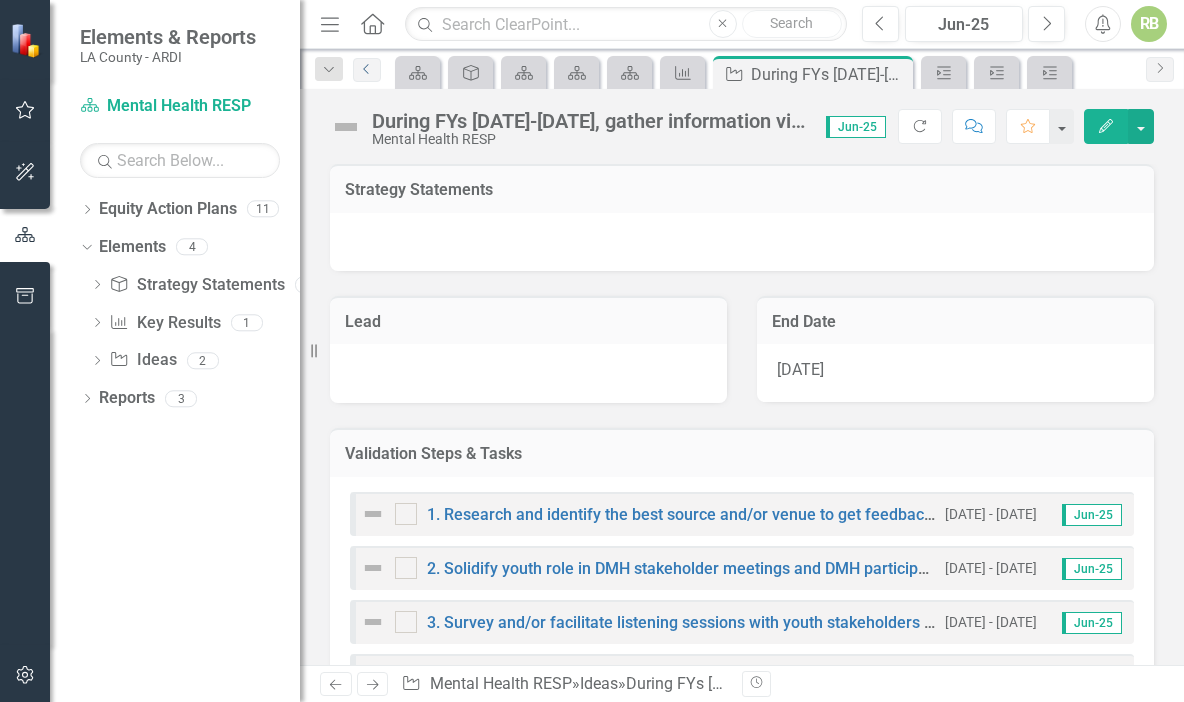 scroll, scrollTop: 83, scrollLeft: 0, axis: vertical 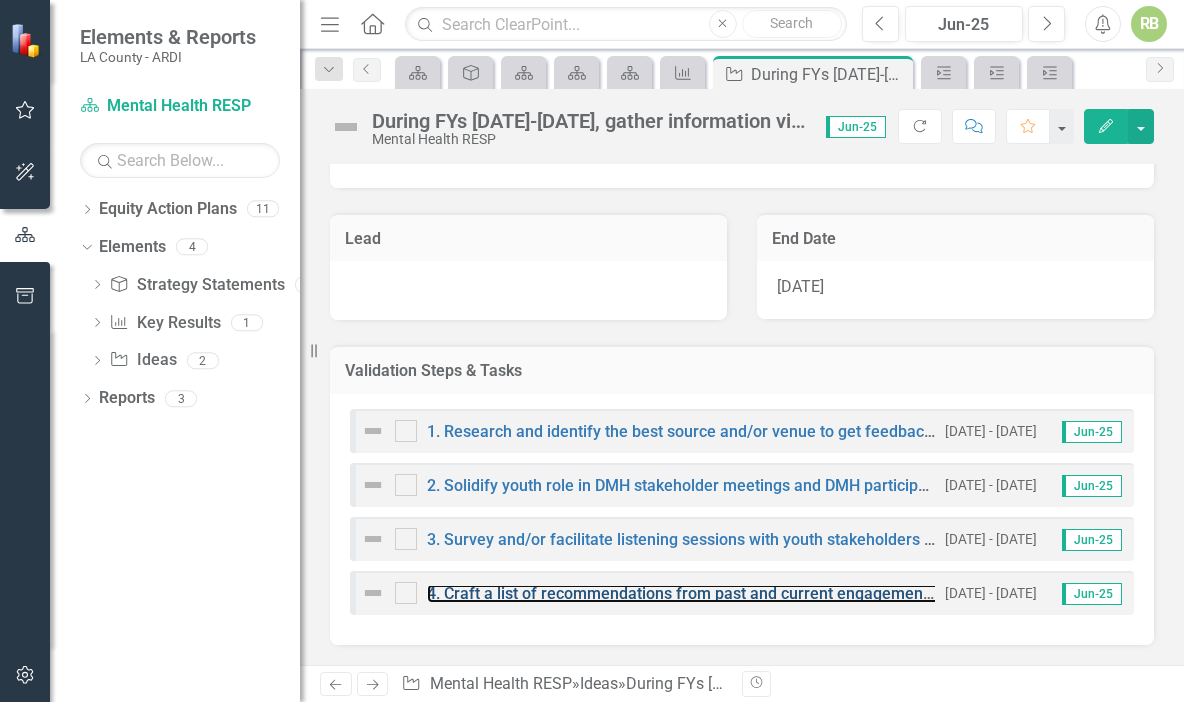 click on "4. Craft a list of recommendations from past and current engagement oportunities to evaluate alignment and elevate the most commonly identified resources and services" at bounding box center [1040, 593] 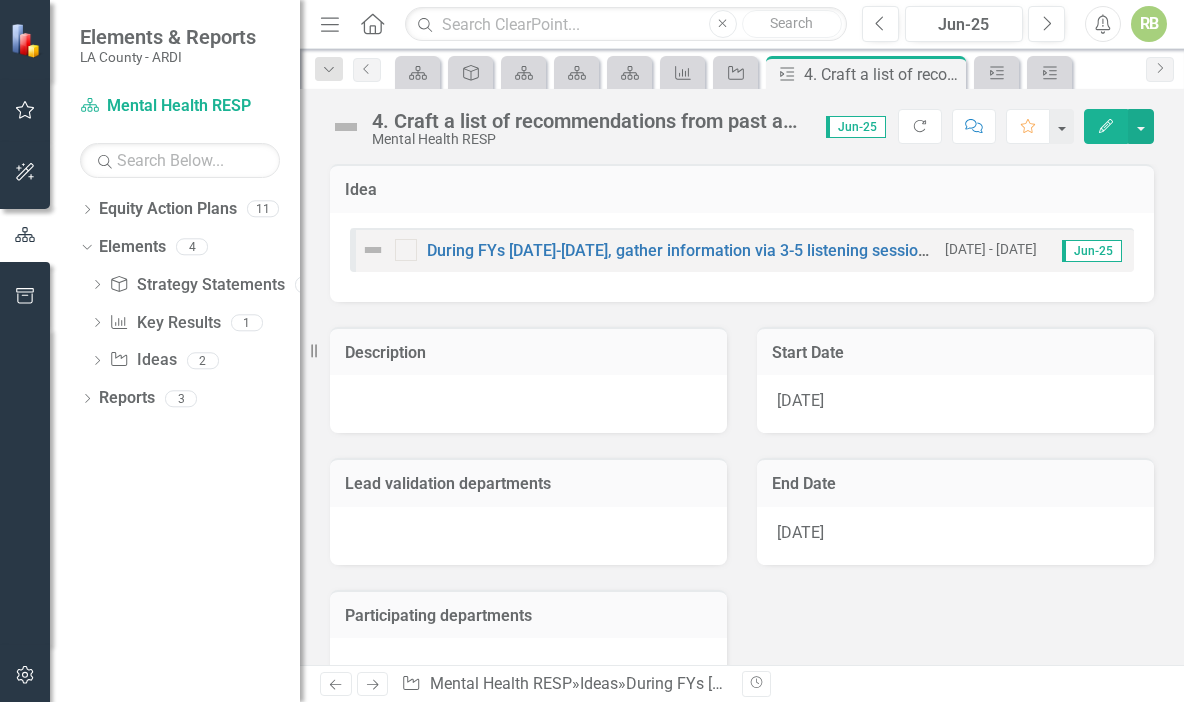 click on "Edit" at bounding box center (1106, 126) 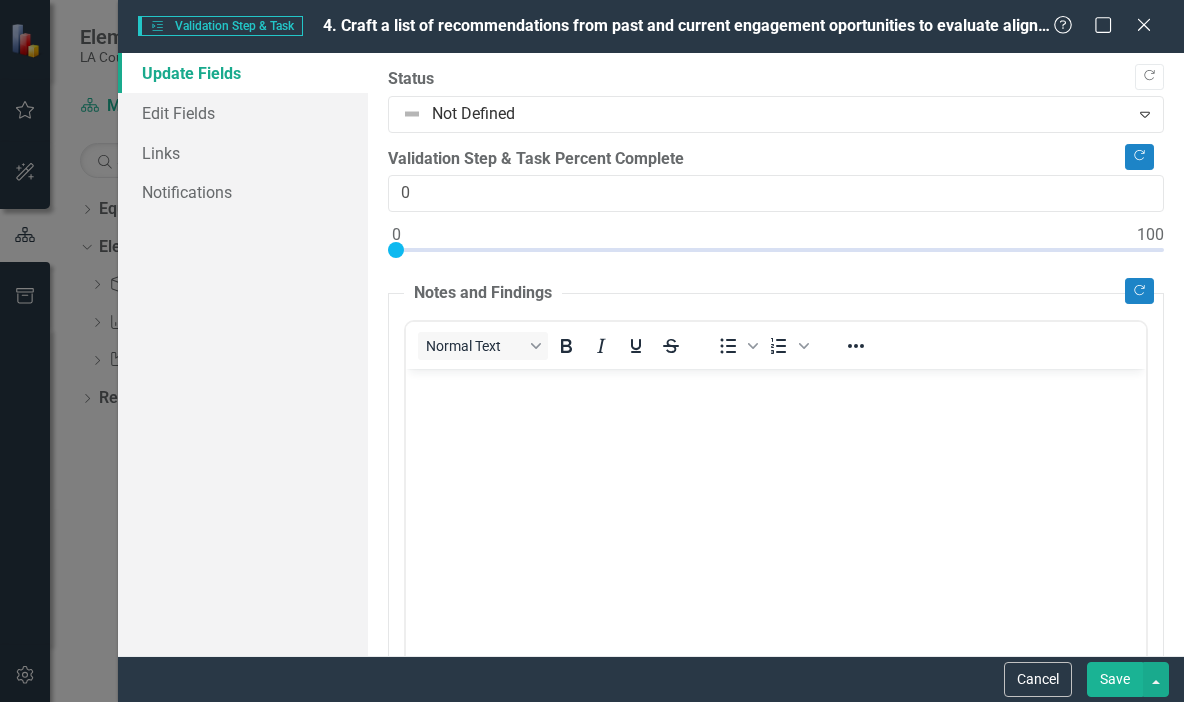 scroll, scrollTop: 0, scrollLeft: 0, axis: both 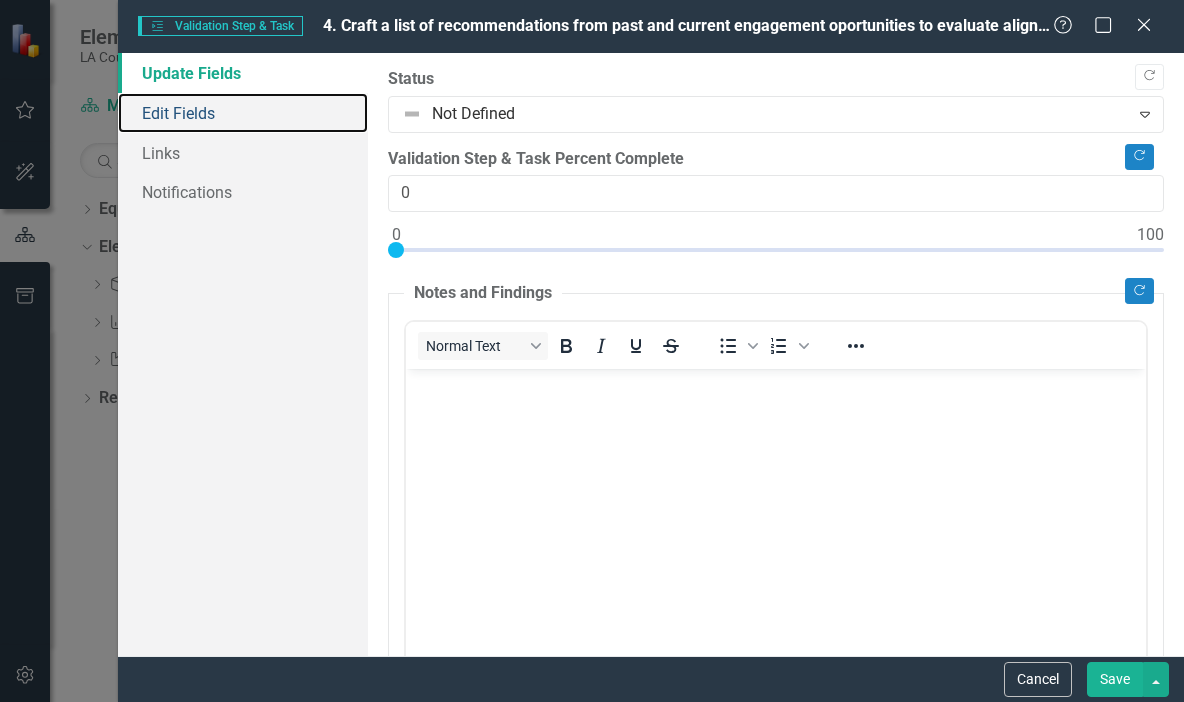 click on "Edit Fields" at bounding box center [243, 113] 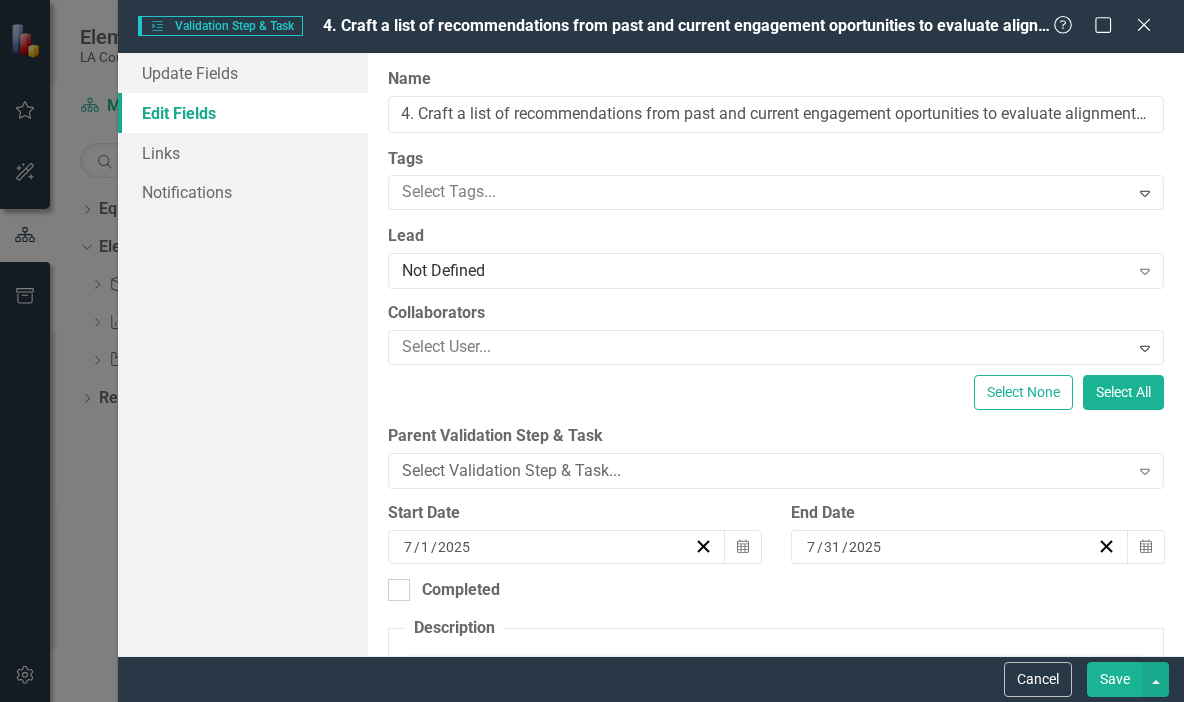 click on "7 / 1 / 2025" at bounding box center (547, 547) 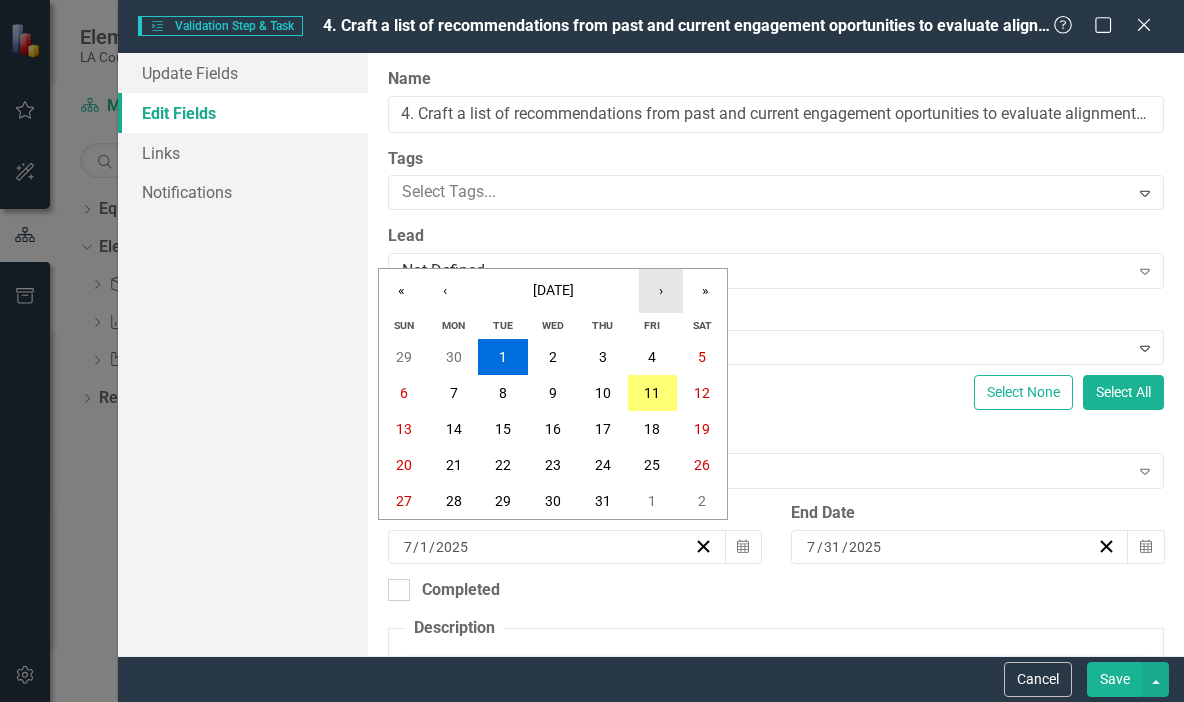 click on "›" at bounding box center [661, 291] 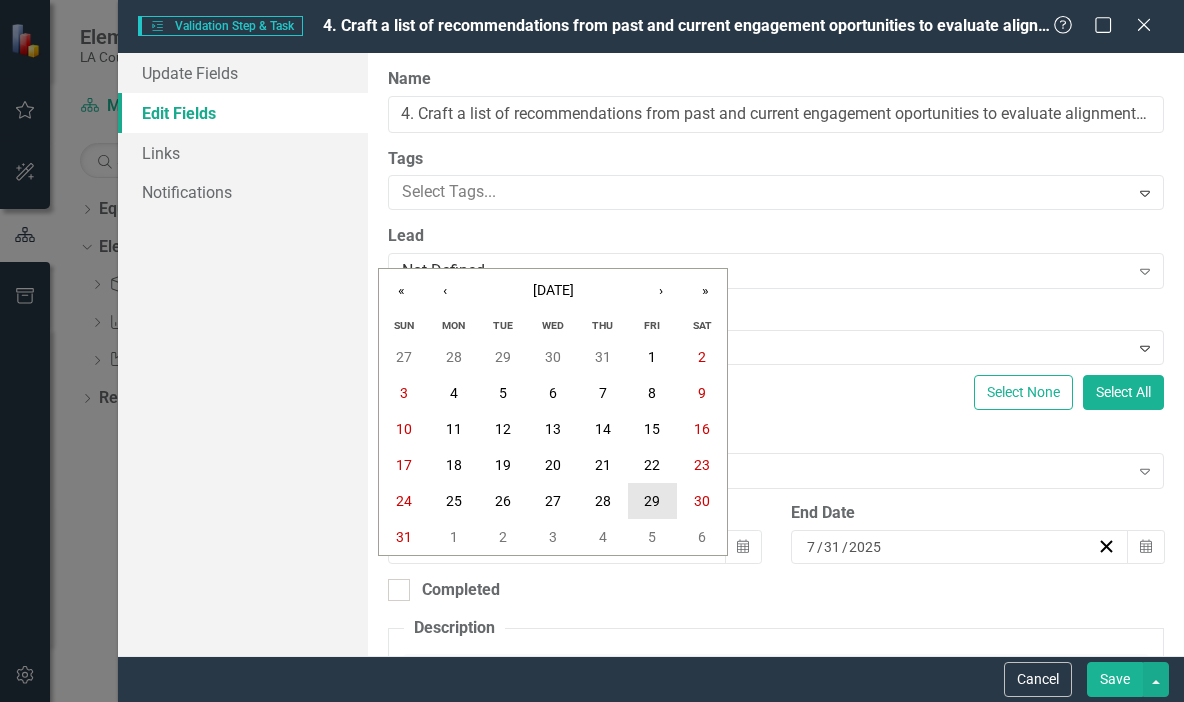 click on "29" at bounding box center [652, 501] 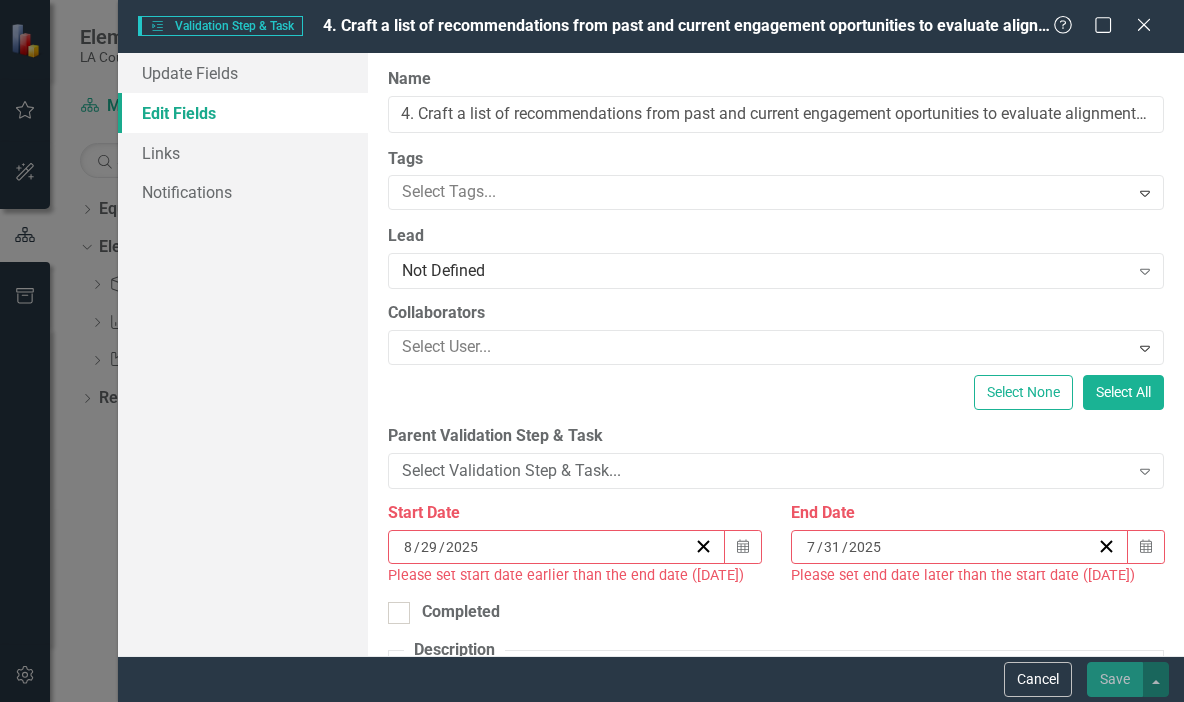 click on "7 / 31 / 2025" at bounding box center [950, 547] 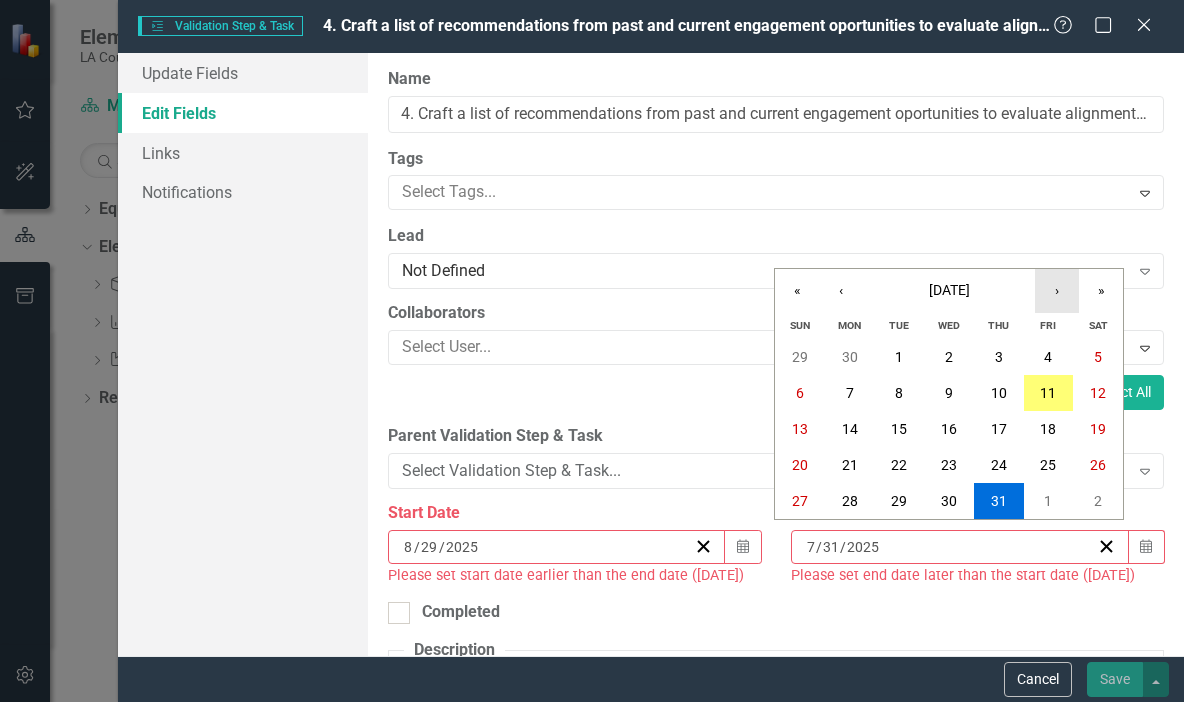 click on "›" at bounding box center (1057, 291) 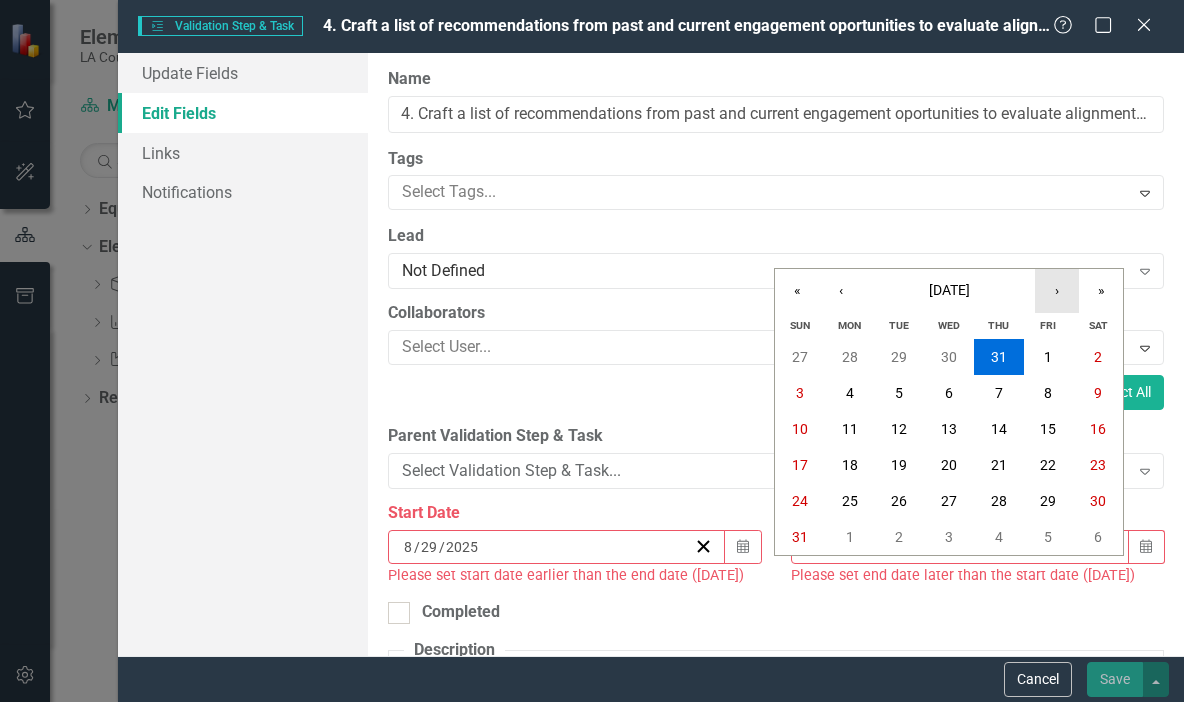 click on "›" at bounding box center (1057, 291) 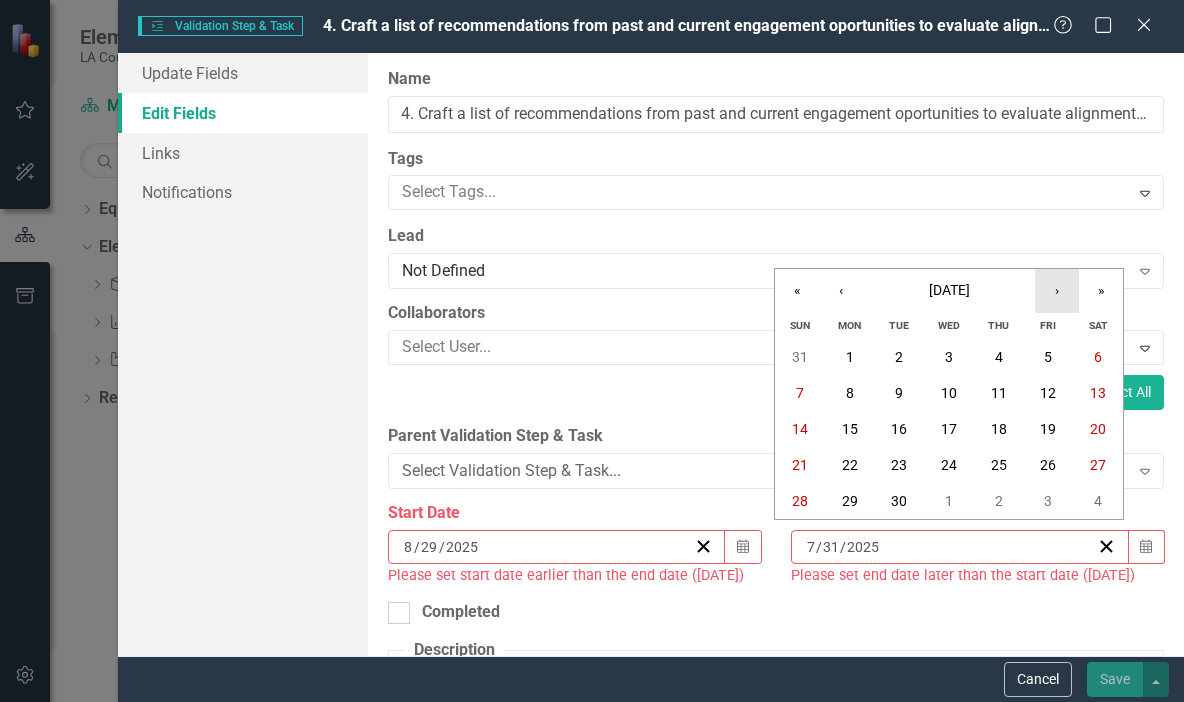 click on "›" at bounding box center (1057, 291) 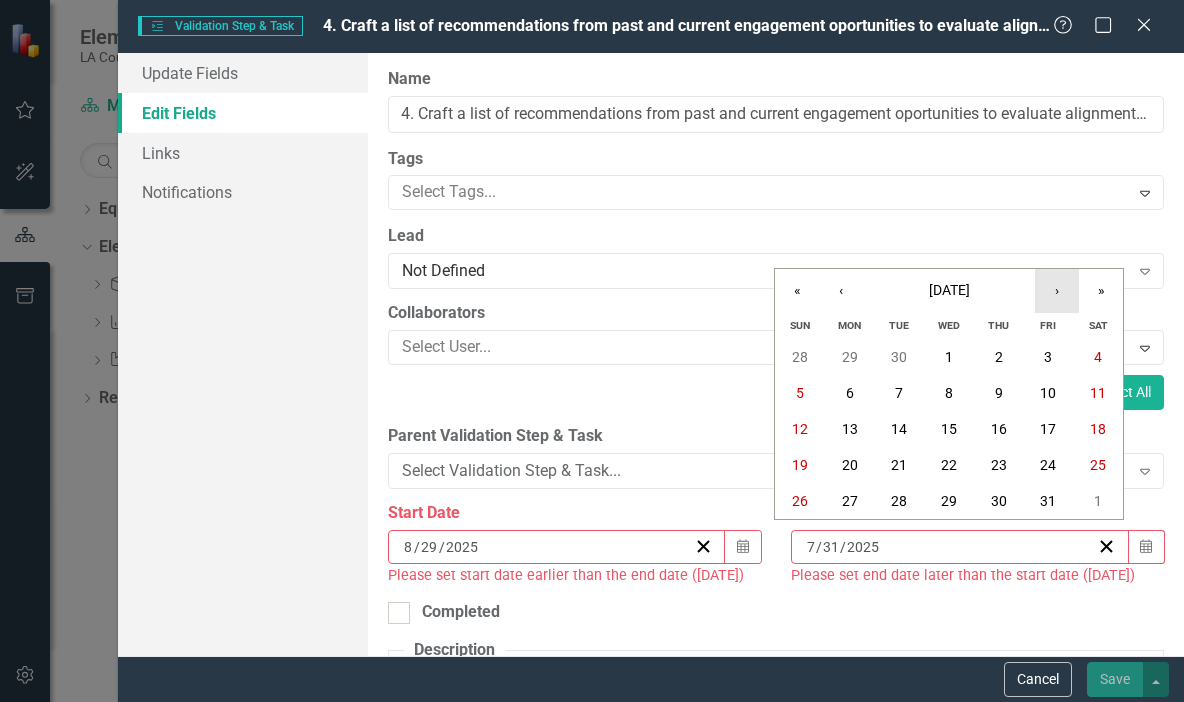 click on "›" at bounding box center [1057, 291] 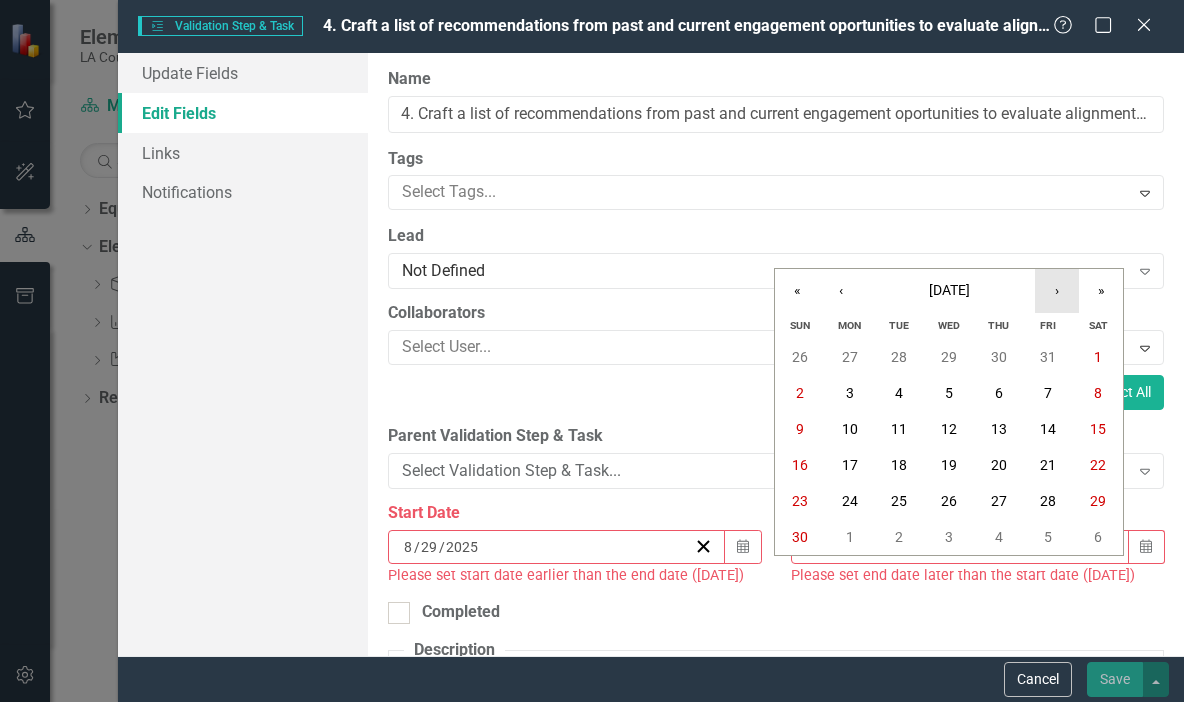 click on "›" at bounding box center (1057, 291) 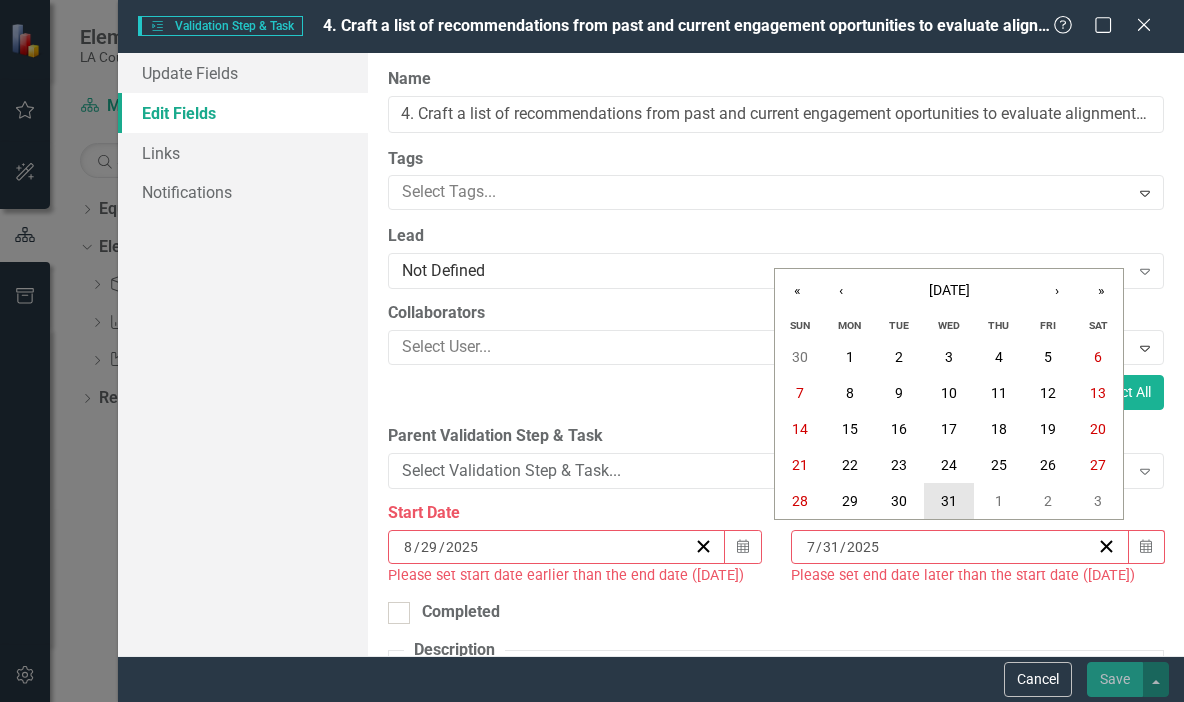click on "31" at bounding box center [949, 501] 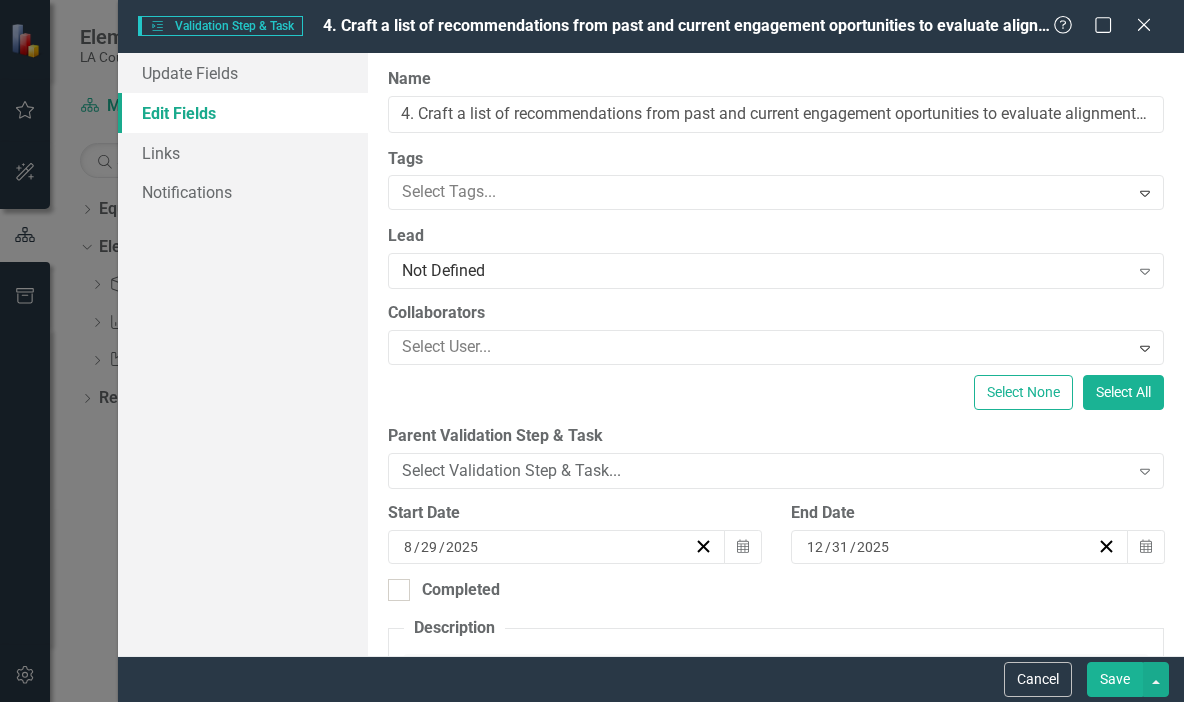 click on "Save" at bounding box center (1115, 679) 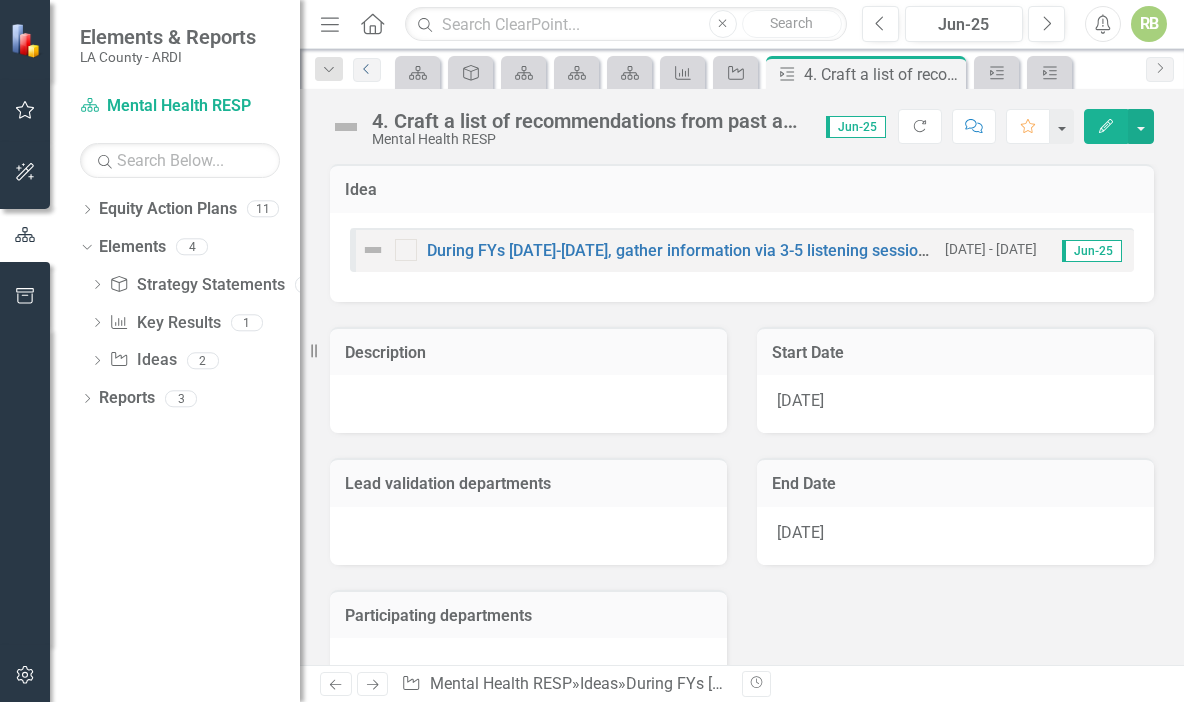 click on "Previous" 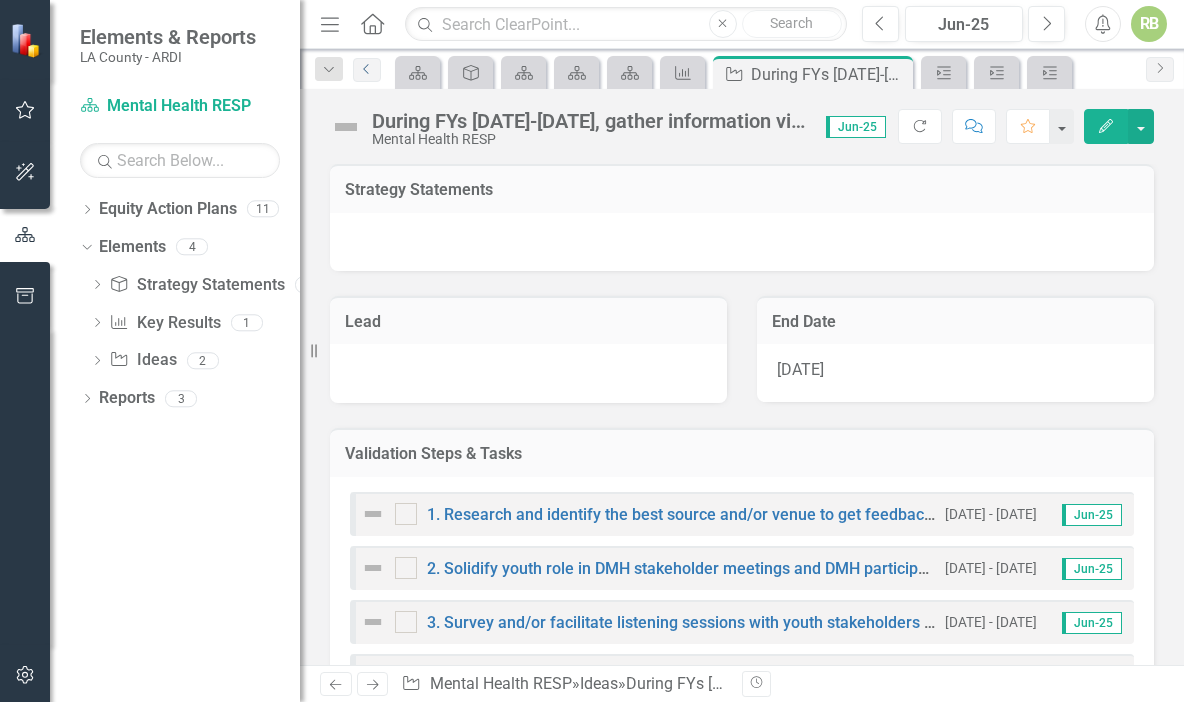scroll, scrollTop: 83, scrollLeft: 0, axis: vertical 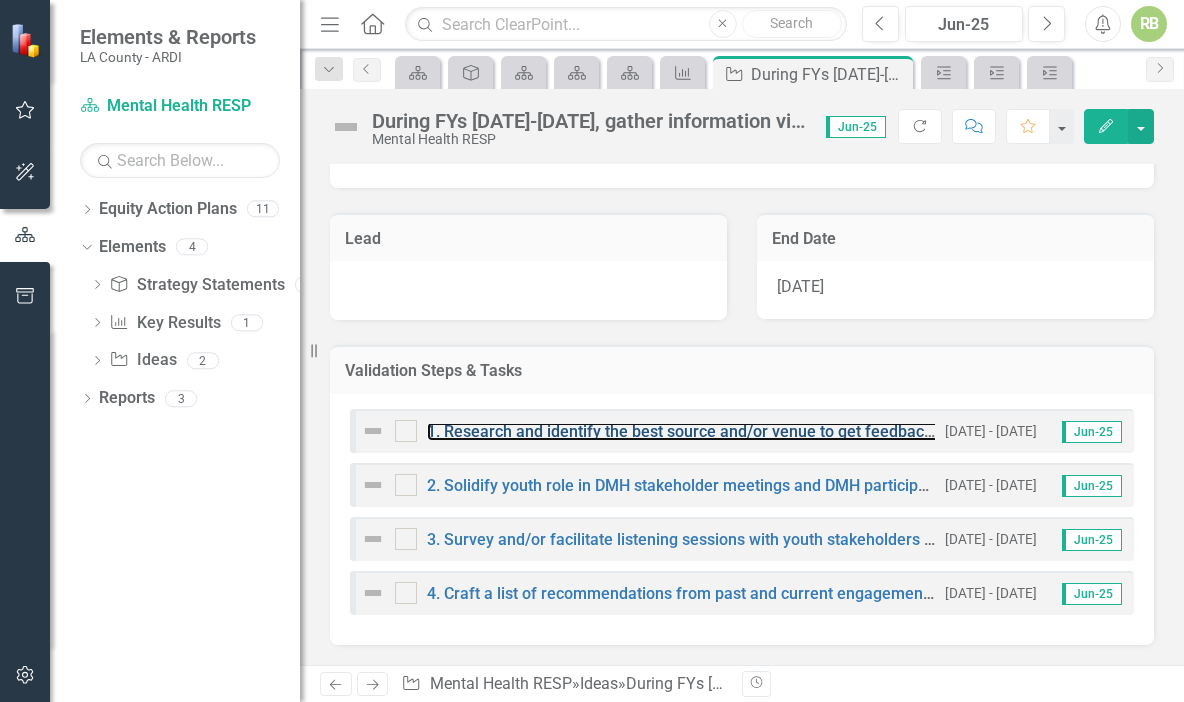 click on "1. Research and identify the best source and/or venue to get feedback from youth who may qualify for services." at bounding box center [828, 431] 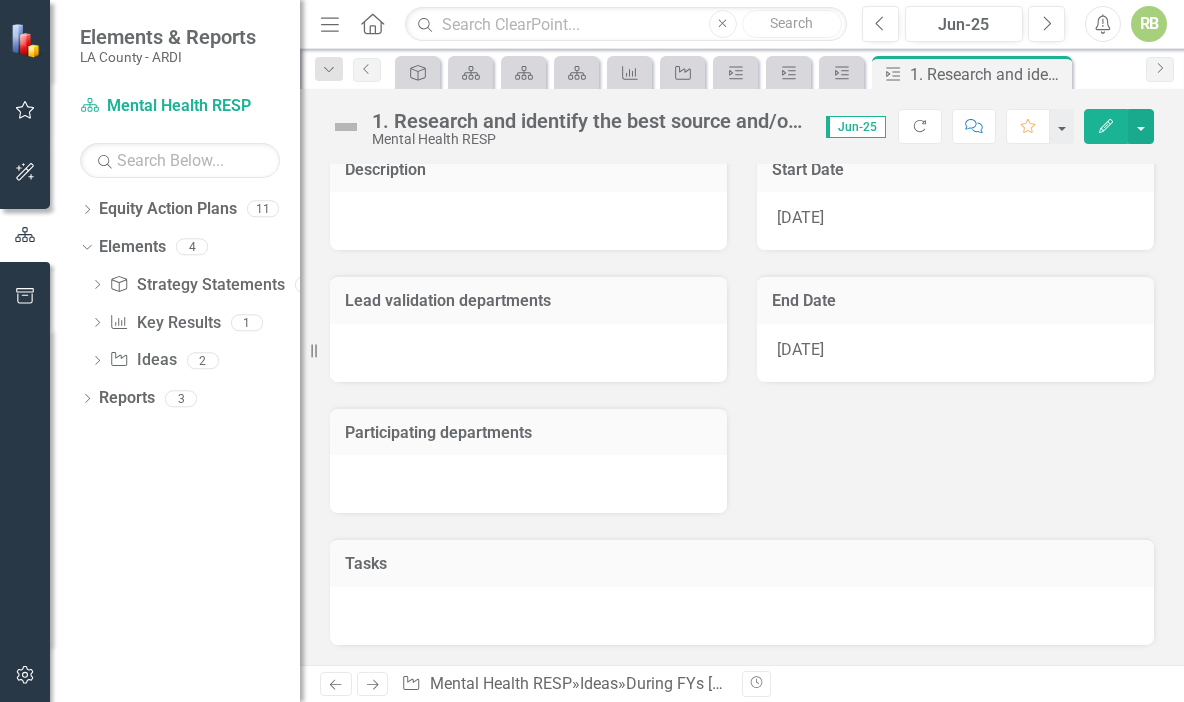 scroll, scrollTop: 0, scrollLeft: 0, axis: both 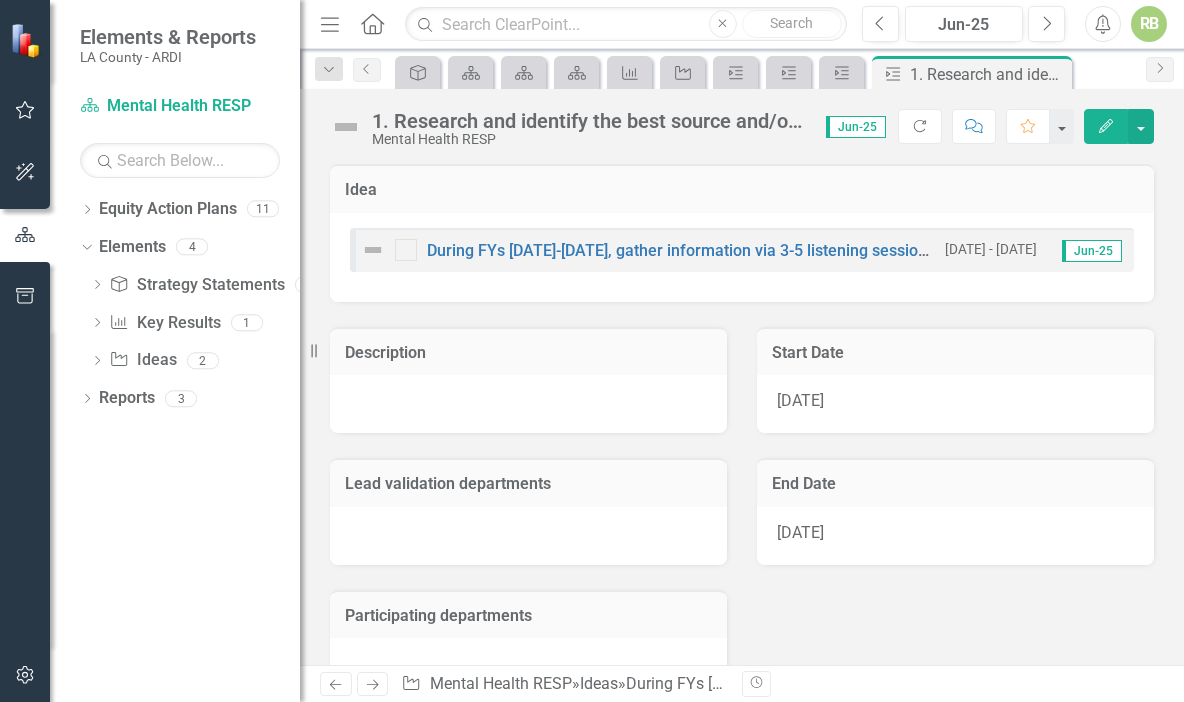 click on "Dropdown" 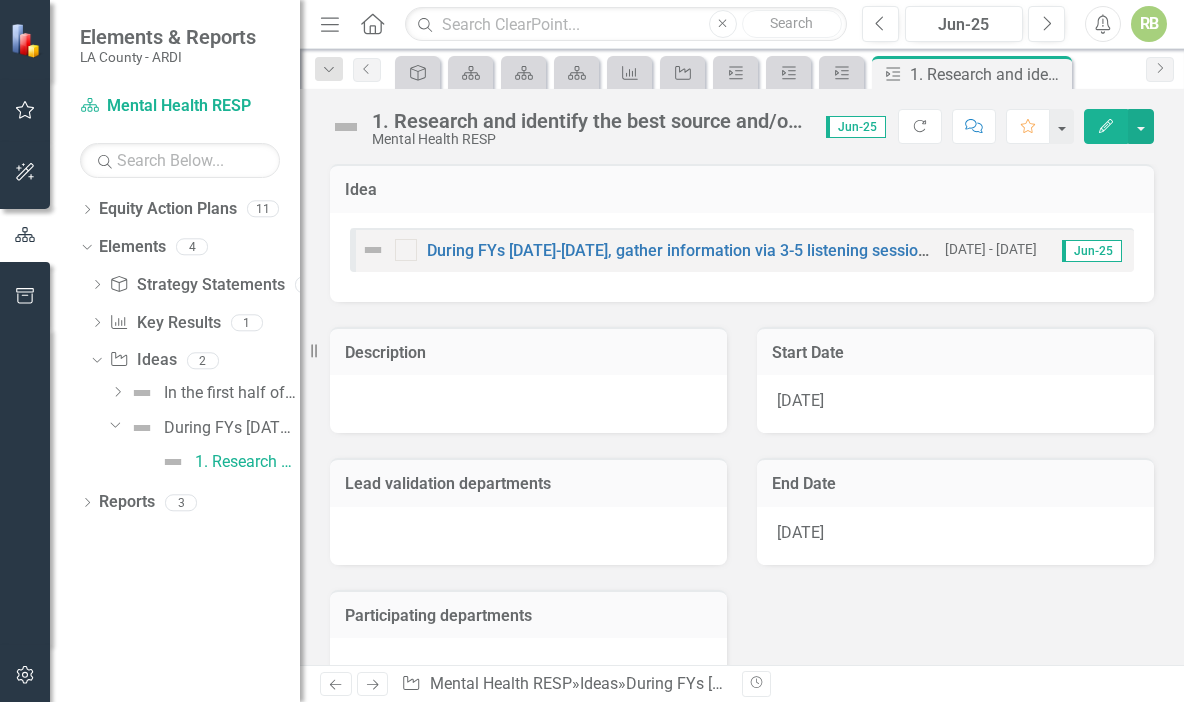 scroll, scrollTop: 183, scrollLeft: 0, axis: vertical 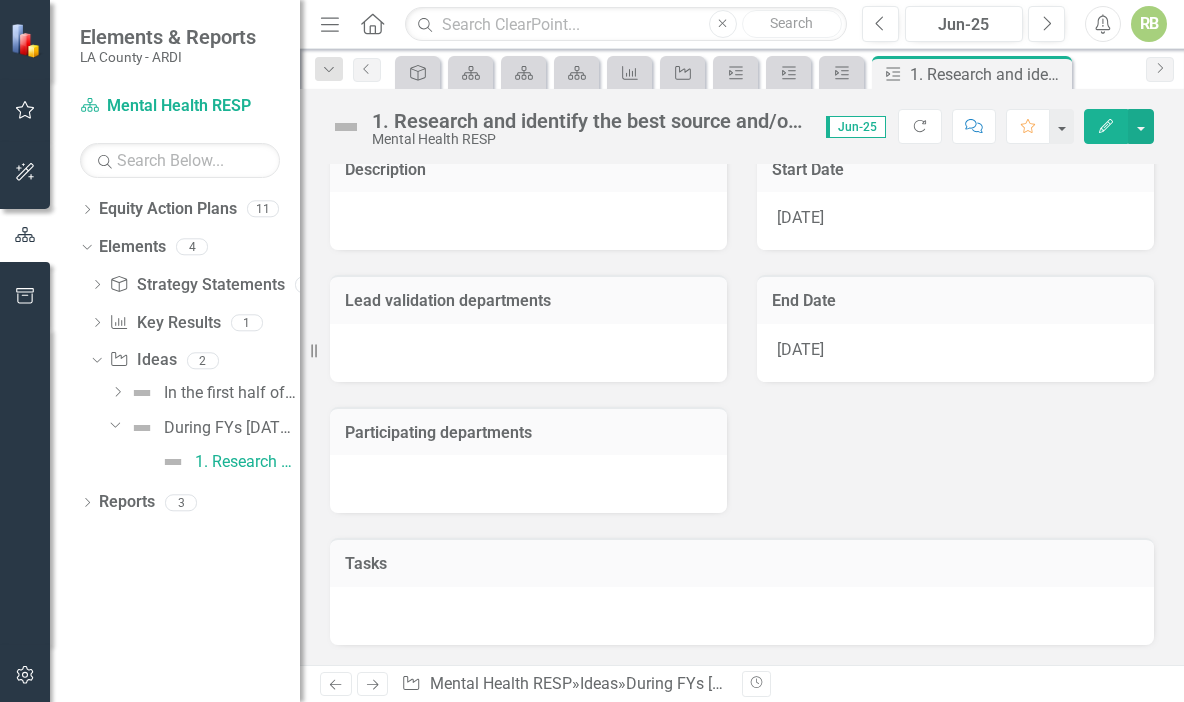 click on "Tasks" at bounding box center (742, 564) 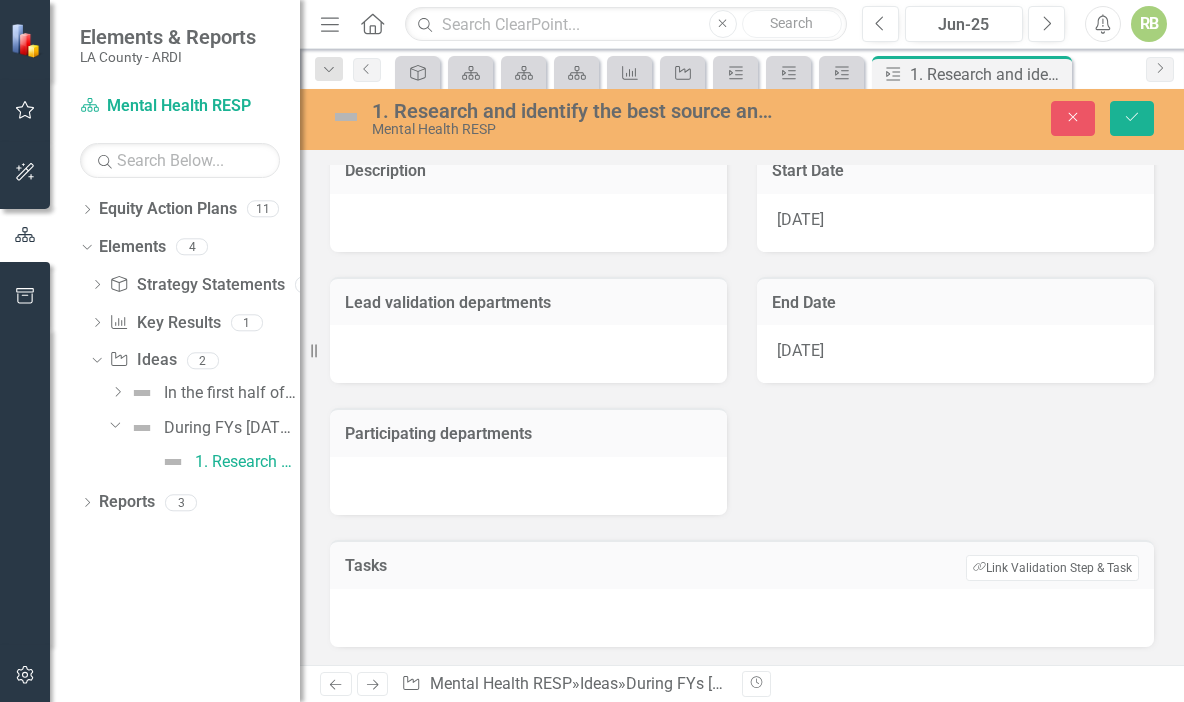 click on "Link Tag  Link Validation Step & Task" at bounding box center [1052, 568] 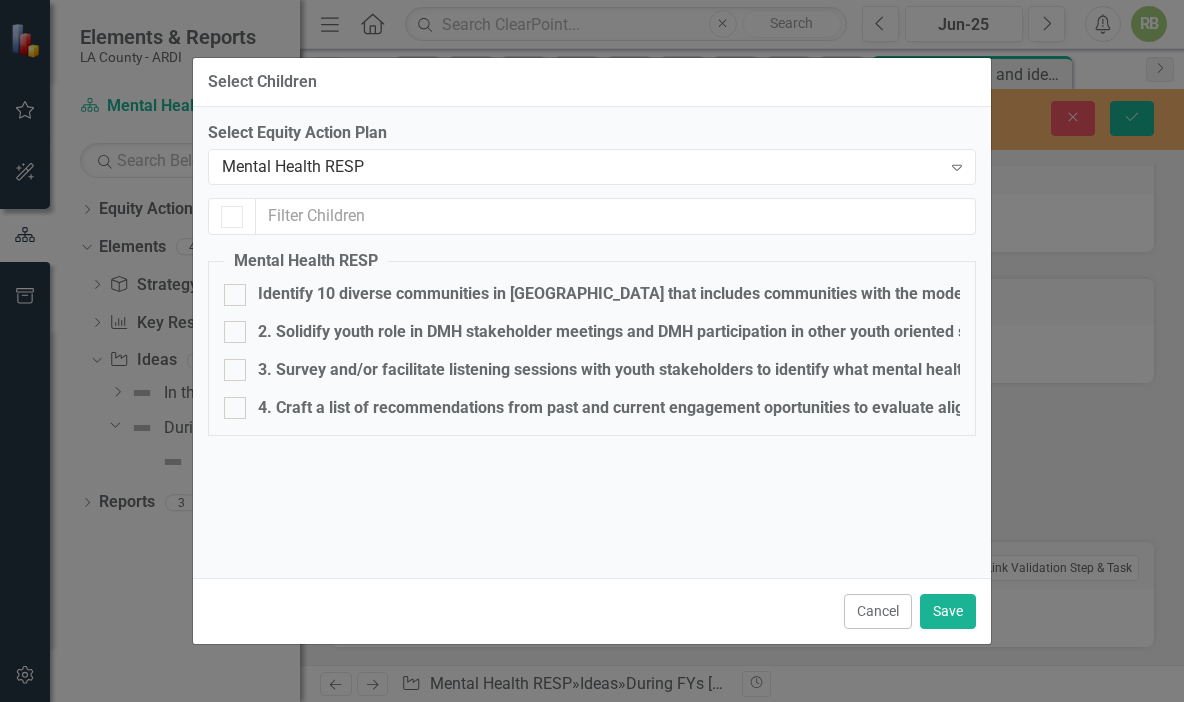 checkbox on "false" 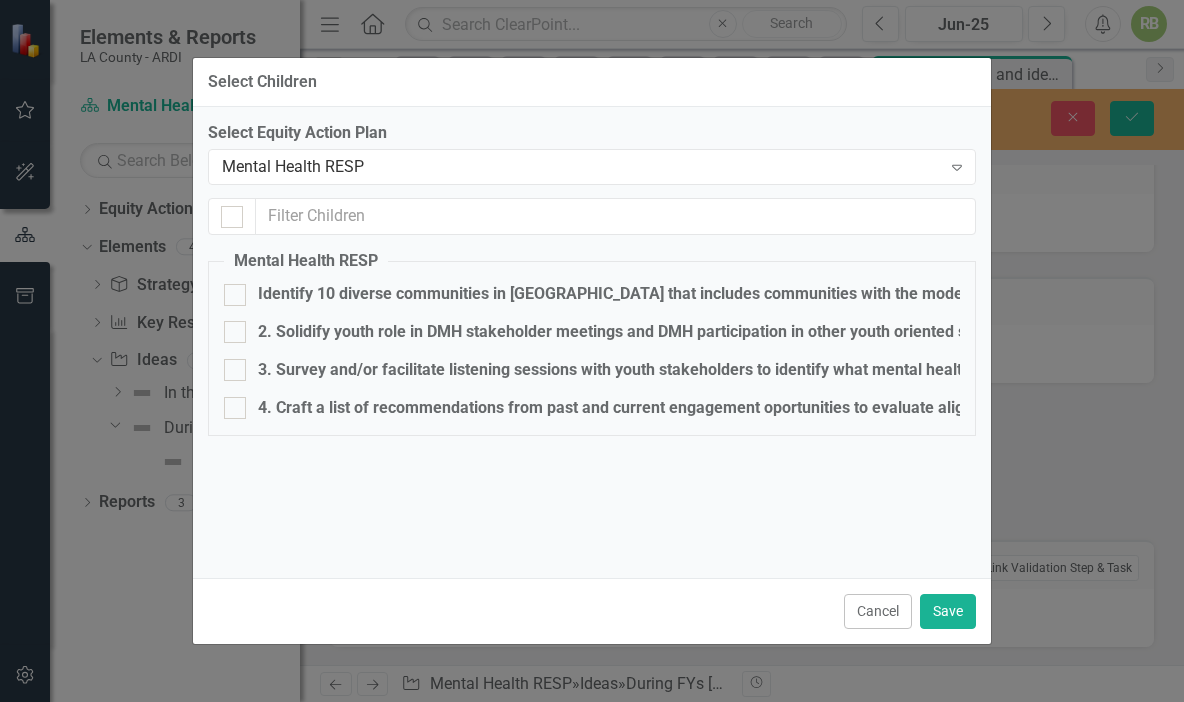 click on "Cancel" at bounding box center [878, 611] 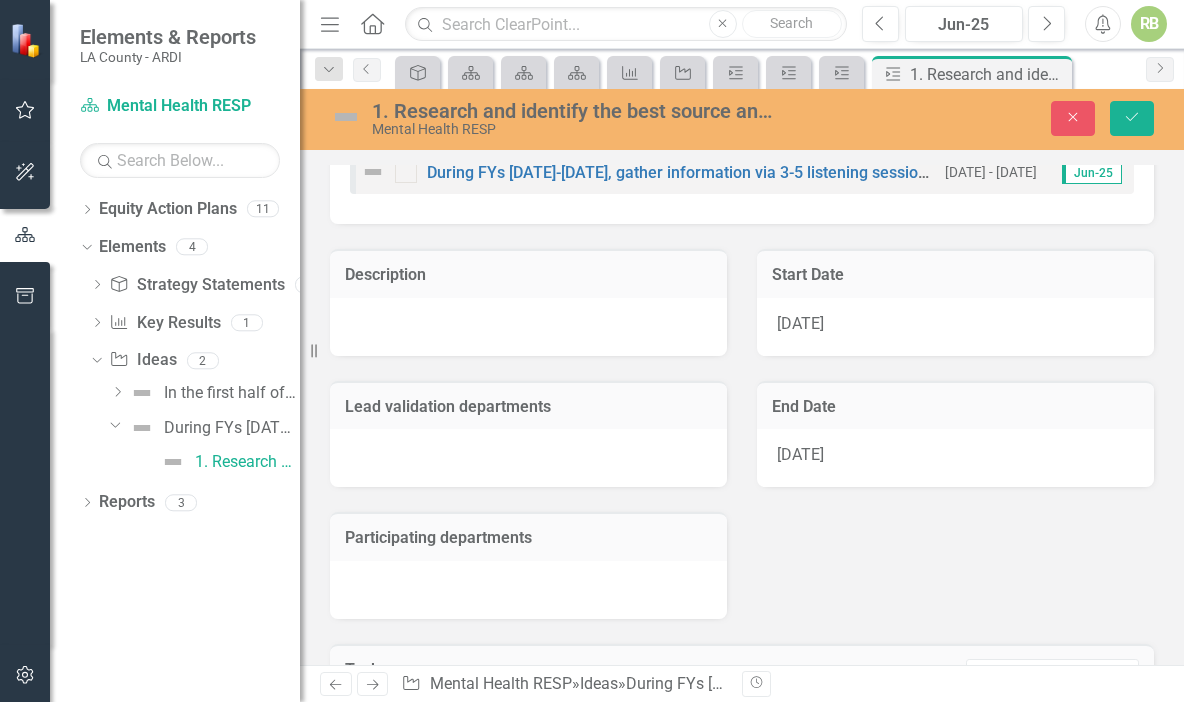 scroll, scrollTop: 0, scrollLeft: 0, axis: both 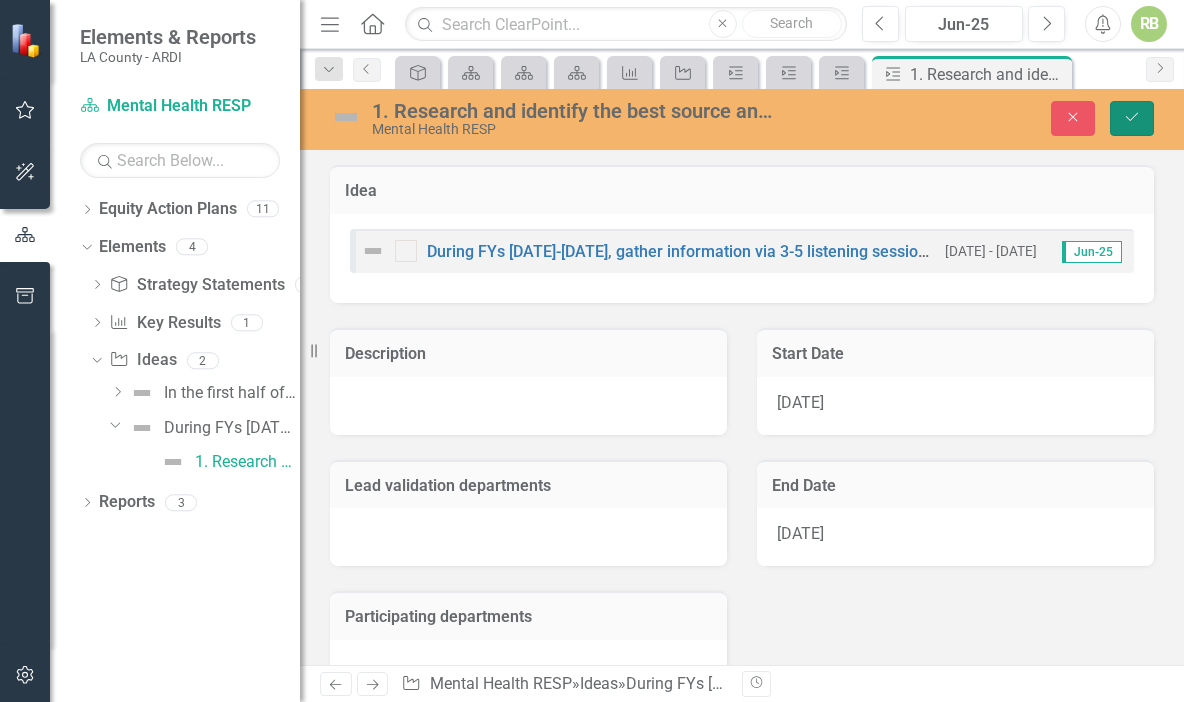 click on "Save" at bounding box center [1132, 118] 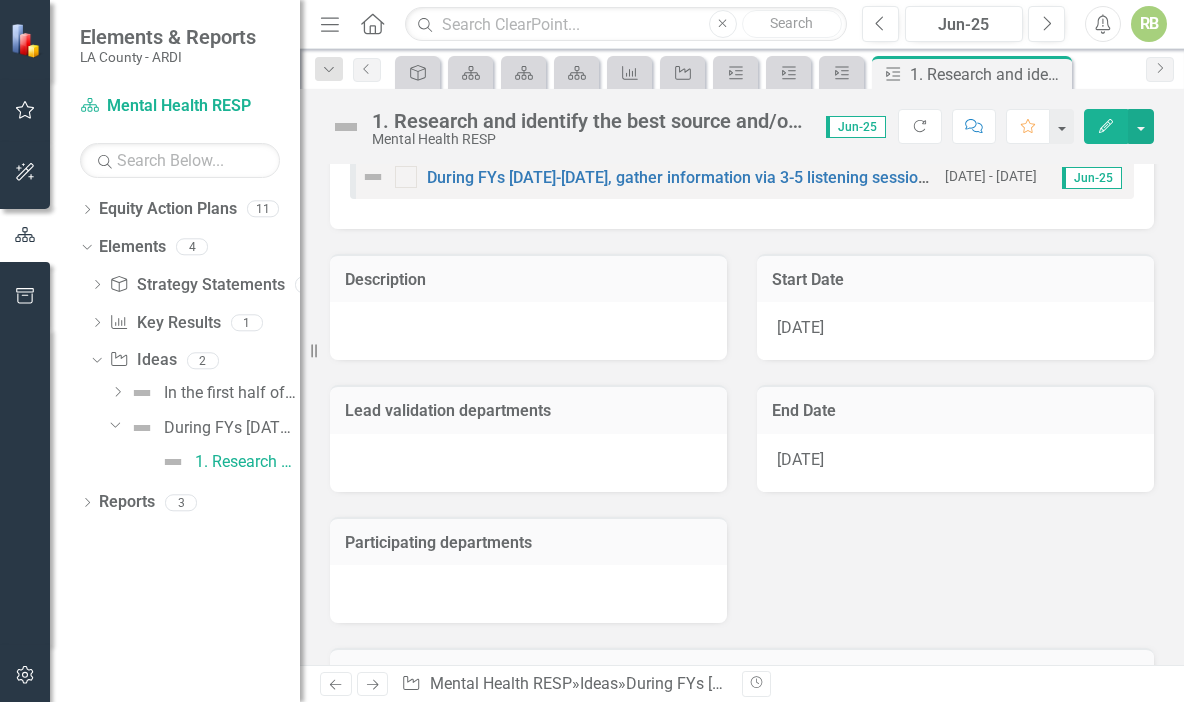 scroll, scrollTop: 0, scrollLeft: 0, axis: both 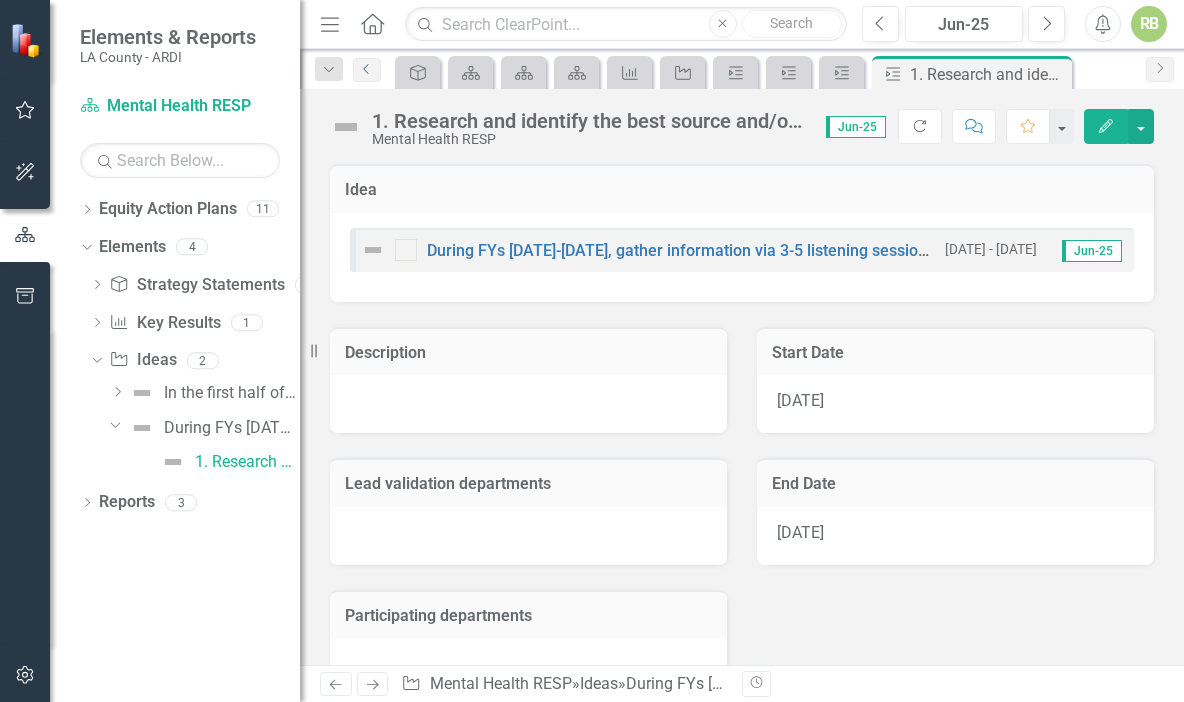 click on "Previous" 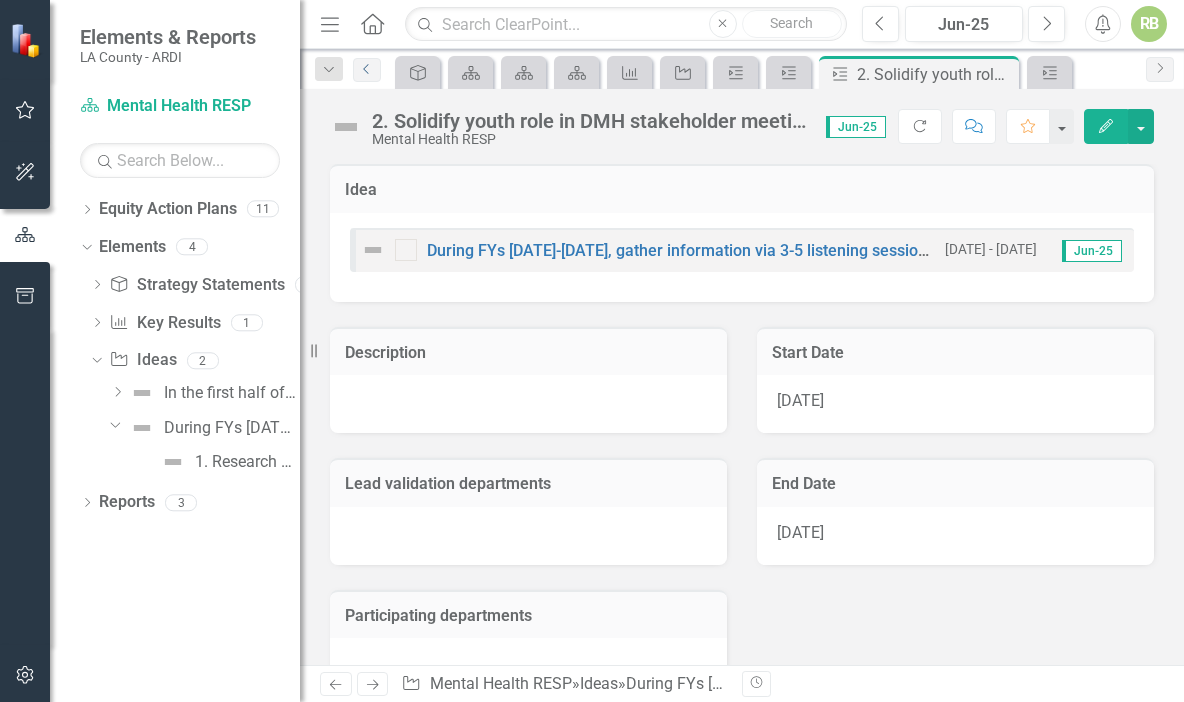 click on "Previous" 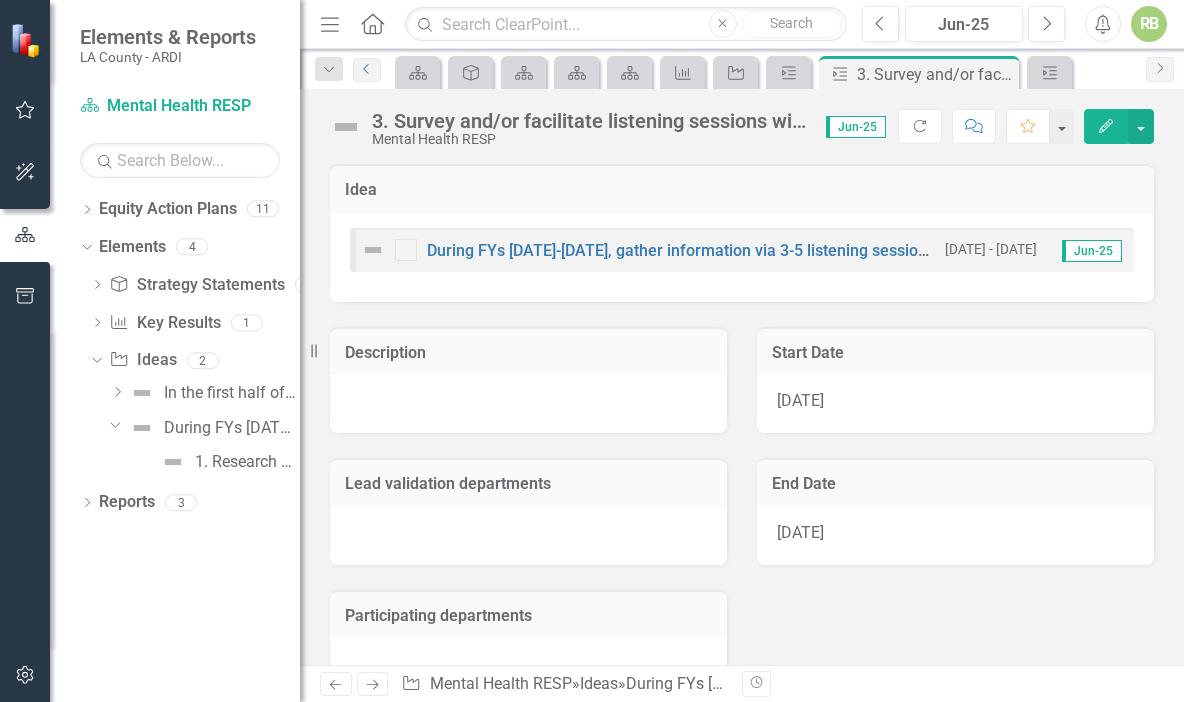 click on "Previous" 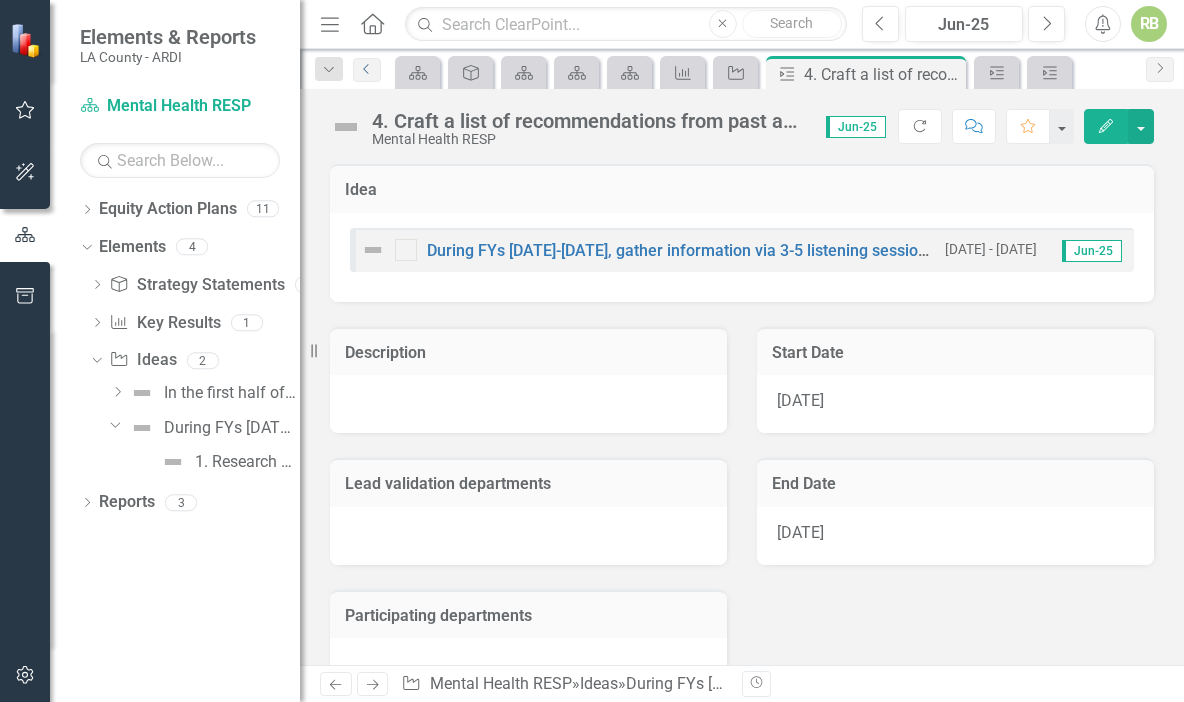 click on "Previous" 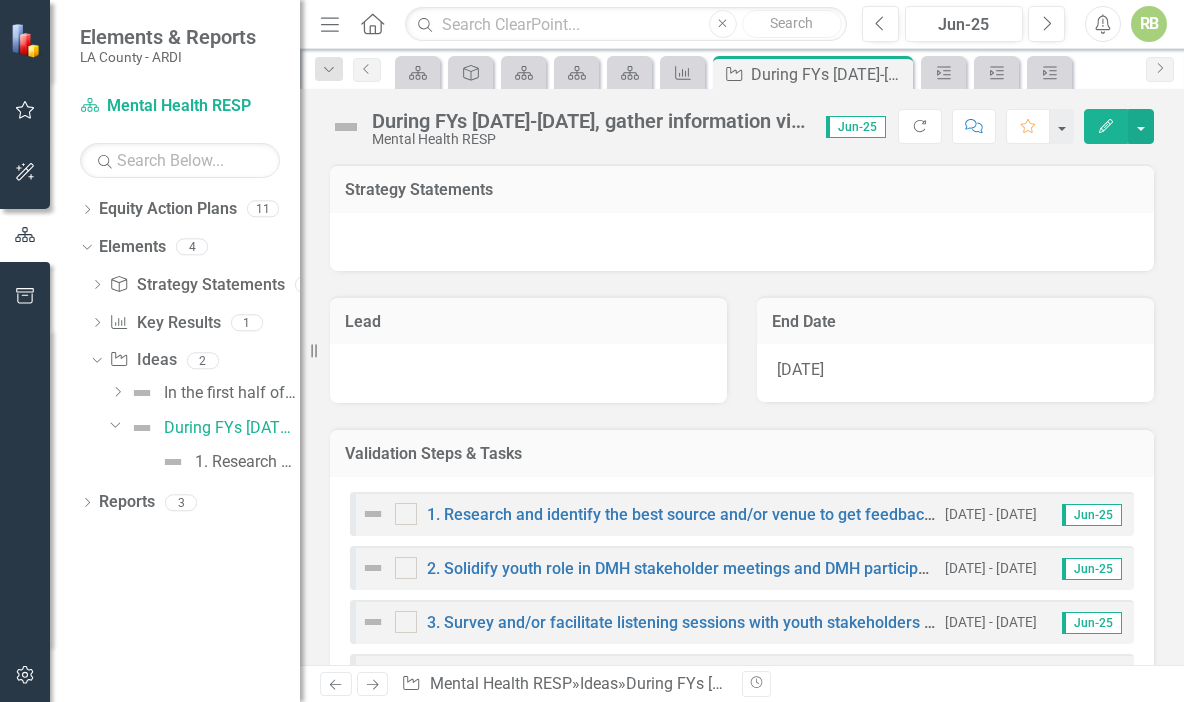 click on "Dropdown" 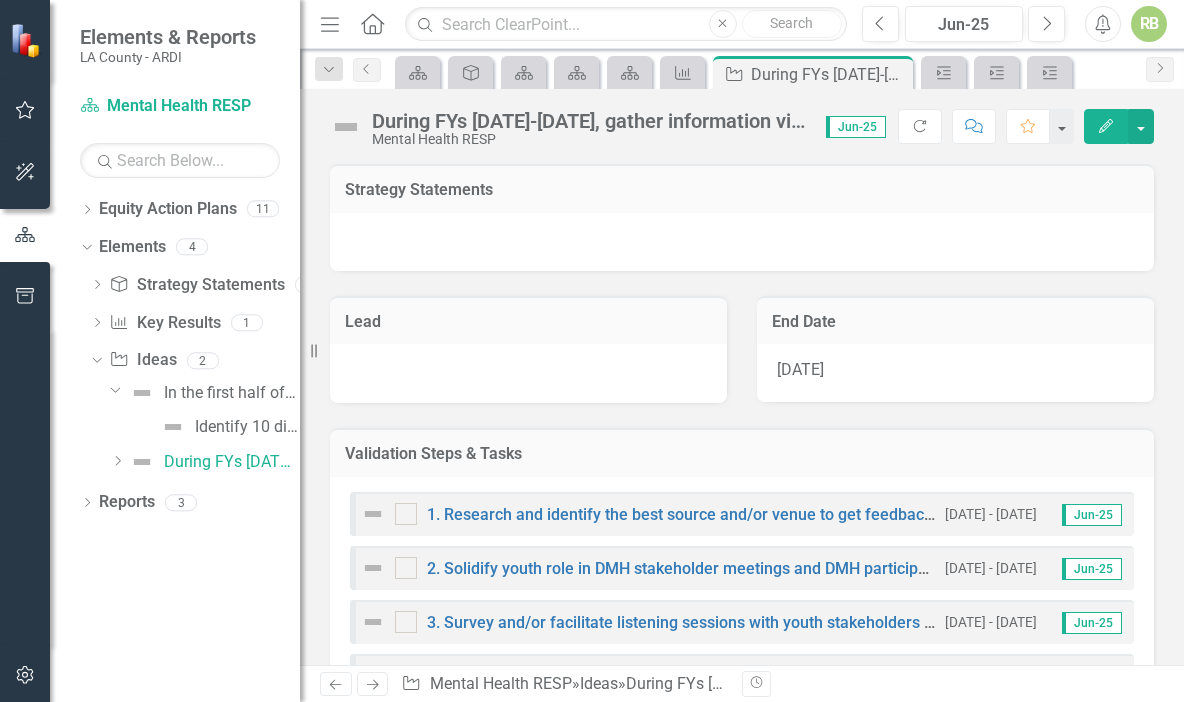 click on "Dropdown" 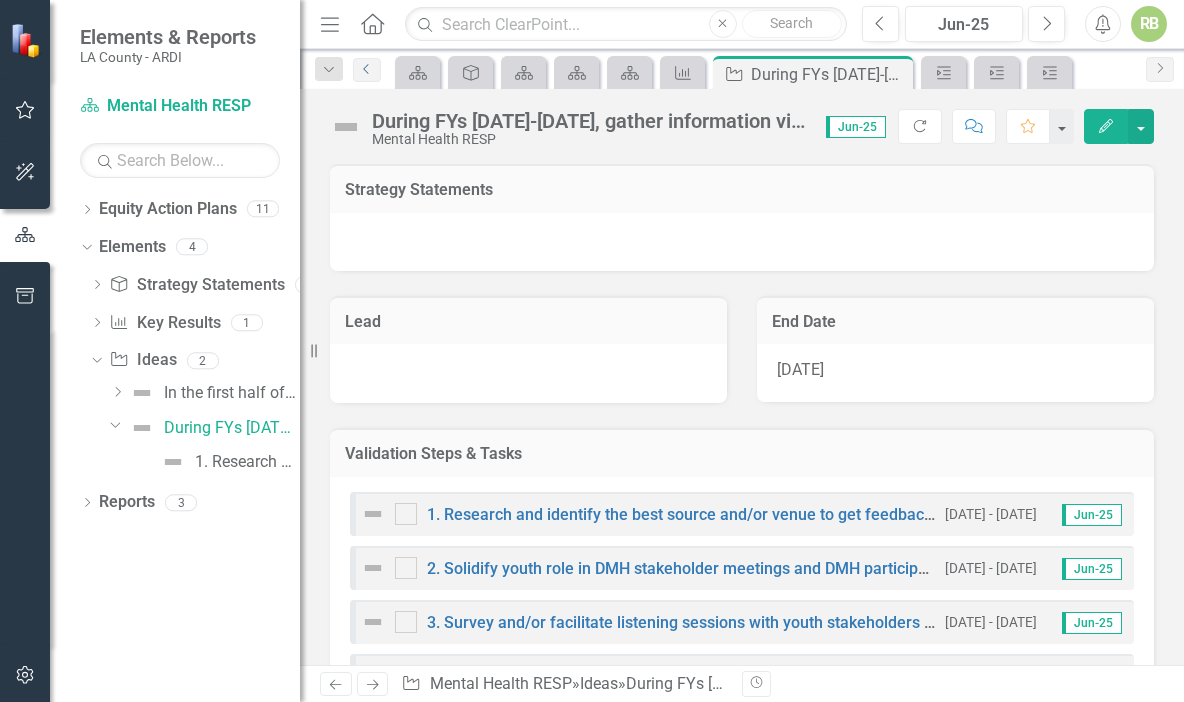 click on "Previous" 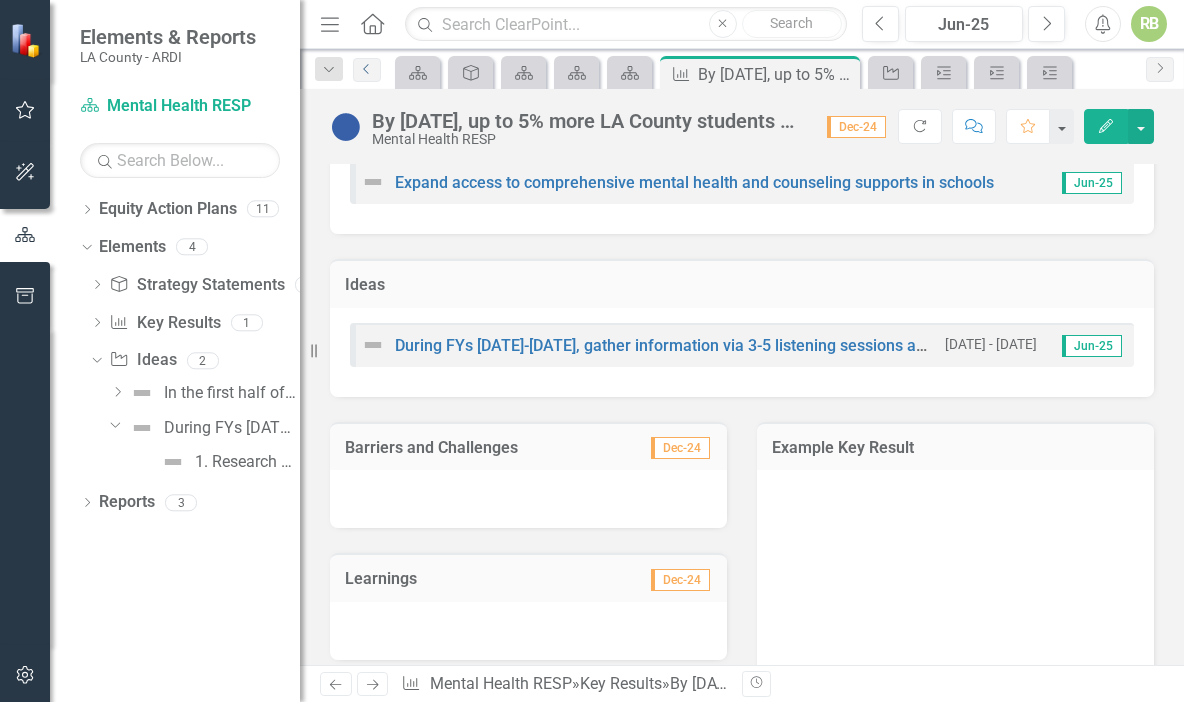 scroll, scrollTop: 424, scrollLeft: 0, axis: vertical 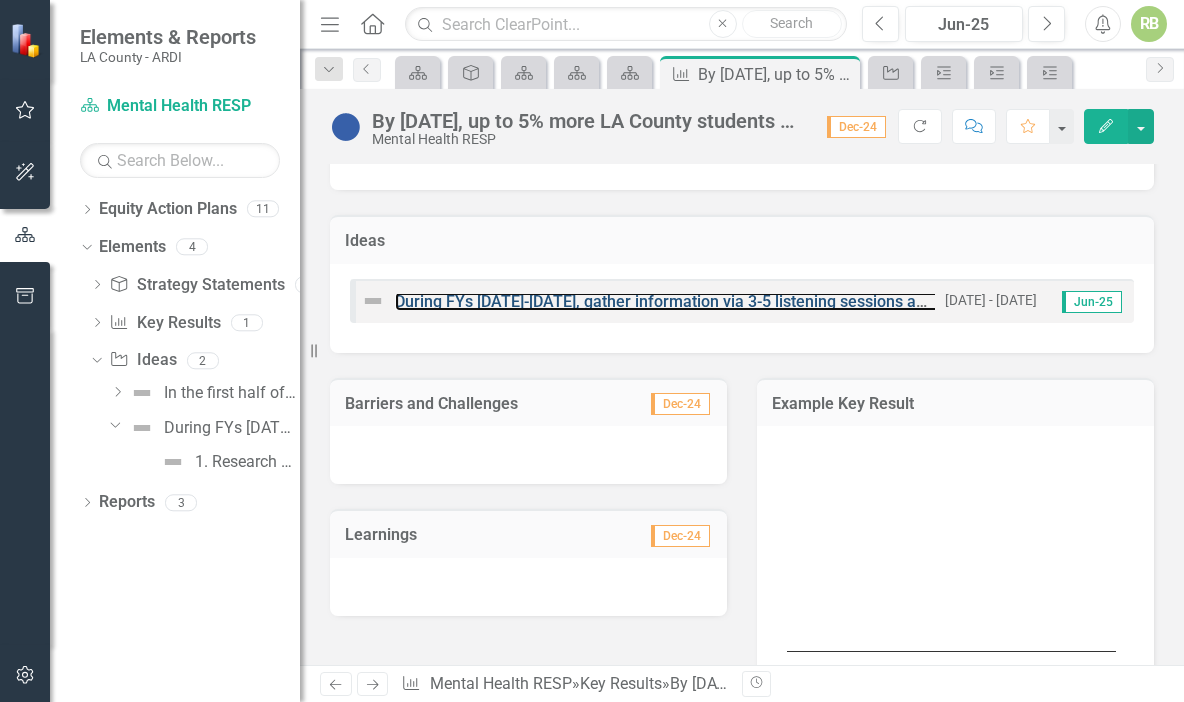 click on "During FYs [DATE]-[DATE], gather information via 3-5 listening sessions and surveys with community members and students to inform what resources are needed by students in grades K-12." at bounding box center [1073, 301] 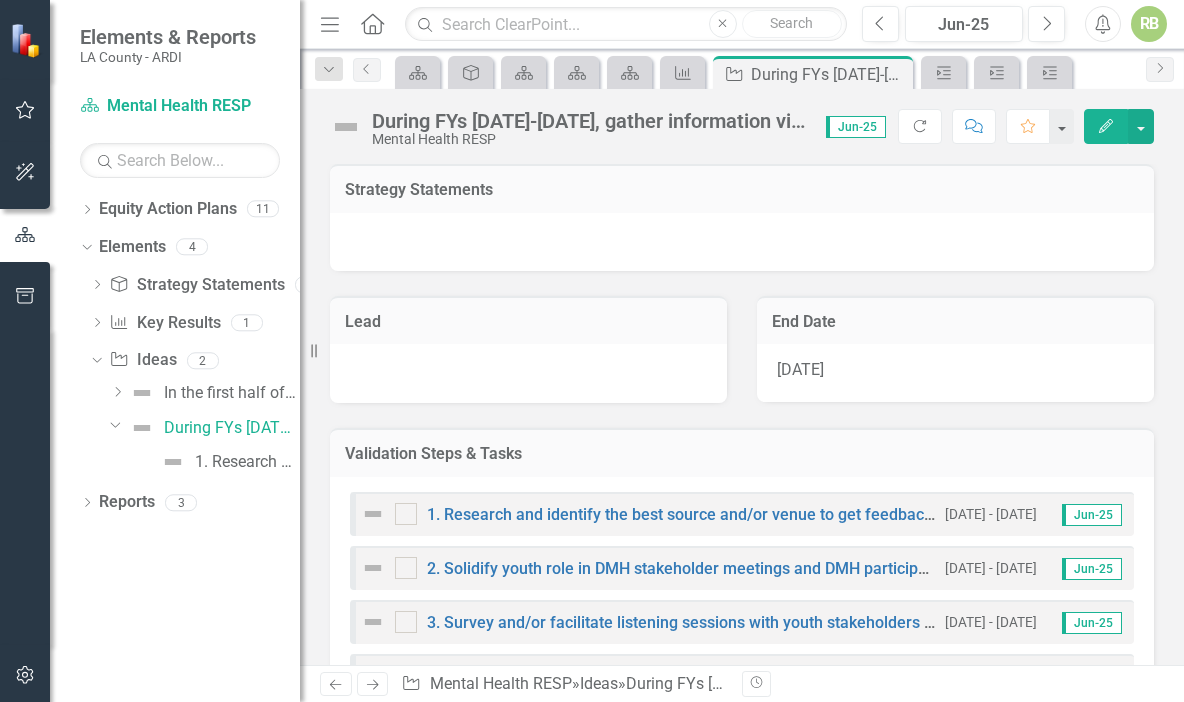 click on "Validation Steps & Tasks" at bounding box center (742, 454) 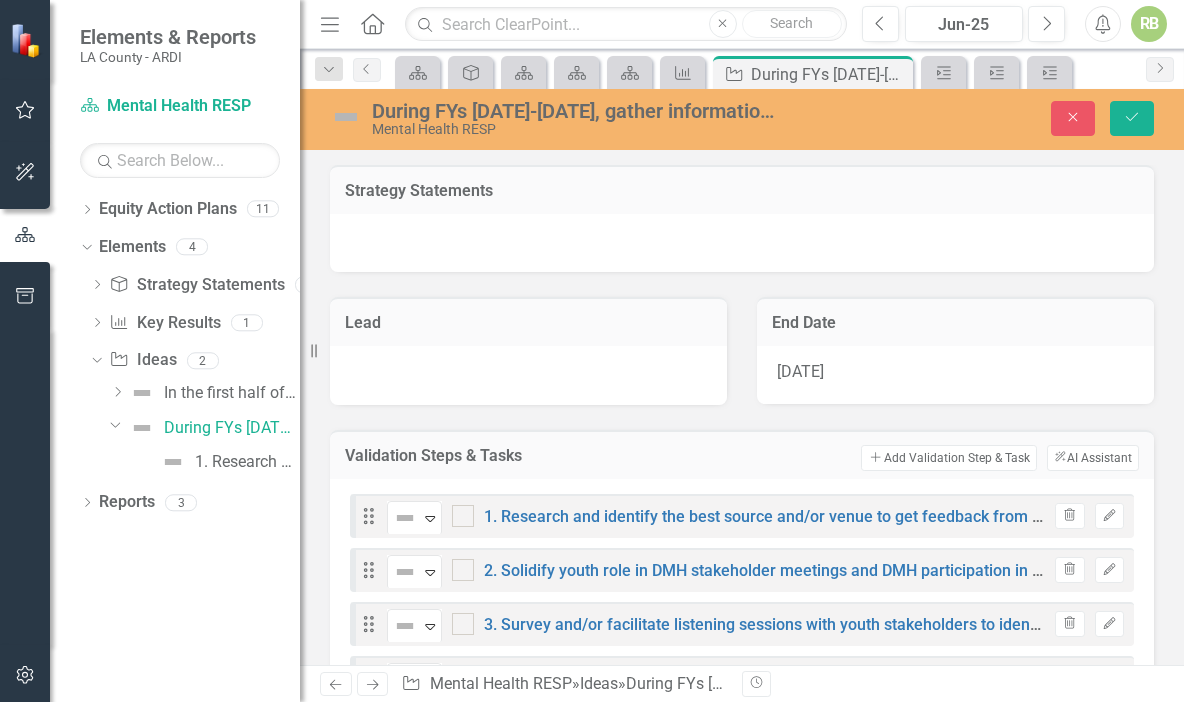 click on "Expand" 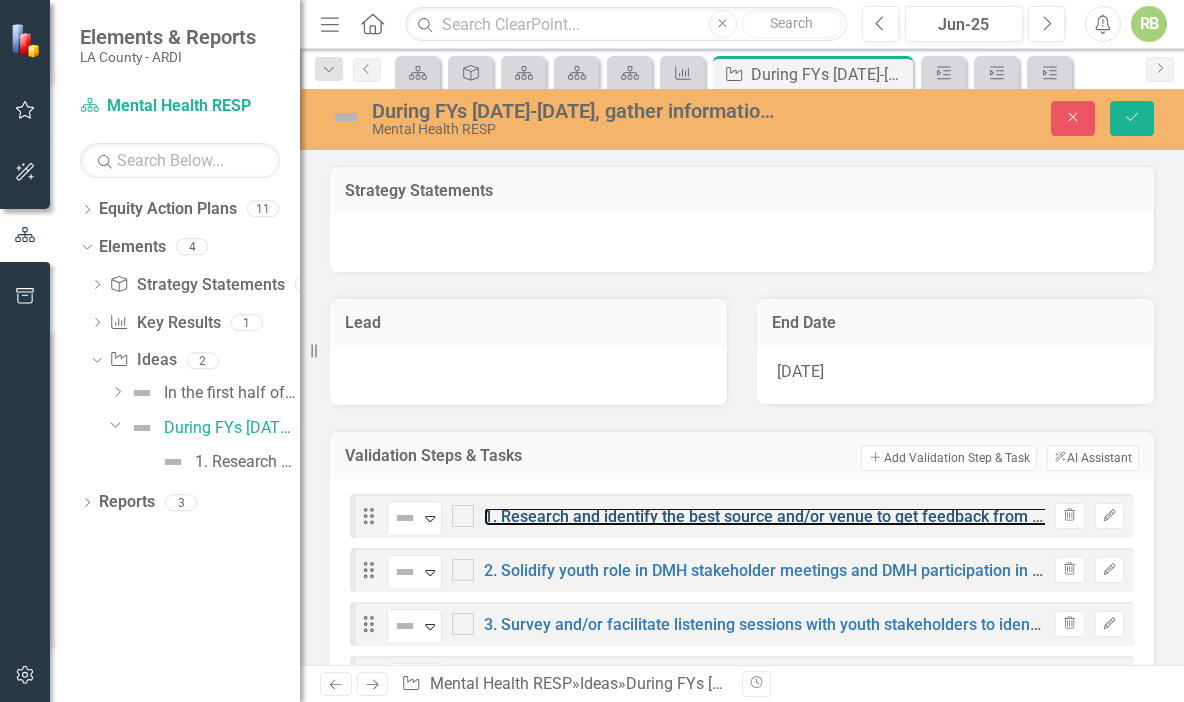 click on "1. Research and identify the best source and/or venue to get feedback from youth who may qualify for services." at bounding box center (885, 516) 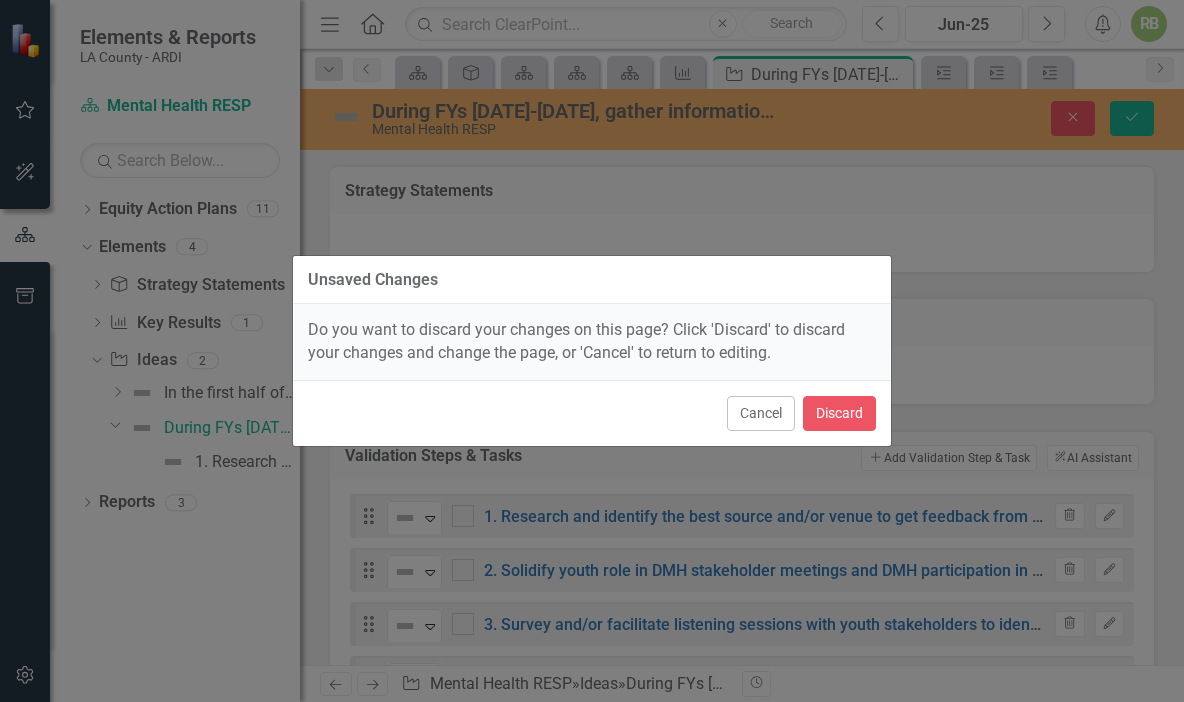 click on "Cancel" at bounding box center (761, 413) 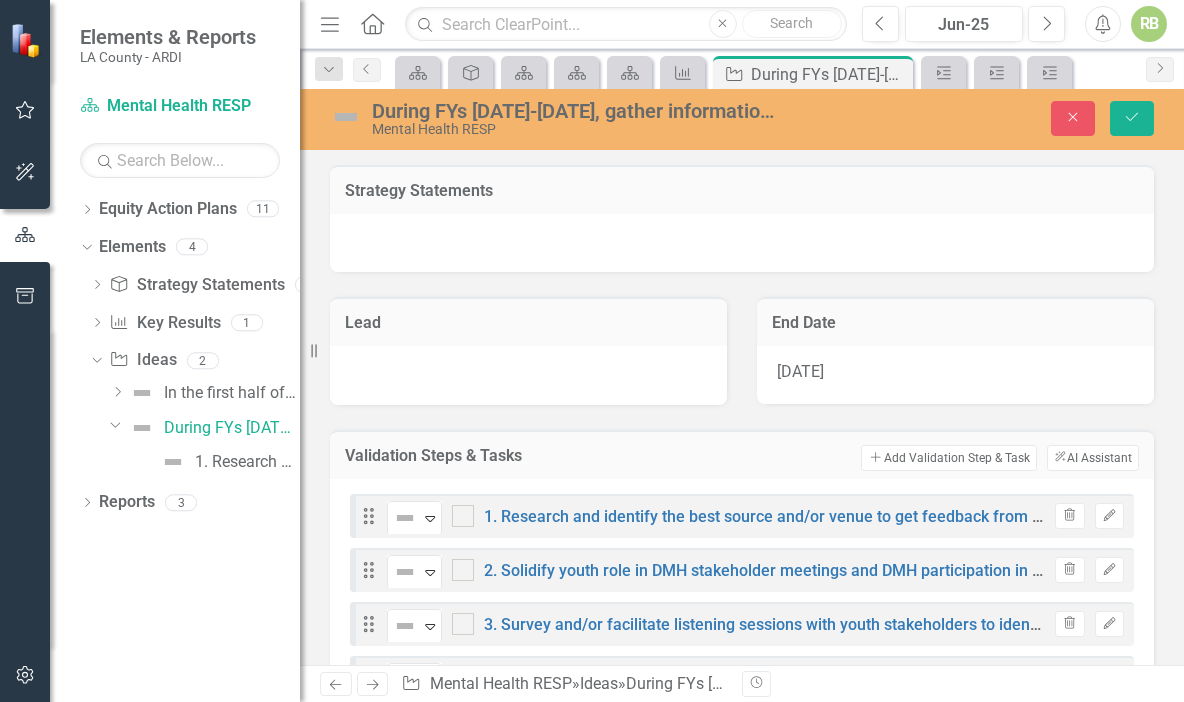 click at bounding box center [458, 511] 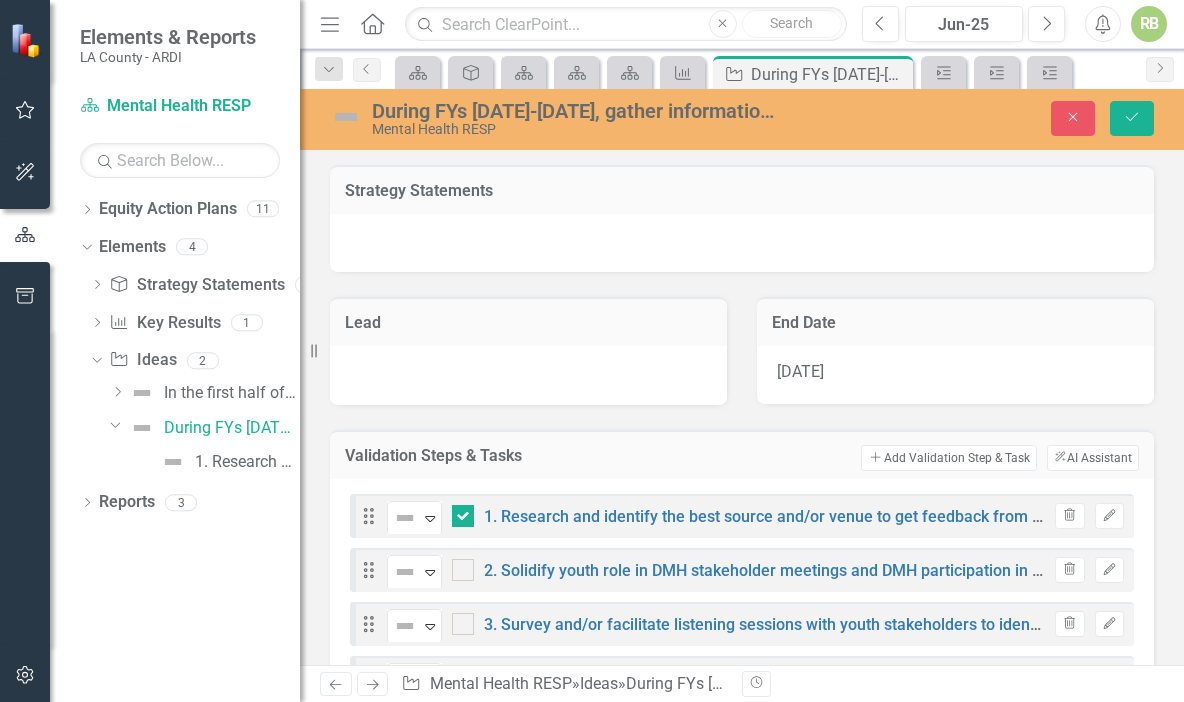 click on "Add  Add Validation Step & Task" at bounding box center (948, 458) 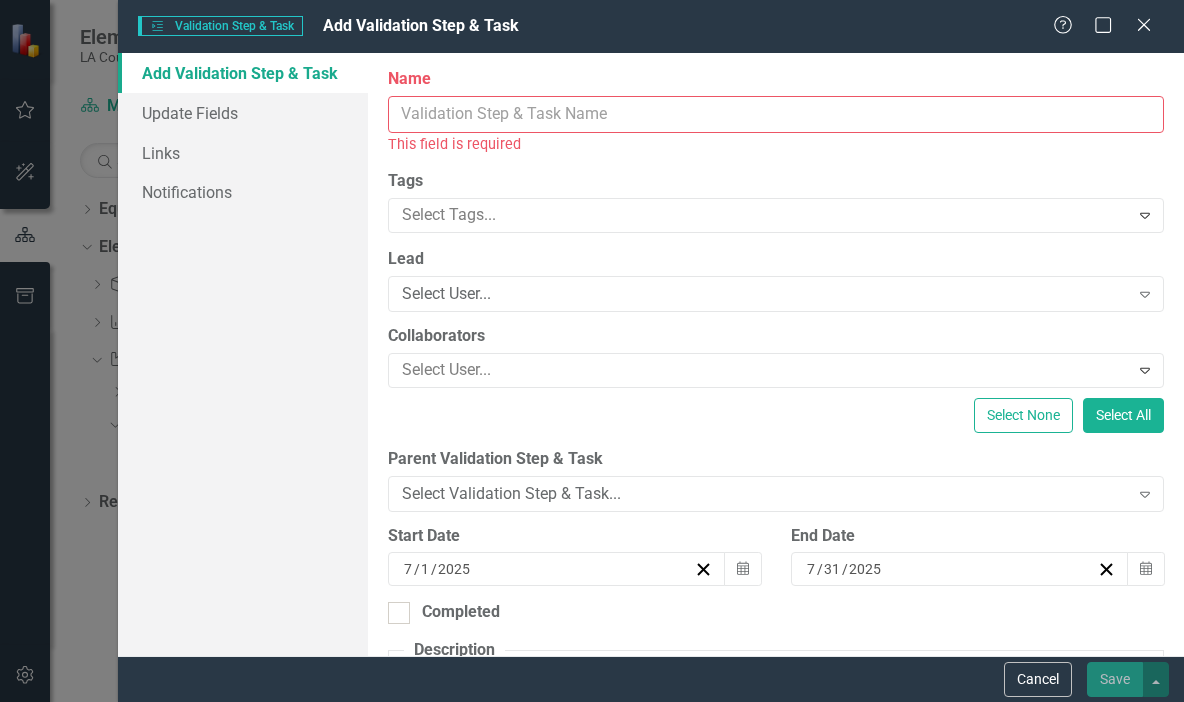 click on "Name" at bounding box center (776, 114) 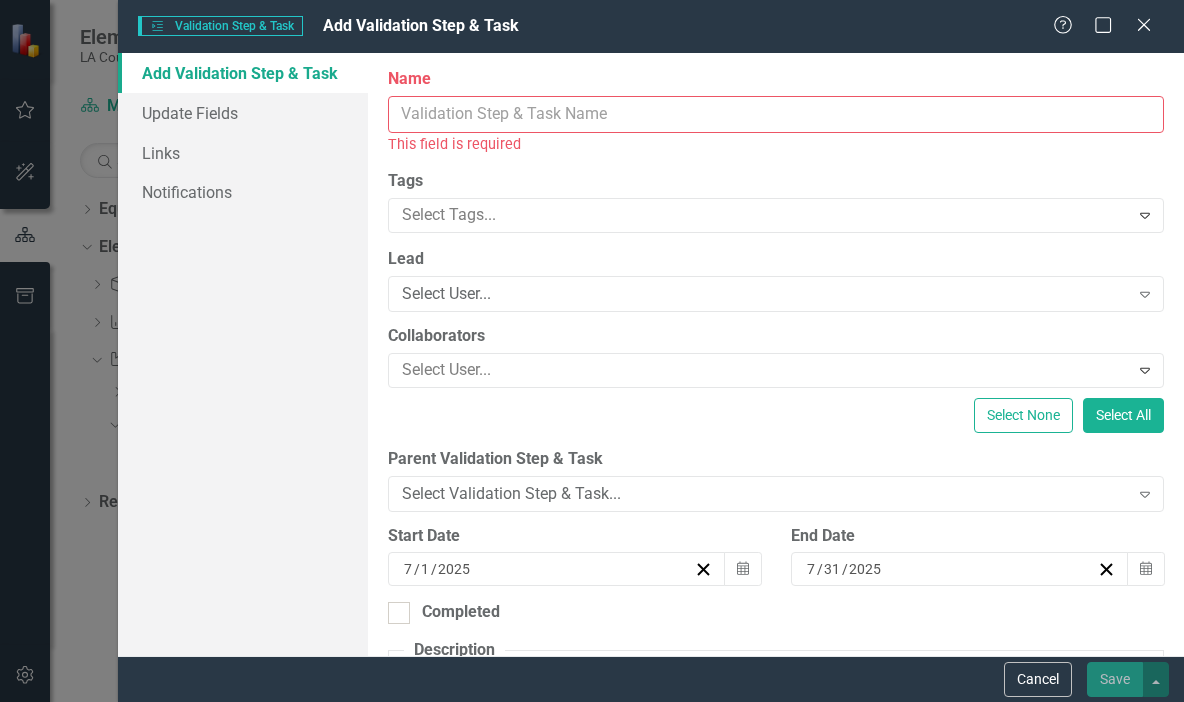 paste on "a. Meet with managers over school based services and manager over the Office of TAY to identify settings to reach youth, and what it would take for youth to participate in DMH stakeholder sessions." 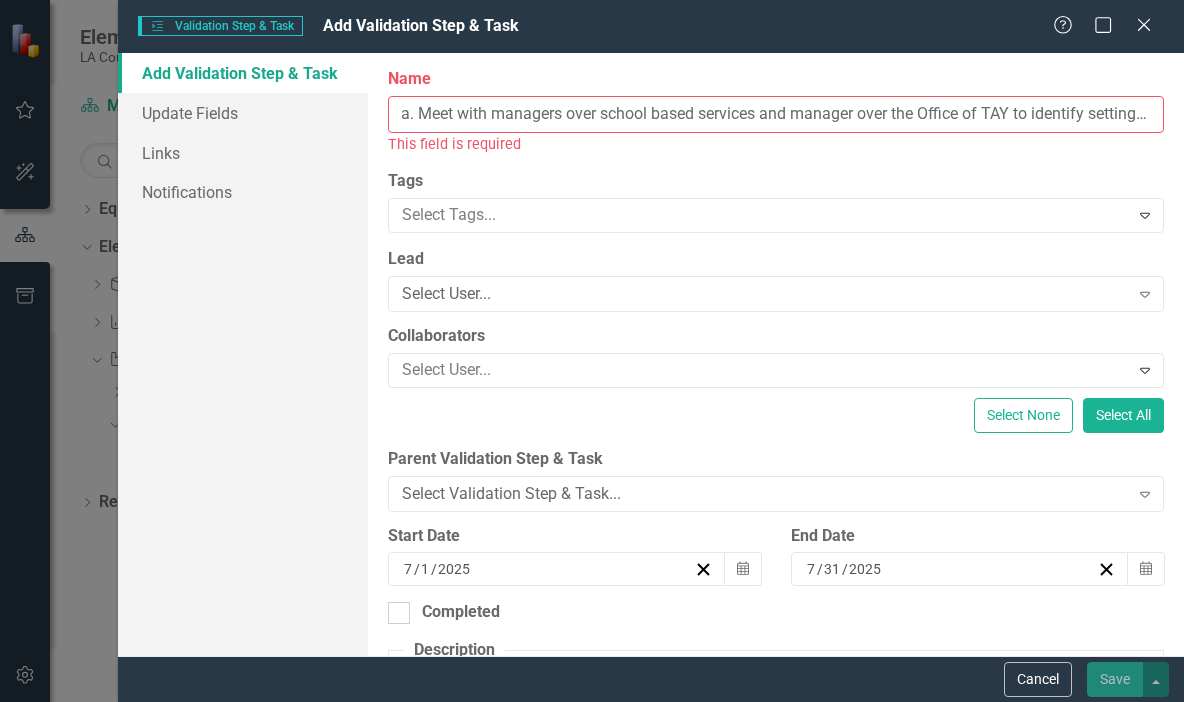 scroll, scrollTop: 0, scrollLeft: 672, axis: horizontal 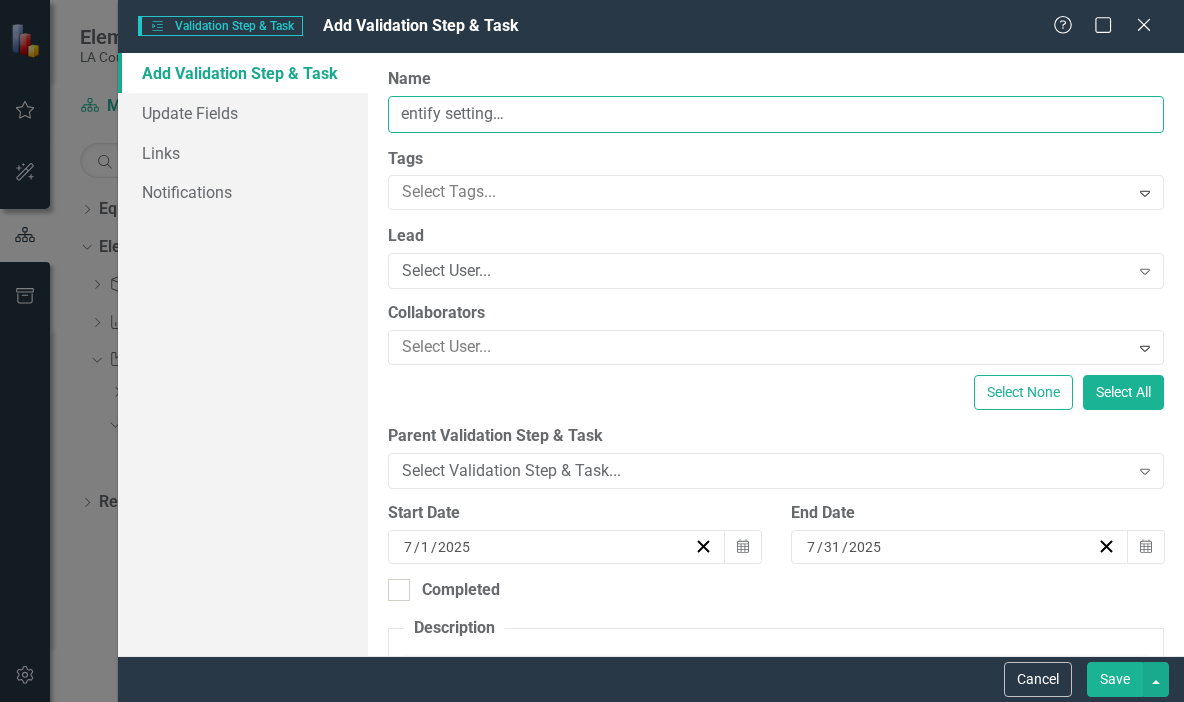 type on "a. Meet with managers over school based services and manager over the Office of TAY to identify settings to reach youth, and what it would take for youth to participate in DMH stakeholder sessions." 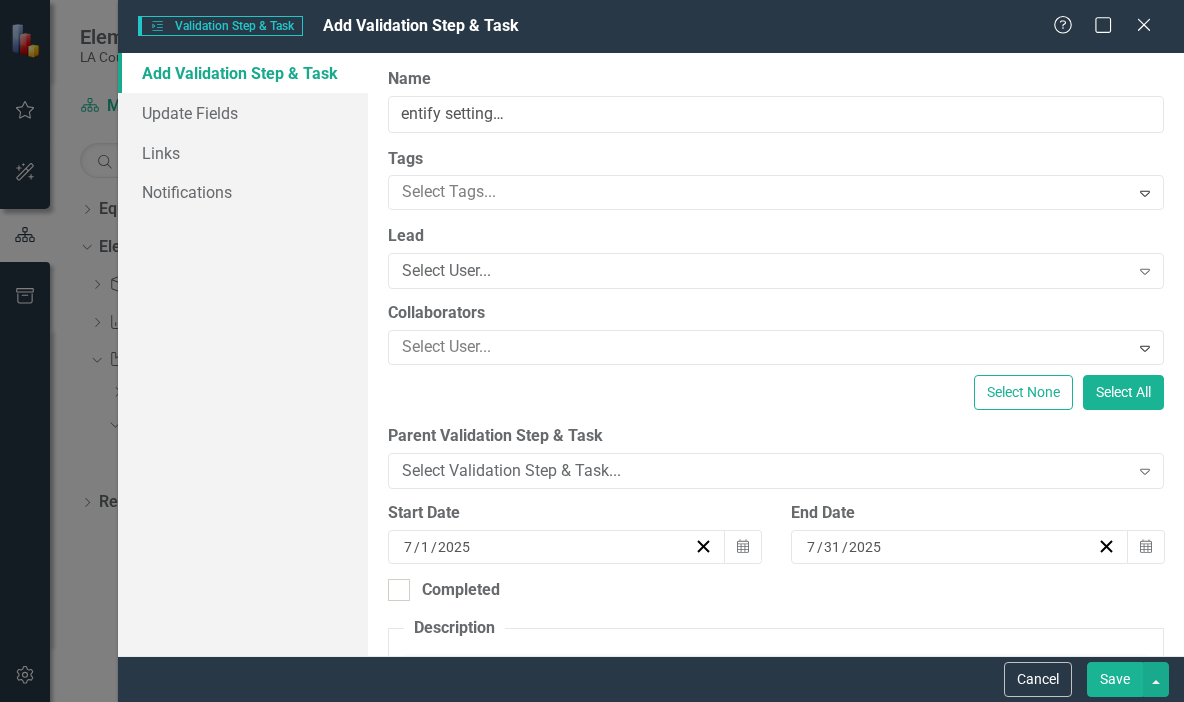 scroll, scrollTop: 0, scrollLeft: 0, axis: both 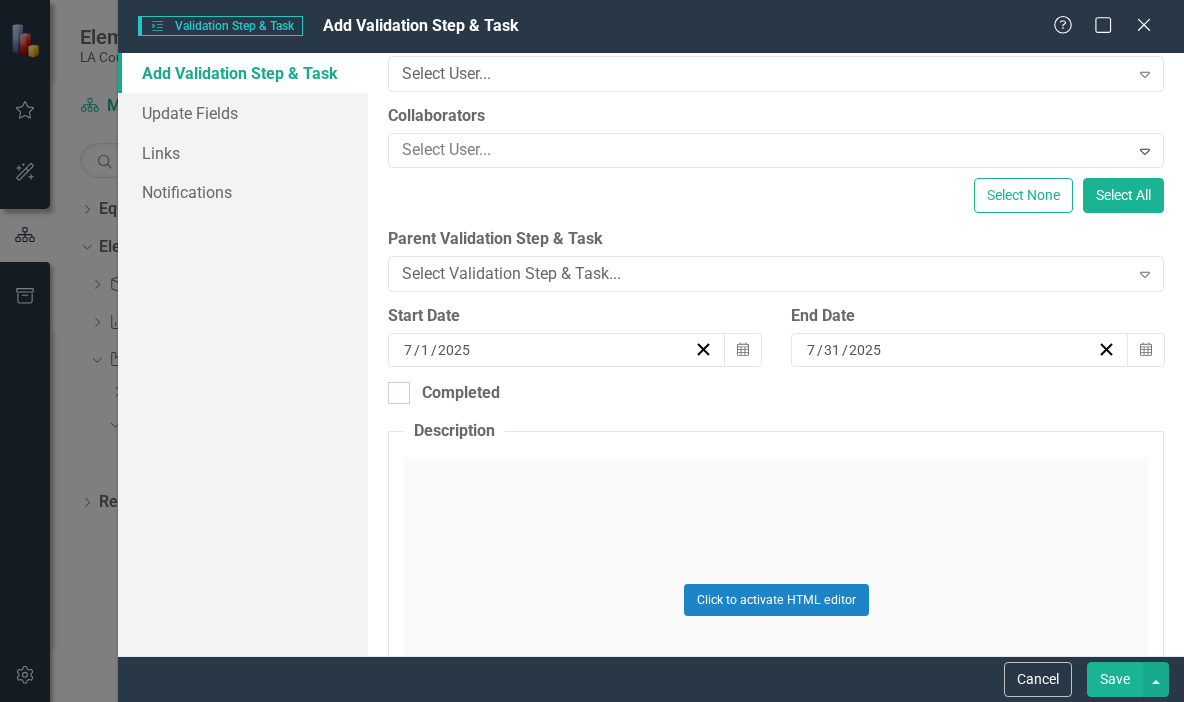 click on "Expand" 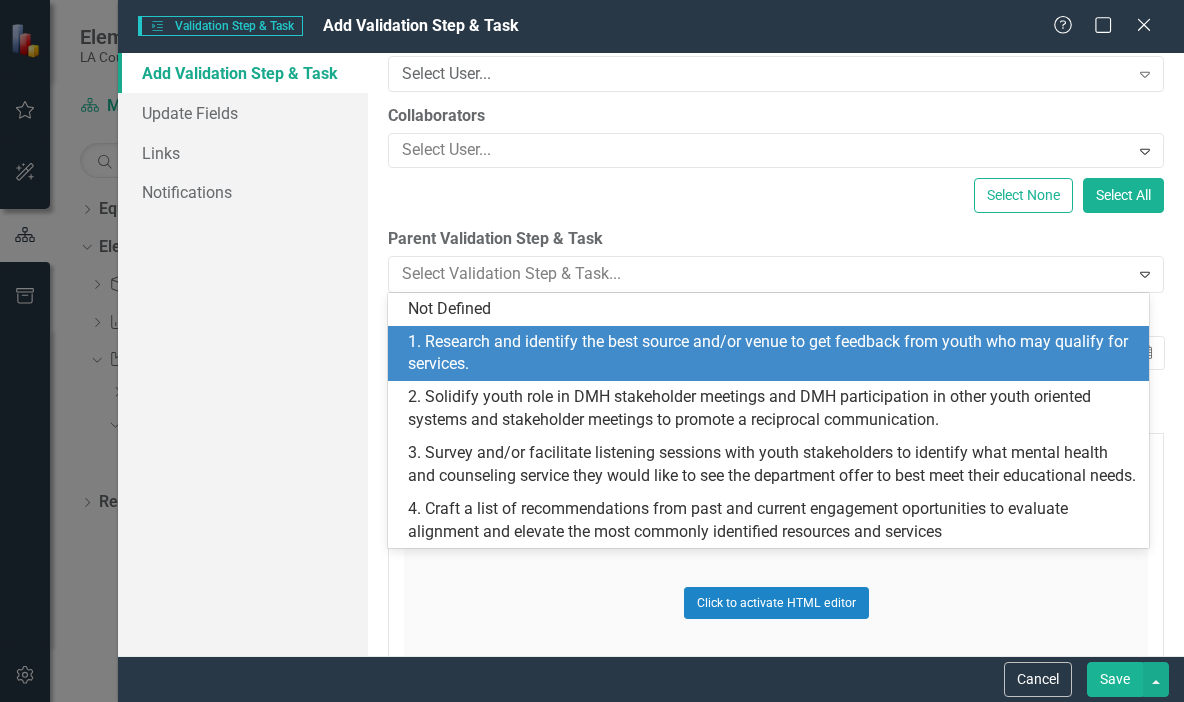 click on "1. Research and identify the best source and/or venue to get feedback from youth who may qualify for services." at bounding box center [772, 354] 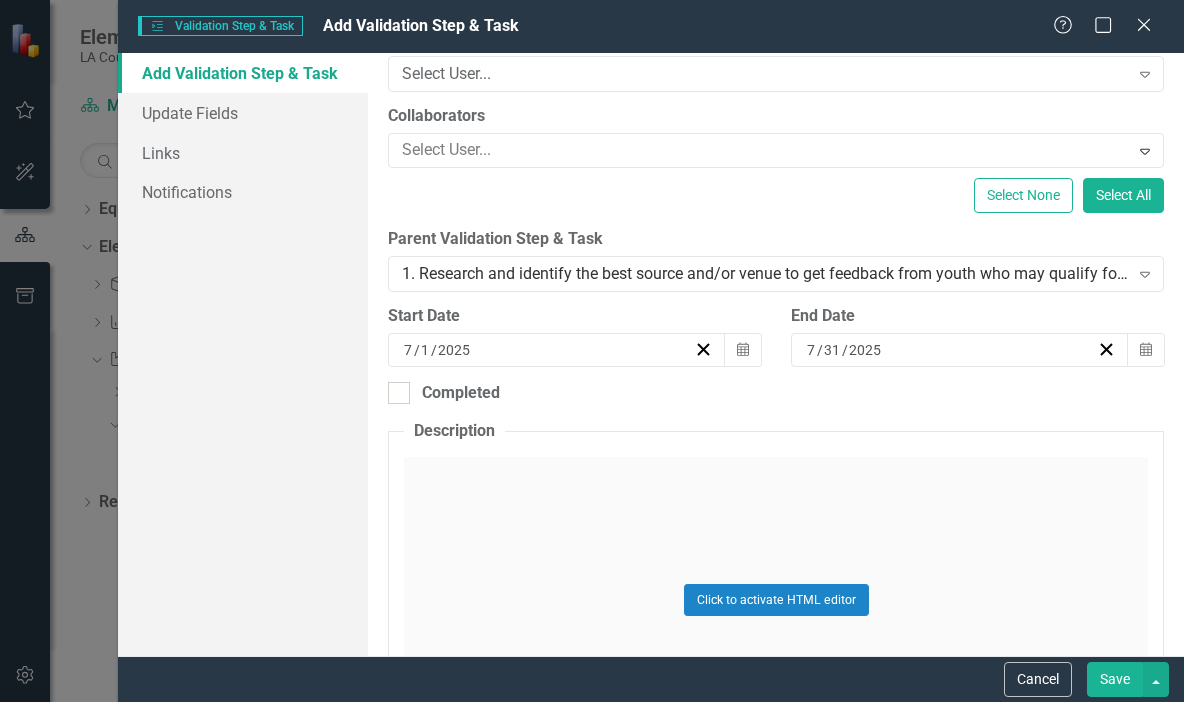 click on "Save" at bounding box center (1115, 679) 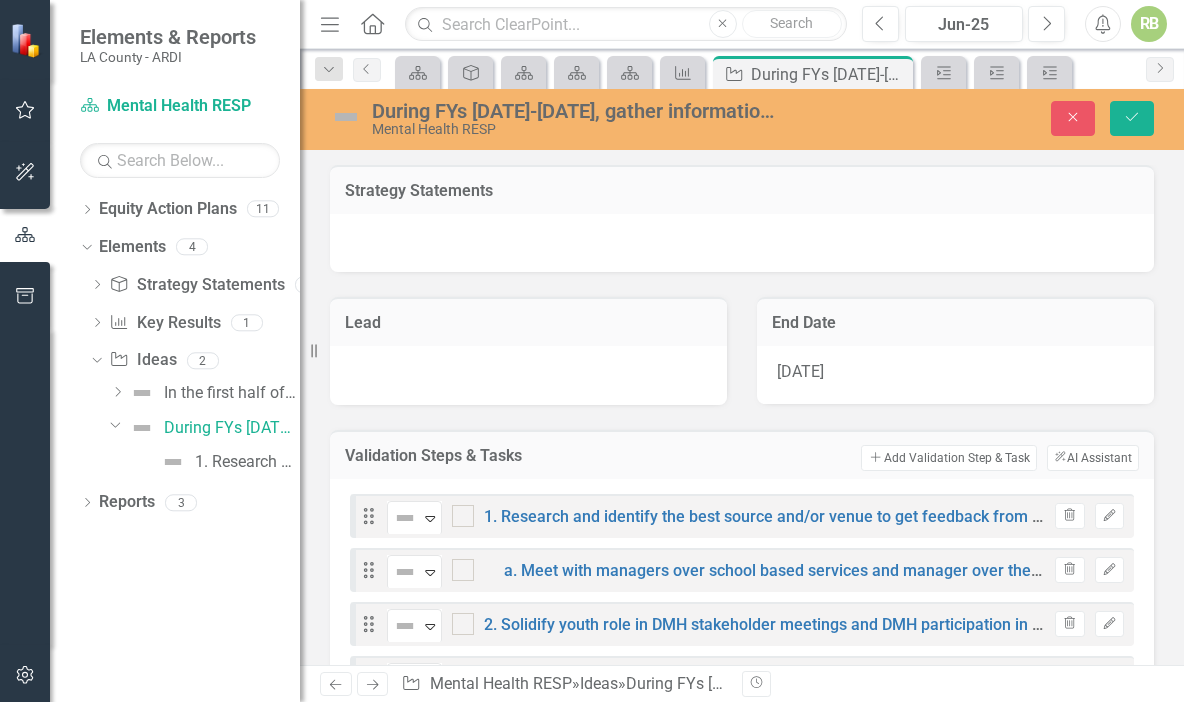 click at bounding box center [458, 511] 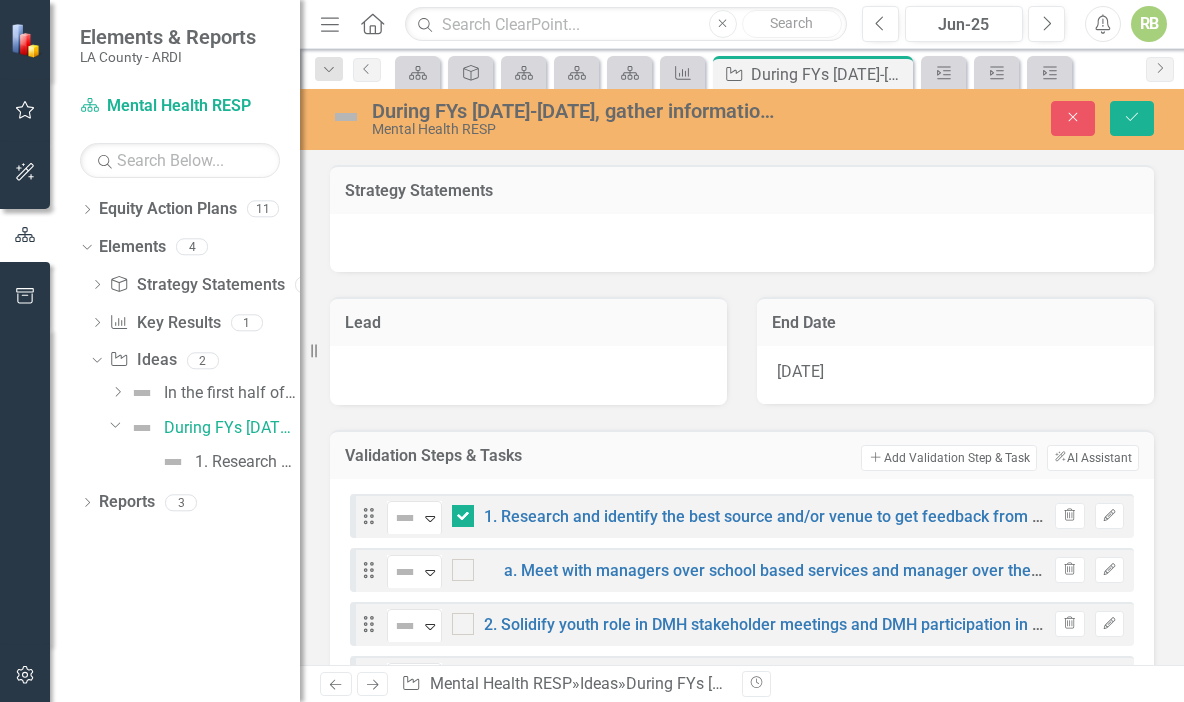 click on "Add  Add Validation Step & Task" at bounding box center [948, 458] 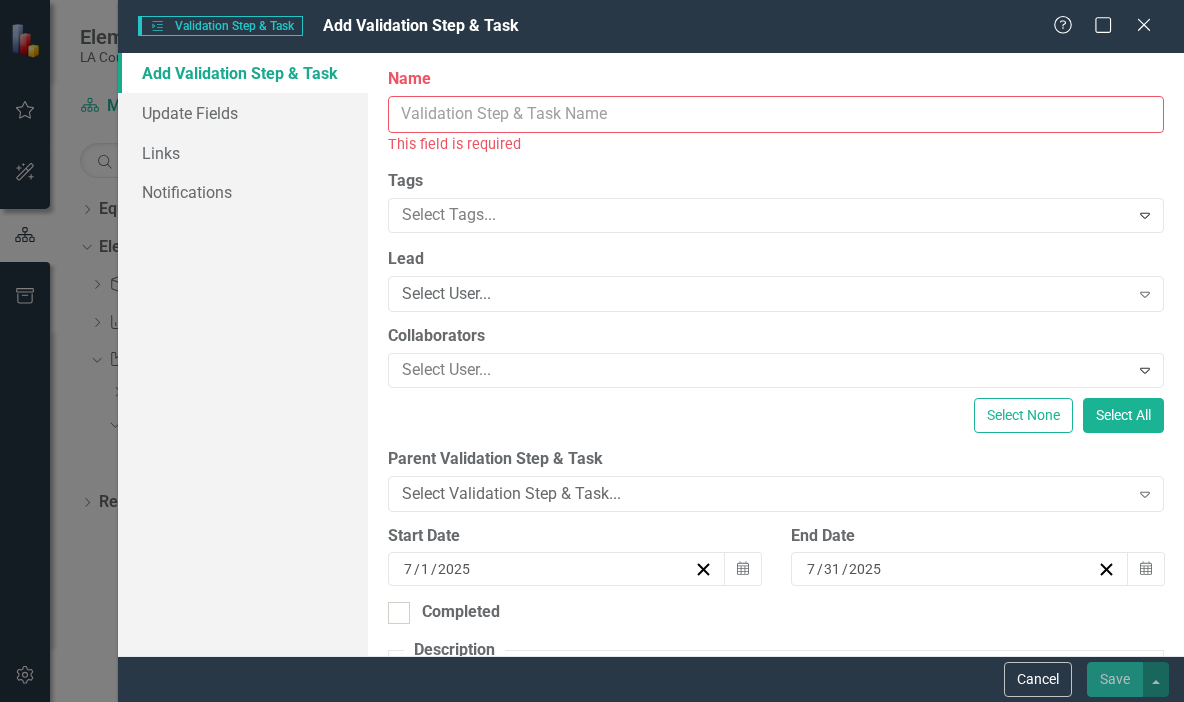 click on "Name" at bounding box center (776, 114) 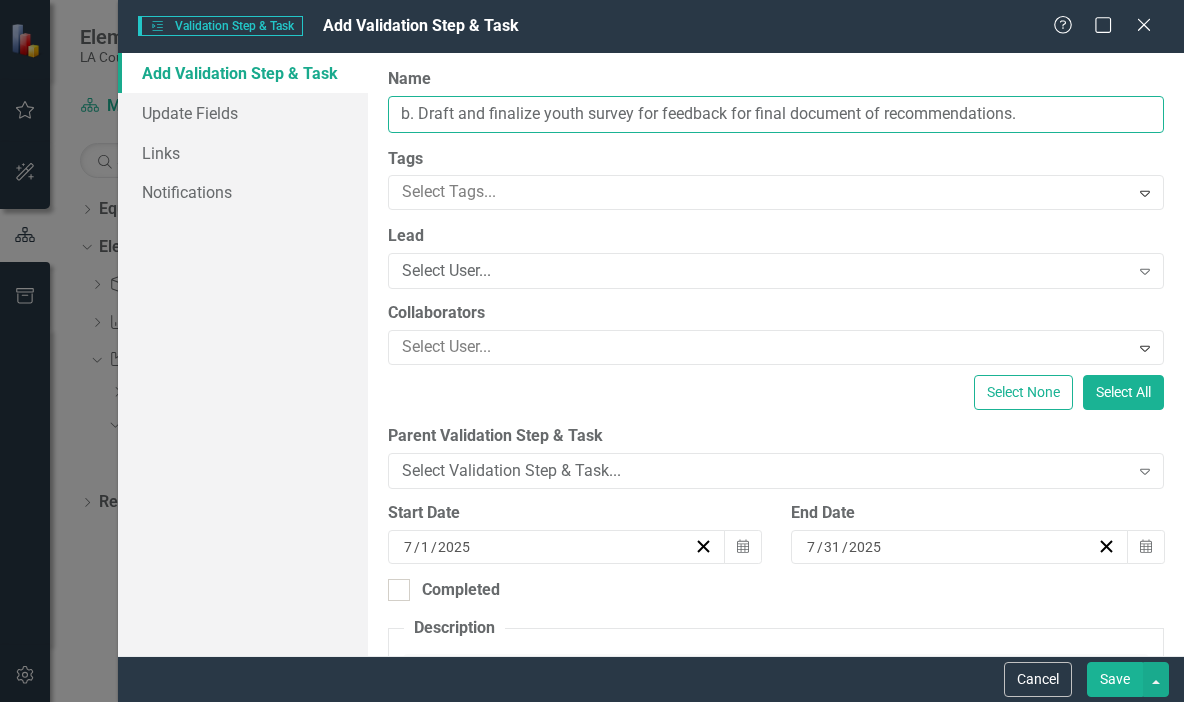 type on "b. Draft and finalize youth survey for feedback for final document of recommendations." 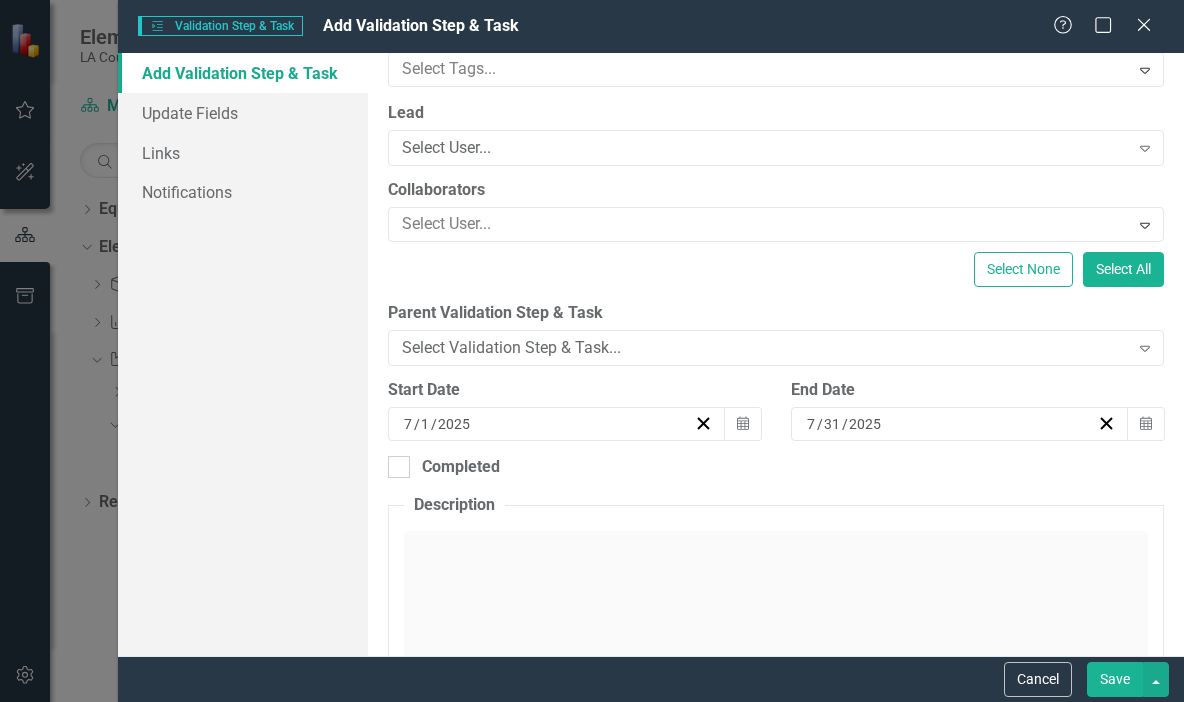 scroll, scrollTop: 168, scrollLeft: 0, axis: vertical 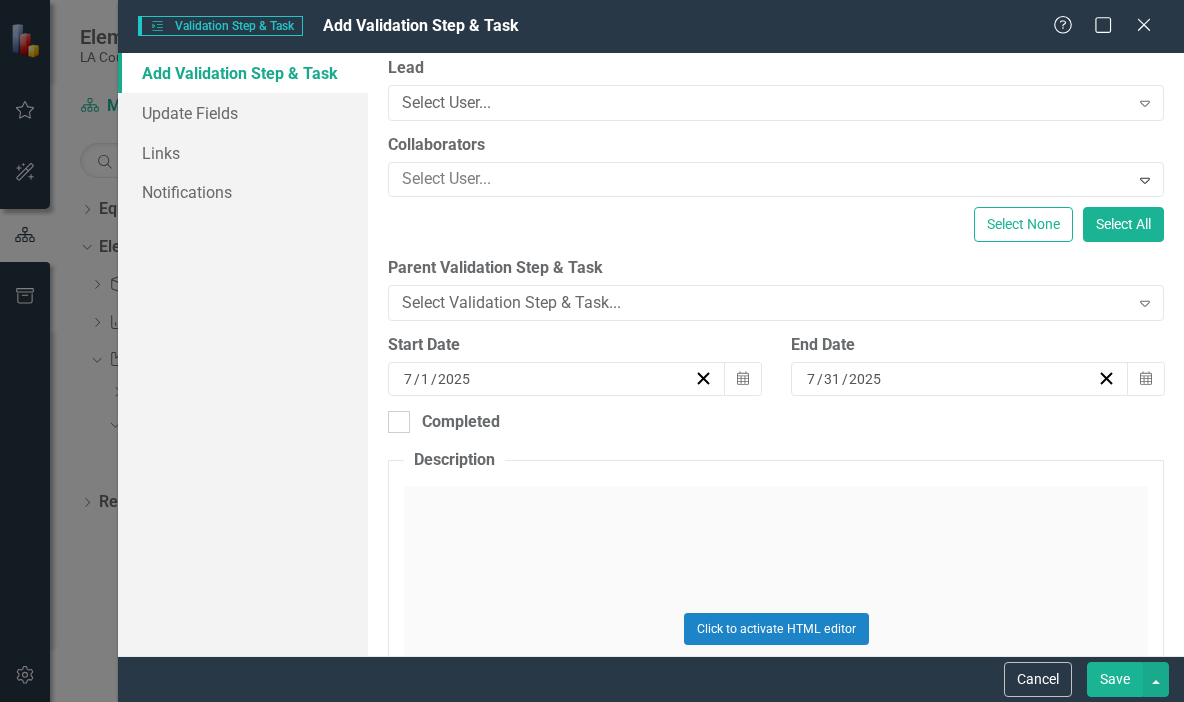 click on "Expand" 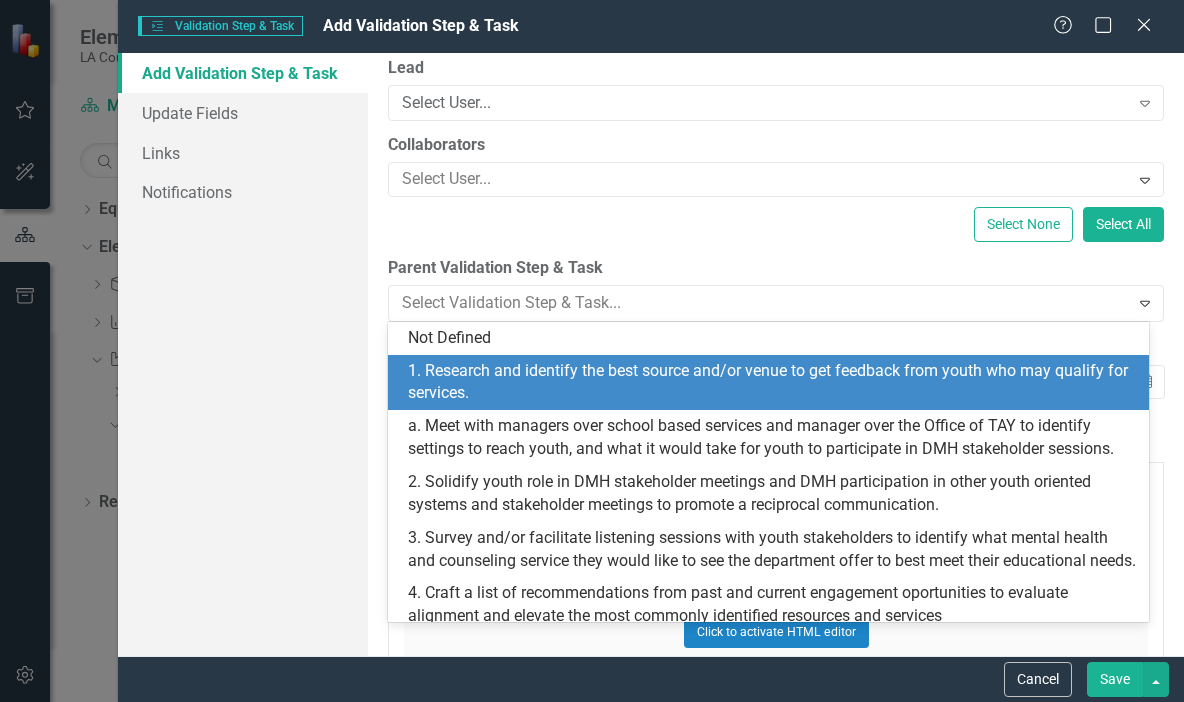 click on "1. Research and identify the best source and/or venue to get feedback from youth who may qualify for services." at bounding box center [772, 383] 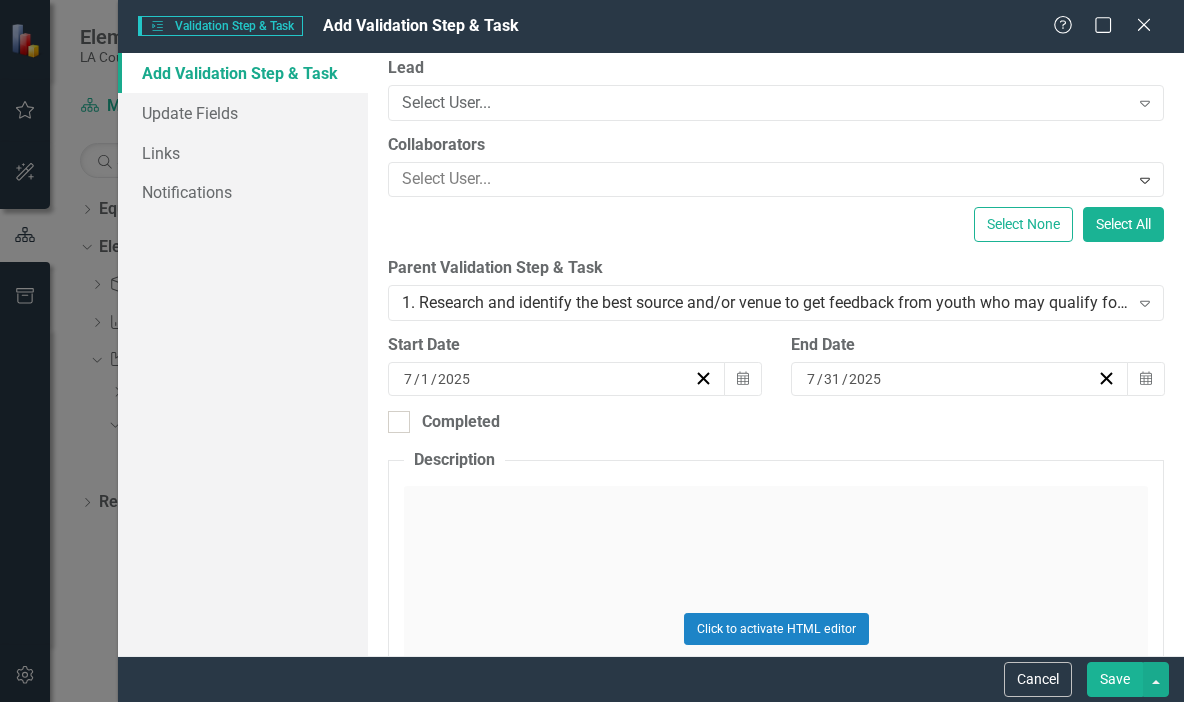 click on "Save" at bounding box center (1115, 679) 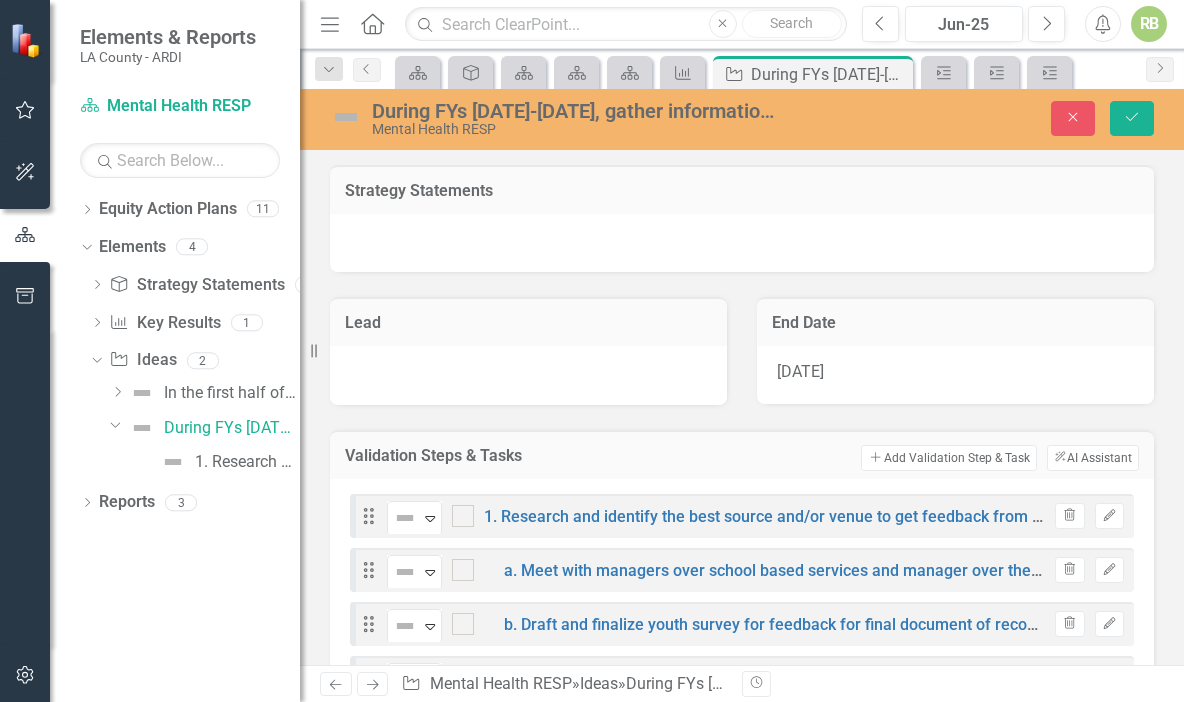 click at bounding box center [463, 516] 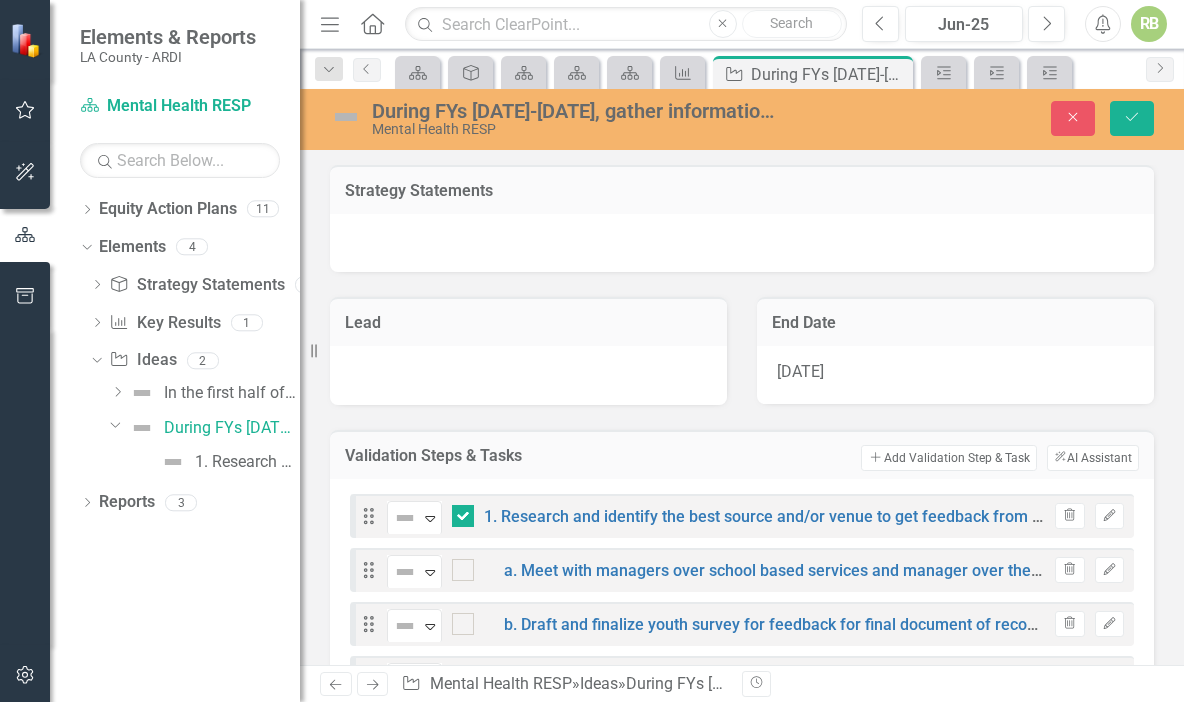 click on "Add  Add Validation Step & Task" at bounding box center (948, 458) 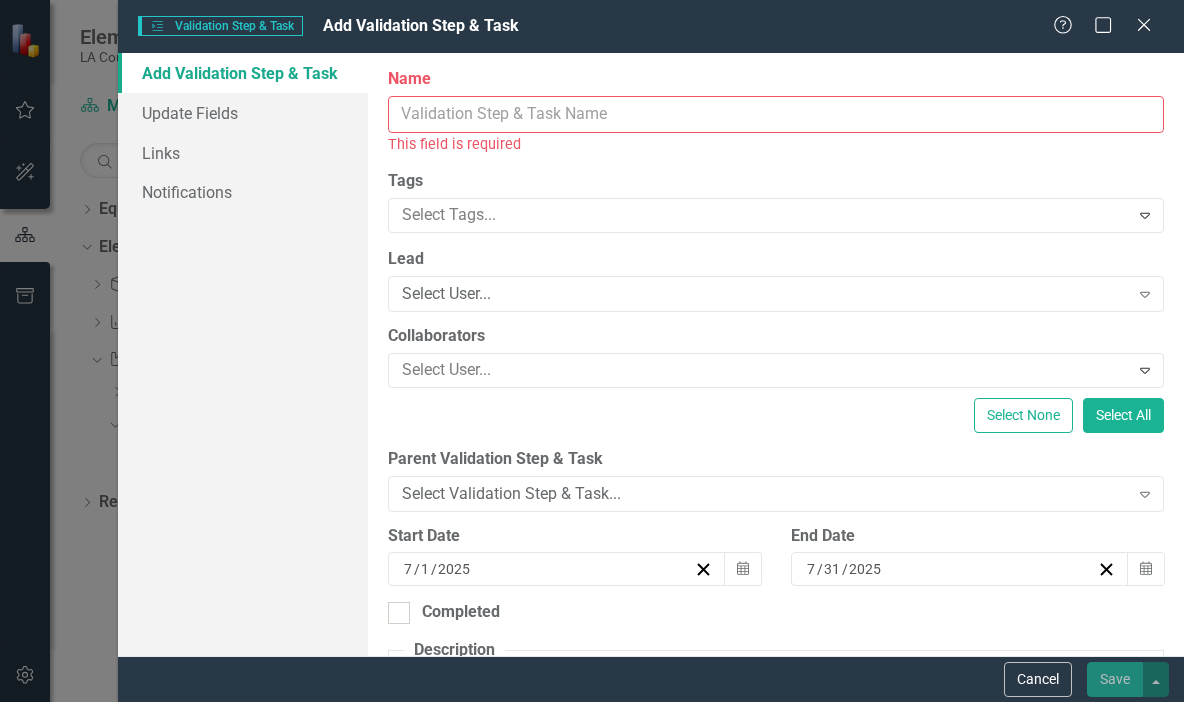 click on "Name" at bounding box center [776, 114] 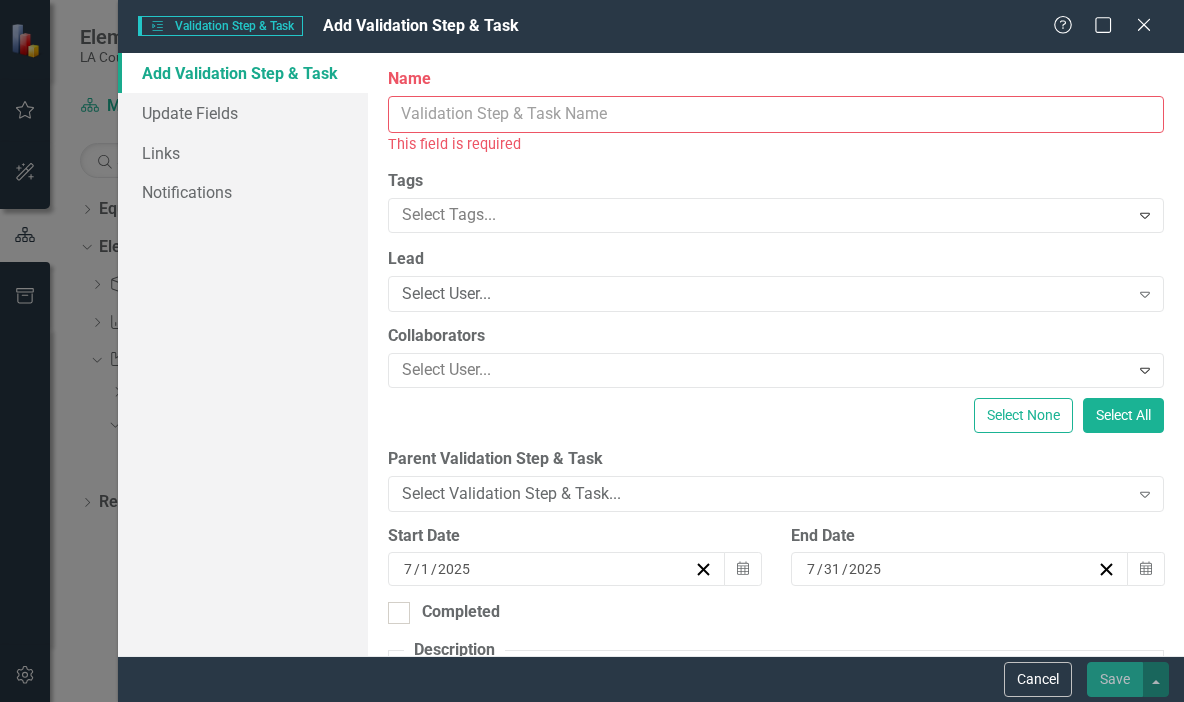 paste on "c.  Meet with, and obtain feedback from,  DMH contractors and partners on ways they successfully engage youth)." 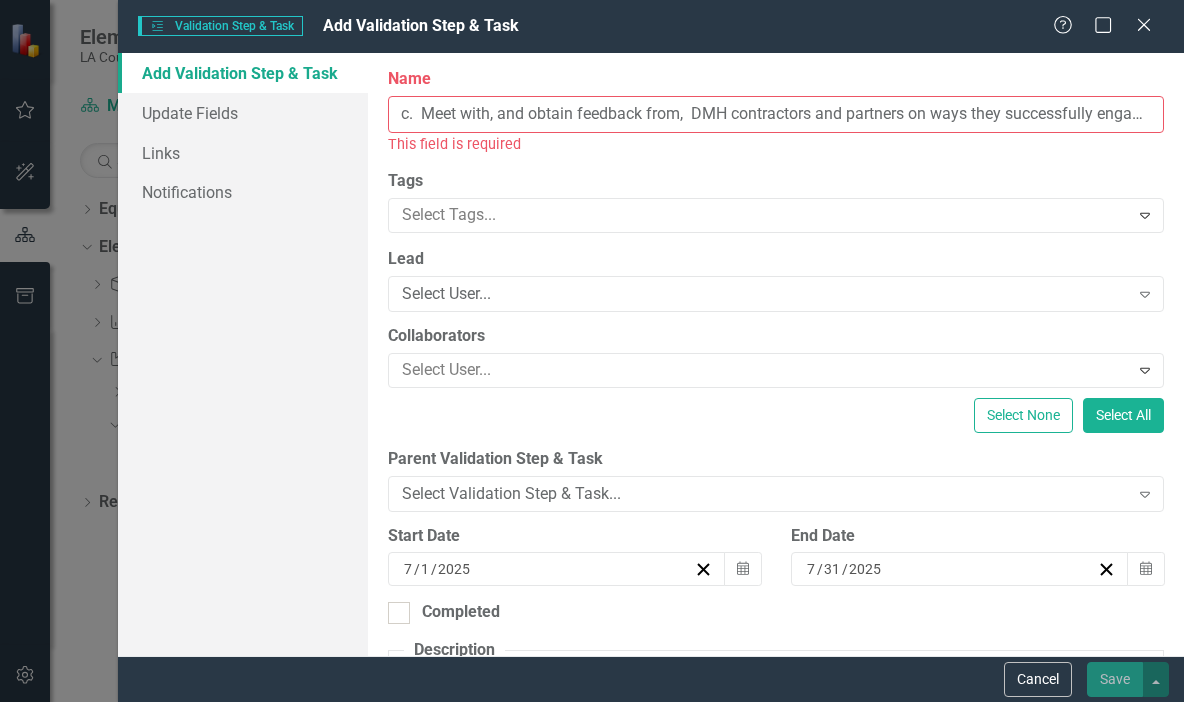 scroll, scrollTop: 0, scrollLeft: 75, axis: horizontal 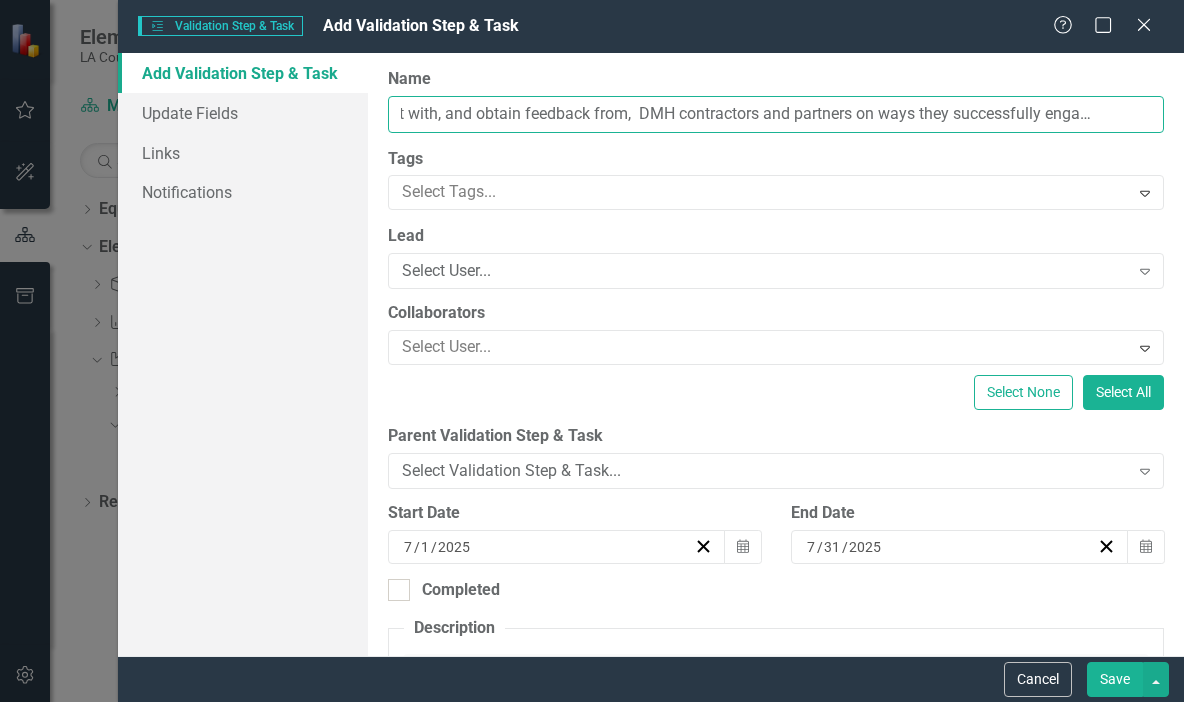 type on "c.  Meet with, and obtain feedback from,  DMH contractors and partners on ways they successfully engage youth)." 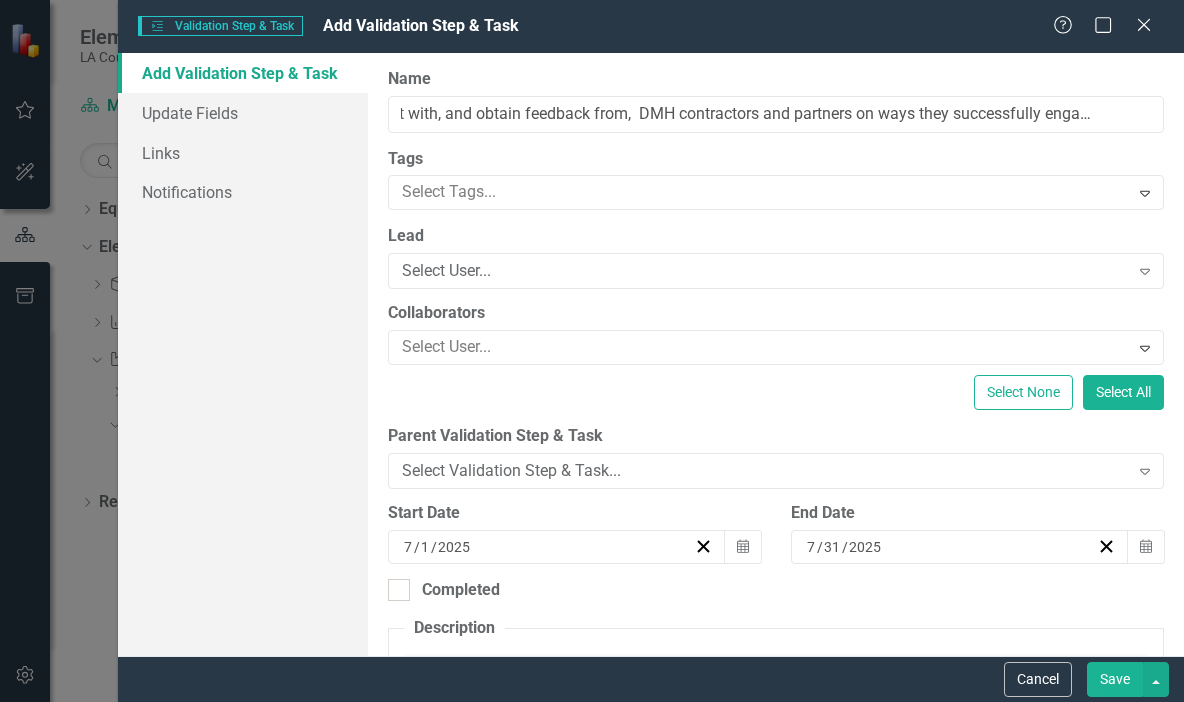 scroll, scrollTop: 0, scrollLeft: 0, axis: both 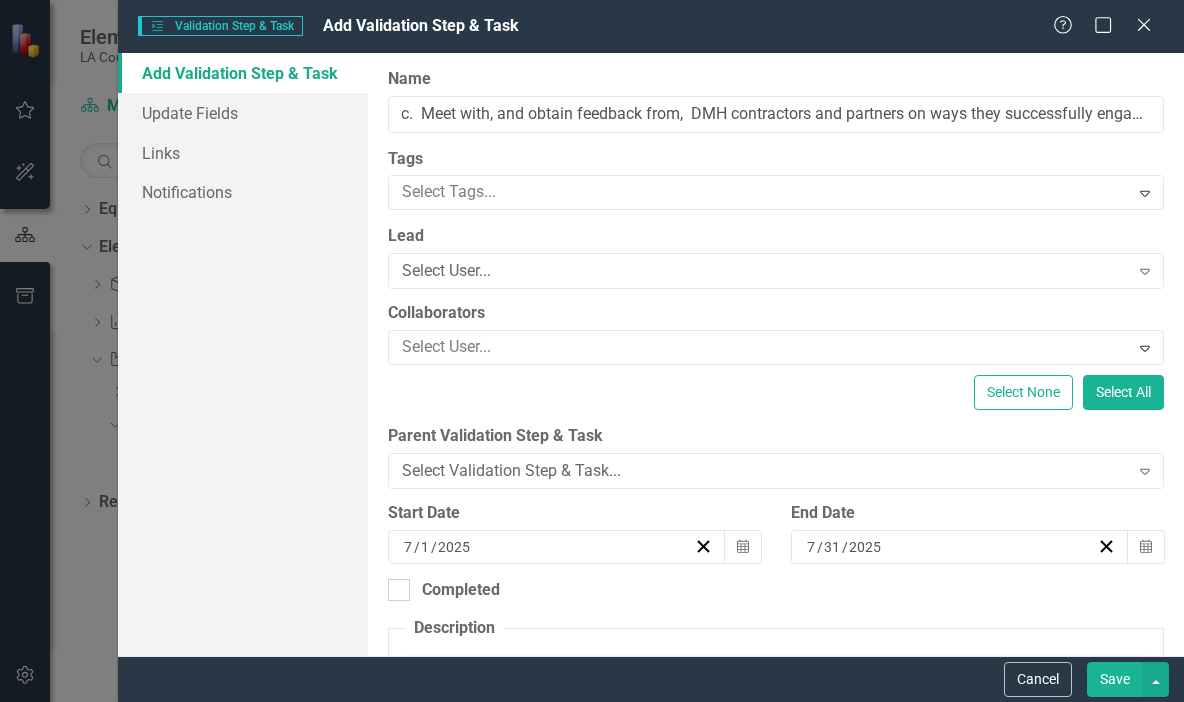 click on "Expand" 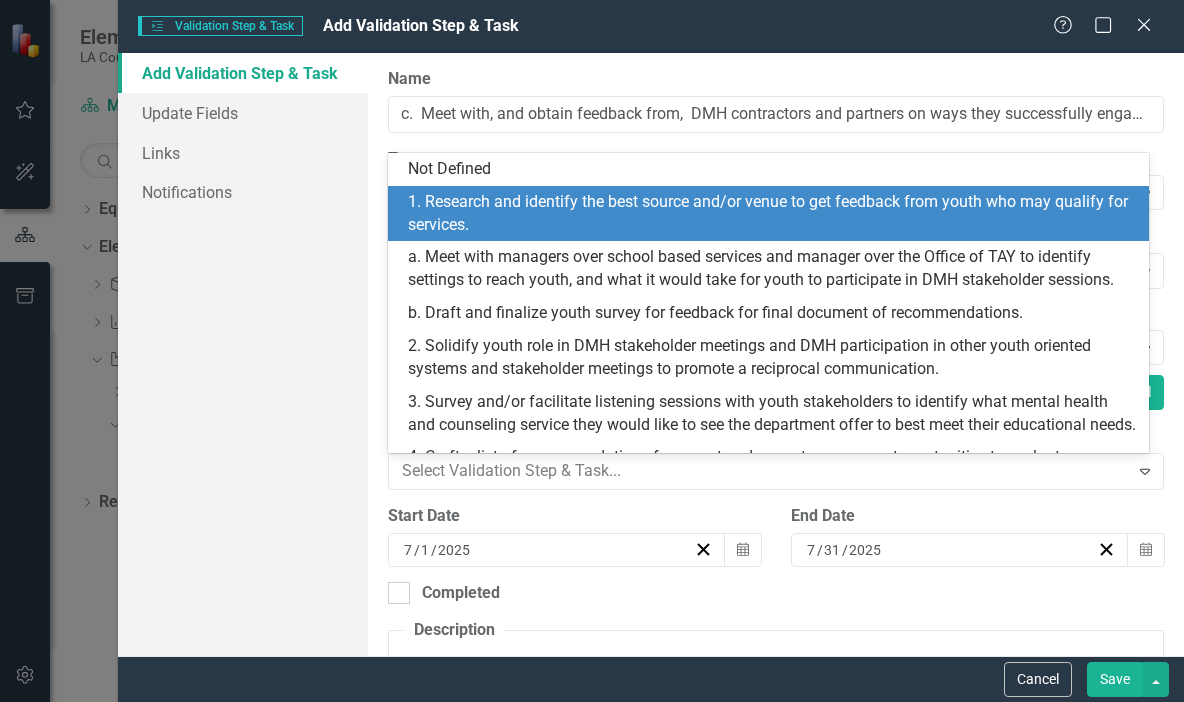 click on "1. Research and identify the best source and/or venue to get feedback from youth who may qualify for services." at bounding box center (772, 214) 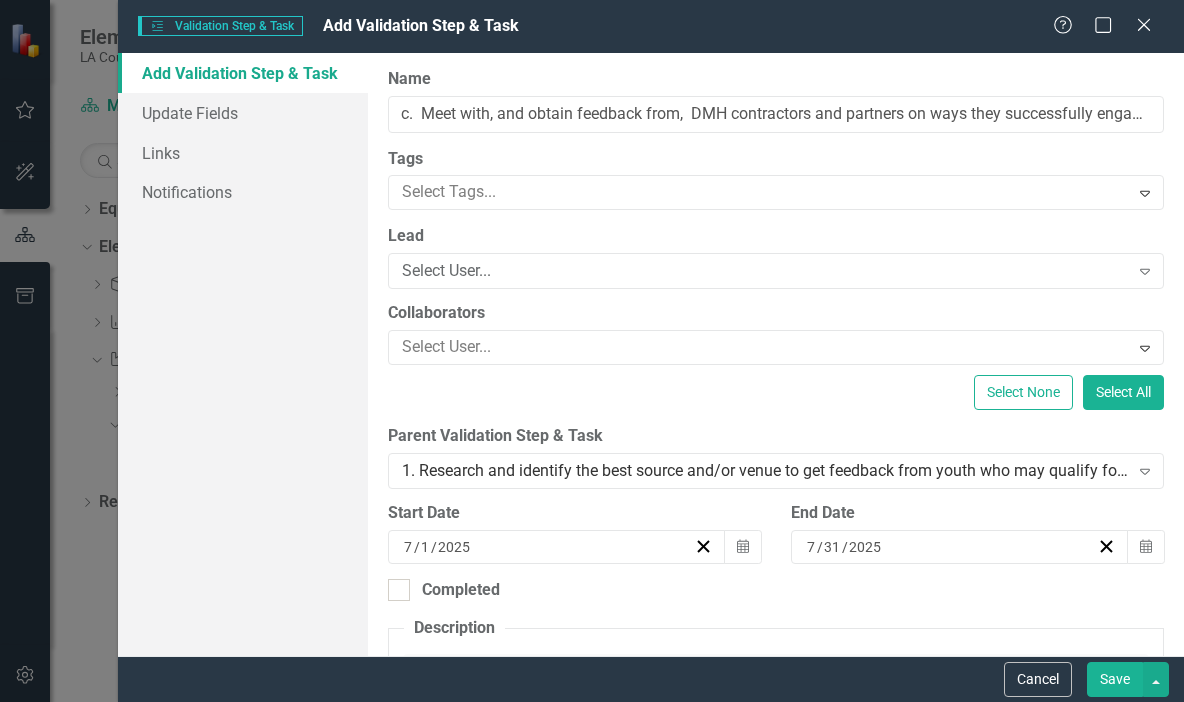 click on "Save" at bounding box center (1115, 679) 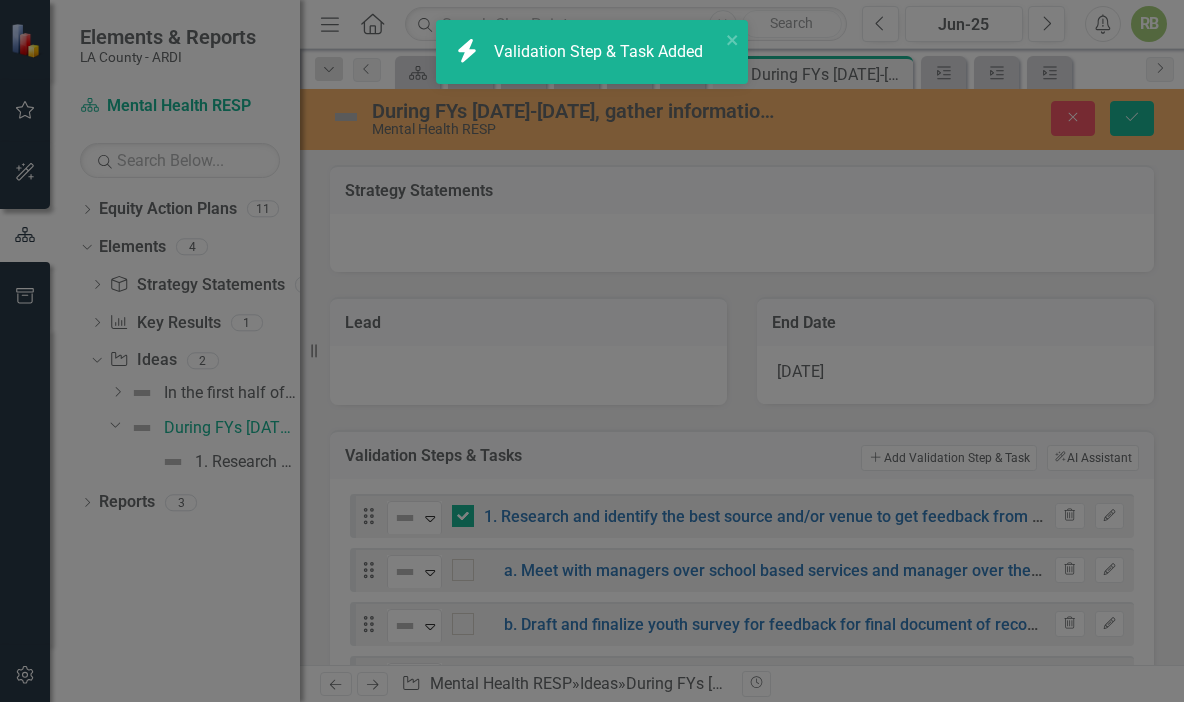 checkbox on "false" 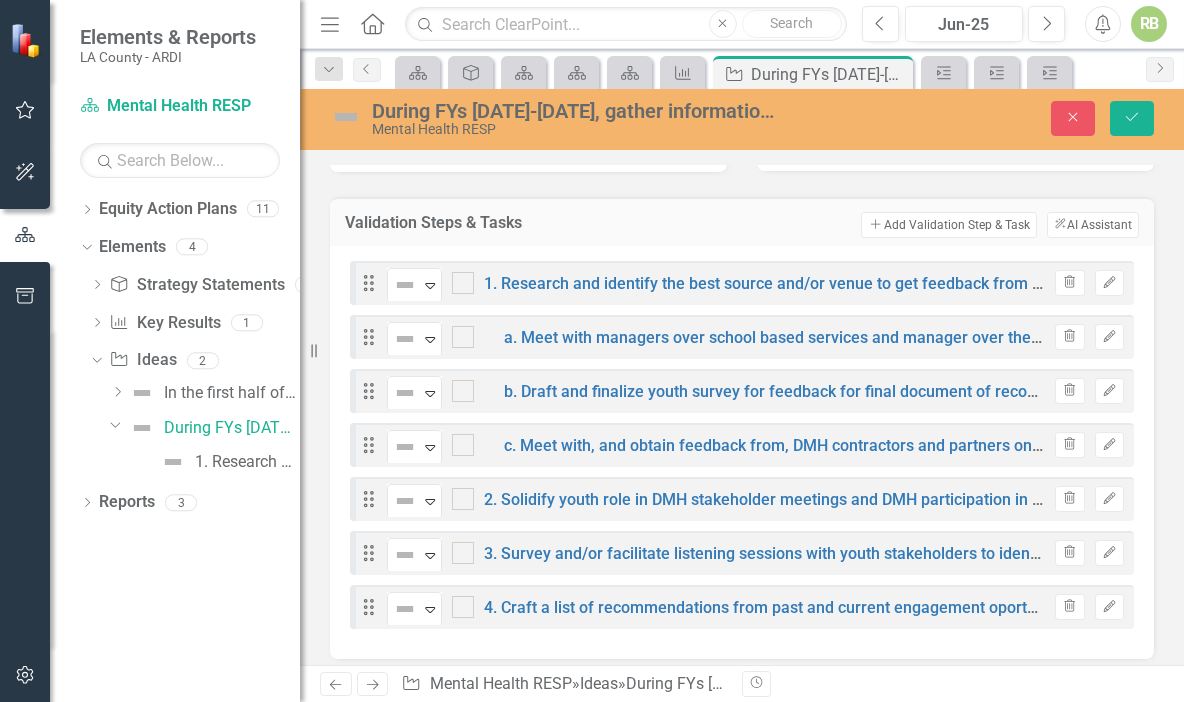 scroll, scrollTop: 243, scrollLeft: 0, axis: vertical 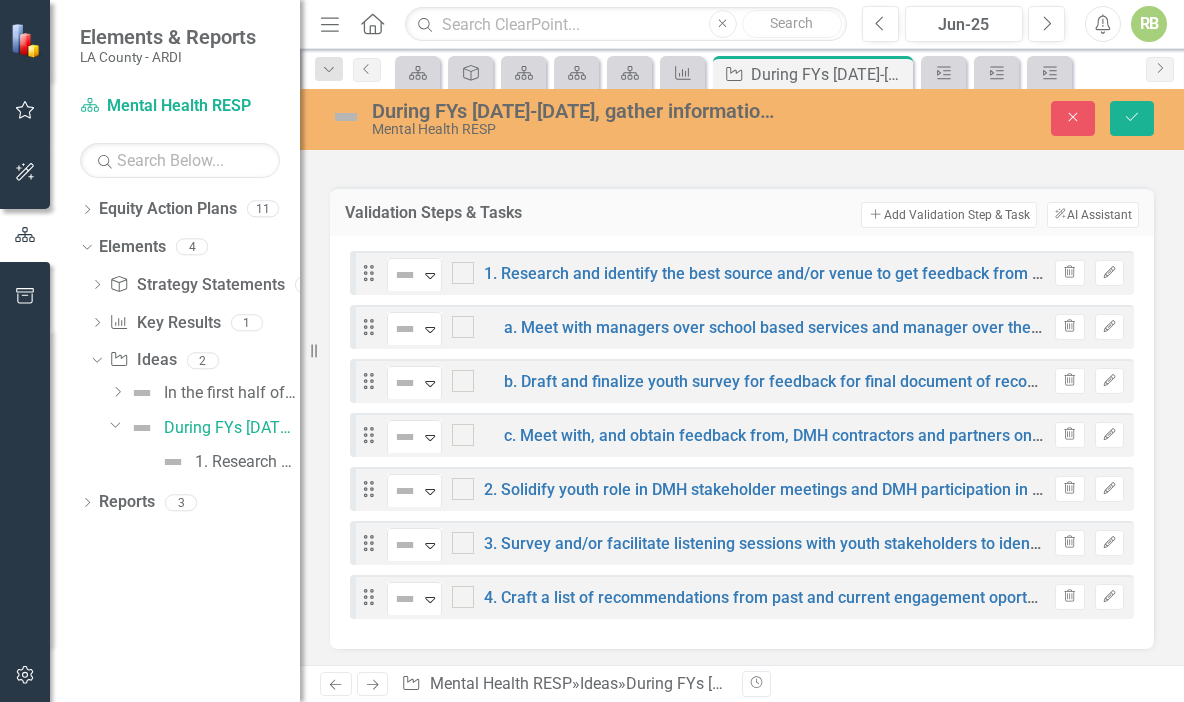 click at bounding box center [463, 489] 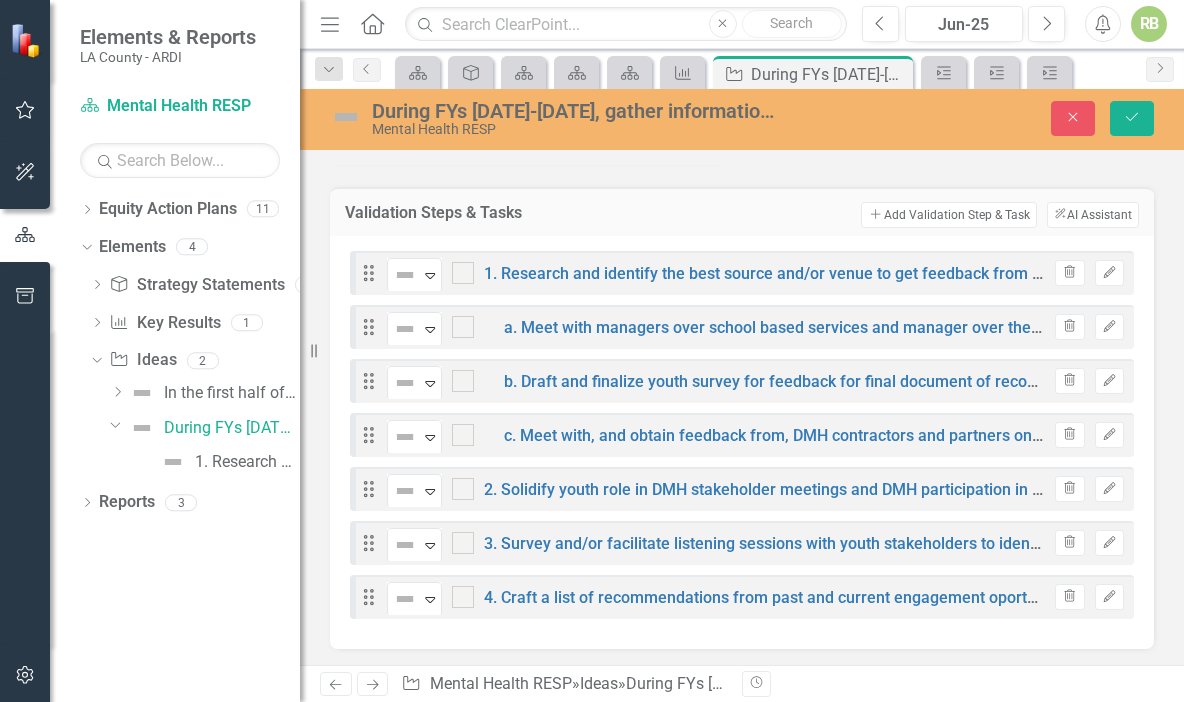click at bounding box center (458, 484) 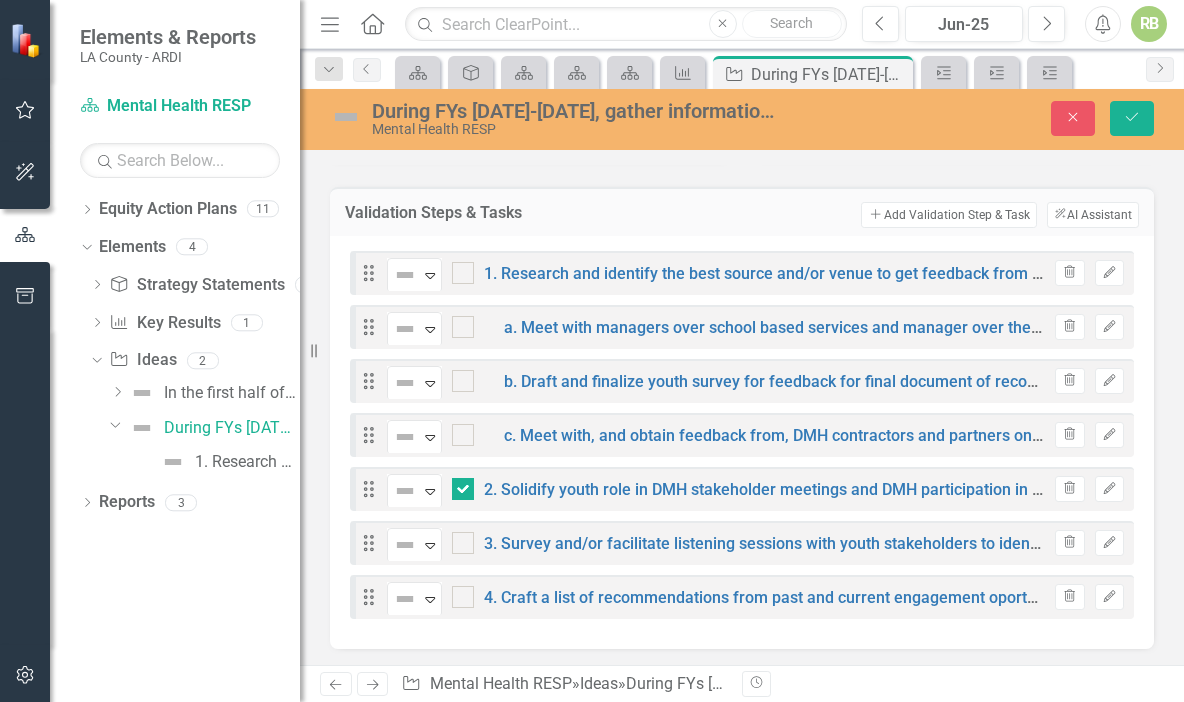 click on "Add  Add Validation Step & Task" at bounding box center [948, 215] 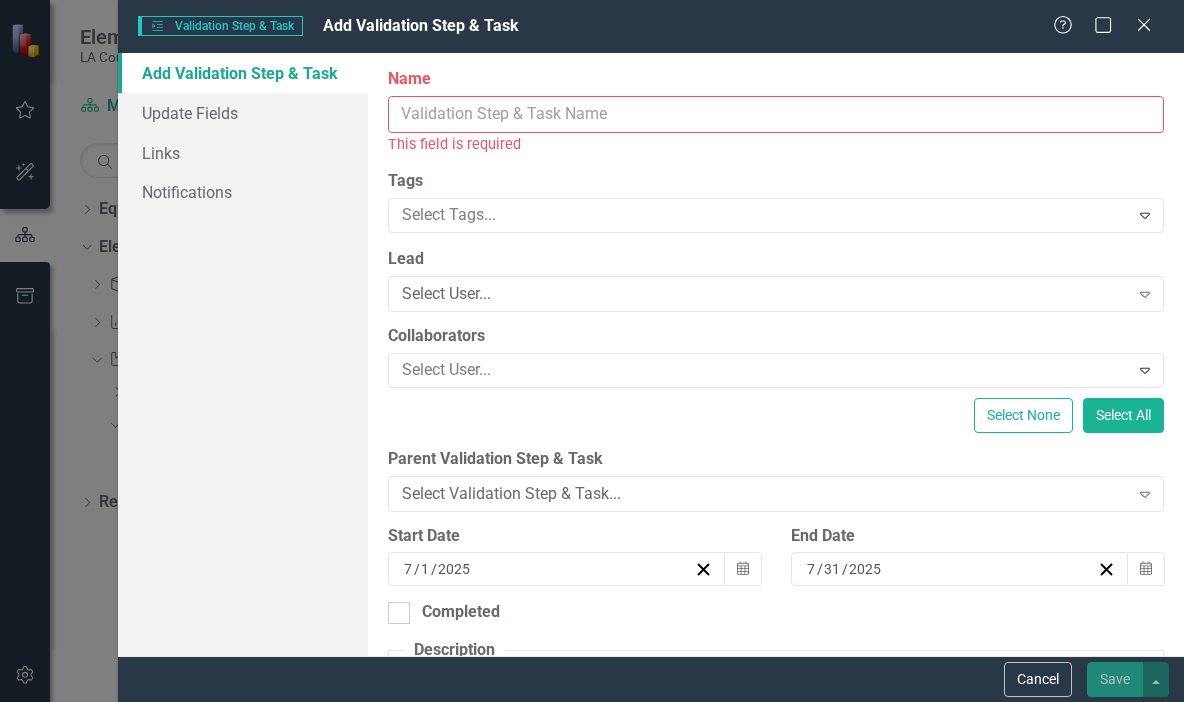 click on "Name" at bounding box center (776, 114) 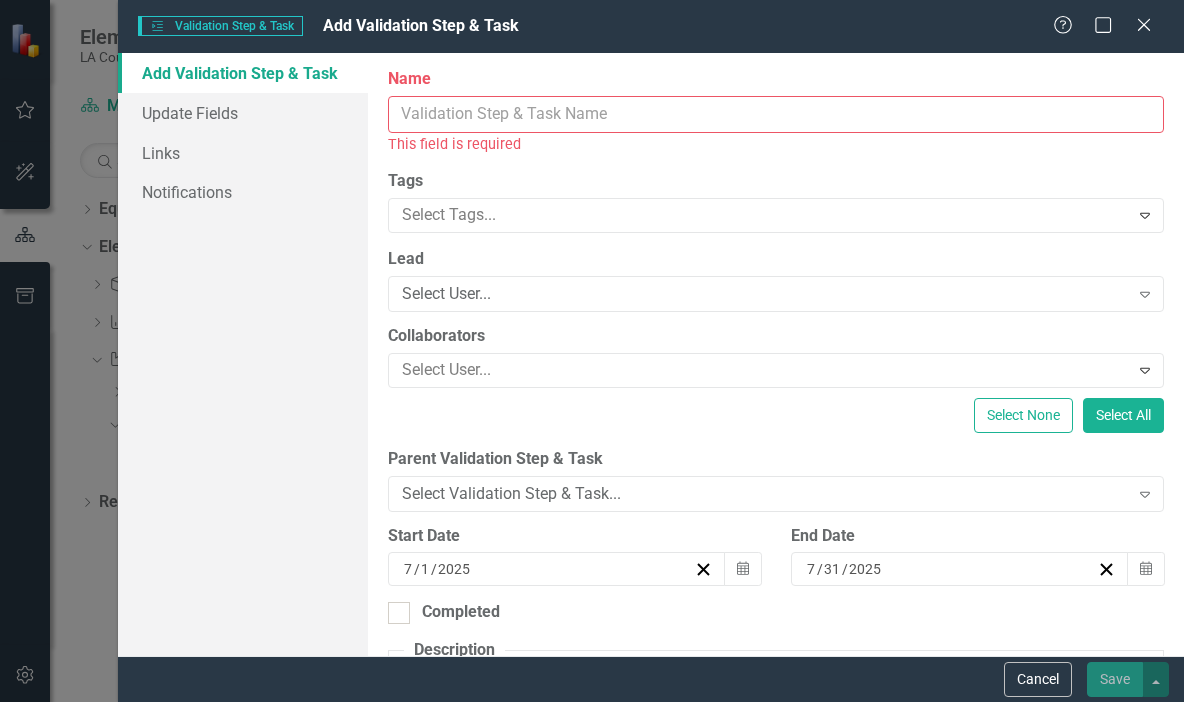 paste on "a. Review and leverage legislation that requires youth as essential stakeholders in the MH Plans planning process." 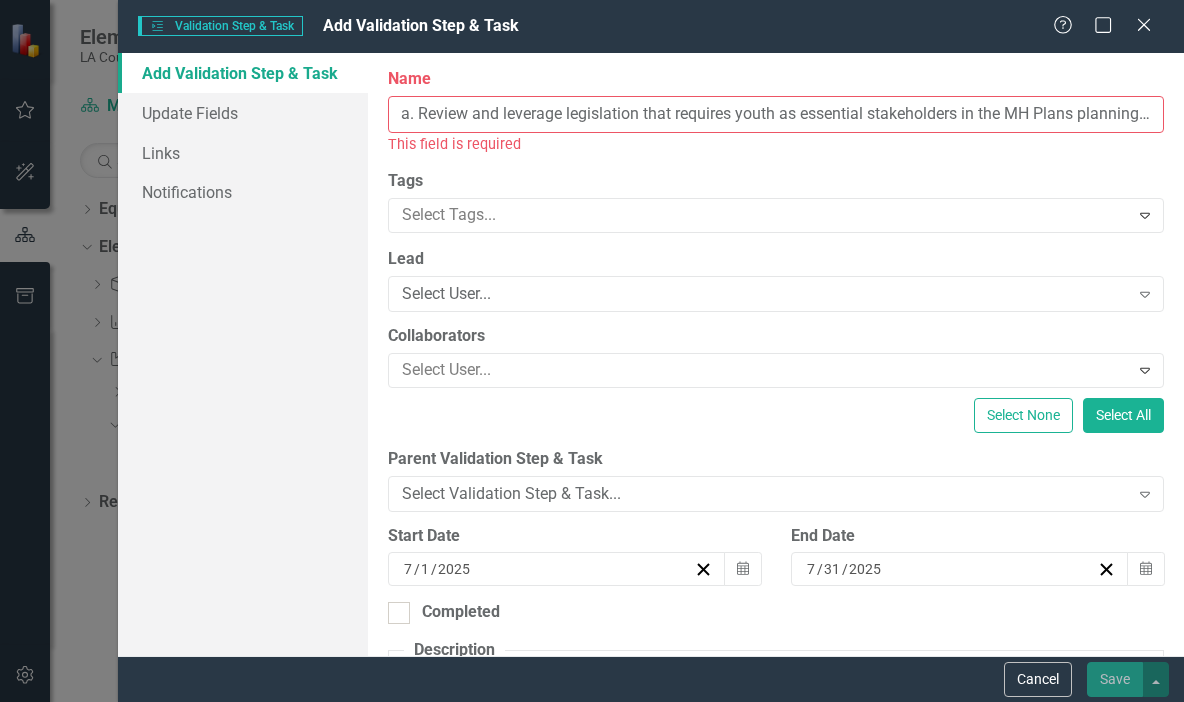 scroll, scrollTop: 0, scrollLeft: 79, axis: horizontal 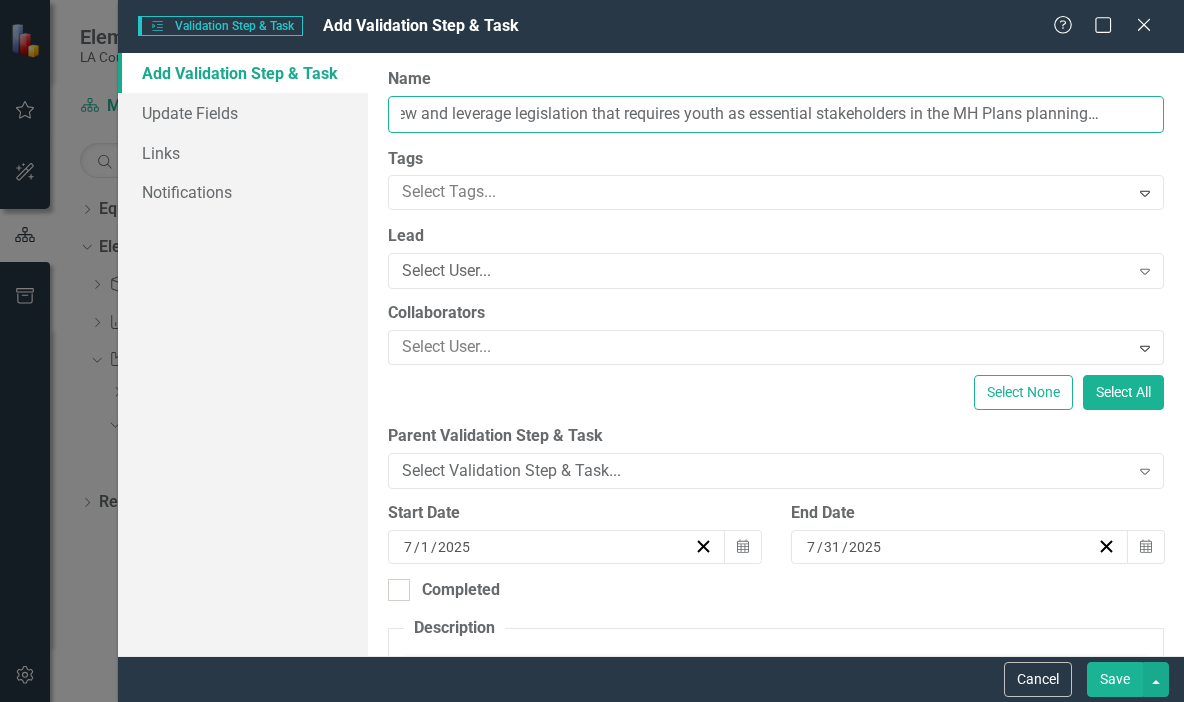 type on "a. Review and leverage legislation that requires youth as essential stakeholders in the MH Plans planning process." 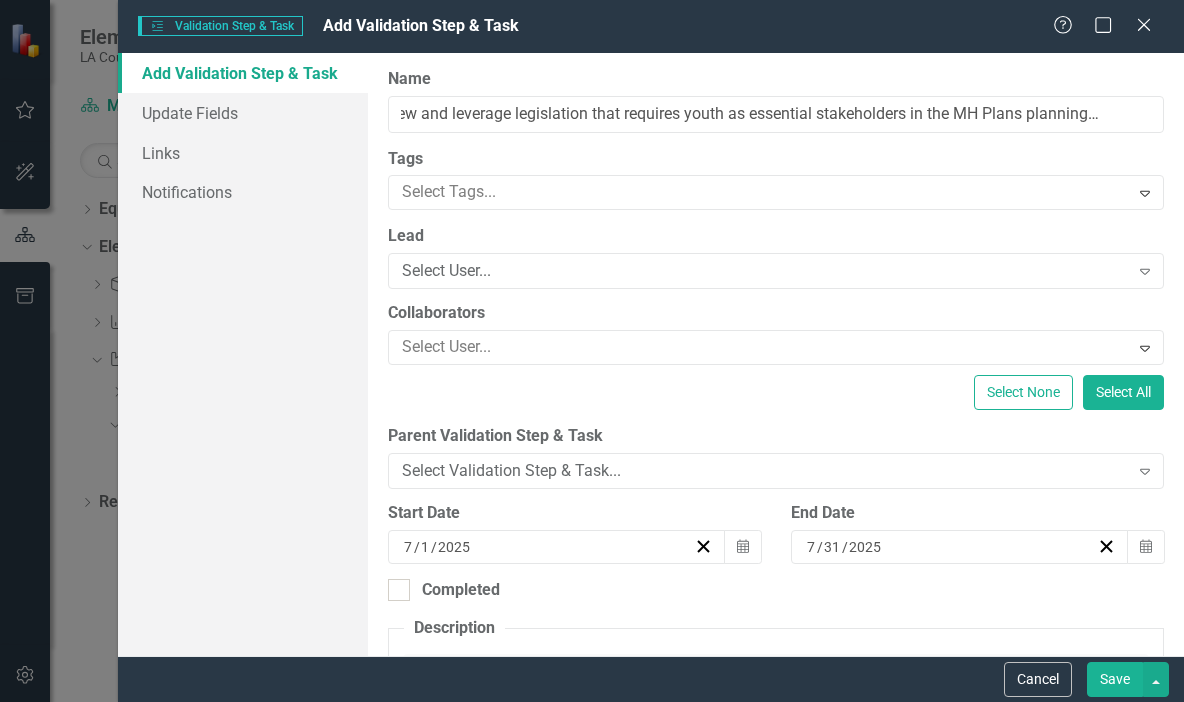 click on "Select Validation Step & Task..." at bounding box center [765, 471] 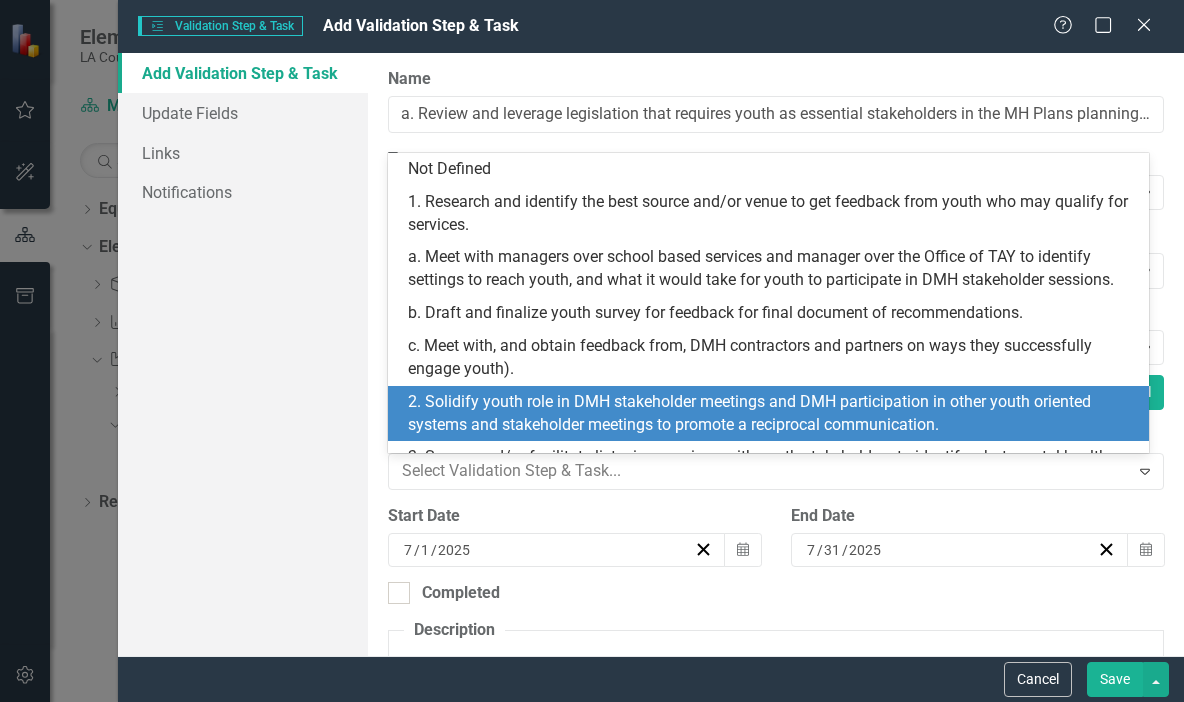 click on "2. Solidify youth role in DMH stakeholder meetings and DMH participation in other youth oriented systems and stakeholder meetings to promote a reciprocal communication." at bounding box center [772, 414] 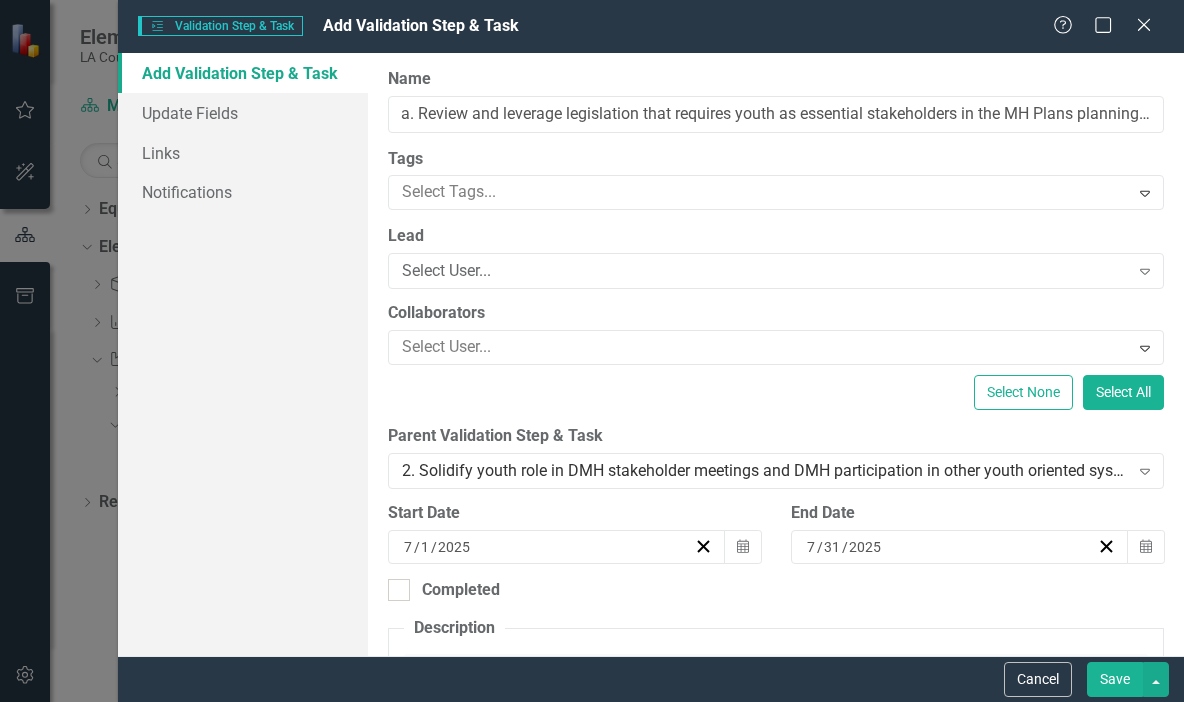 click on "Save" at bounding box center [1115, 679] 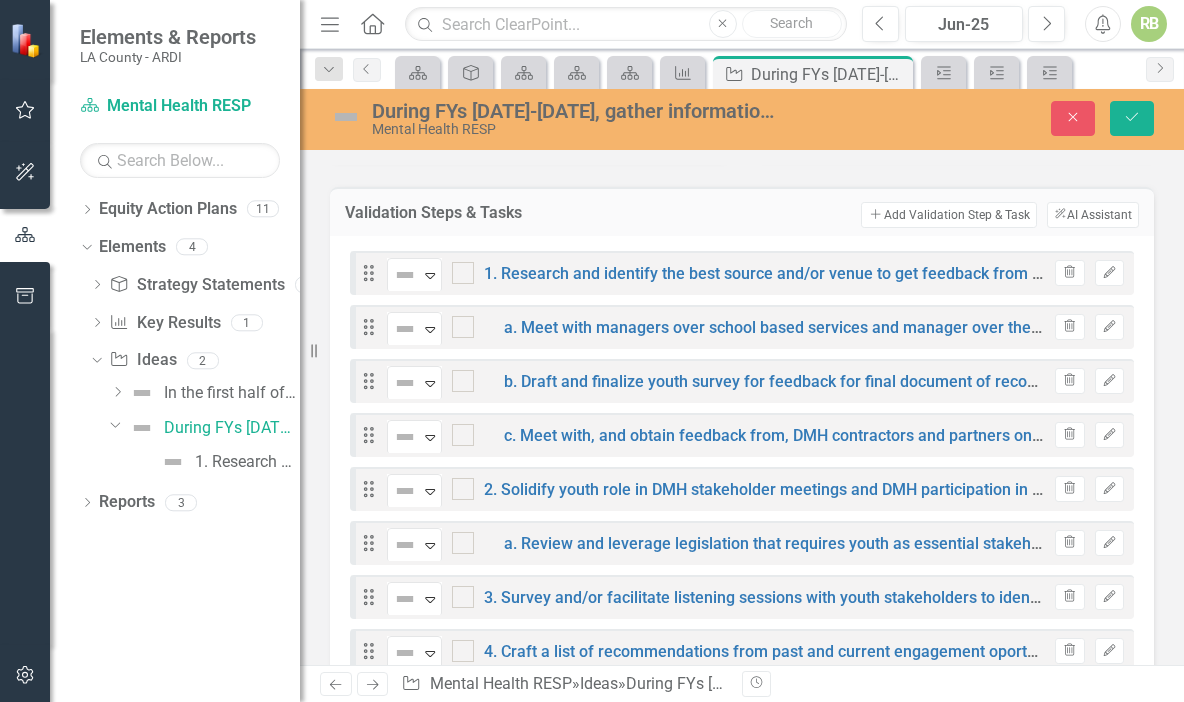 click at bounding box center (458, 484) 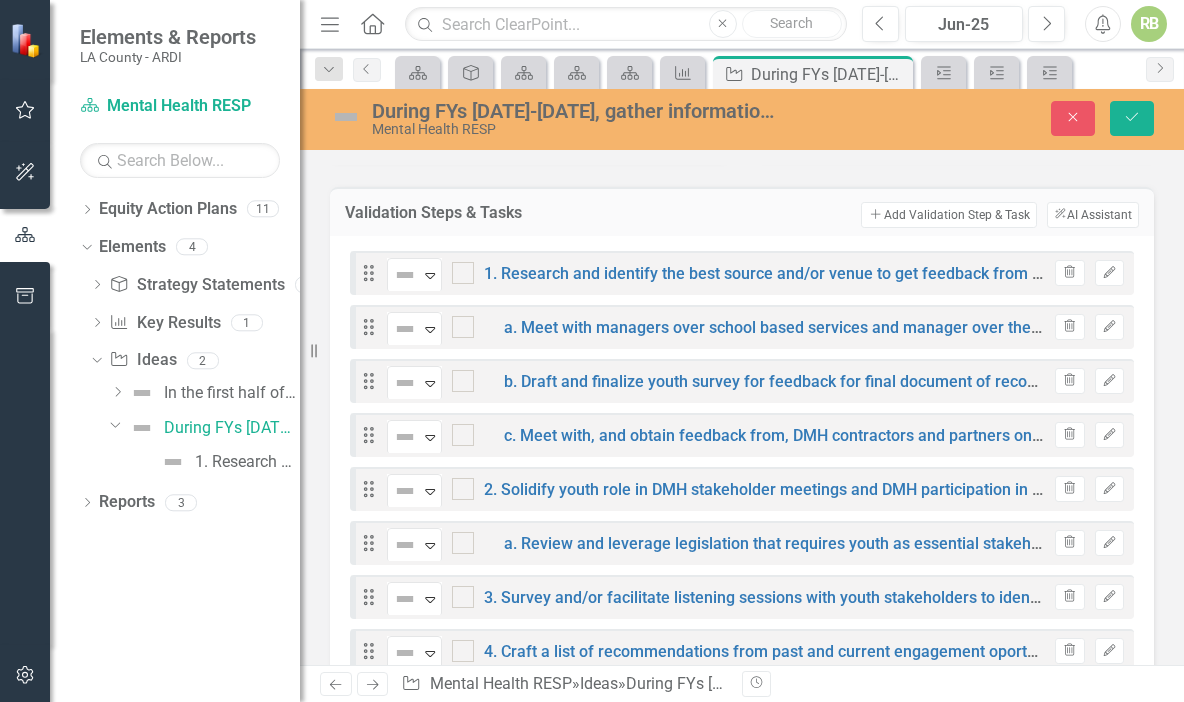 checkbox on "true" 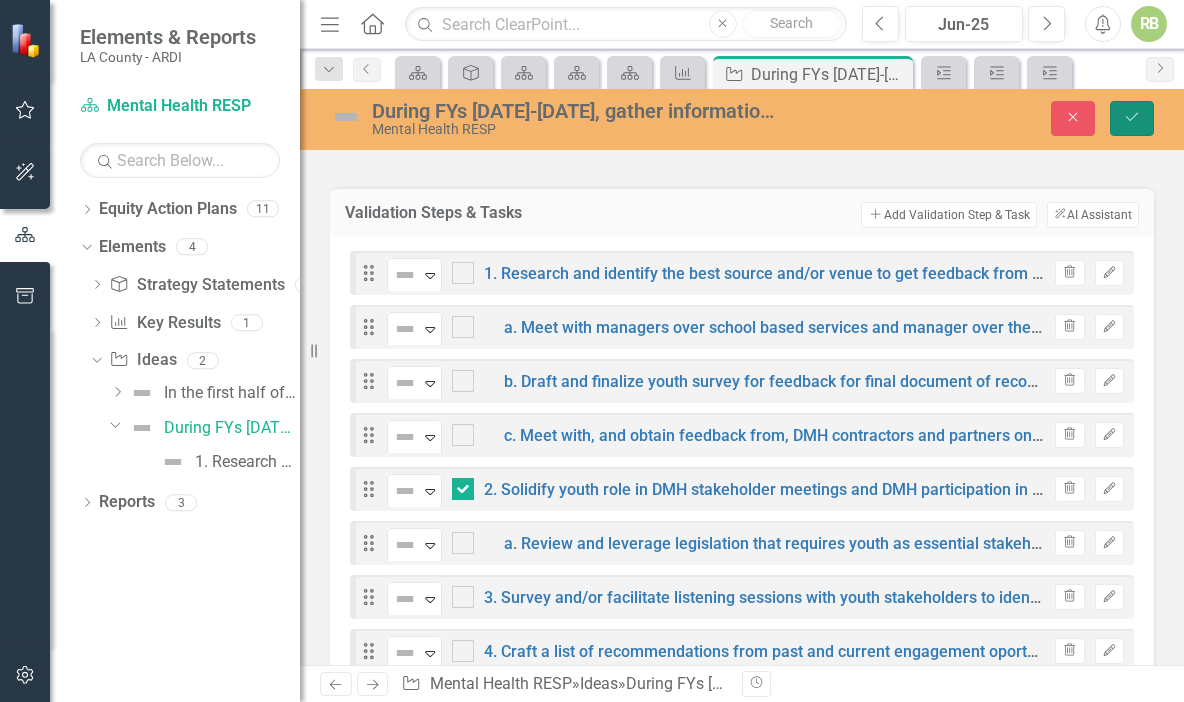 click on "Save" at bounding box center (1132, 118) 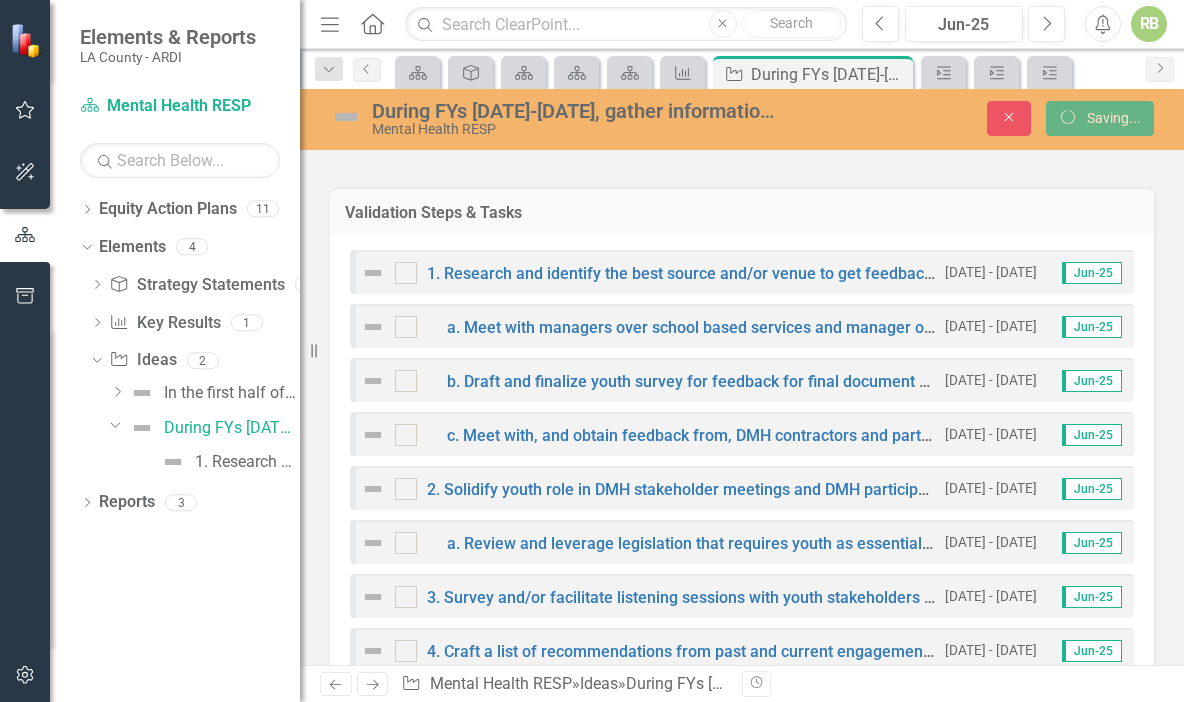 checkbox on "true" 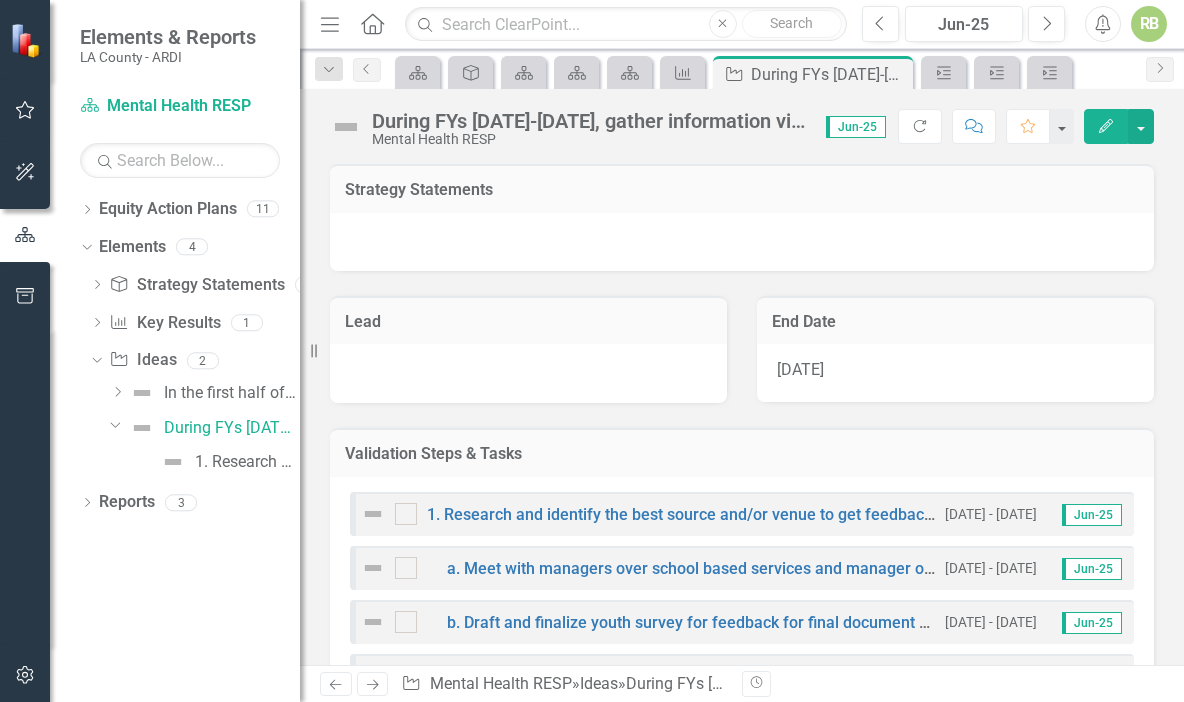 checkbox on "true" 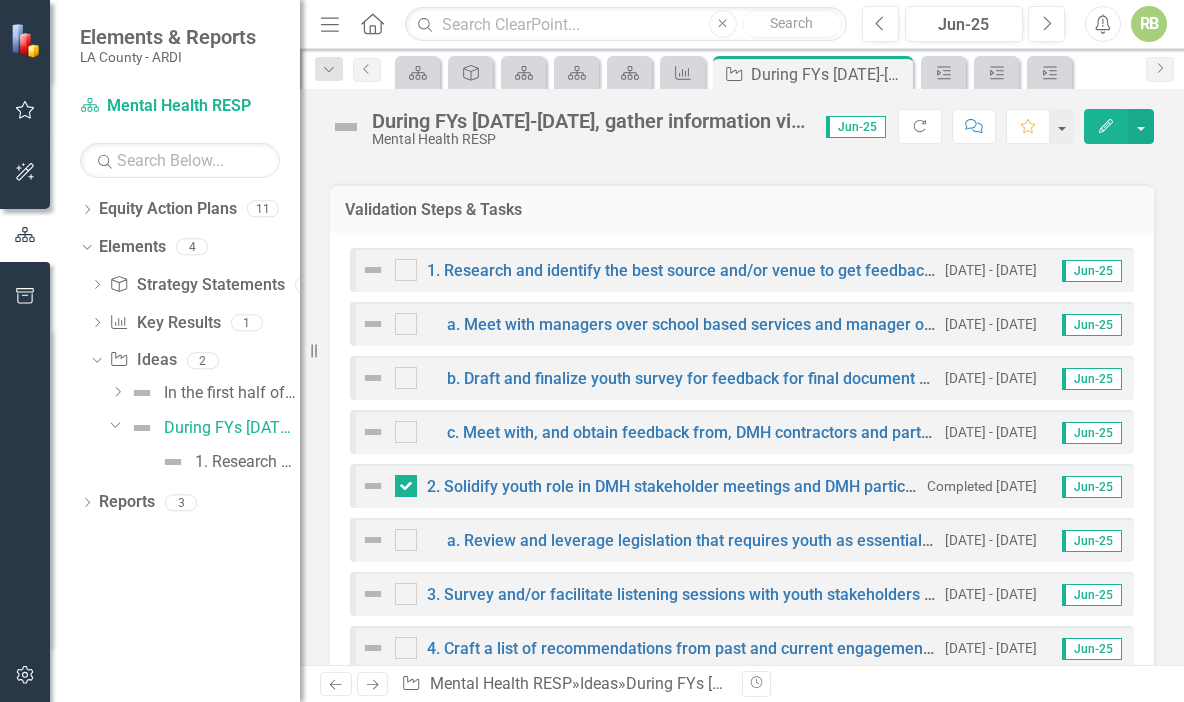 scroll, scrollTop: 266, scrollLeft: 0, axis: vertical 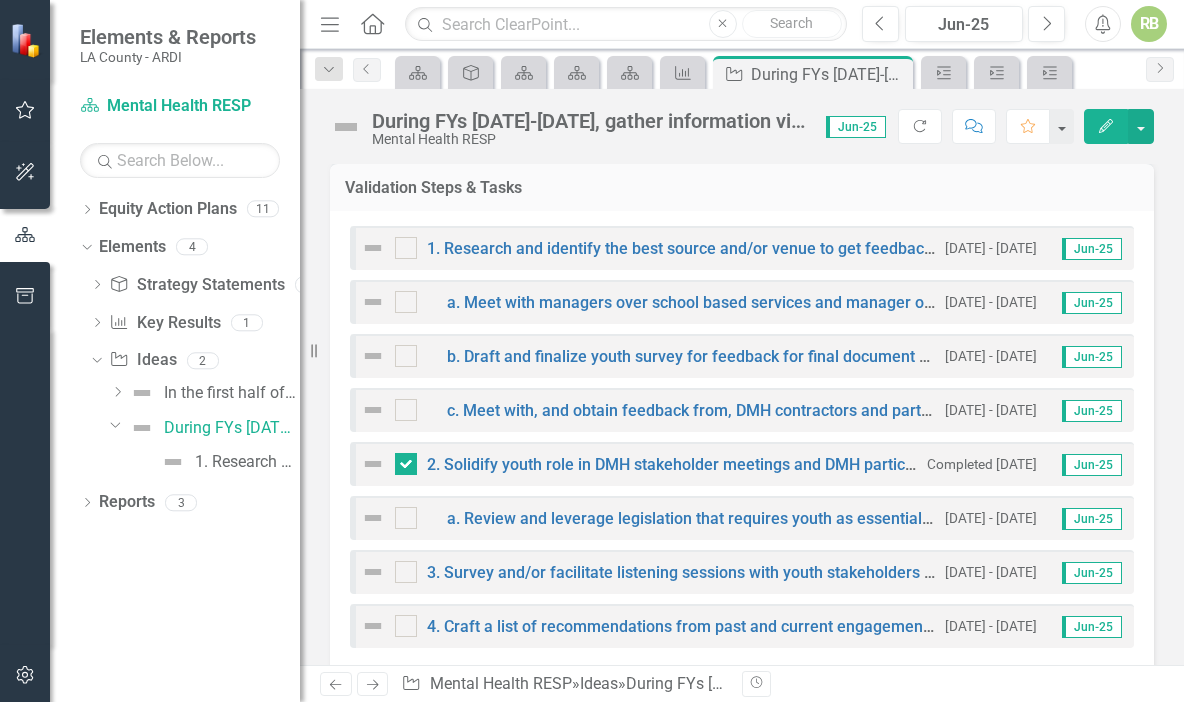 click at bounding box center (406, 464) 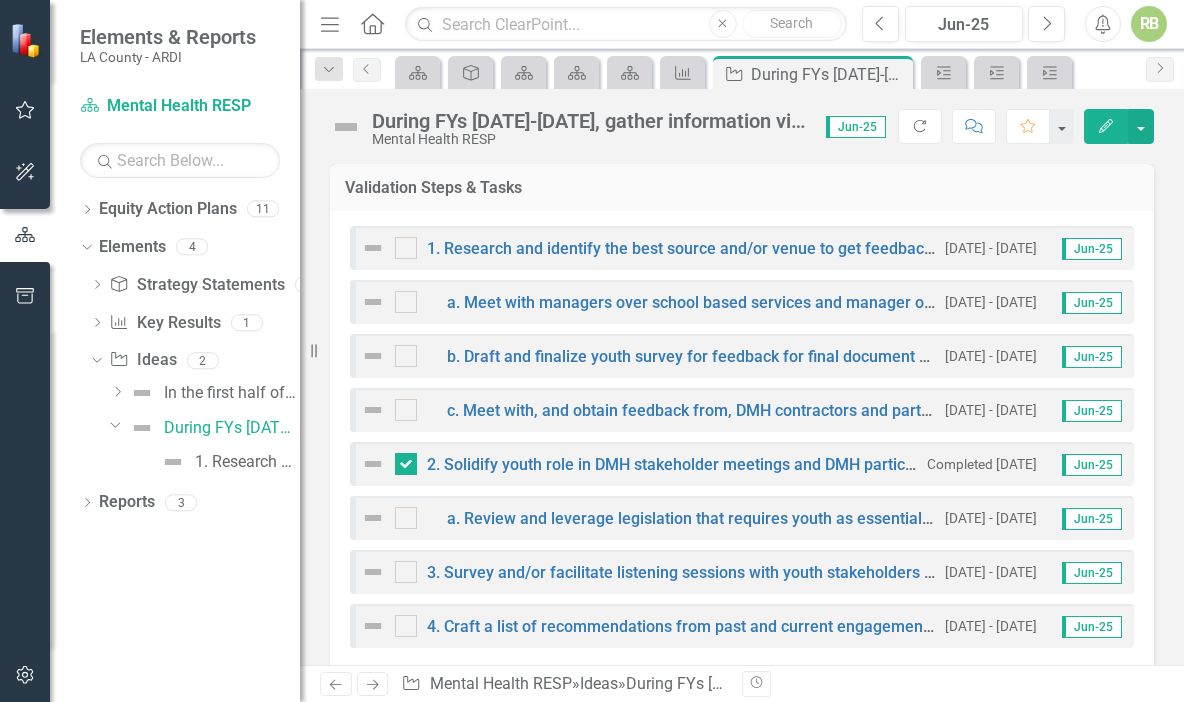 click at bounding box center (401, 459) 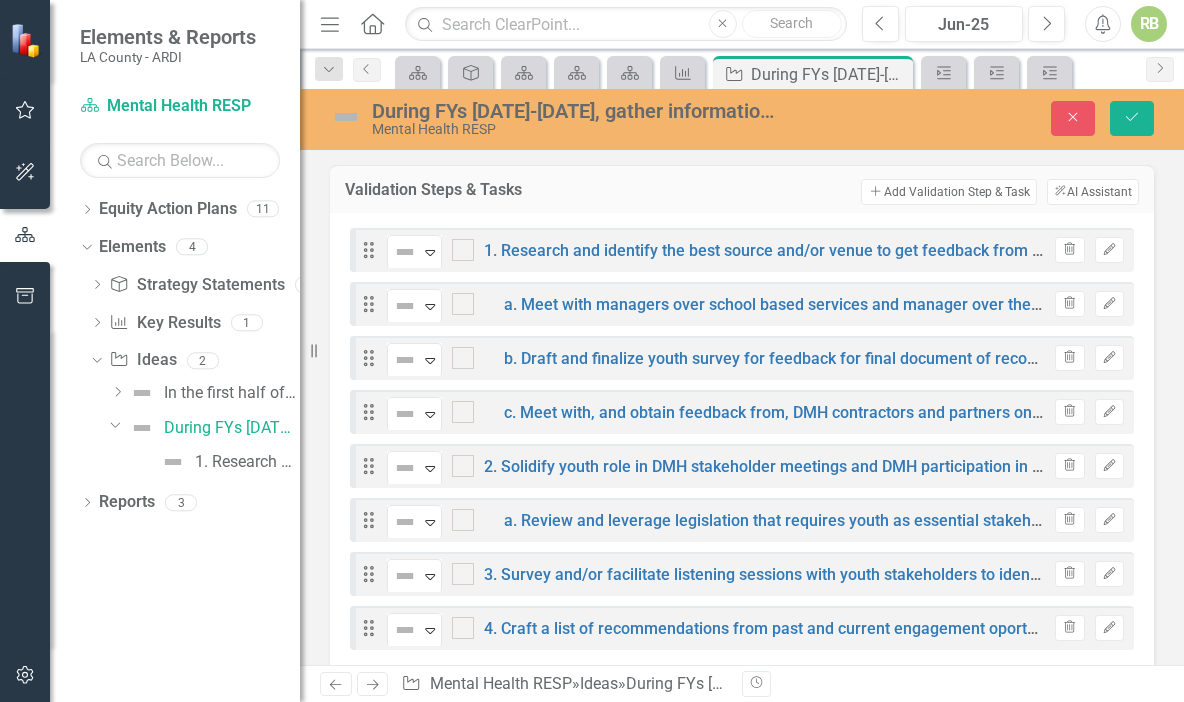 click at bounding box center (458, 461) 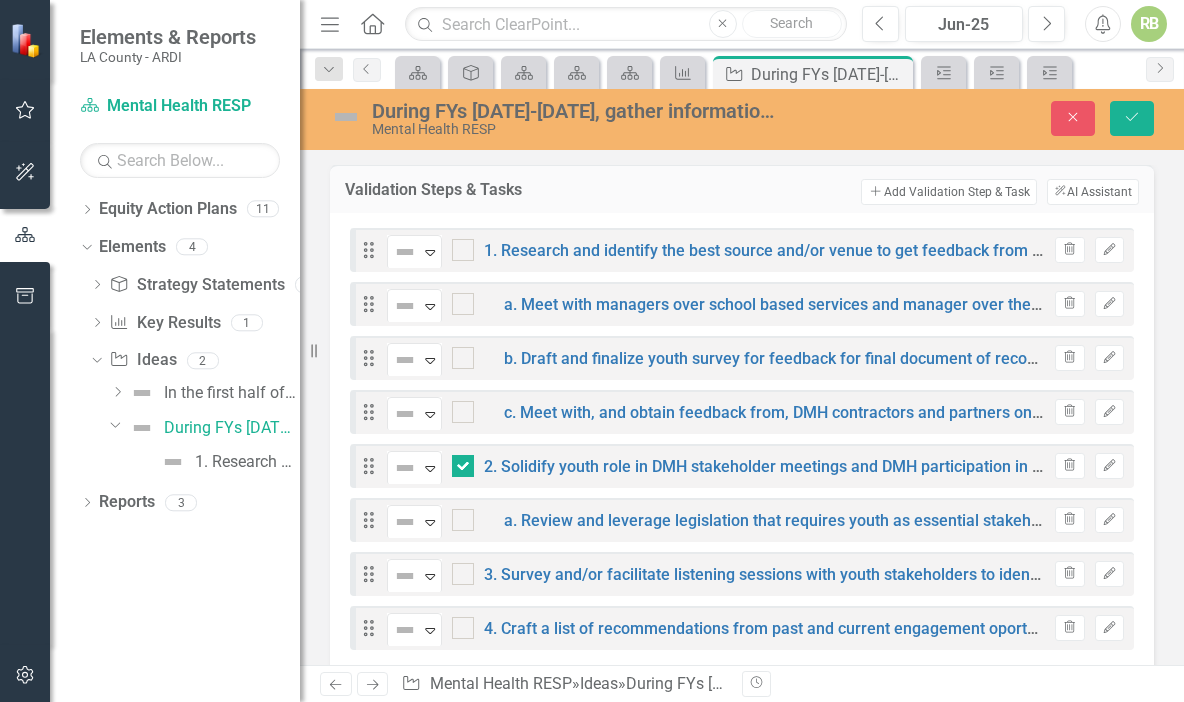 click on "Add  Add Validation Step & Task" at bounding box center (948, 192) 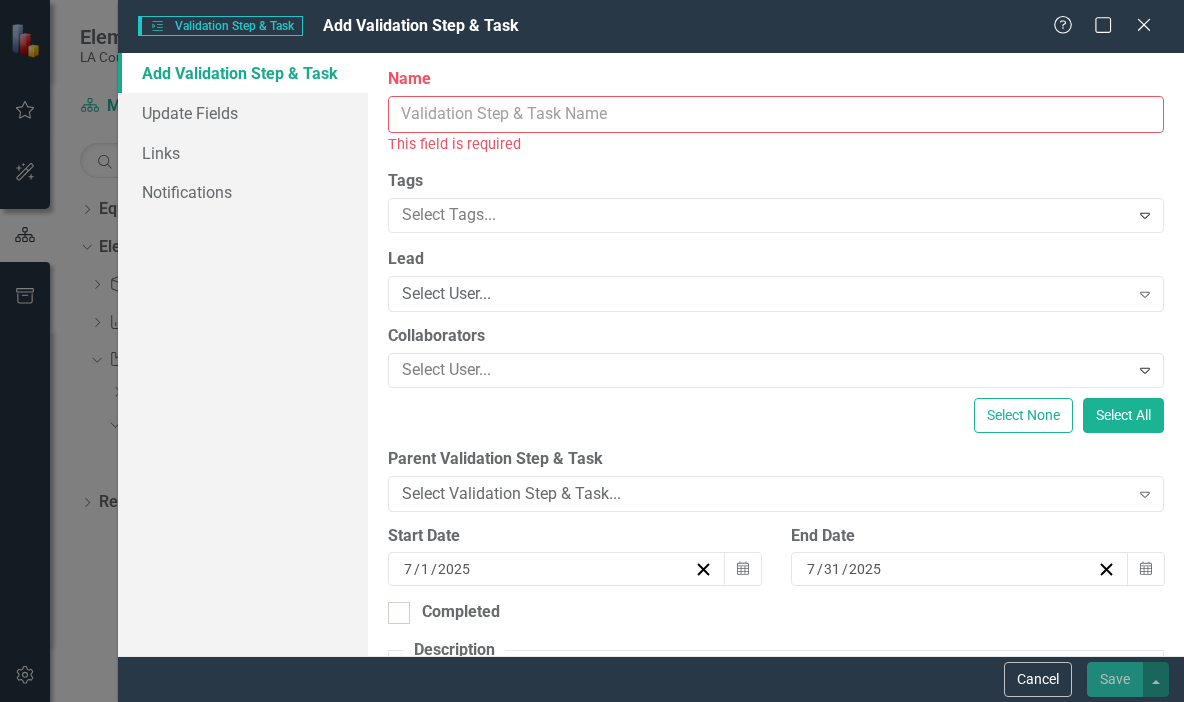 click on "Name" at bounding box center [776, 114] 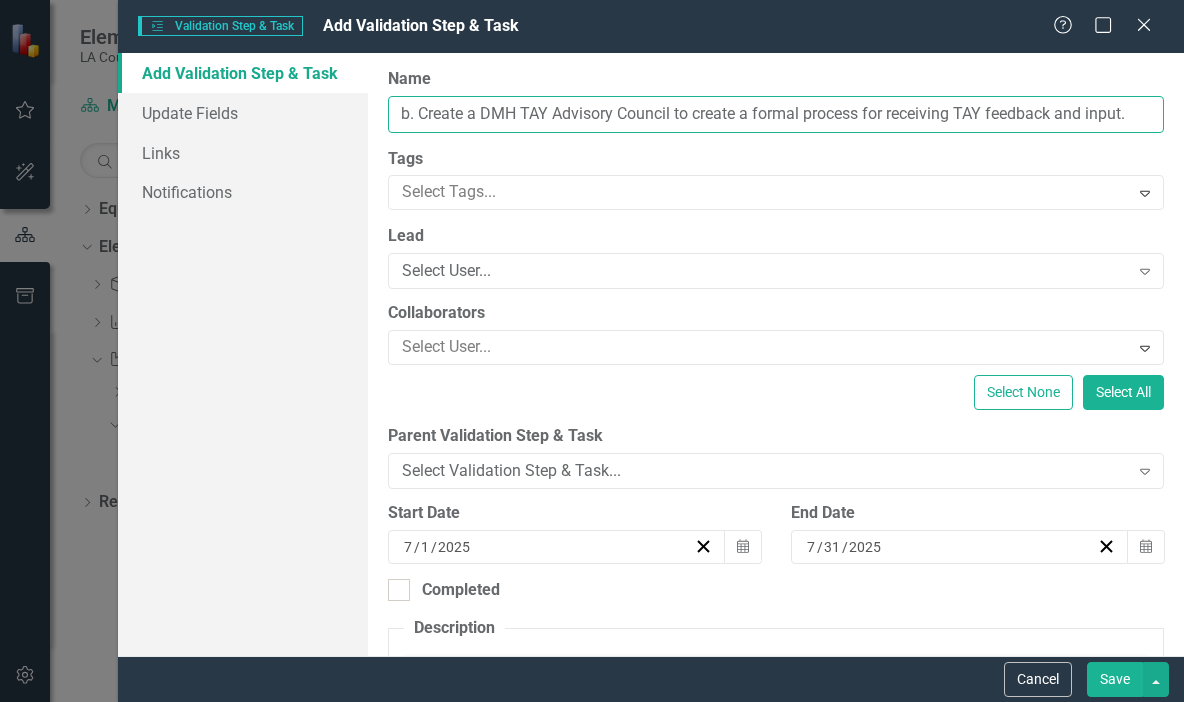 type on "b. Create a DMH TAY Advisory Council to create a formal process for receiving TAY feedback and input." 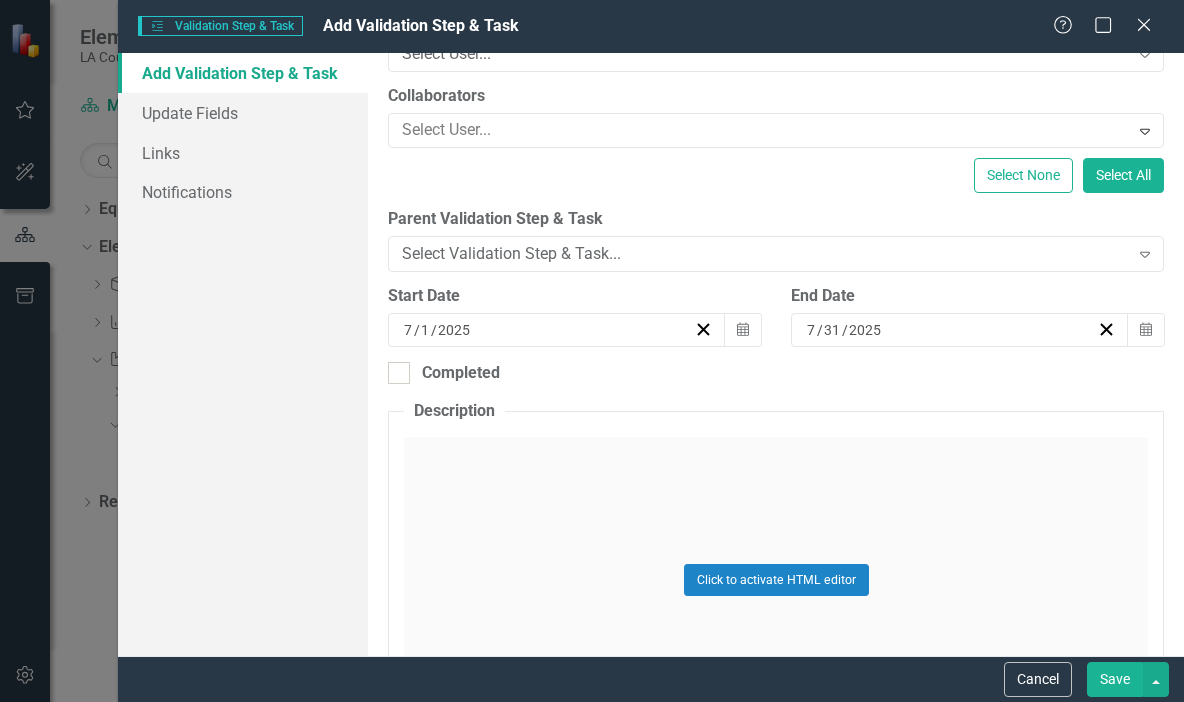 scroll, scrollTop: 130, scrollLeft: 0, axis: vertical 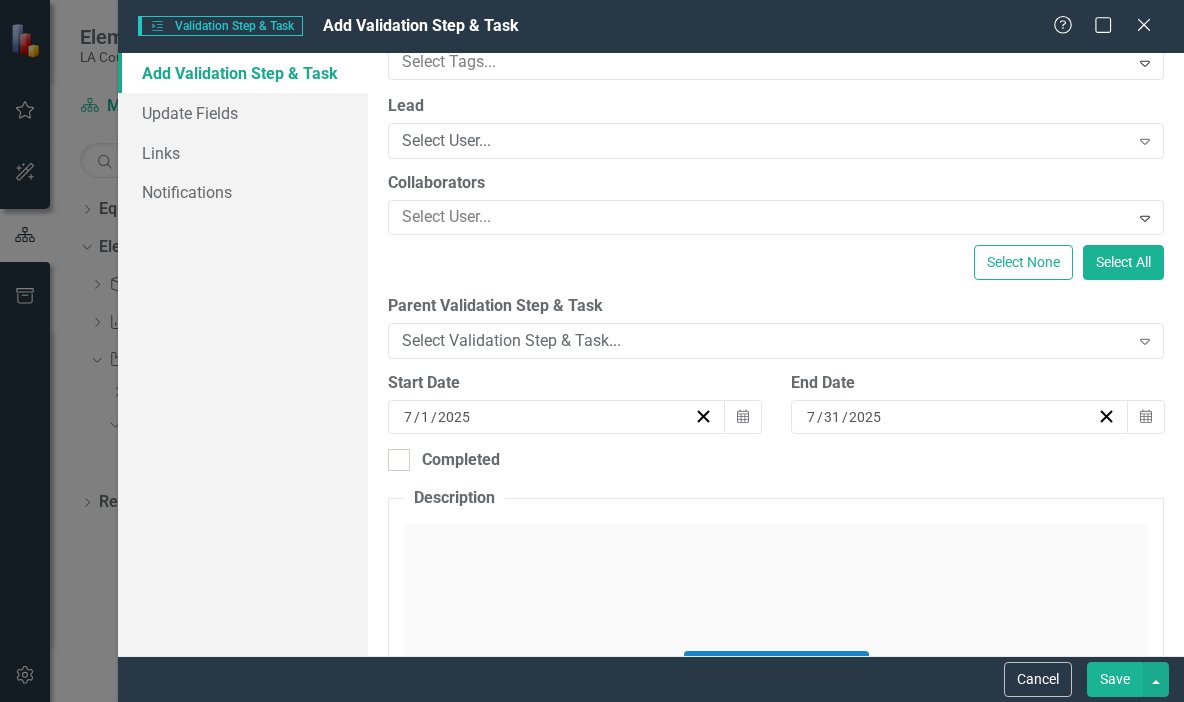 click on "Expand" 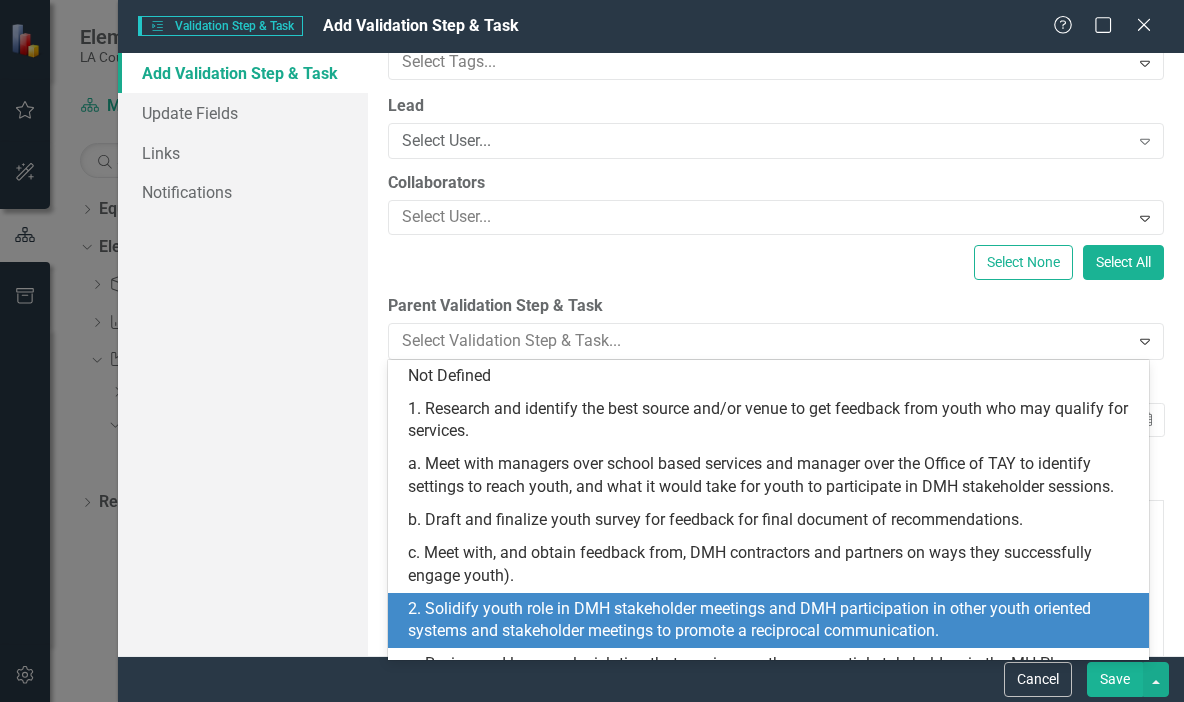 click on "2. Solidify youth role in DMH stakeholder meetings and DMH participation in other youth oriented systems and stakeholder meetings to promote a reciprocal communication." at bounding box center [768, 621] 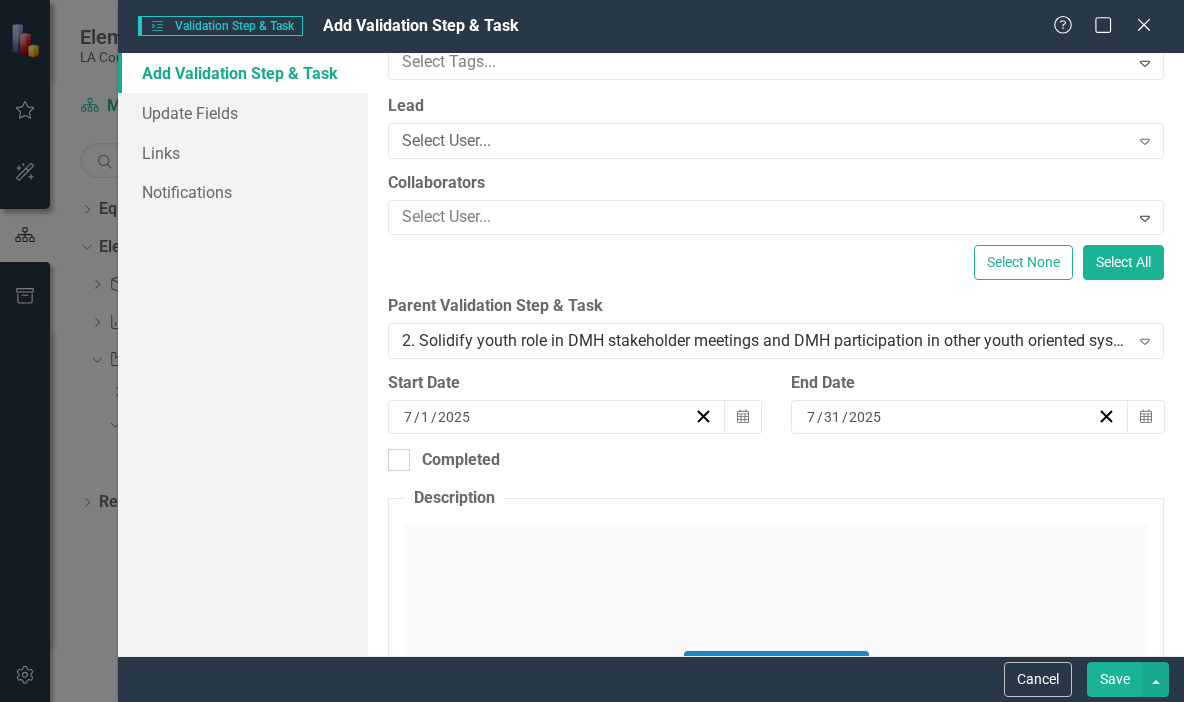 click on "Save" at bounding box center [1115, 679] 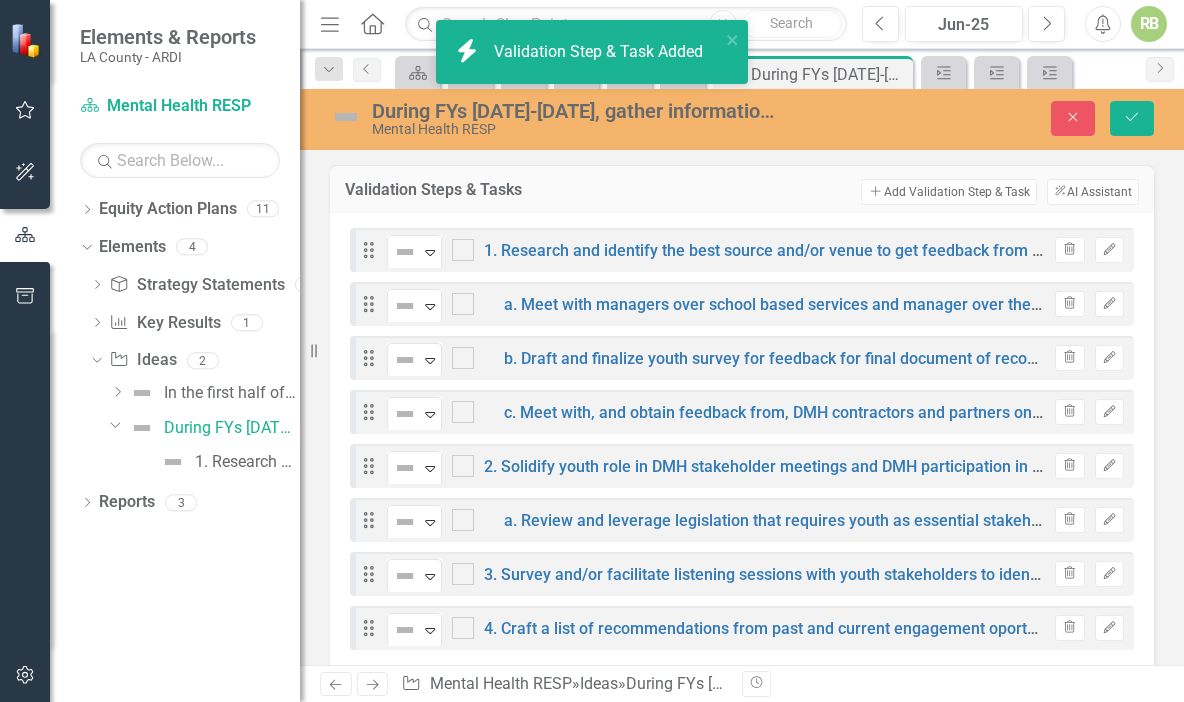 checkbox on "true" 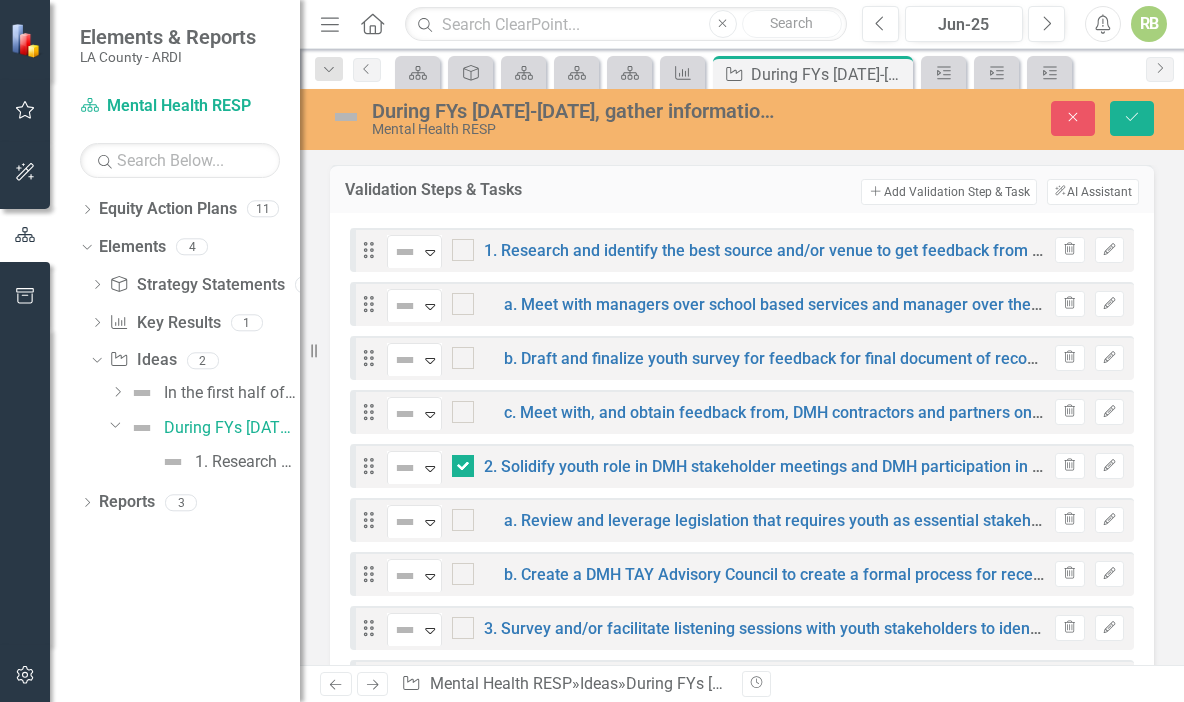 click on "Add  Add Validation Step & Task" at bounding box center (948, 192) 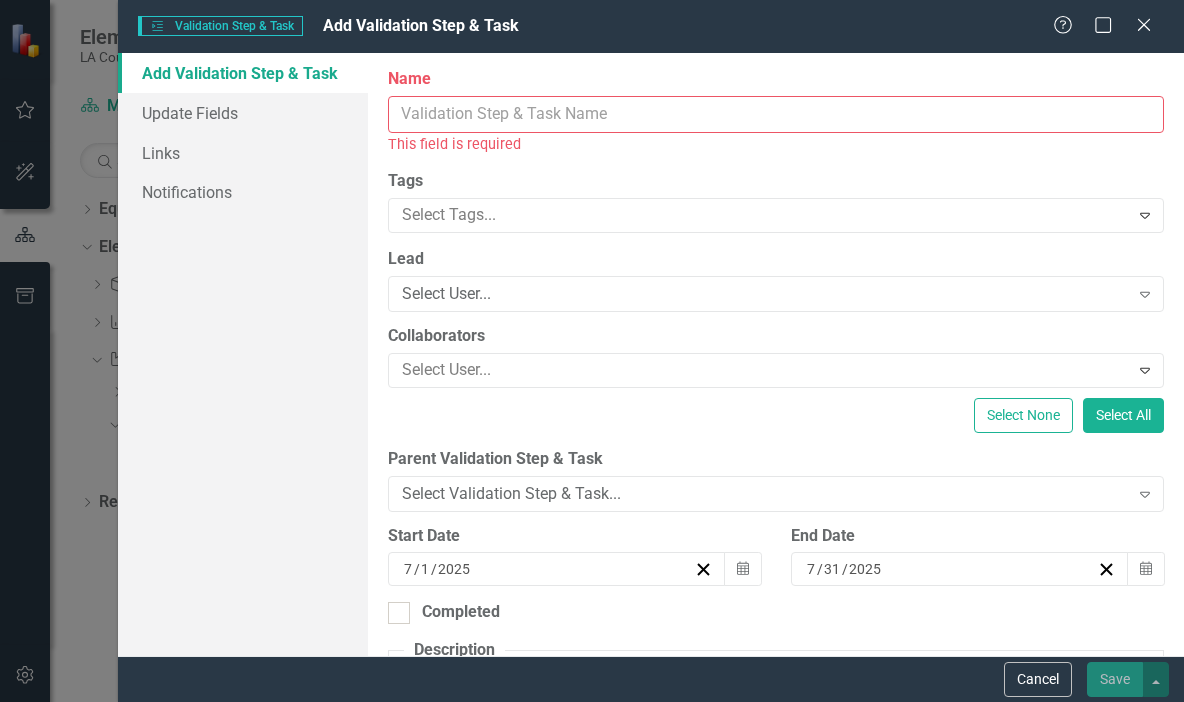 click on "Name" at bounding box center [776, 114] 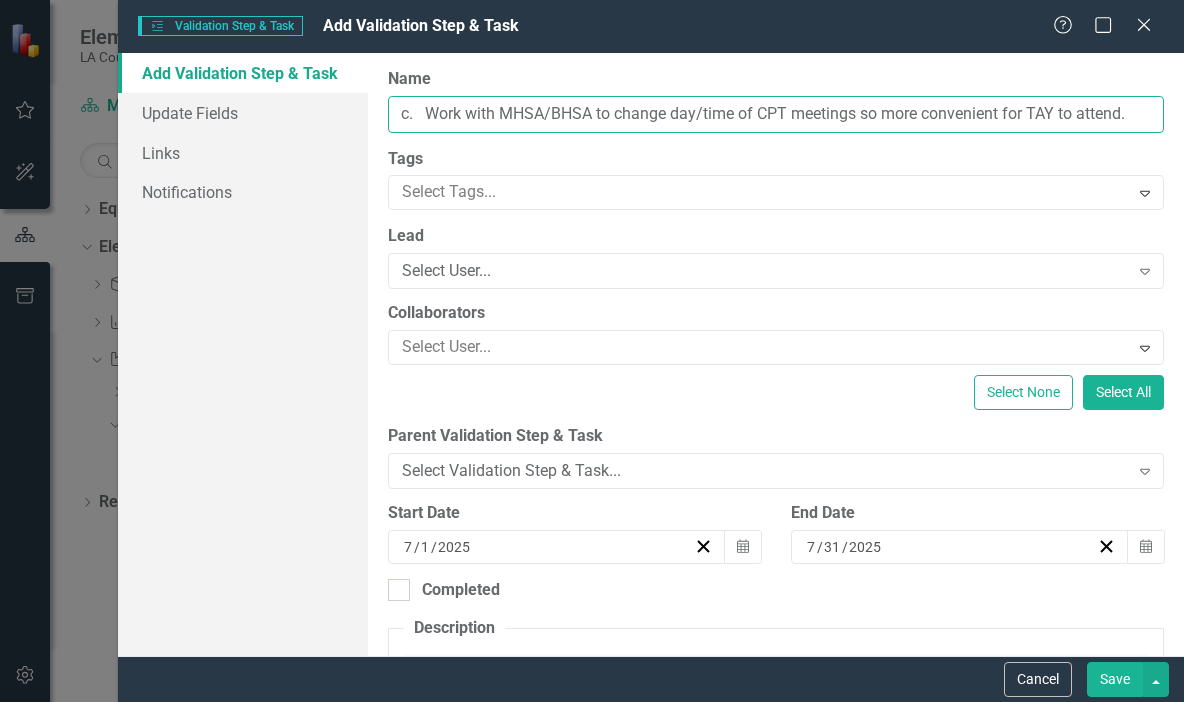 type on "c.   Work with MHSA/BHSA to change day/time of CPT meetings so more convenient for TAY to attend." 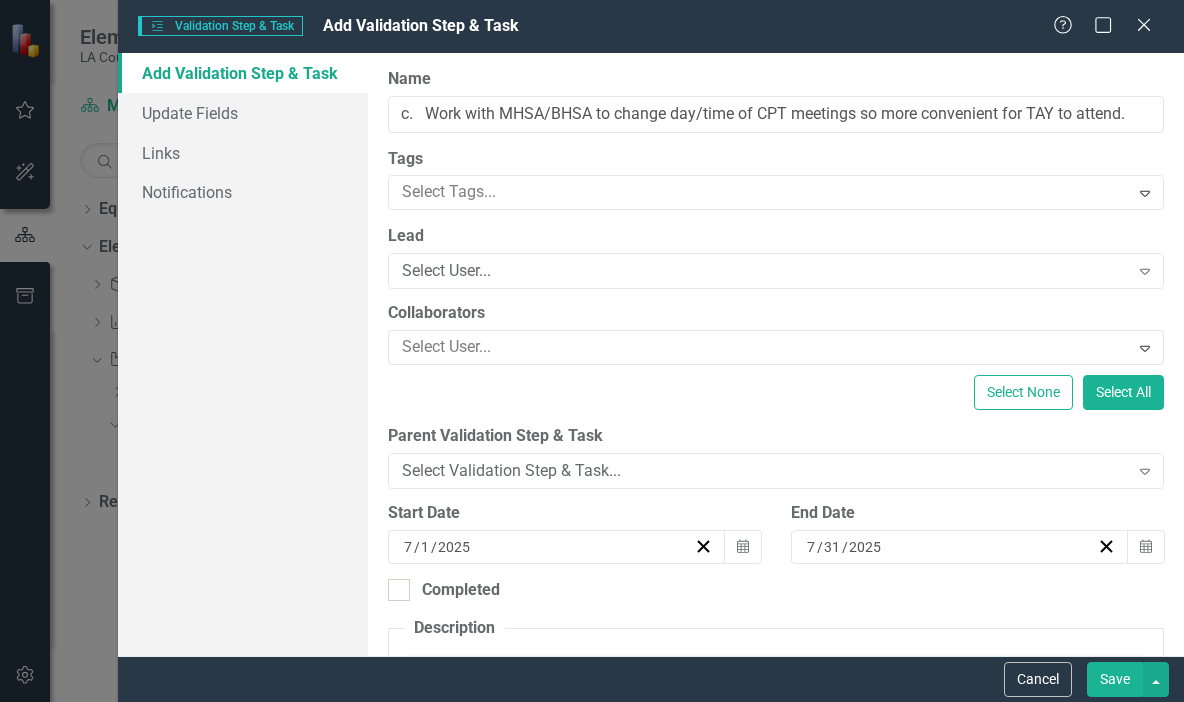 click on "Select Validation Step & Task..." at bounding box center [765, 471] 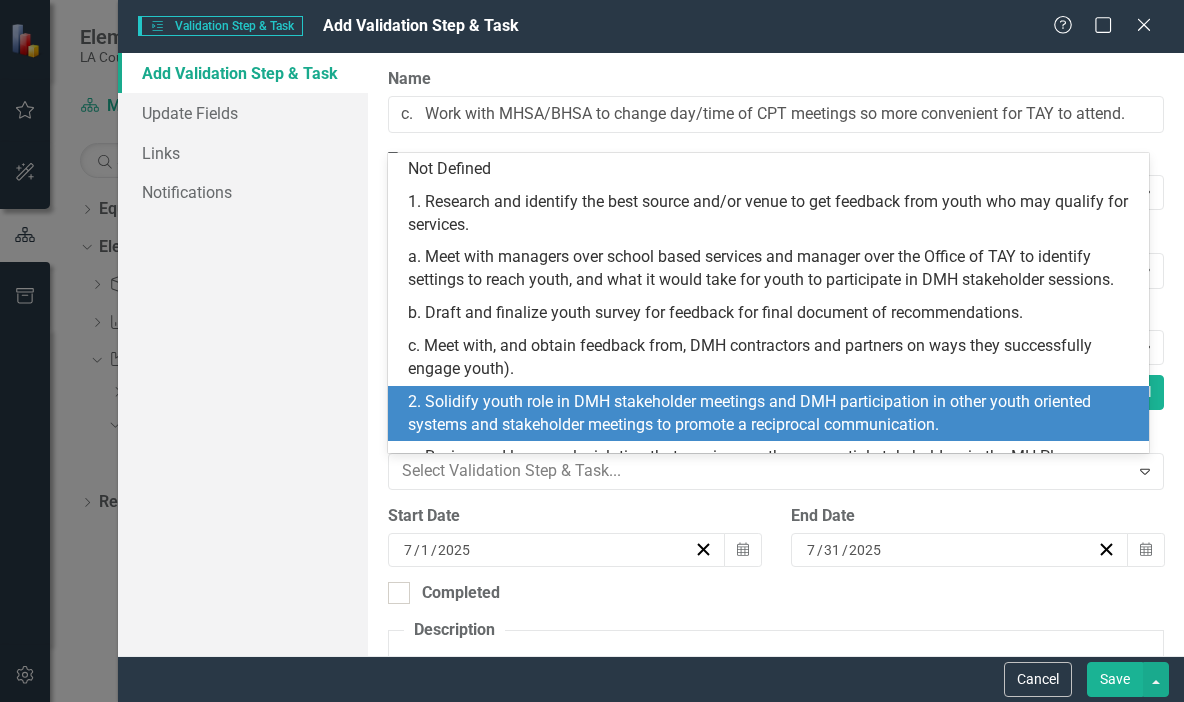 click on "2. Solidify youth role in DMH stakeholder meetings and DMH participation in other youth oriented systems and stakeholder meetings to promote a reciprocal communication." at bounding box center [772, 414] 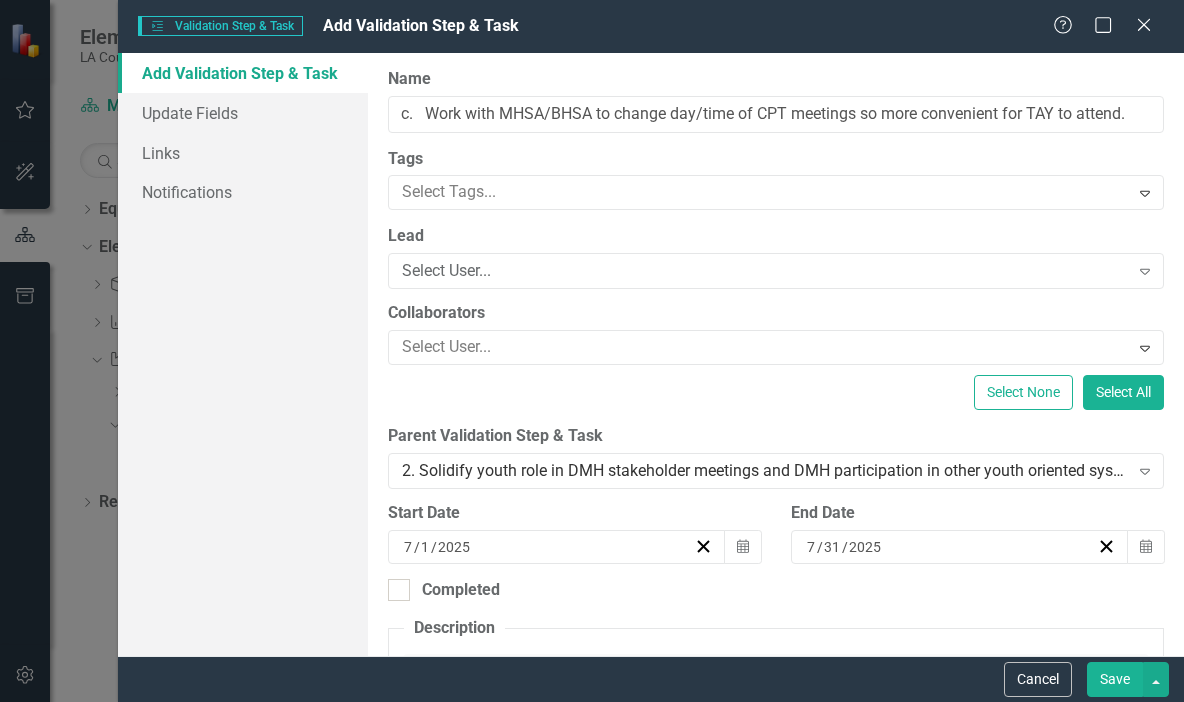 click on "Save" at bounding box center [1115, 679] 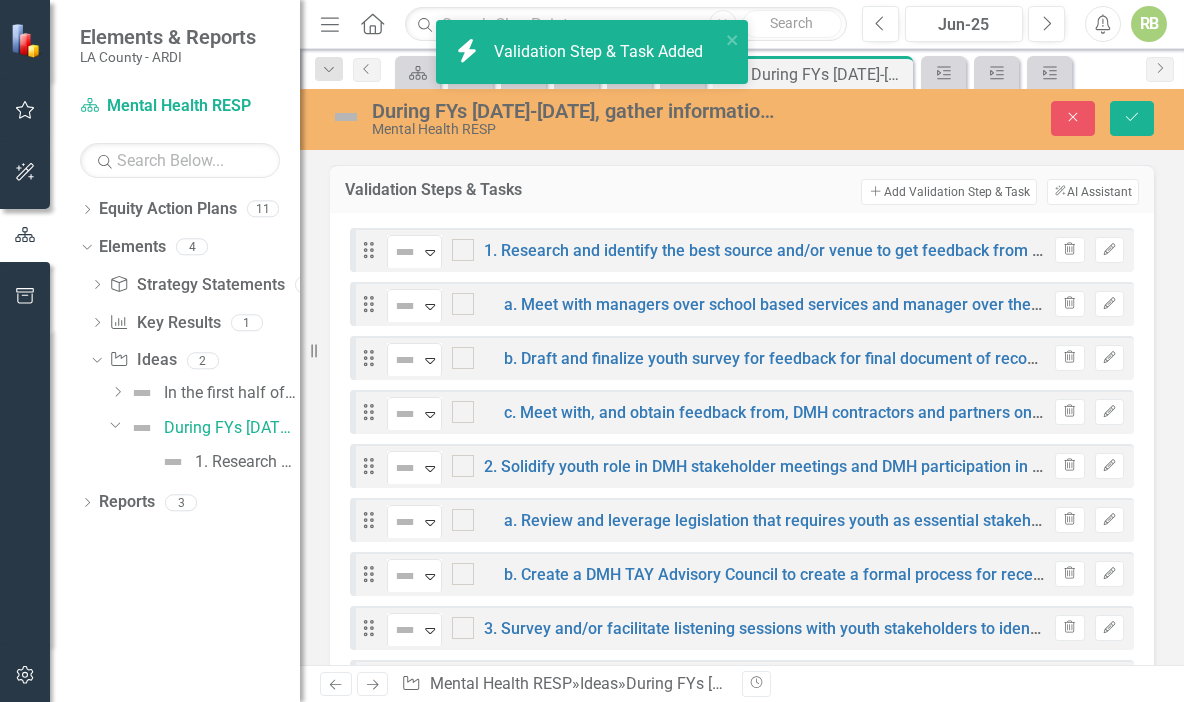 checkbox on "true" 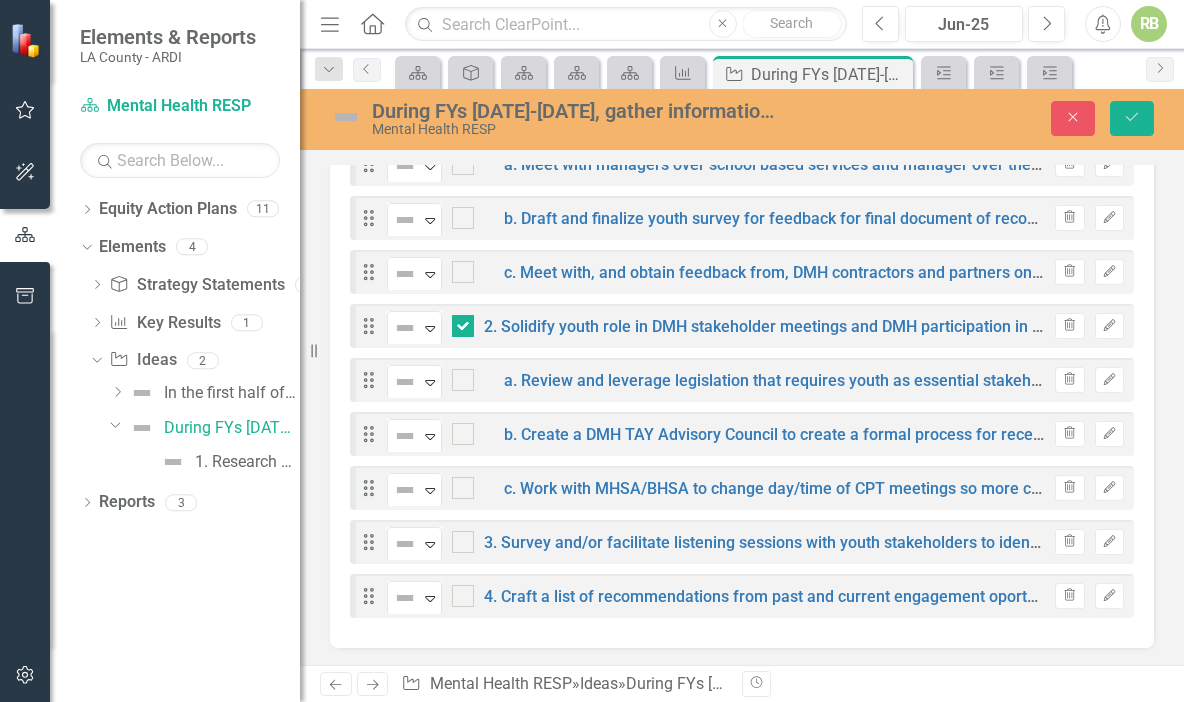scroll, scrollTop: 408, scrollLeft: 0, axis: vertical 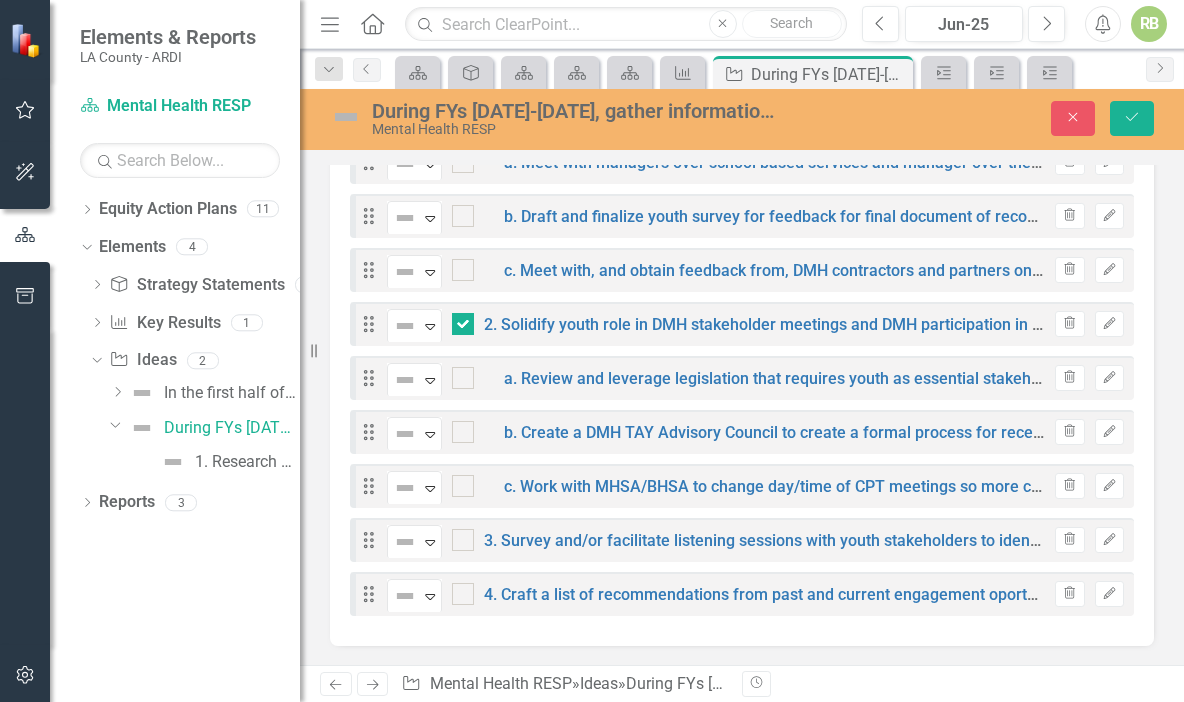 click at bounding box center [458, 535] 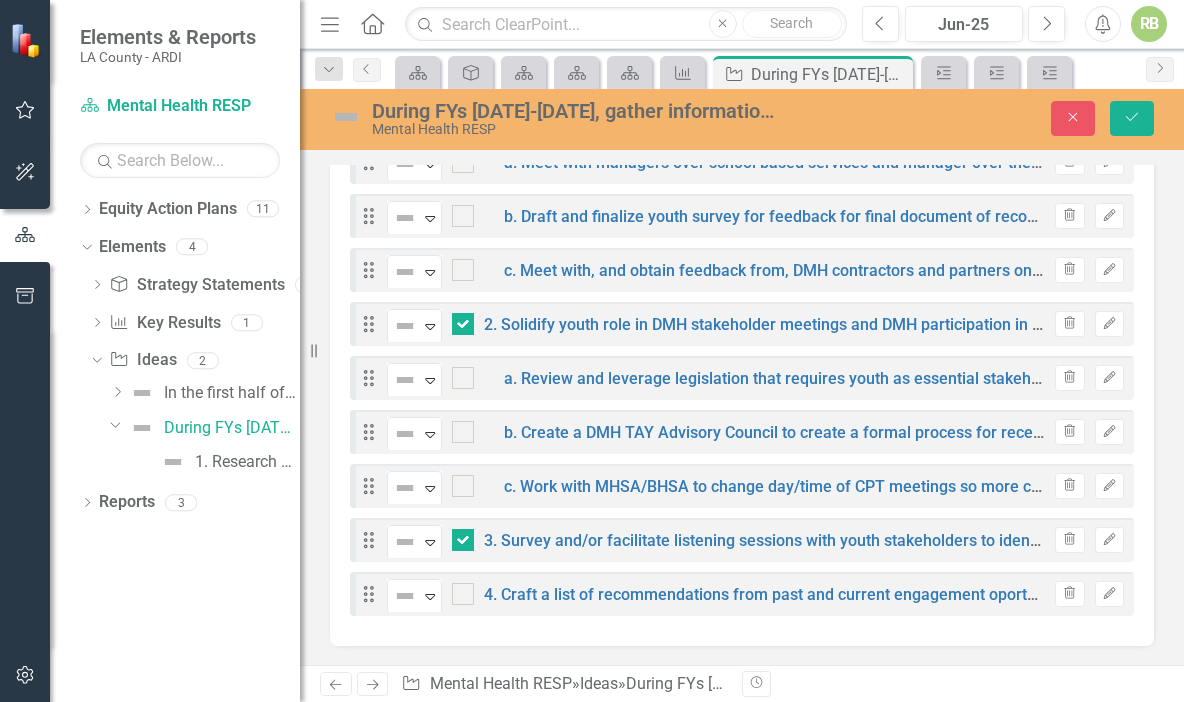 click at bounding box center [458, 319] 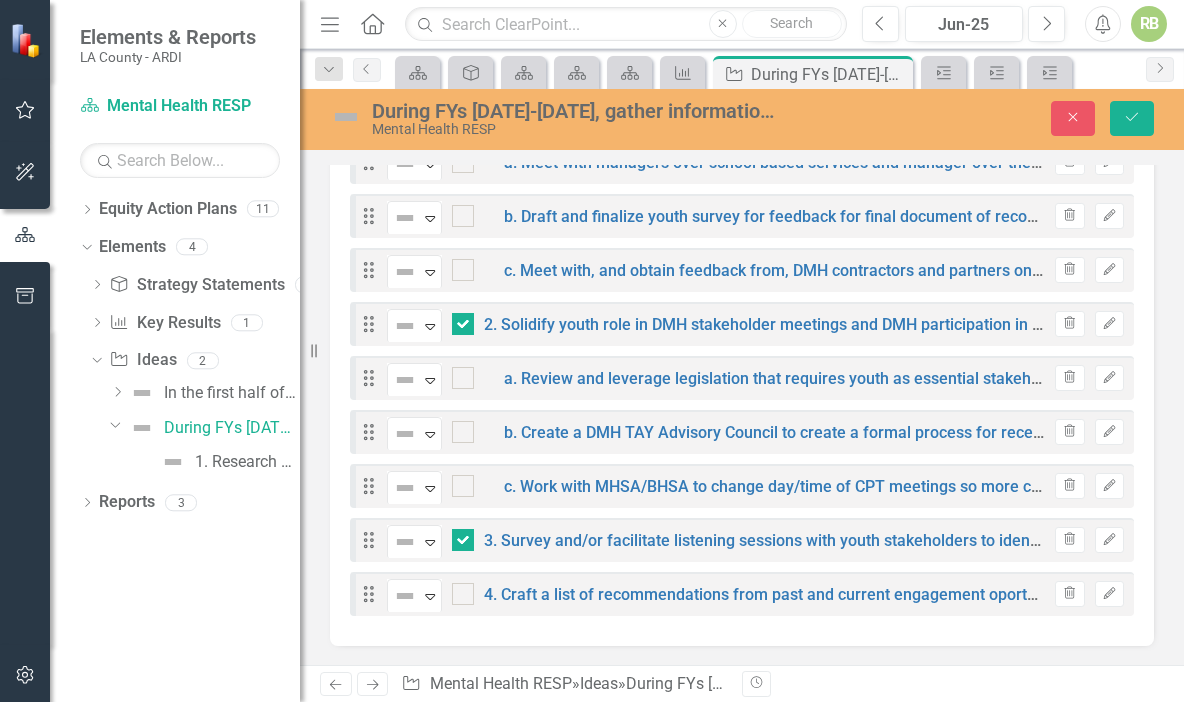 checkbox on "false" 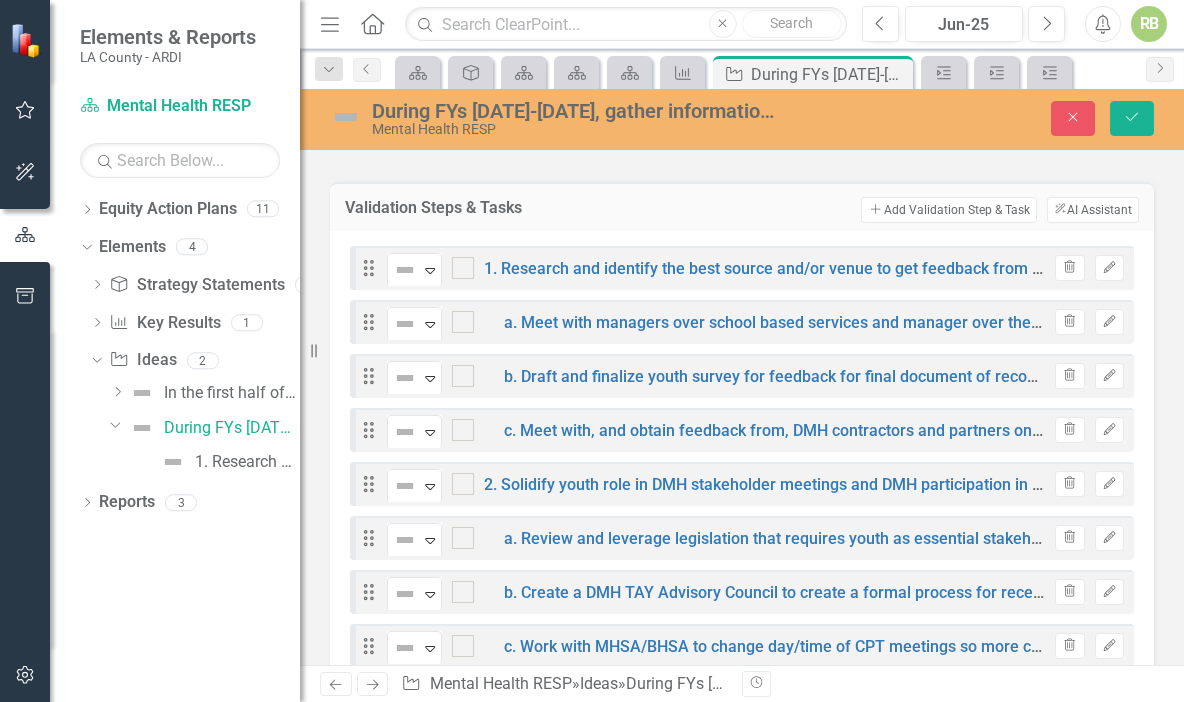 scroll, scrollTop: 202, scrollLeft: 0, axis: vertical 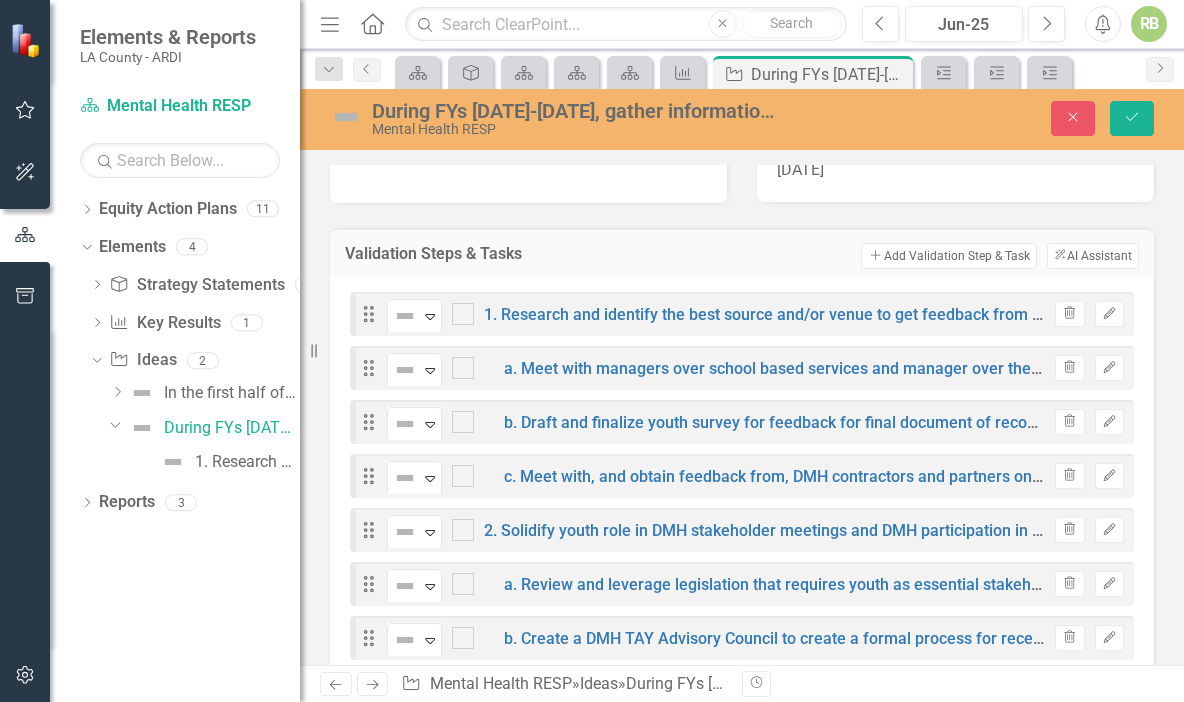 click on "Add  Add Validation Step & Task" at bounding box center [948, 256] 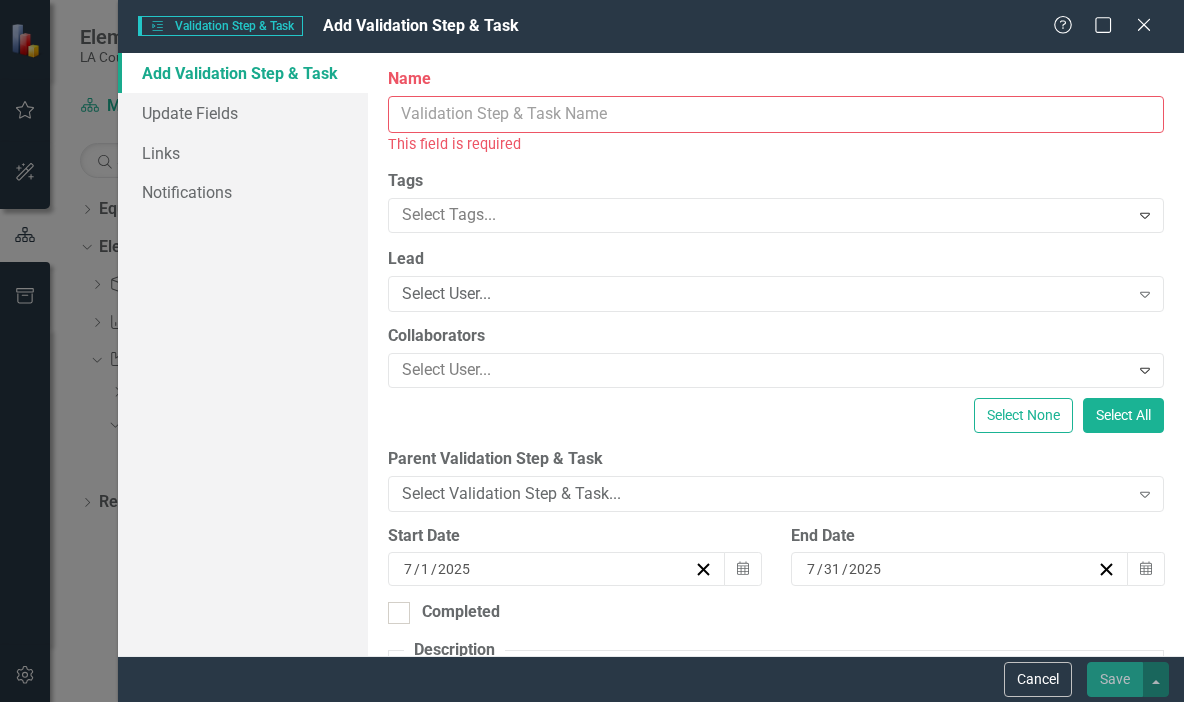 click on "Name" at bounding box center [776, 114] 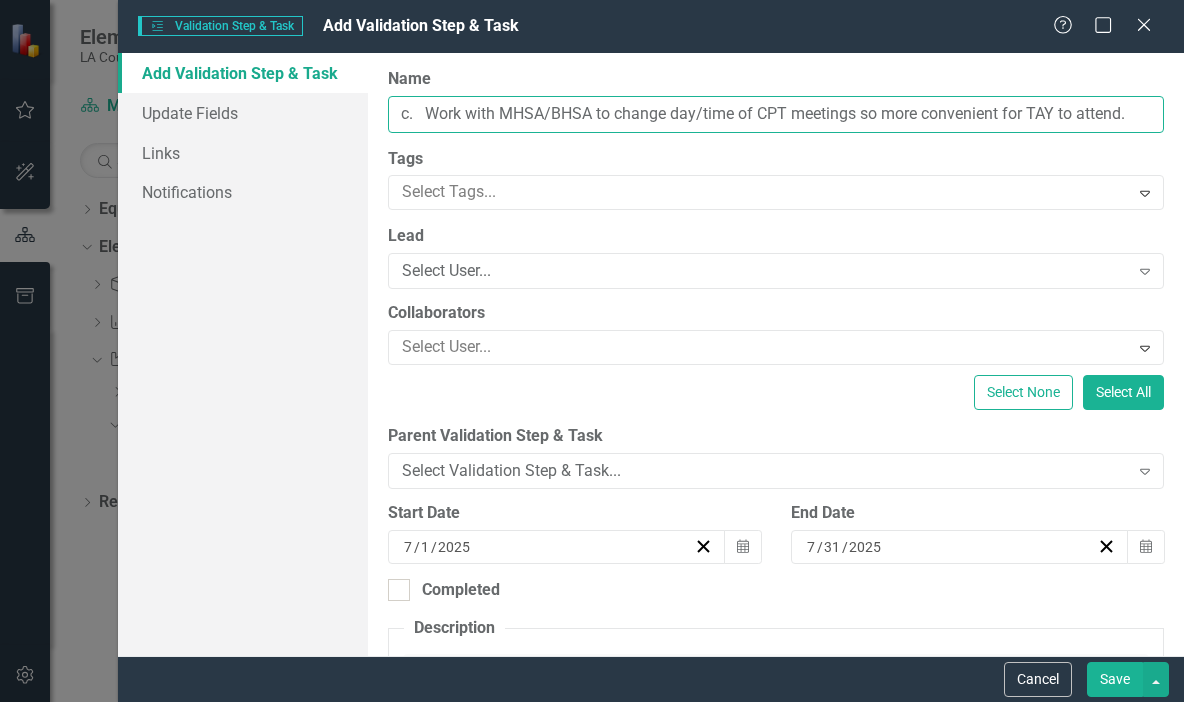drag, startPoint x: 1135, startPoint y: 113, endPoint x: 352, endPoint y: 81, distance: 783.6536 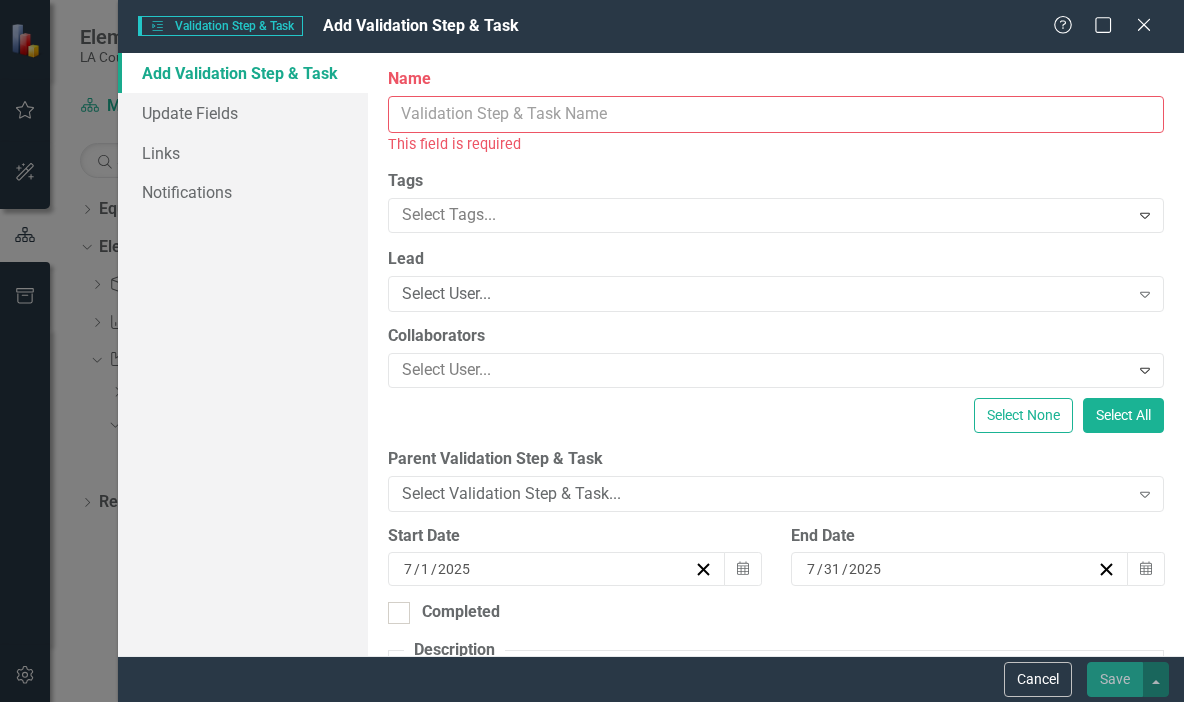 click on "Name" at bounding box center (776, 114) 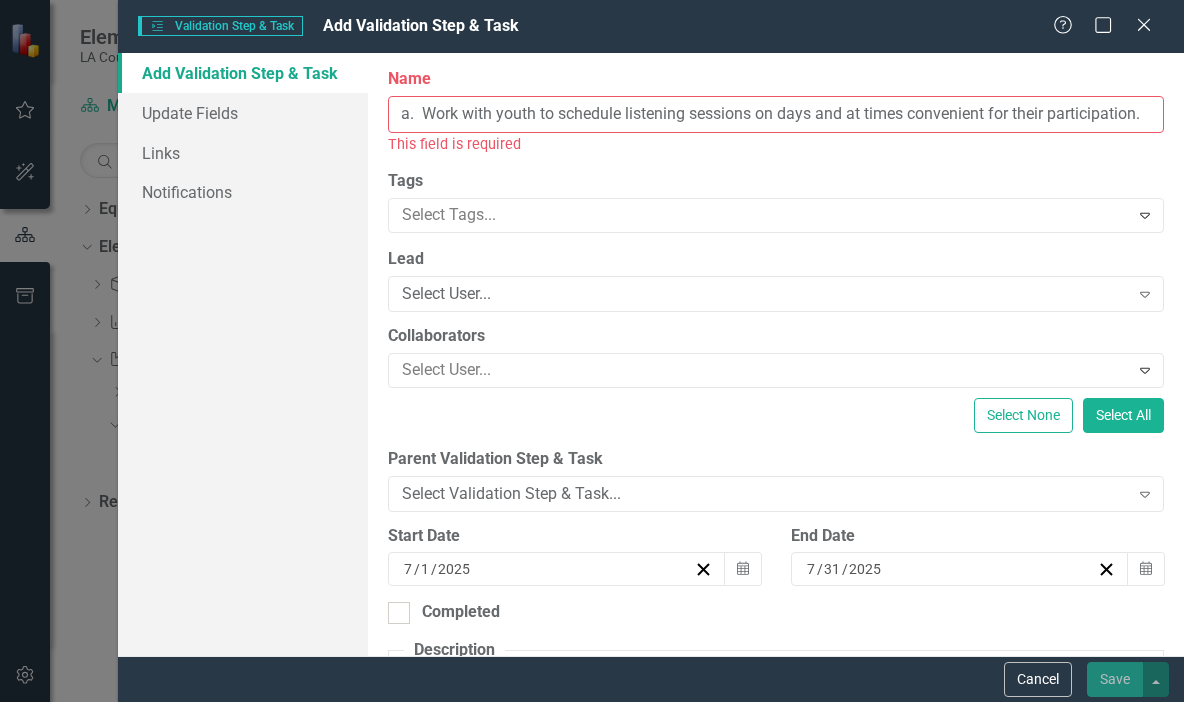 scroll, scrollTop: 0, scrollLeft: 9, axis: horizontal 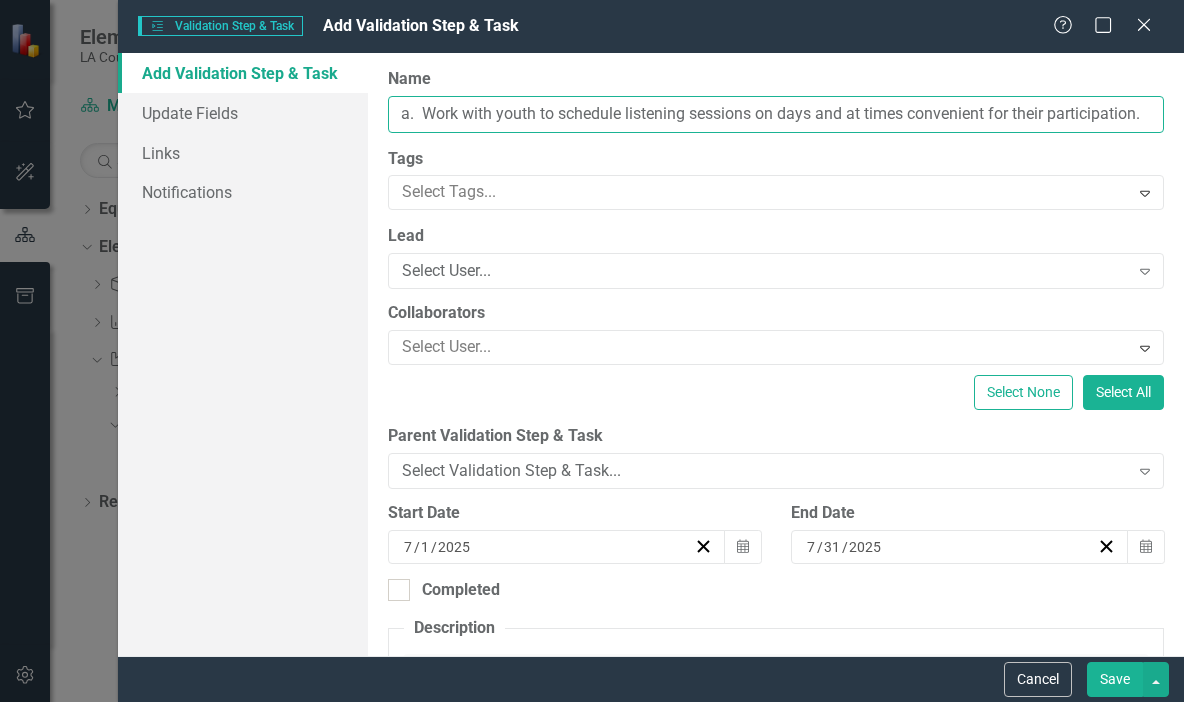 type on "a.  Work with youth to schedule listening sessions on days and at times convenient for their participation." 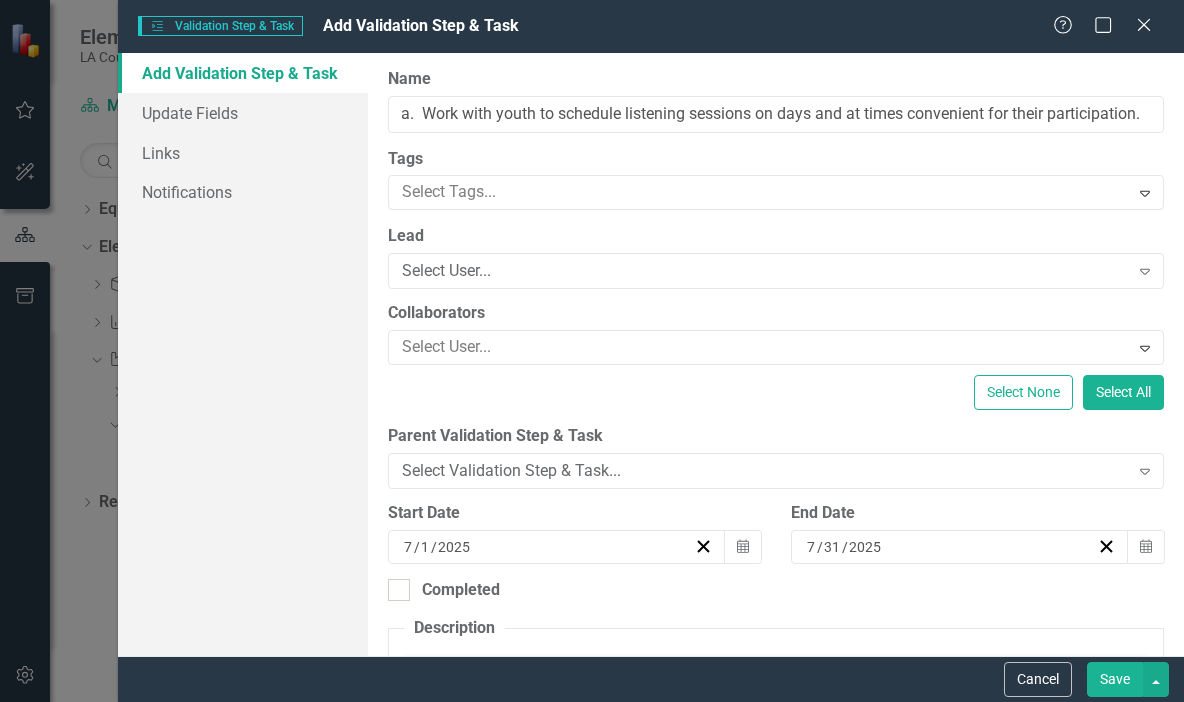 click on "Select Validation Step & Task..." at bounding box center [765, 471] 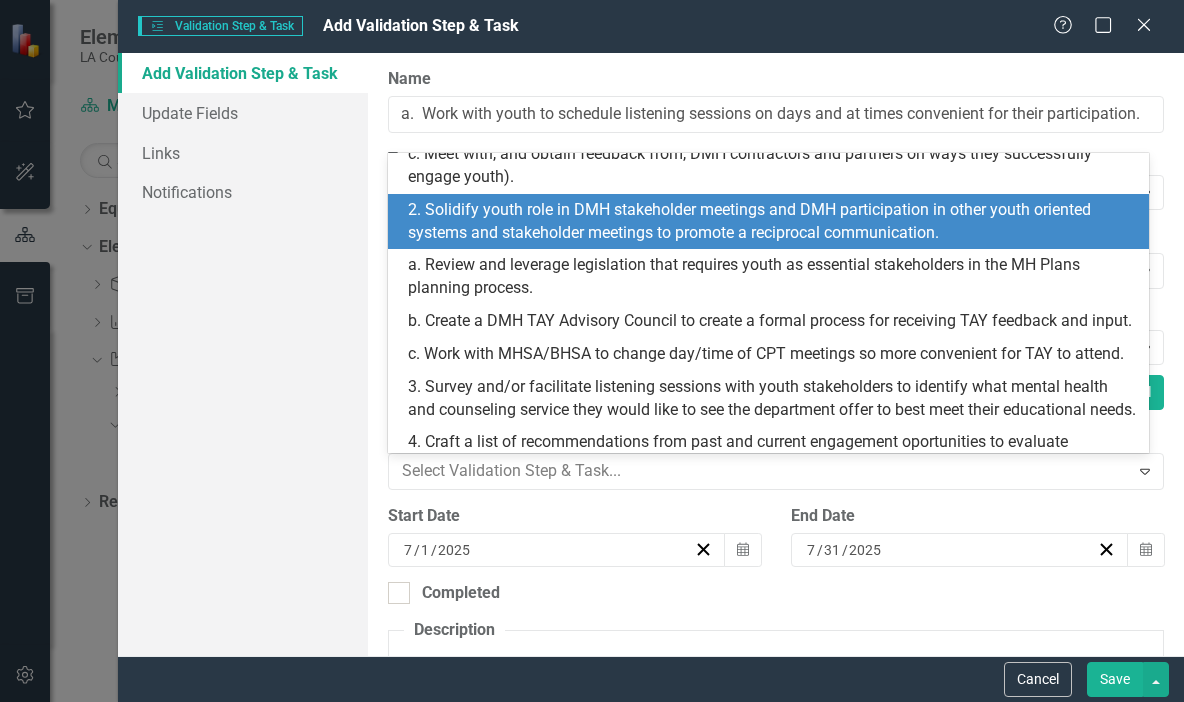 scroll, scrollTop: 263, scrollLeft: 0, axis: vertical 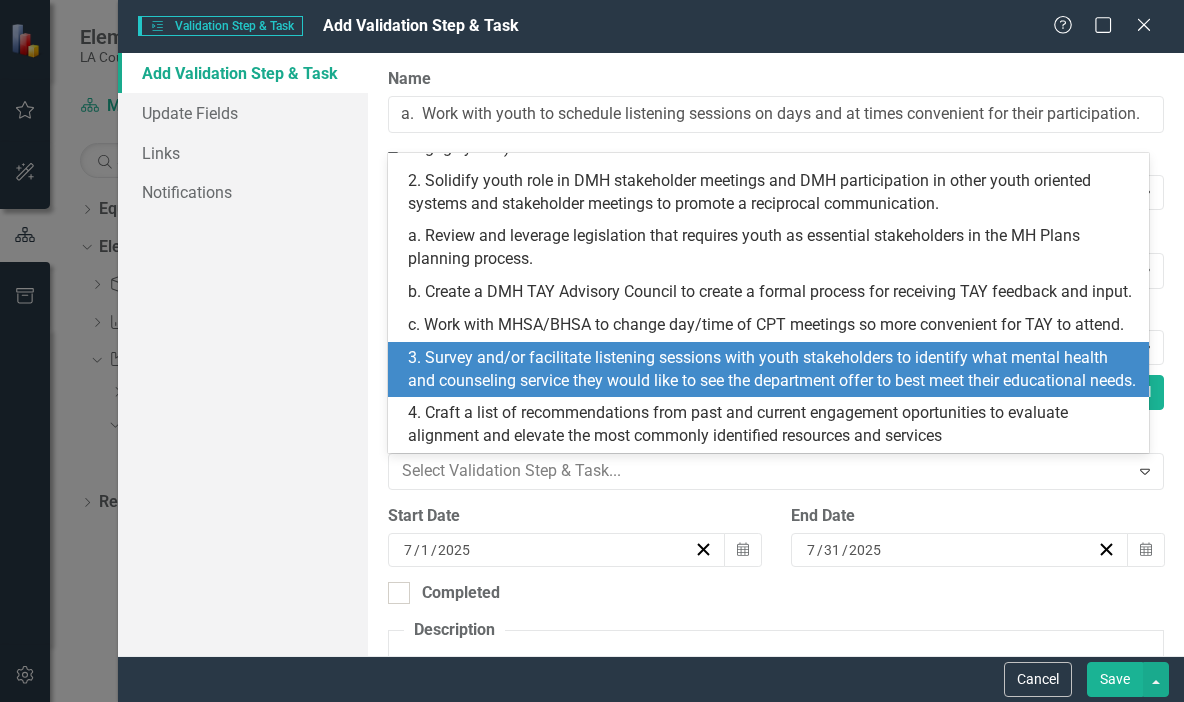 click on "3. Survey and/or facilitate listening sessions with youth stakeholders to identify what mental health and counseling service they would like to see the department offer to best meet their educational needs." at bounding box center (772, 370) 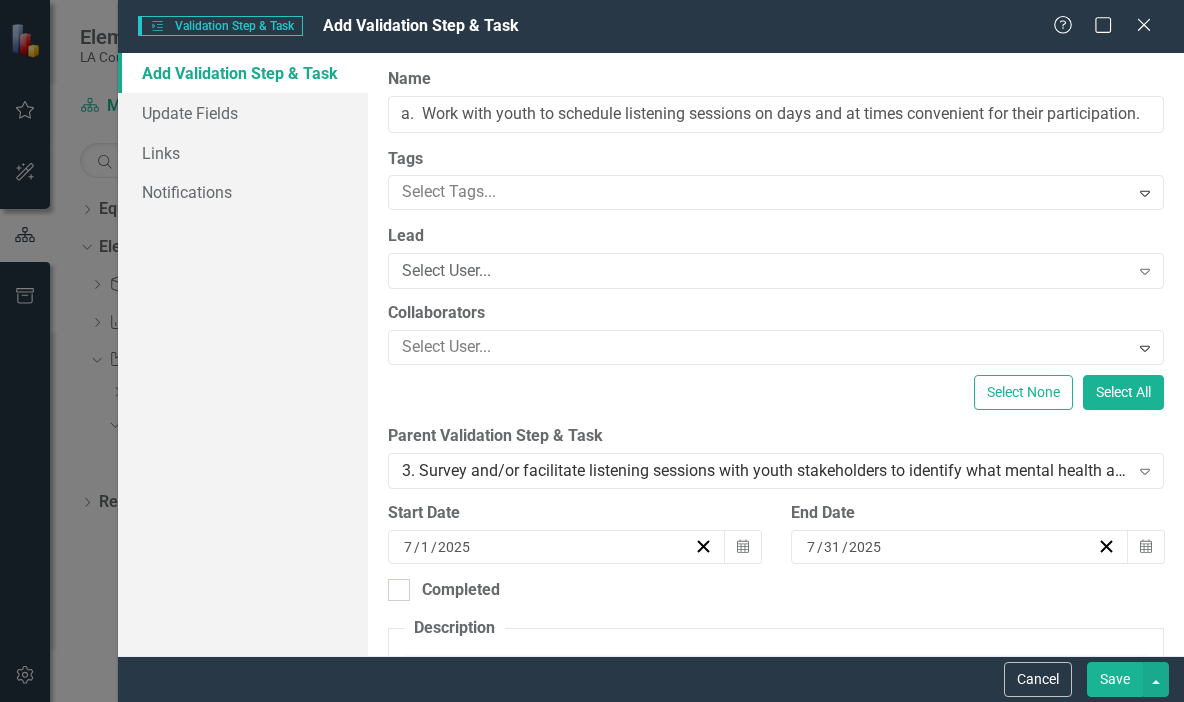 click on "Save" at bounding box center [1115, 679] 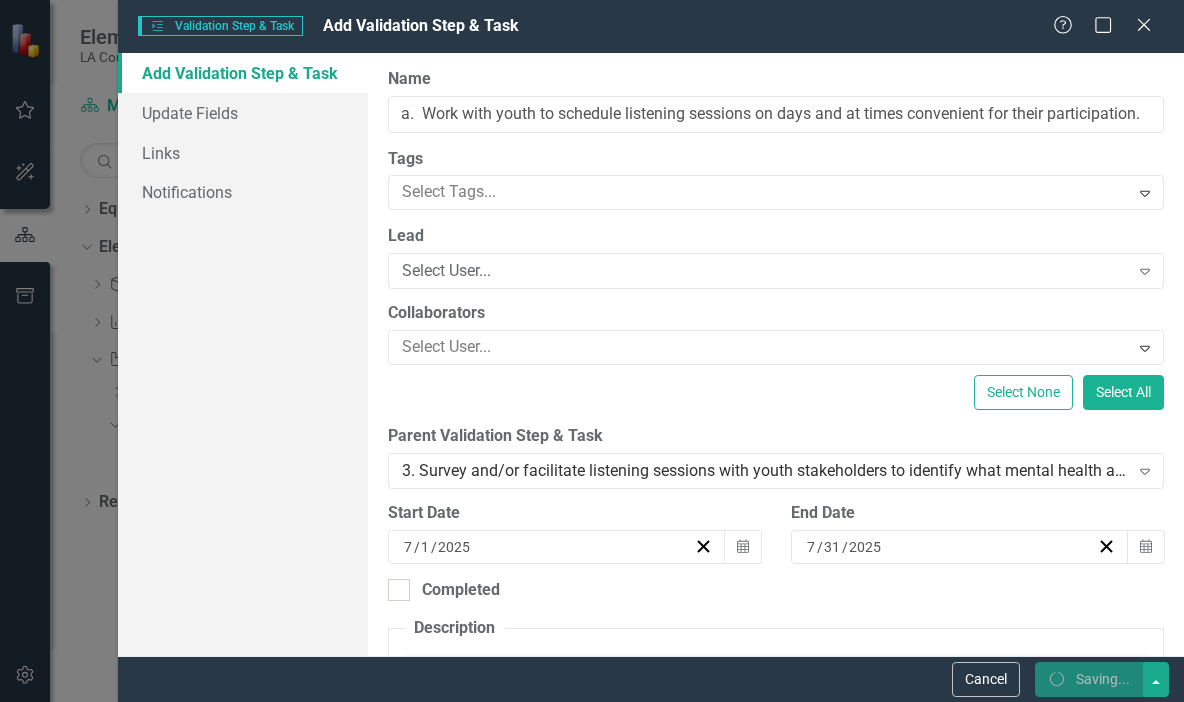 checkbox on "false" 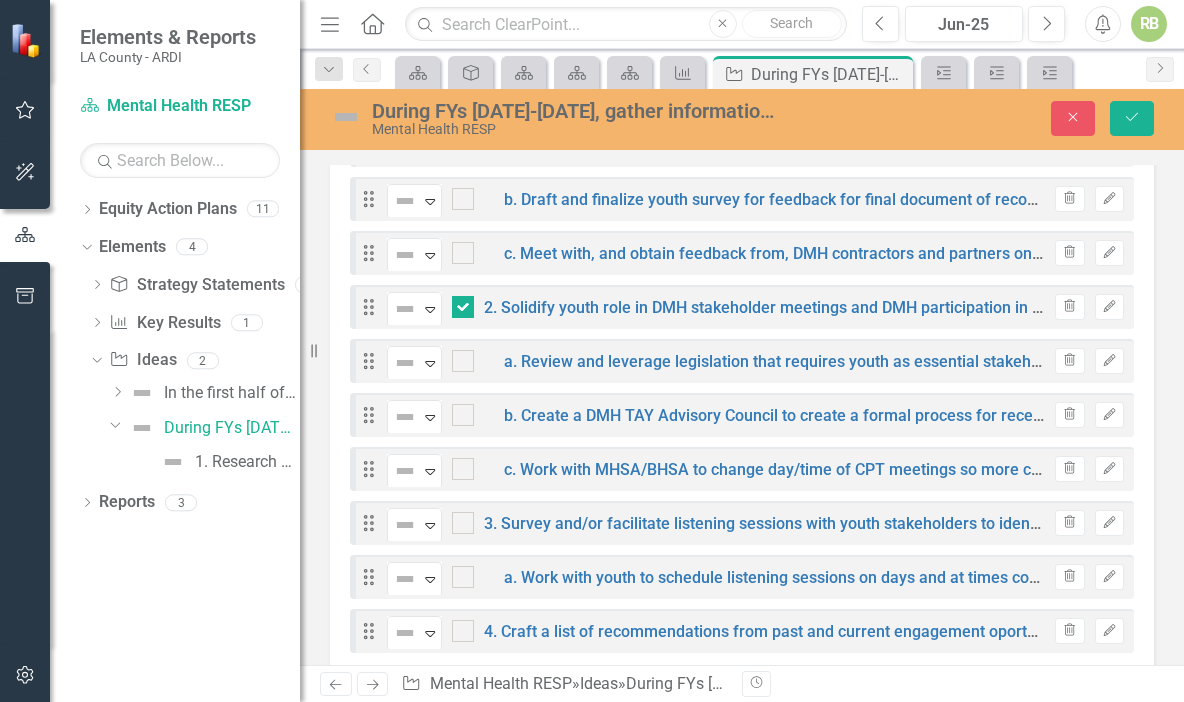 scroll, scrollTop: 428, scrollLeft: 0, axis: vertical 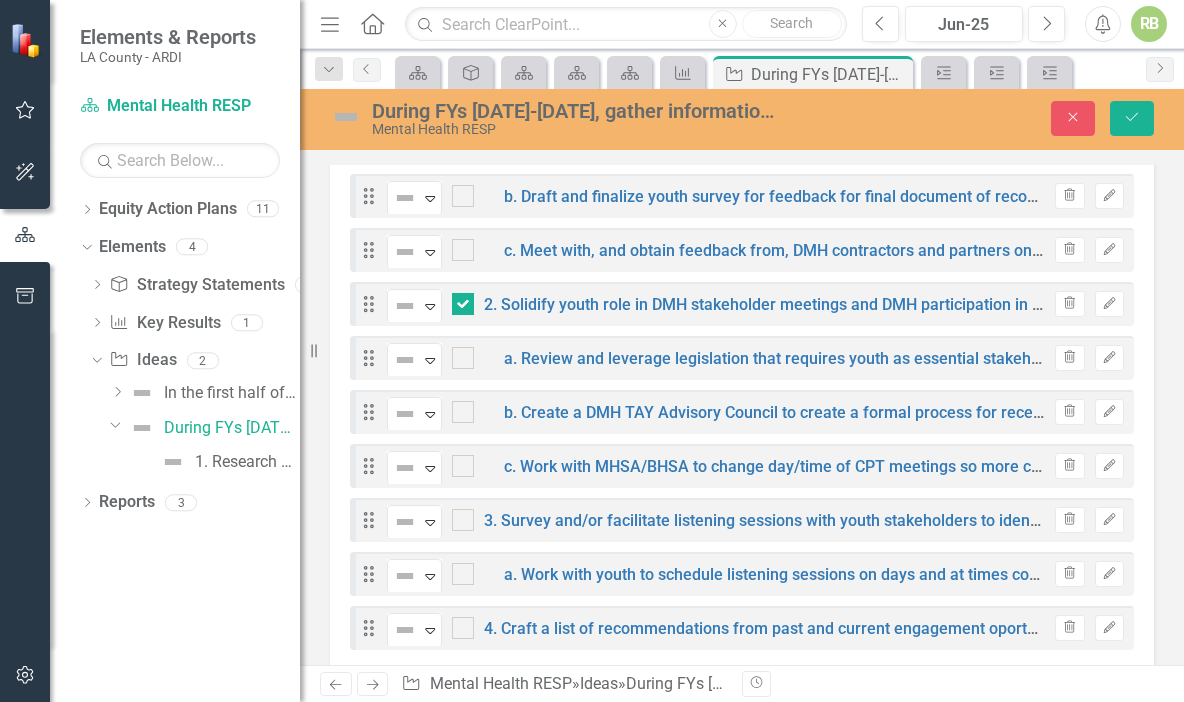 click at bounding box center (463, 304) 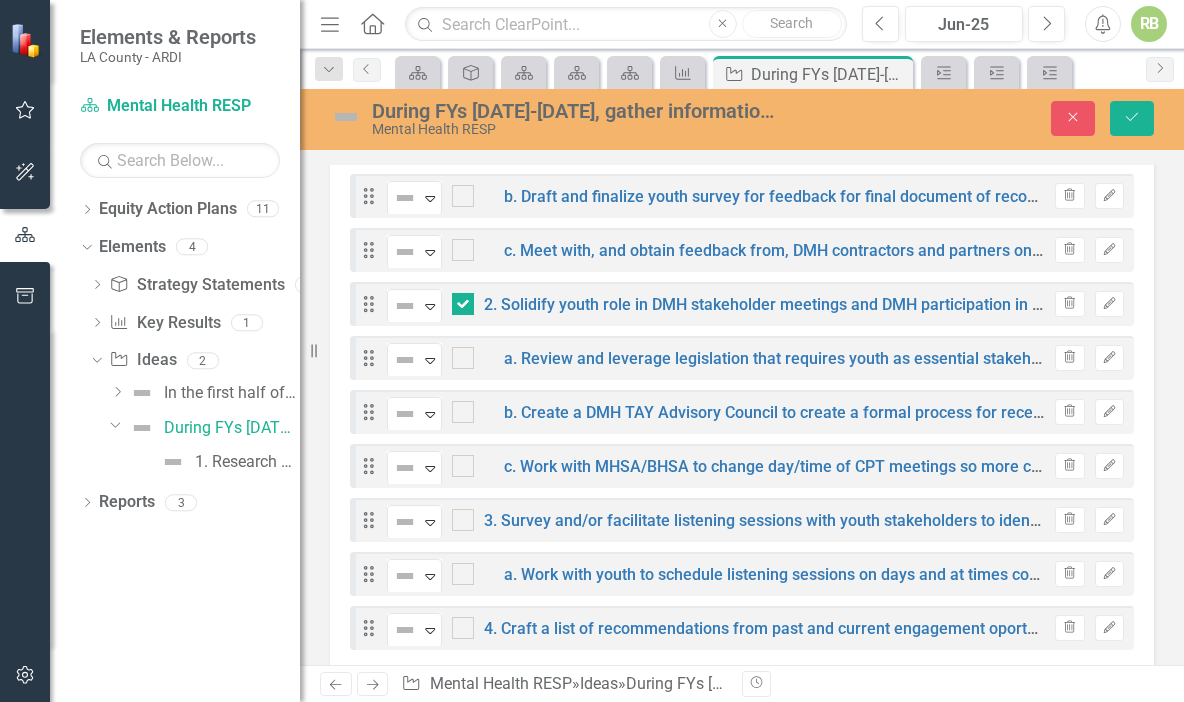 click at bounding box center [458, 299] 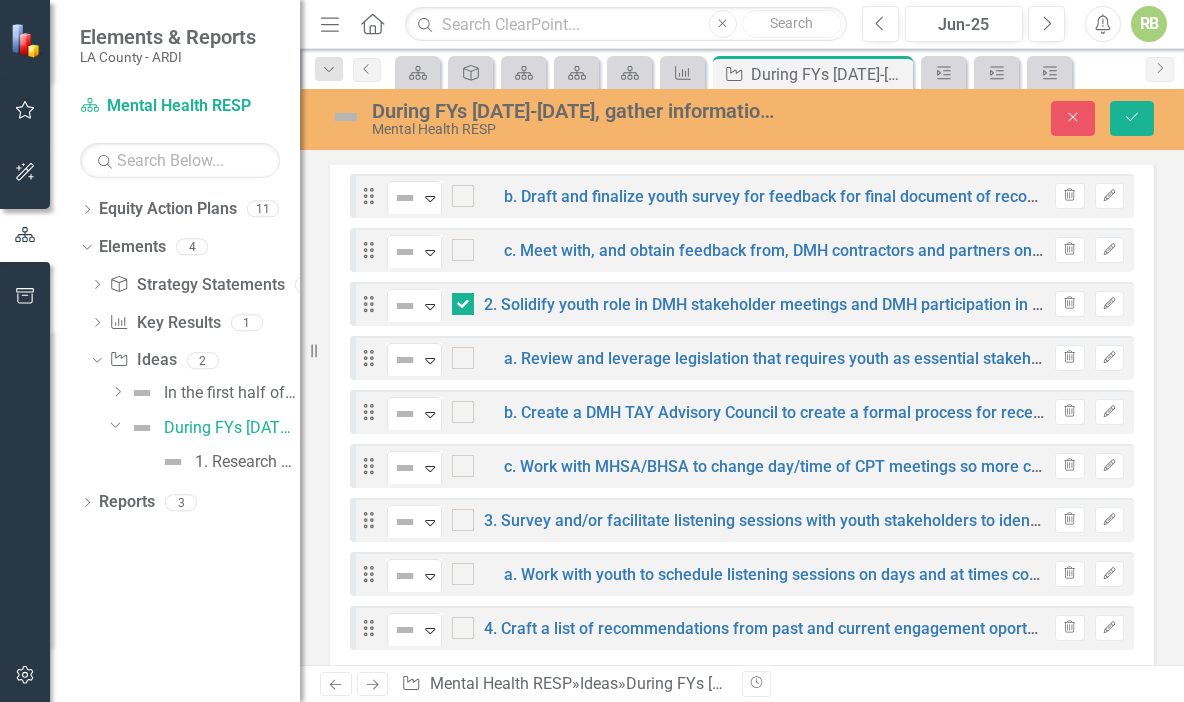 checkbox on "false" 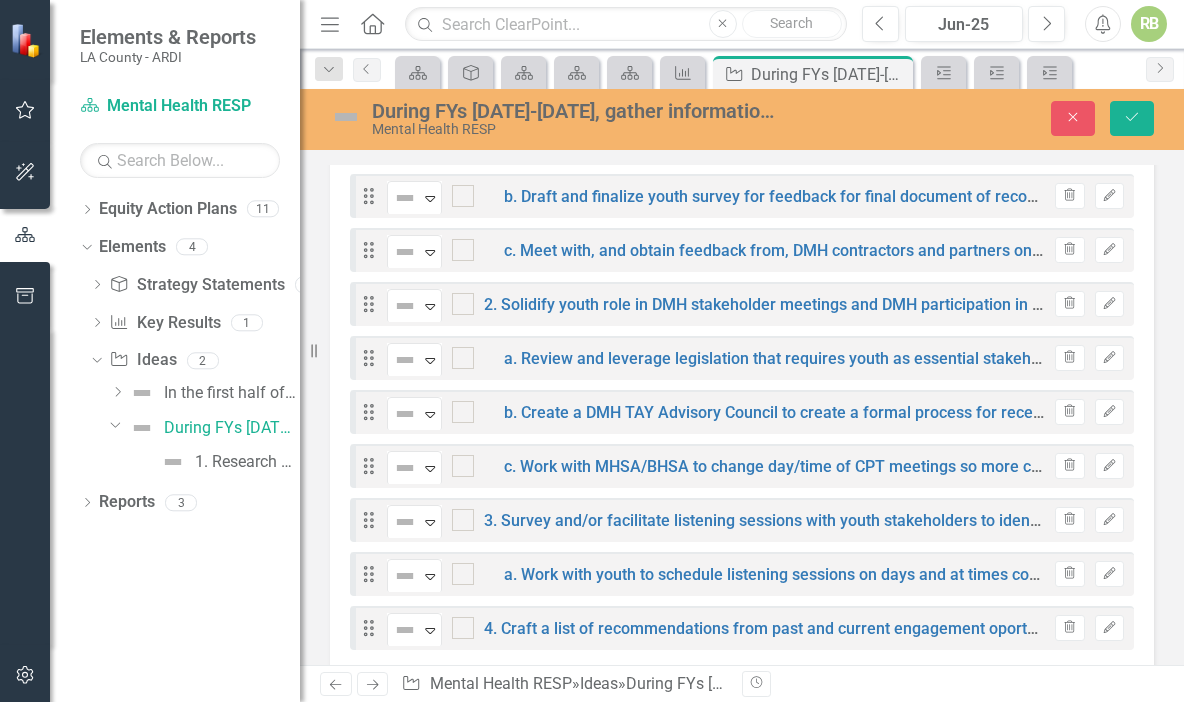 click at bounding box center [458, 515] 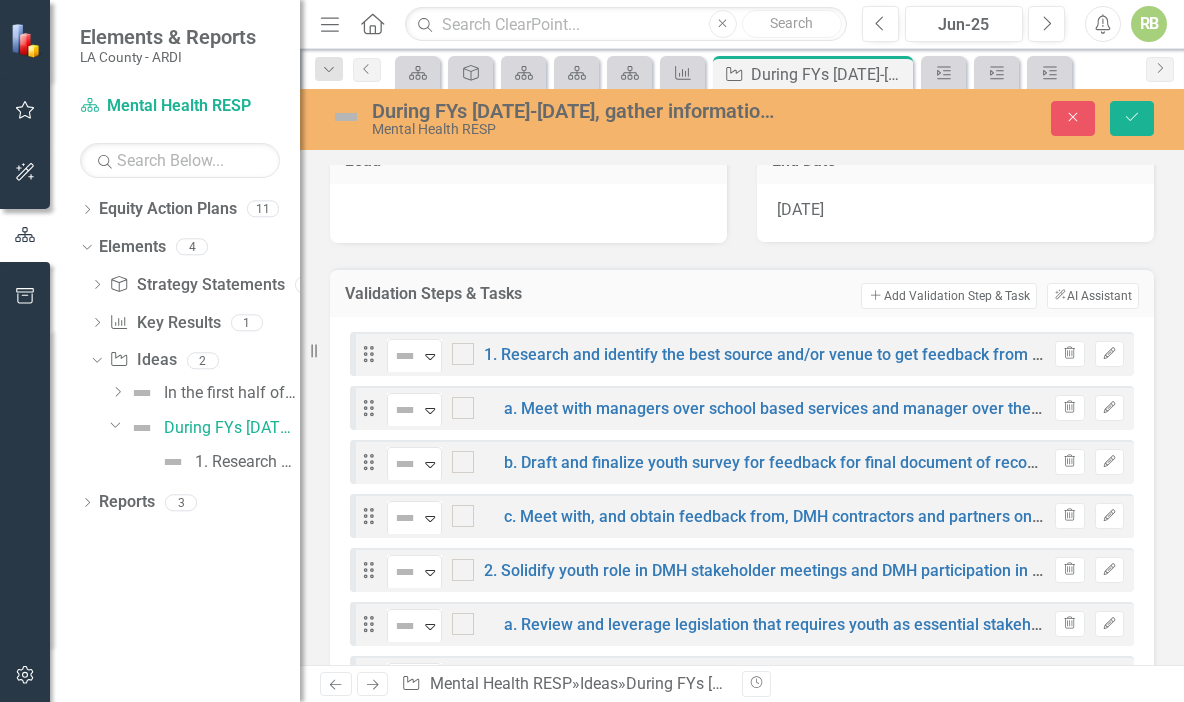 scroll, scrollTop: 202, scrollLeft: 0, axis: vertical 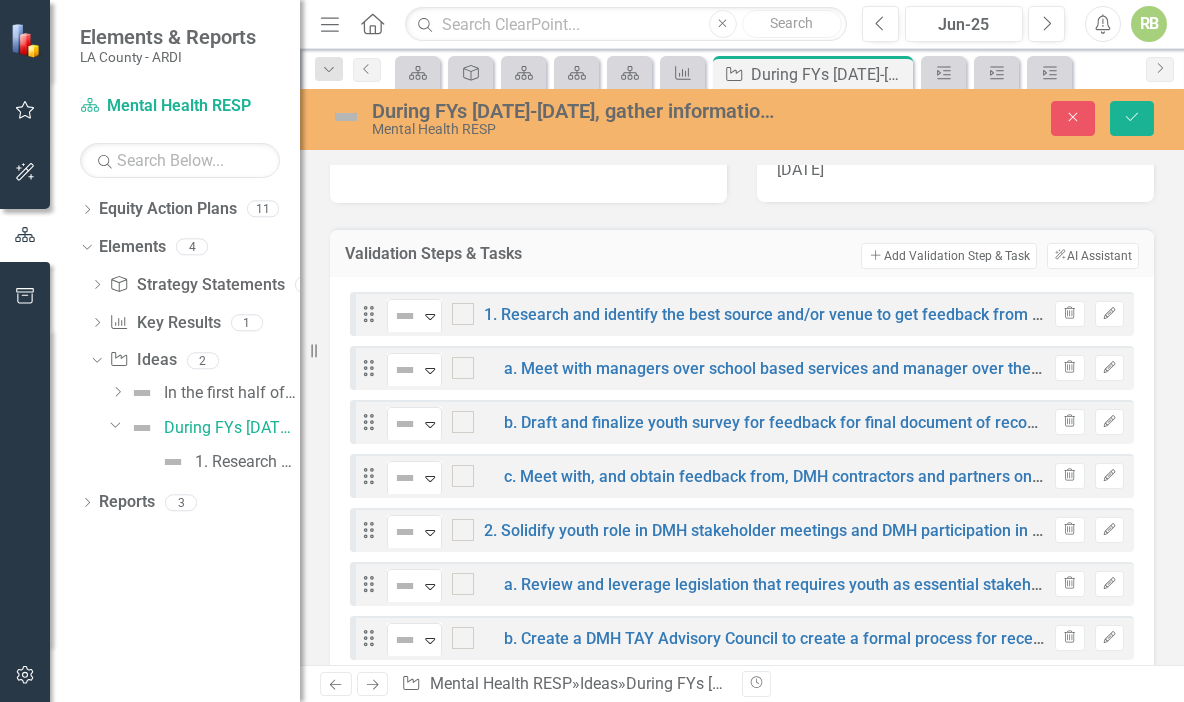 click on "Add  Add Validation Step & Task" at bounding box center [948, 256] 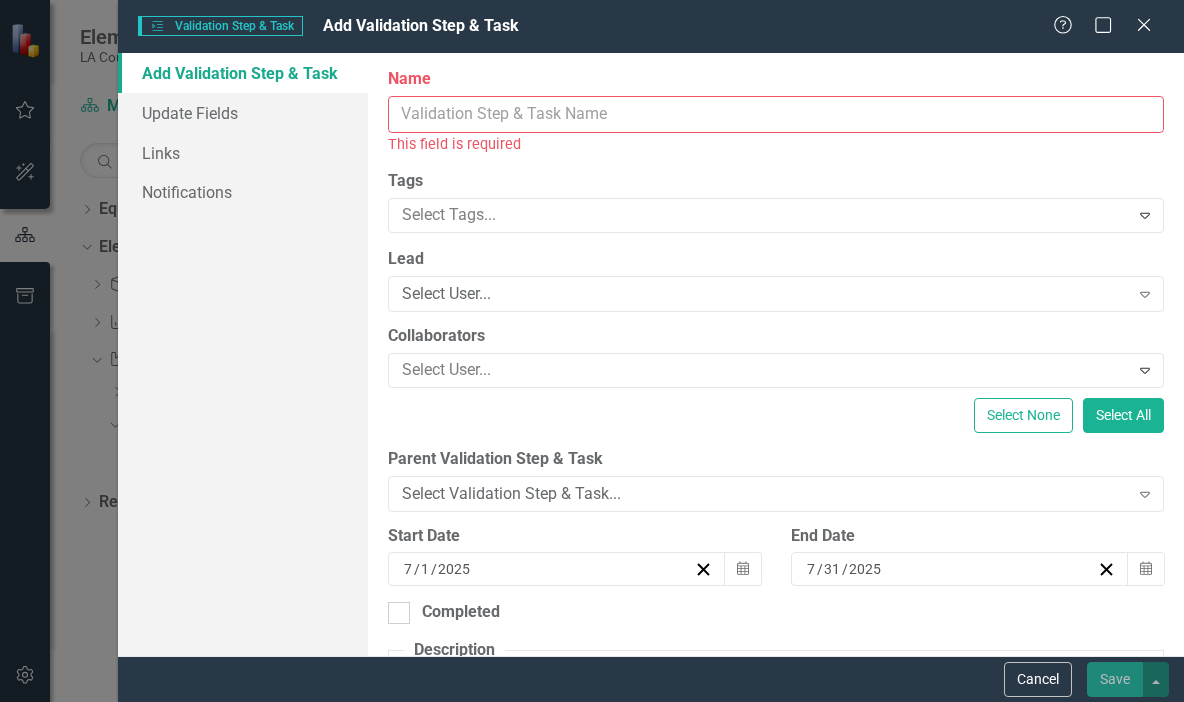 click on "Name" at bounding box center (776, 114) 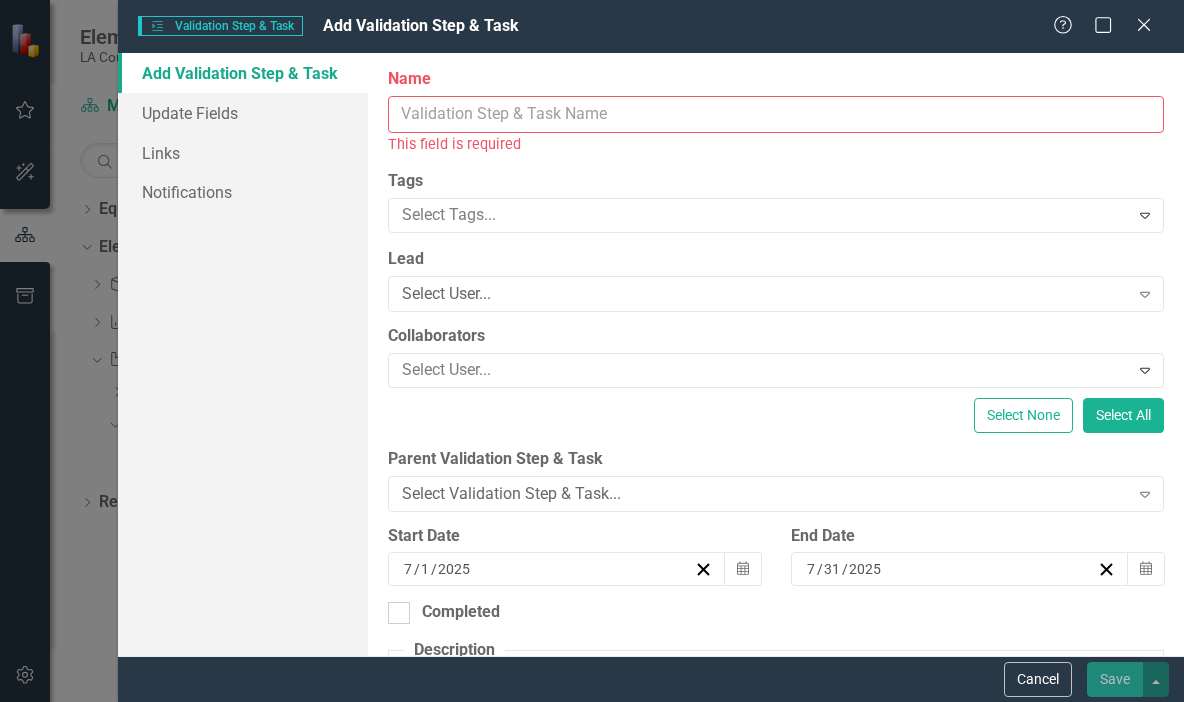 paste on "b. Work with youth to ensure they understand the value we place on their participation and feedback and how the information they share with us will be used to advocate for what they need." 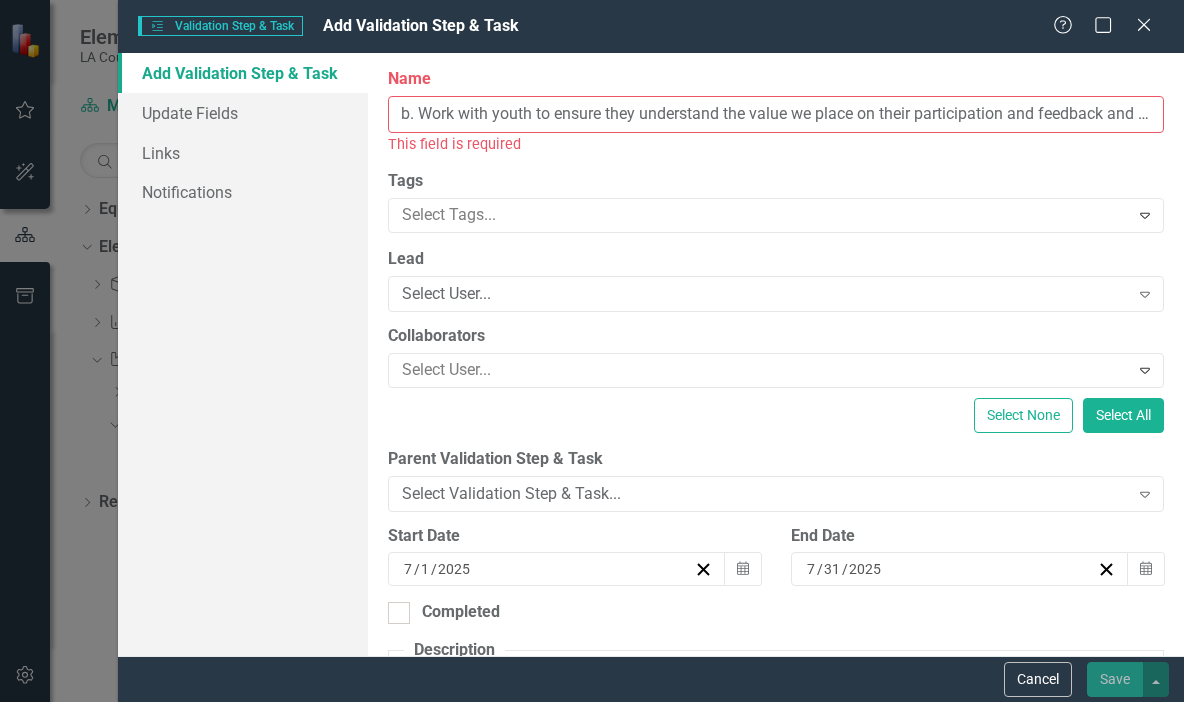 scroll, scrollTop: 0, scrollLeft: 596, axis: horizontal 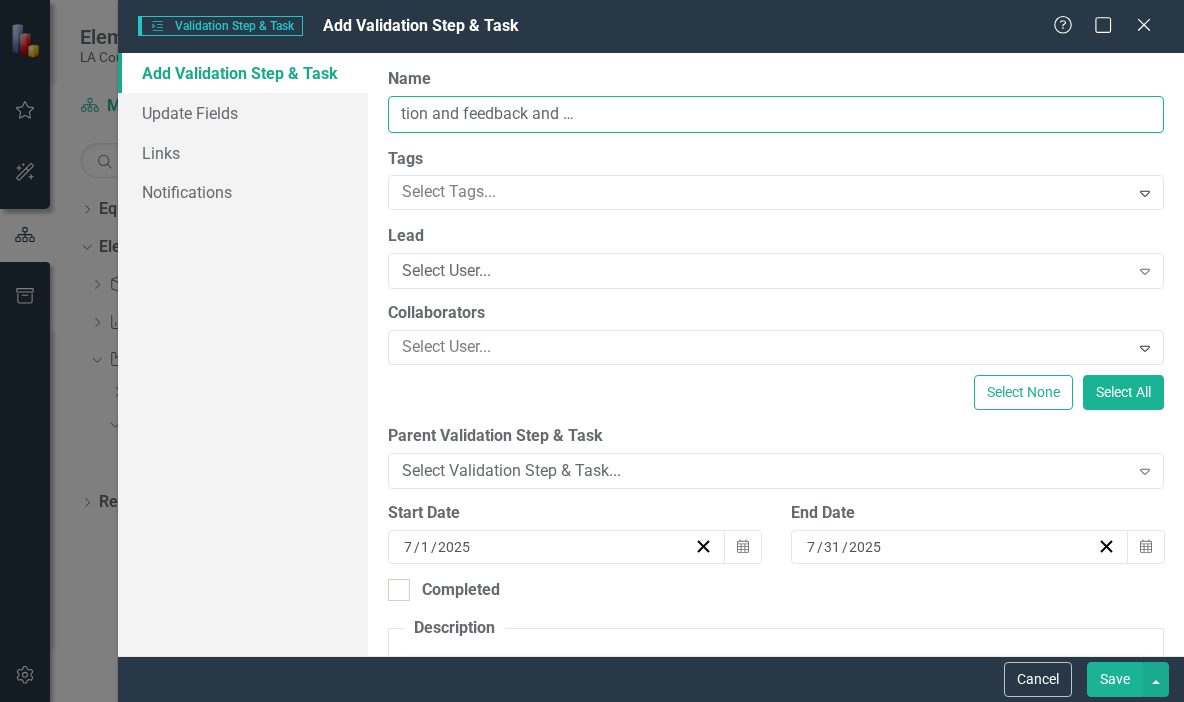 type on "b. Work with youth to ensure they understand the value we place on their participation and feedback and how the information they share with us will be used to advocate for what they need." 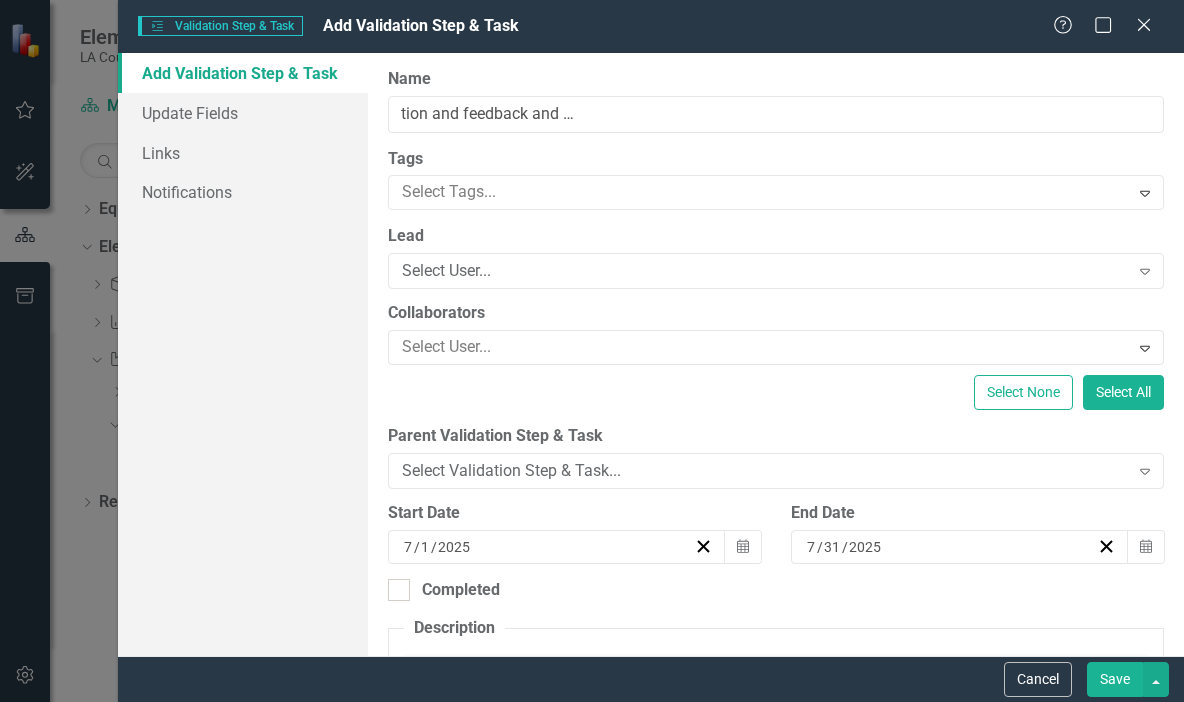 scroll, scrollTop: 0, scrollLeft: 0, axis: both 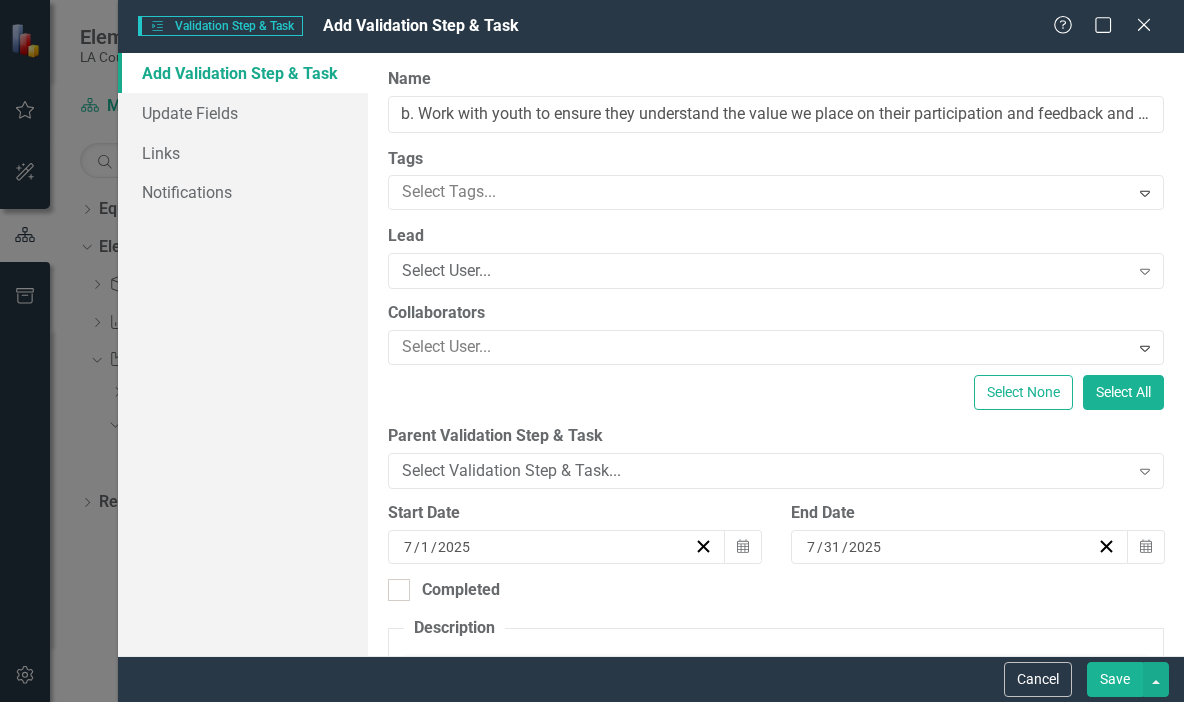 click on "Select Validation Step & Task..." at bounding box center (765, 471) 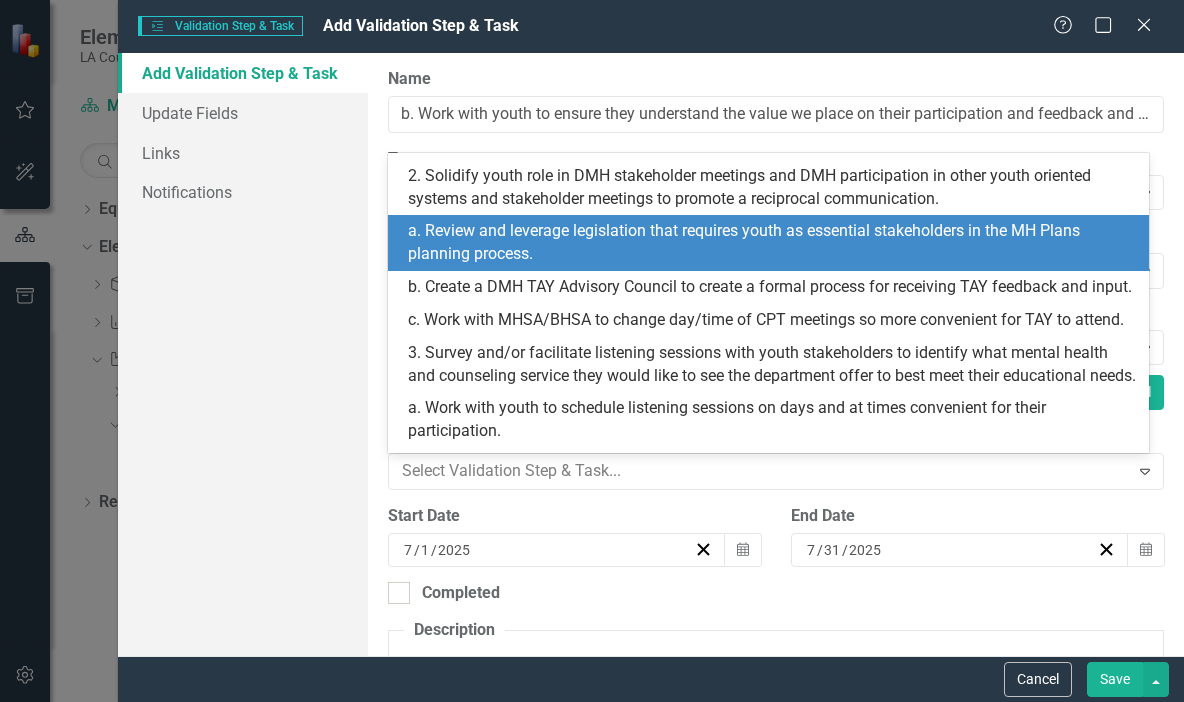 scroll, scrollTop: 263, scrollLeft: 0, axis: vertical 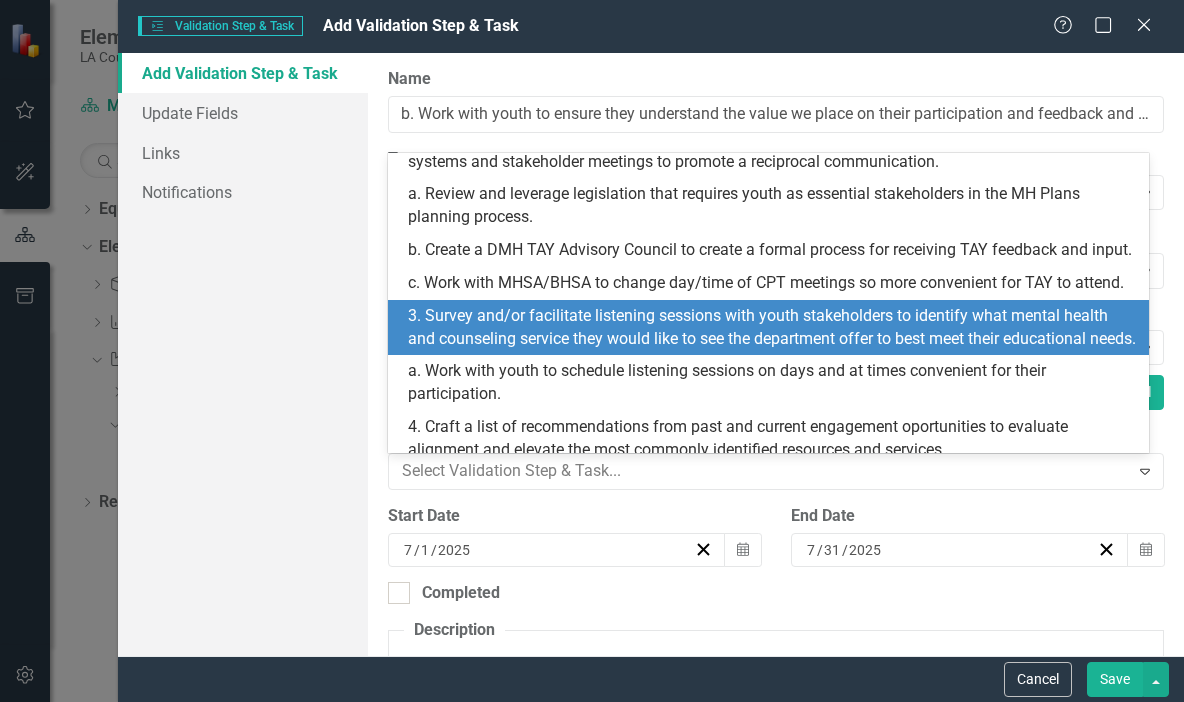 click on "3. Survey and/or facilitate listening sessions with youth stakeholders to identify what mental health and counseling service they would like to see the department offer to best meet their educational needs." at bounding box center (772, 328) 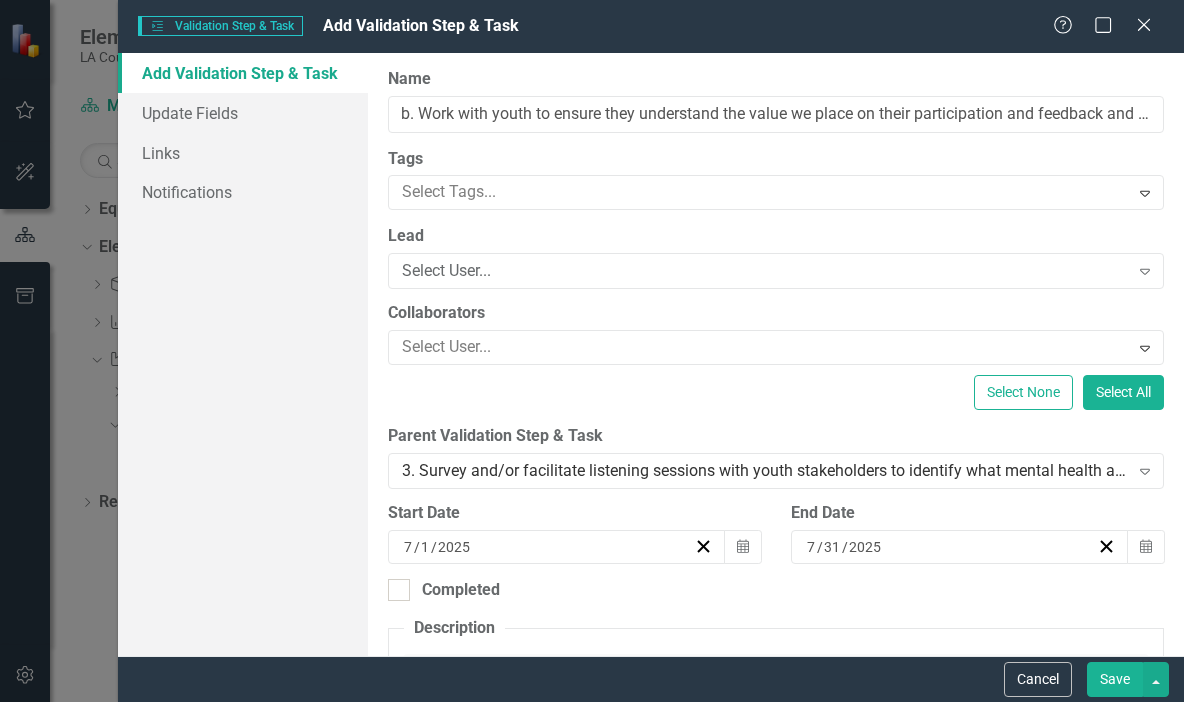 click on "Save" at bounding box center [1115, 679] 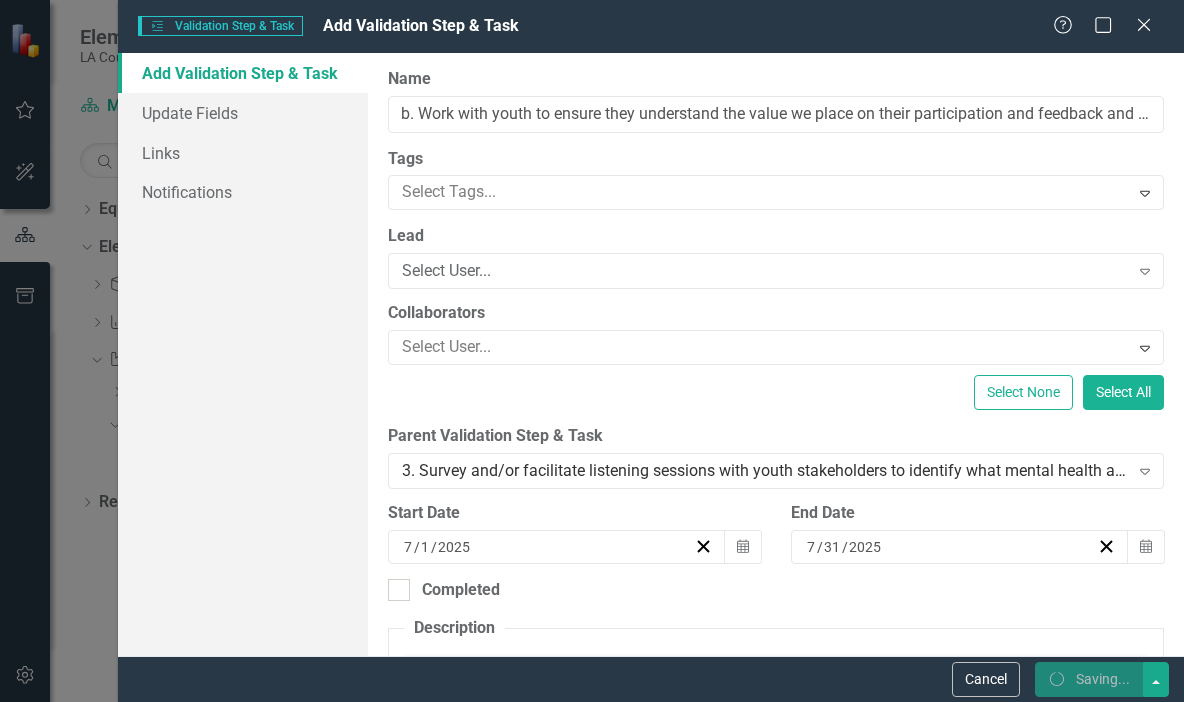 checkbox on "false" 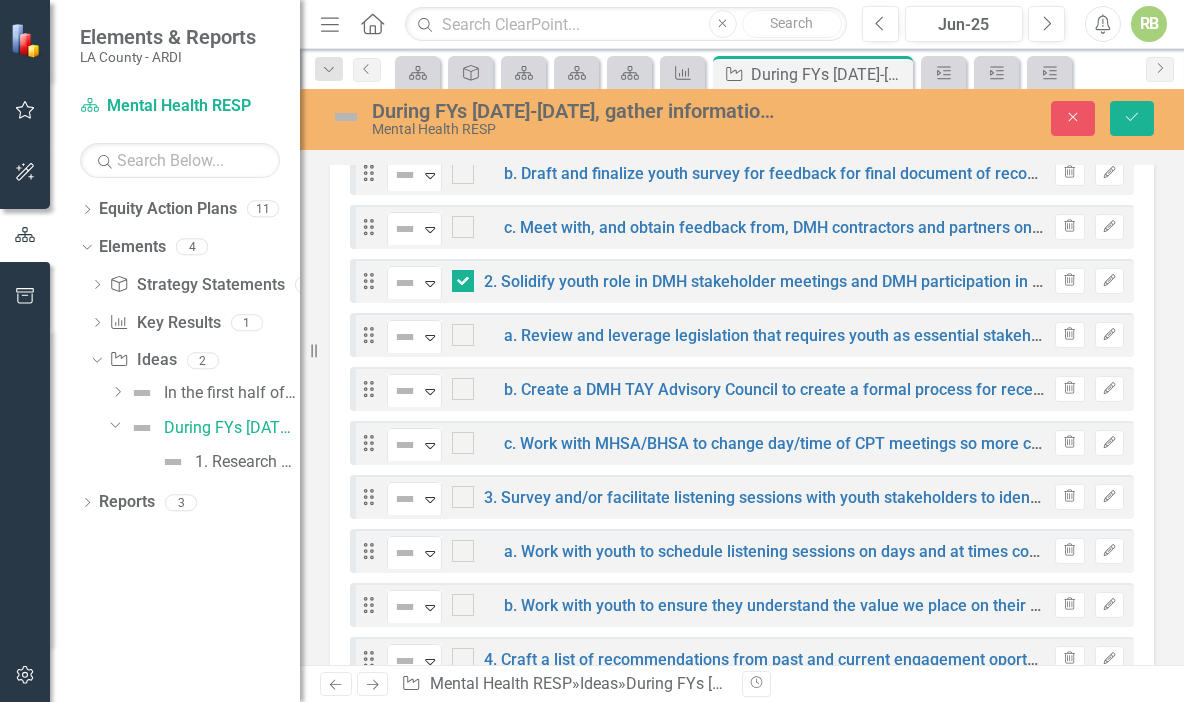 scroll, scrollTop: 516, scrollLeft: 0, axis: vertical 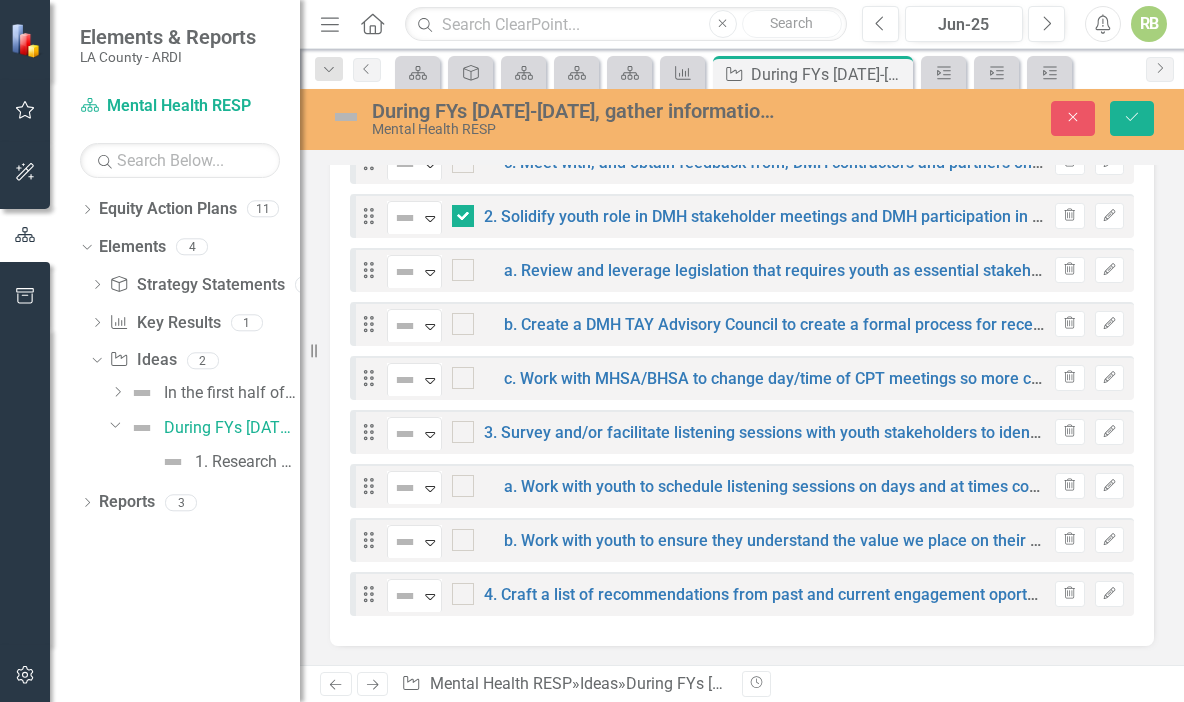 click at bounding box center (458, 211) 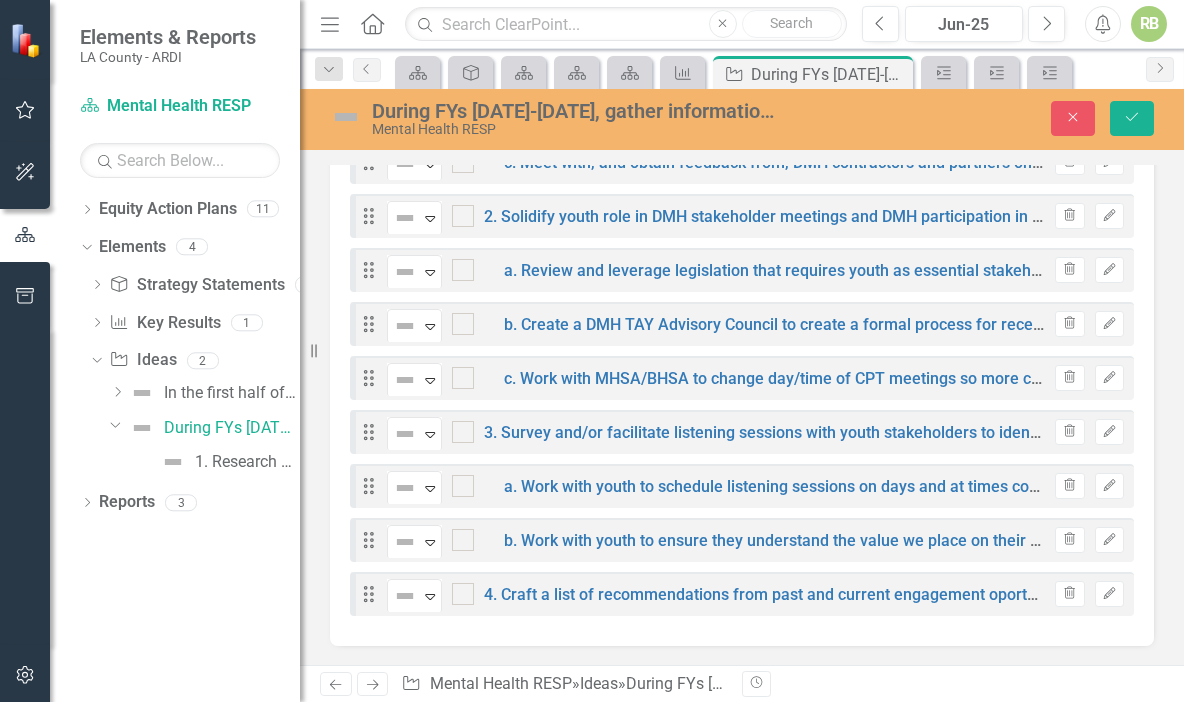 click at bounding box center (463, 432) 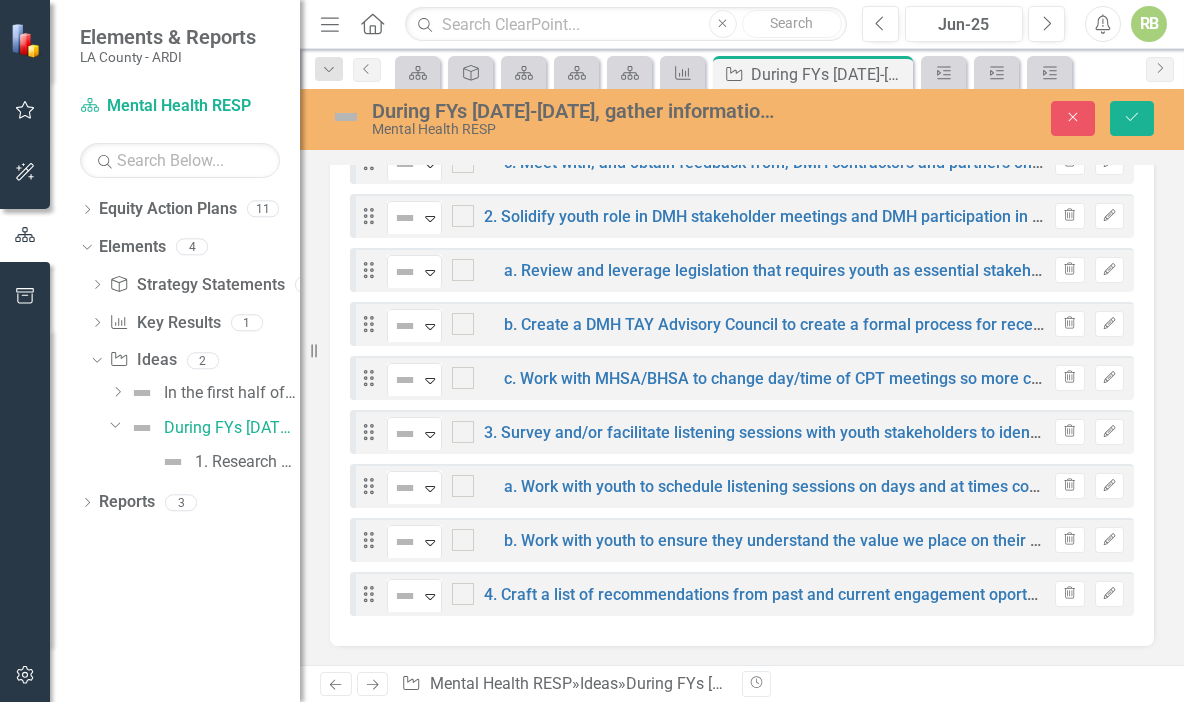 click at bounding box center [458, 427] 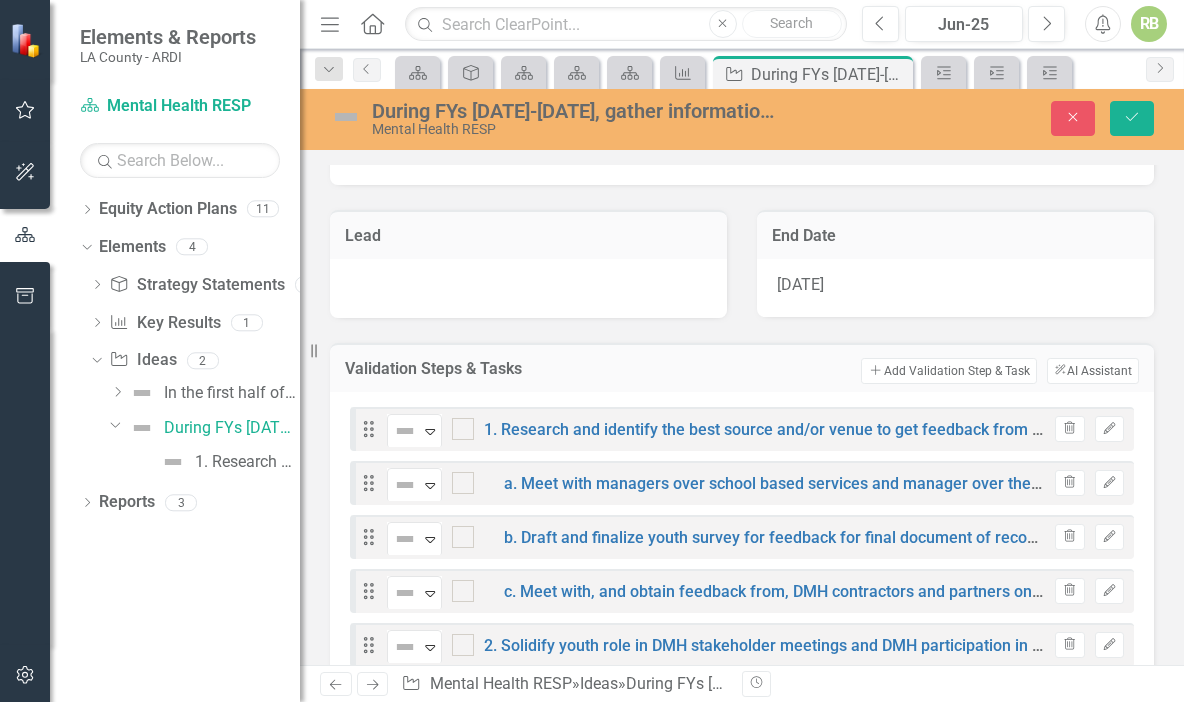 scroll, scrollTop: 83, scrollLeft: 0, axis: vertical 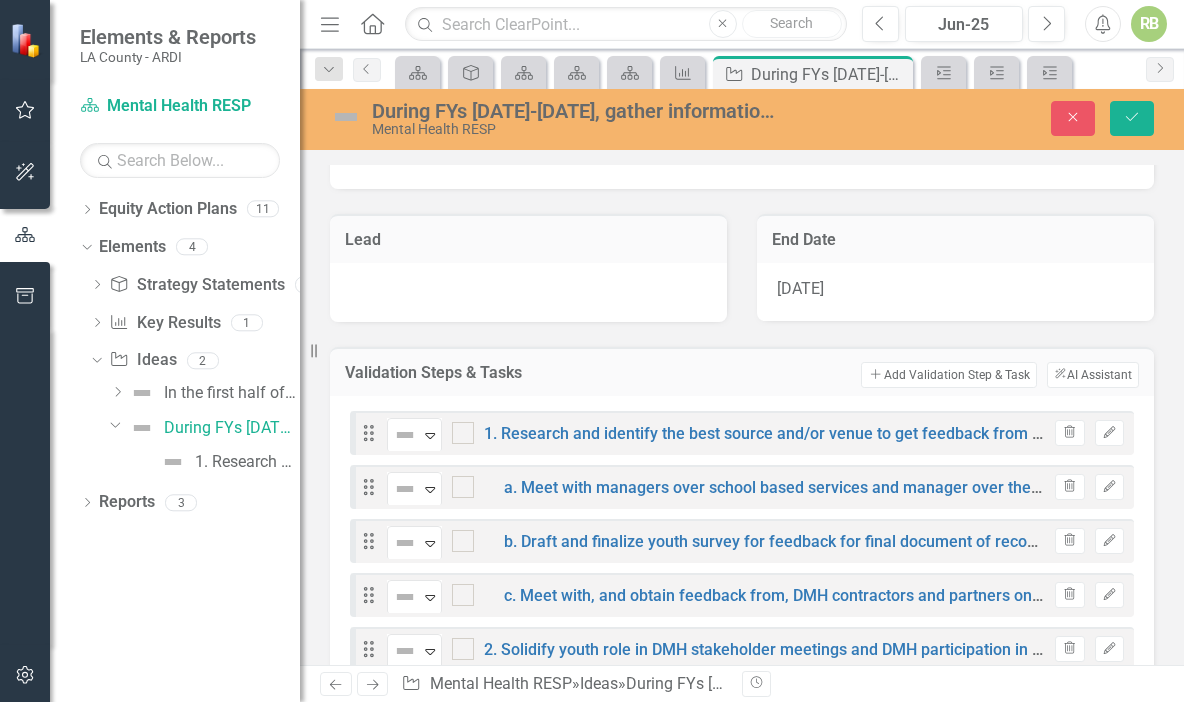 click on "Add  Add Validation Step & Task" at bounding box center [948, 375] 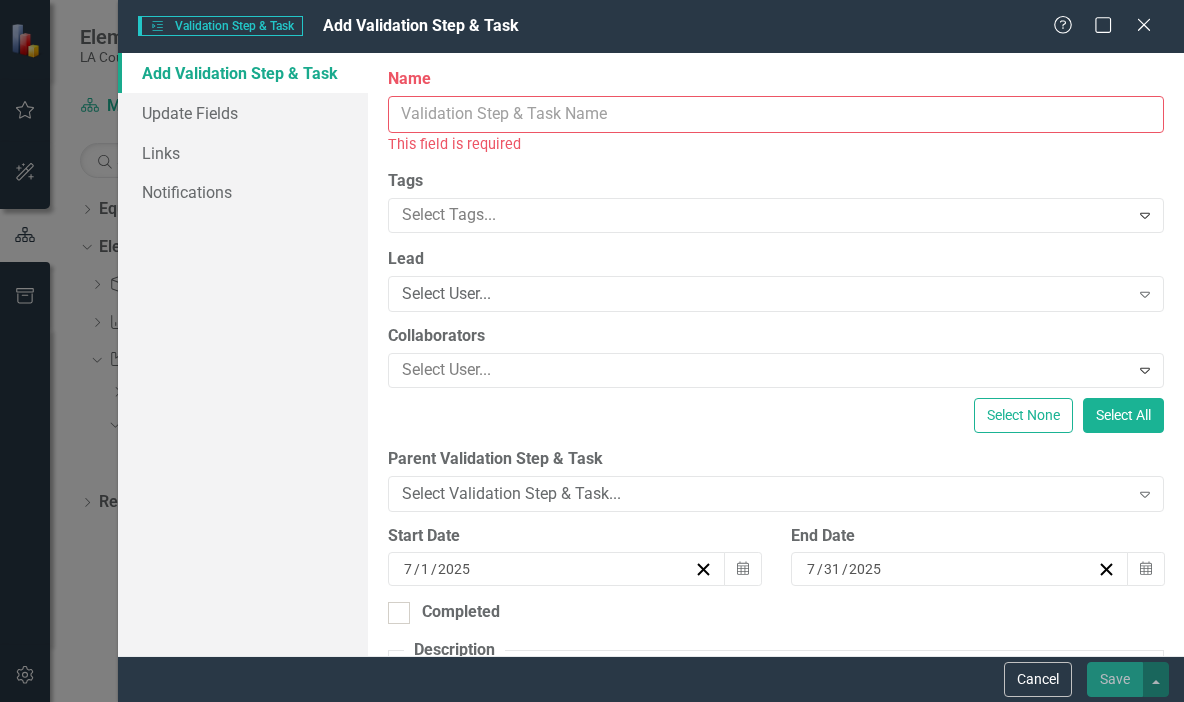 click on "Name" at bounding box center [776, 114] 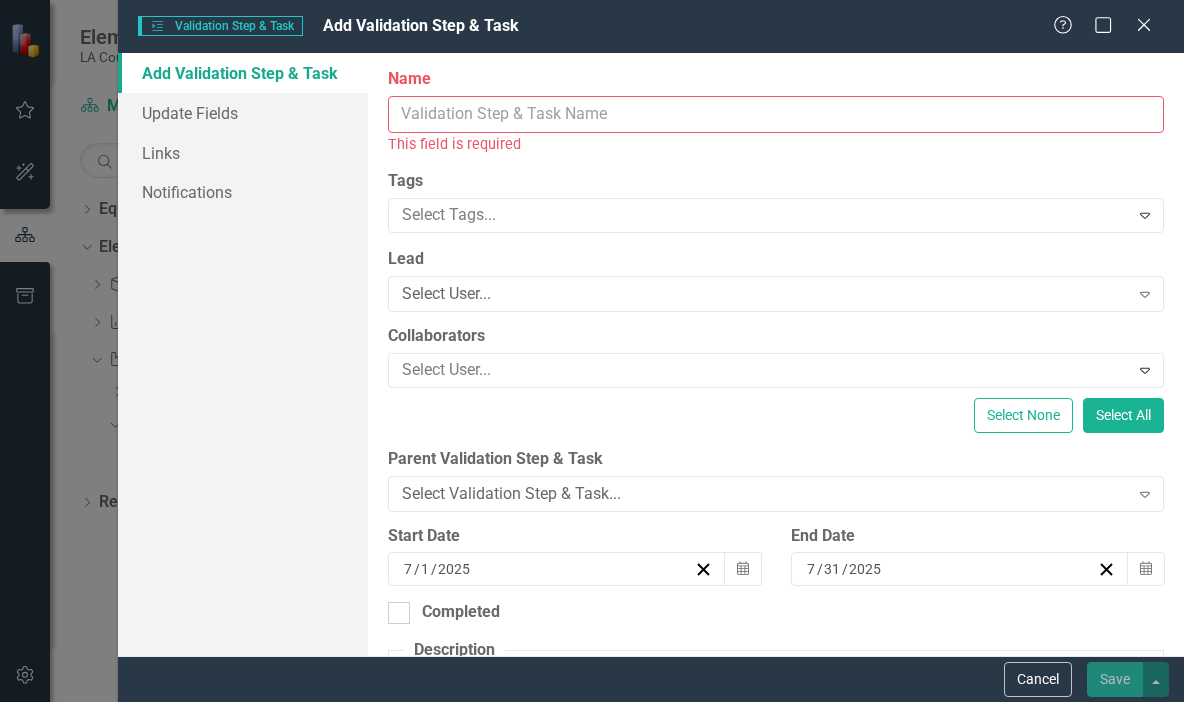 paste on "c.  Provide a draft summary with a survey for feedback for youth who engaged in the listening session to review to ensure accuracy." 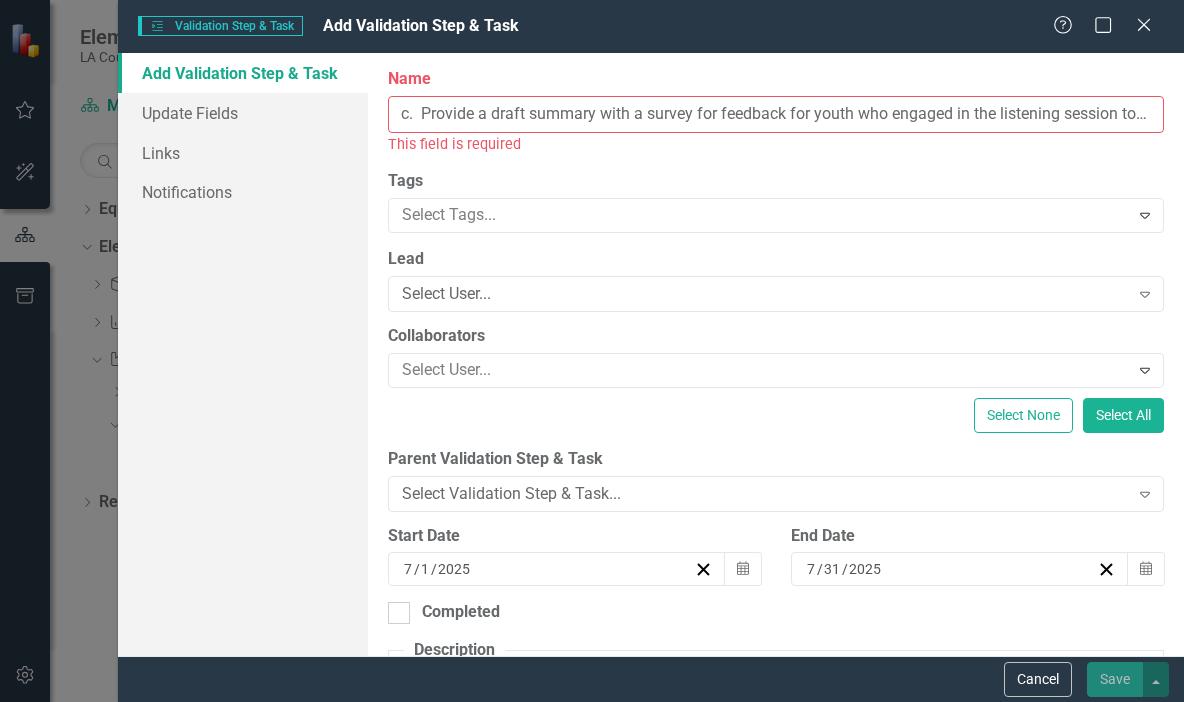scroll, scrollTop: 0, scrollLeft: 194, axis: horizontal 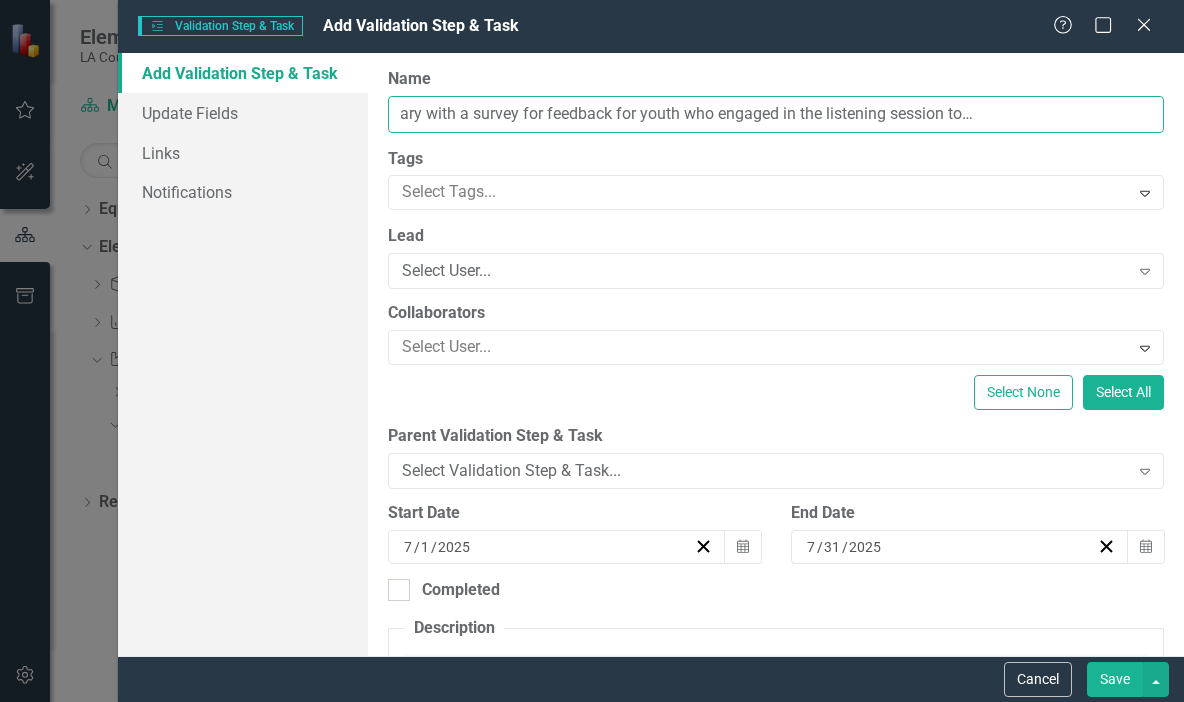type on "c.  Provide a draft summary with a survey for feedback for youth who engaged in the listening session to review to ensure accuracy." 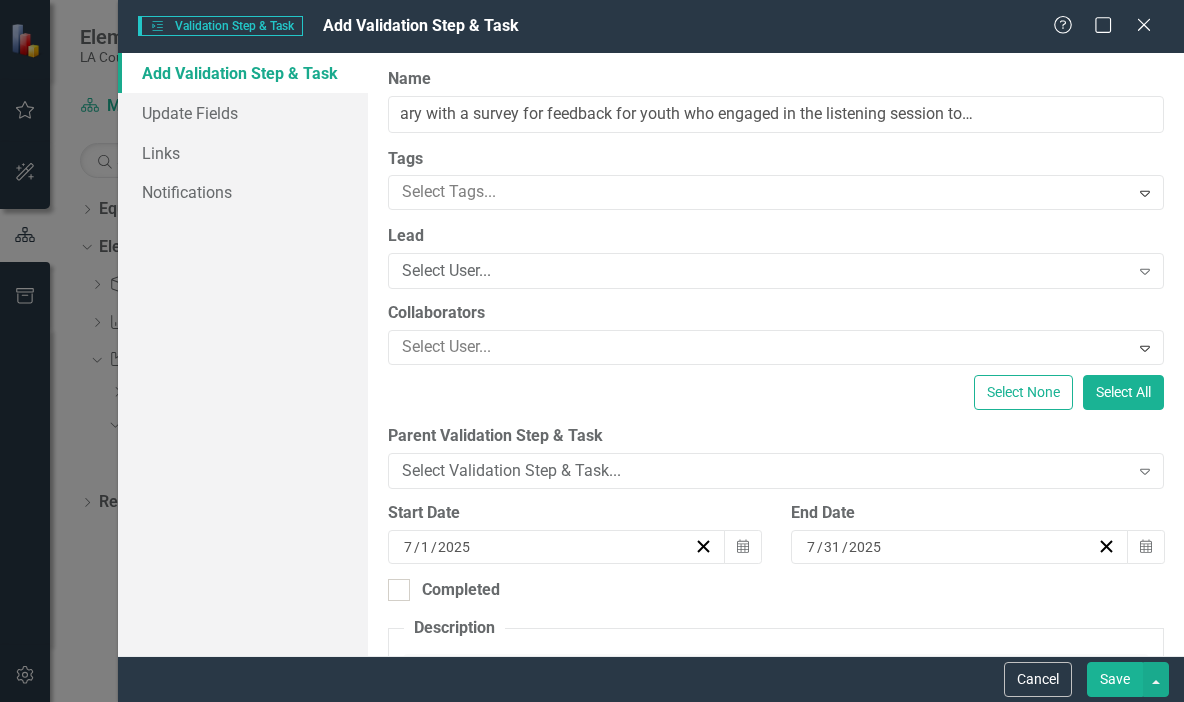 click on "Select Validation Step & Task..." at bounding box center [765, 471] 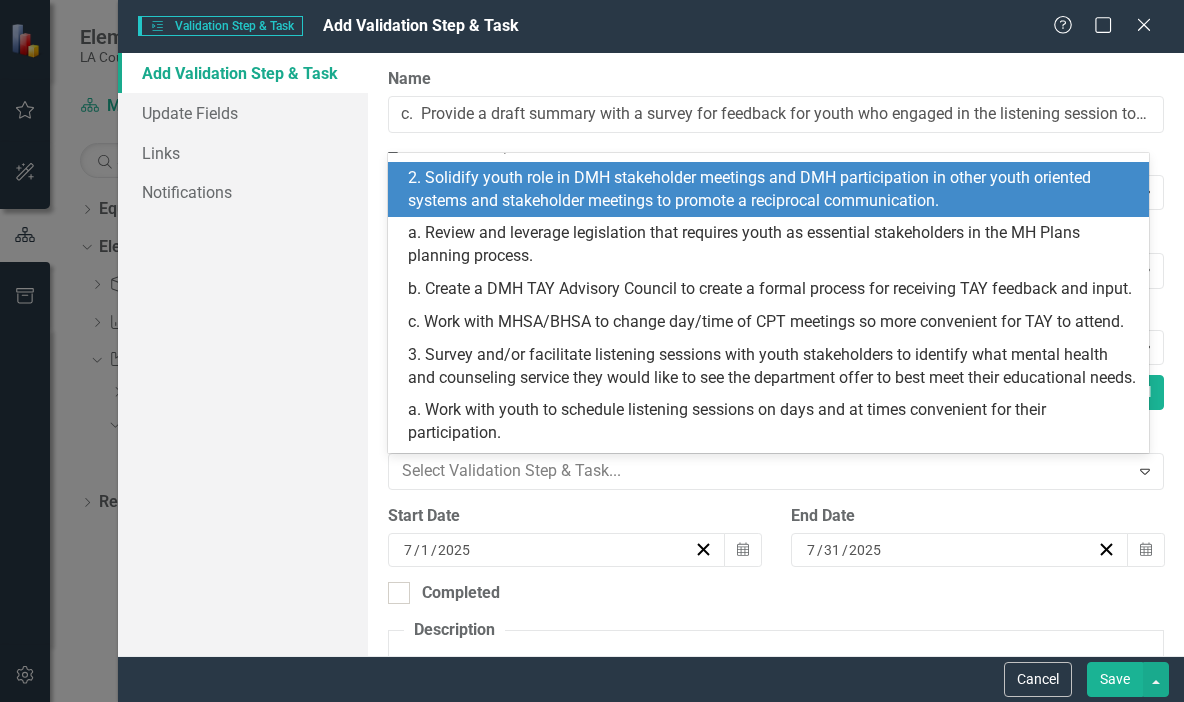 scroll, scrollTop: 226, scrollLeft: 0, axis: vertical 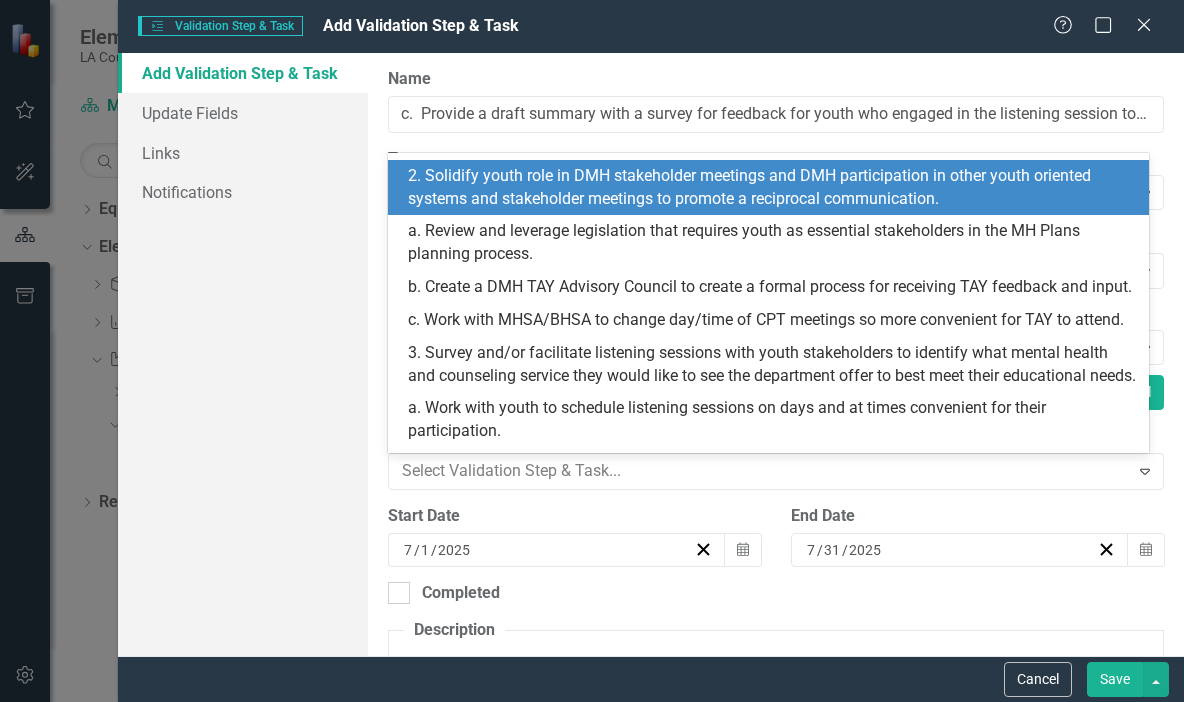 click on "c.   Work with MHSA/BHSA to change day/time of CPT meetings so more convenient for TAY to attend." at bounding box center [768, 320] 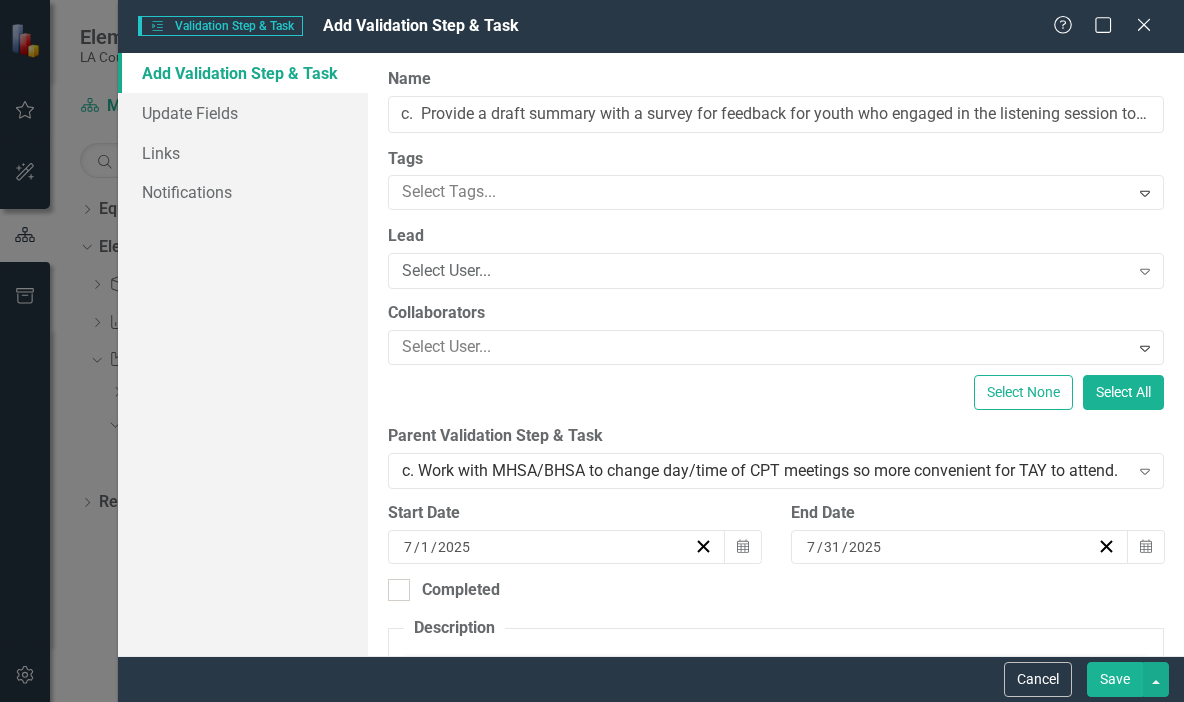 click on "Expand" 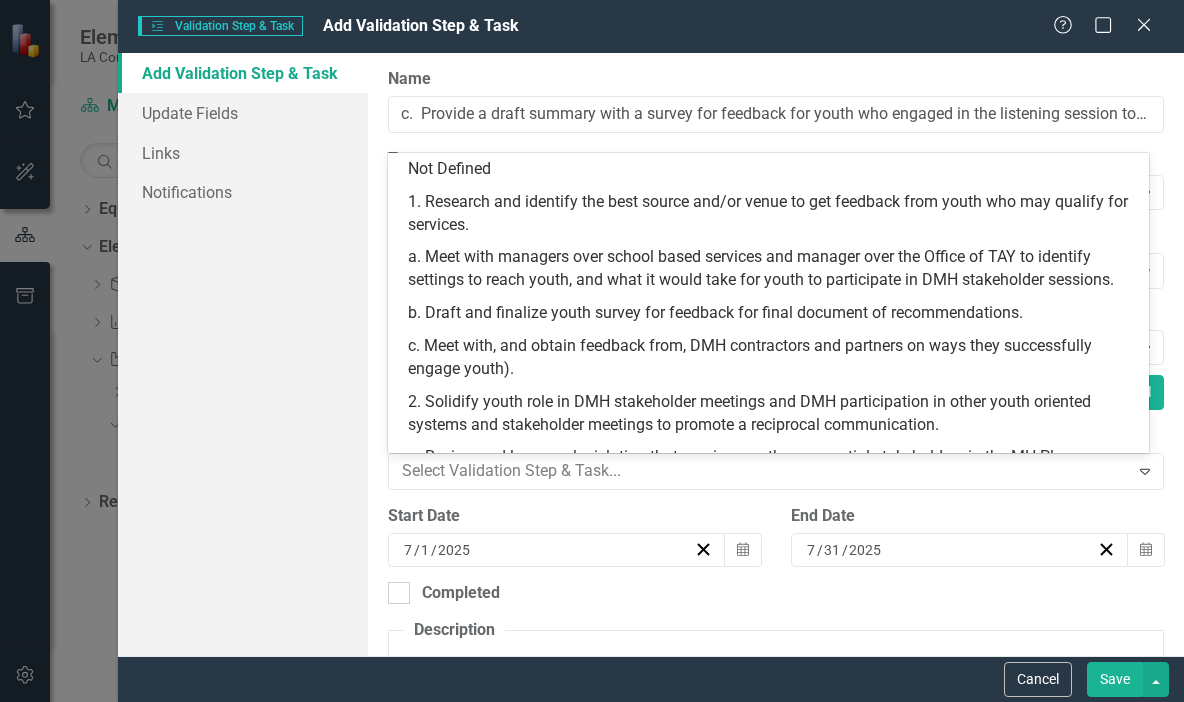 scroll, scrollTop: 400, scrollLeft: 0, axis: vertical 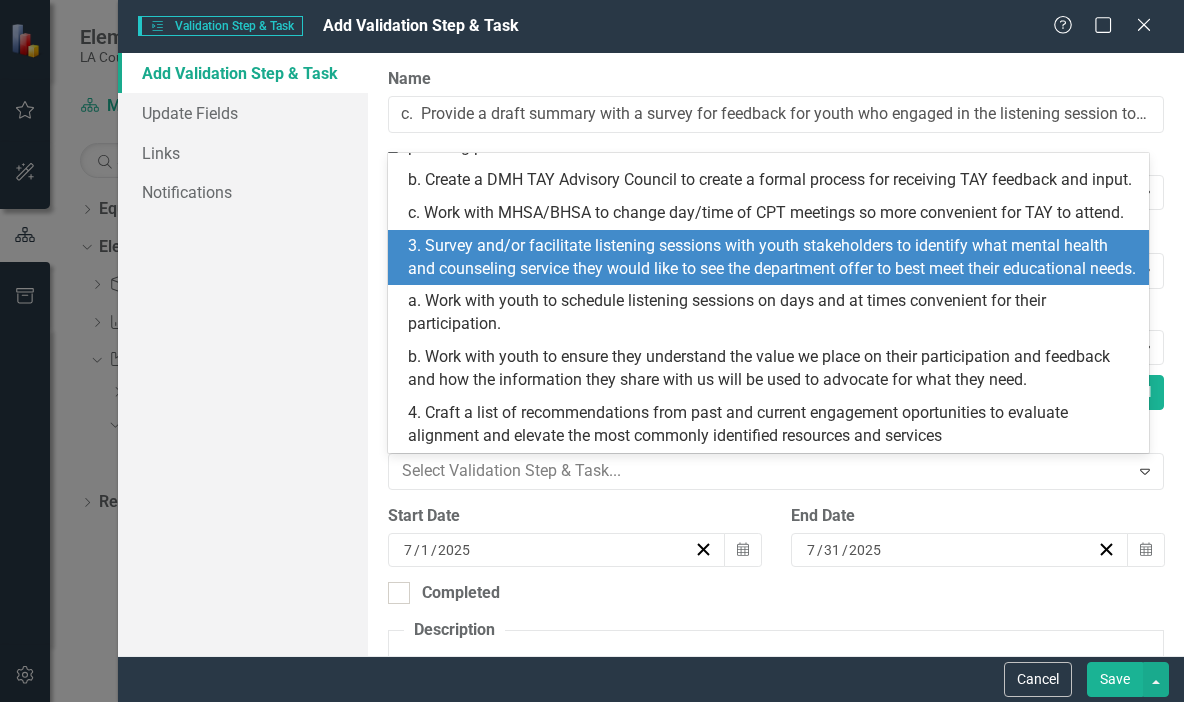 click on "3. Survey and/or facilitate listening sessions with youth stakeholders to identify what mental health and counseling service they would like to see the department offer to best meet their educational needs." at bounding box center (772, 258) 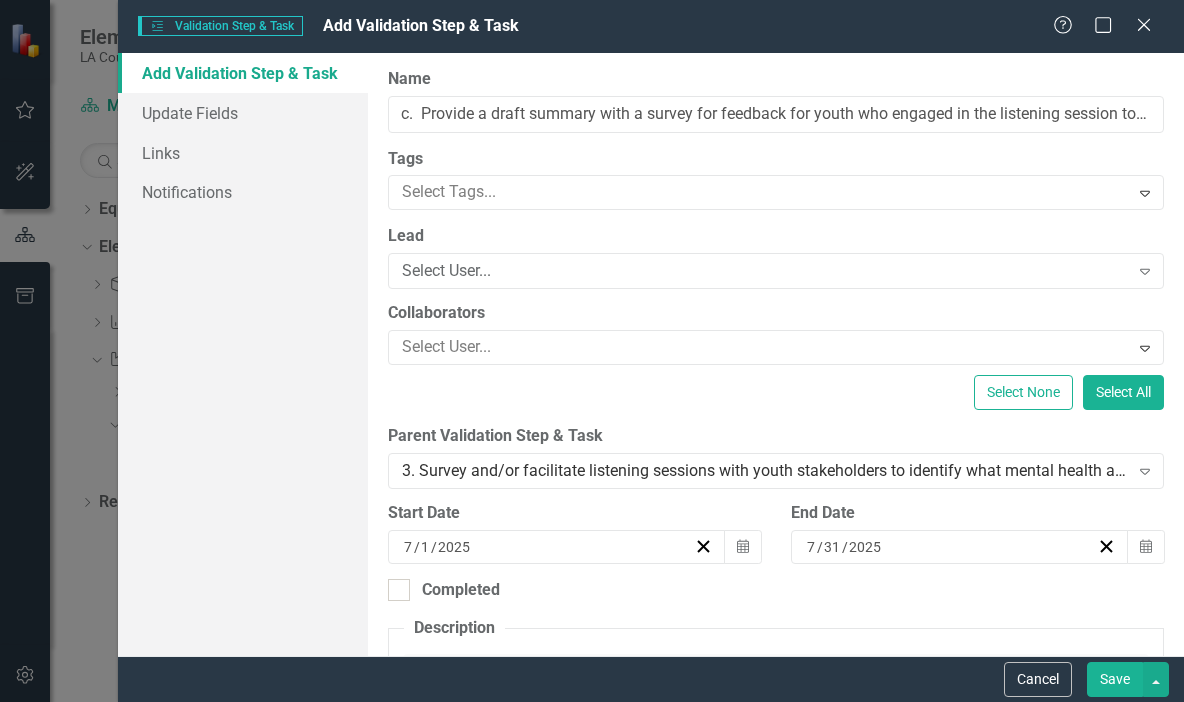 click on "Save" at bounding box center (1115, 679) 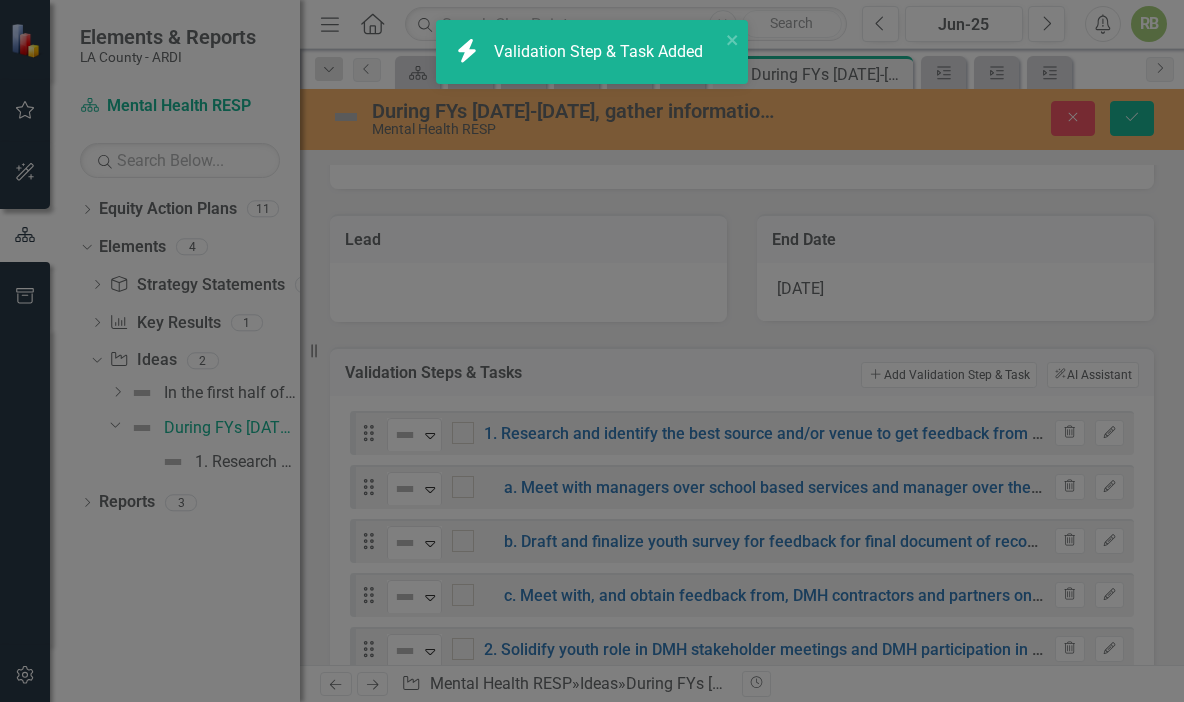 checkbox on "false" 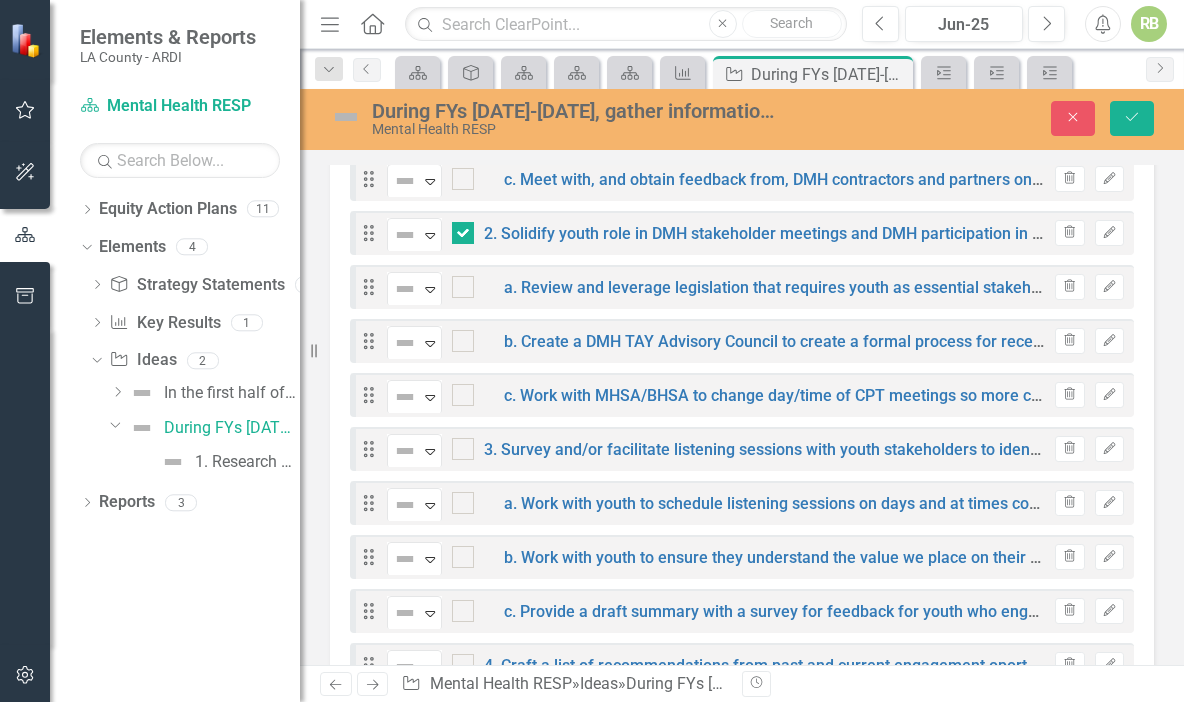 scroll, scrollTop: 506, scrollLeft: 0, axis: vertical 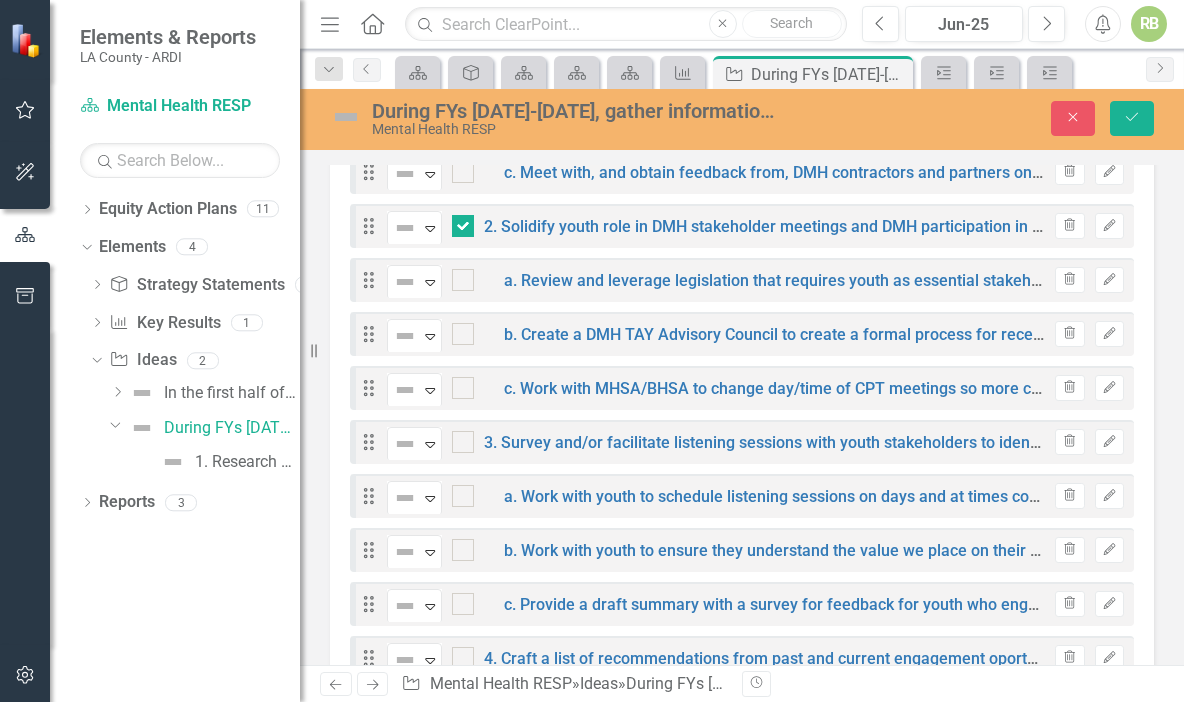 click at bounding box center (458, 221) 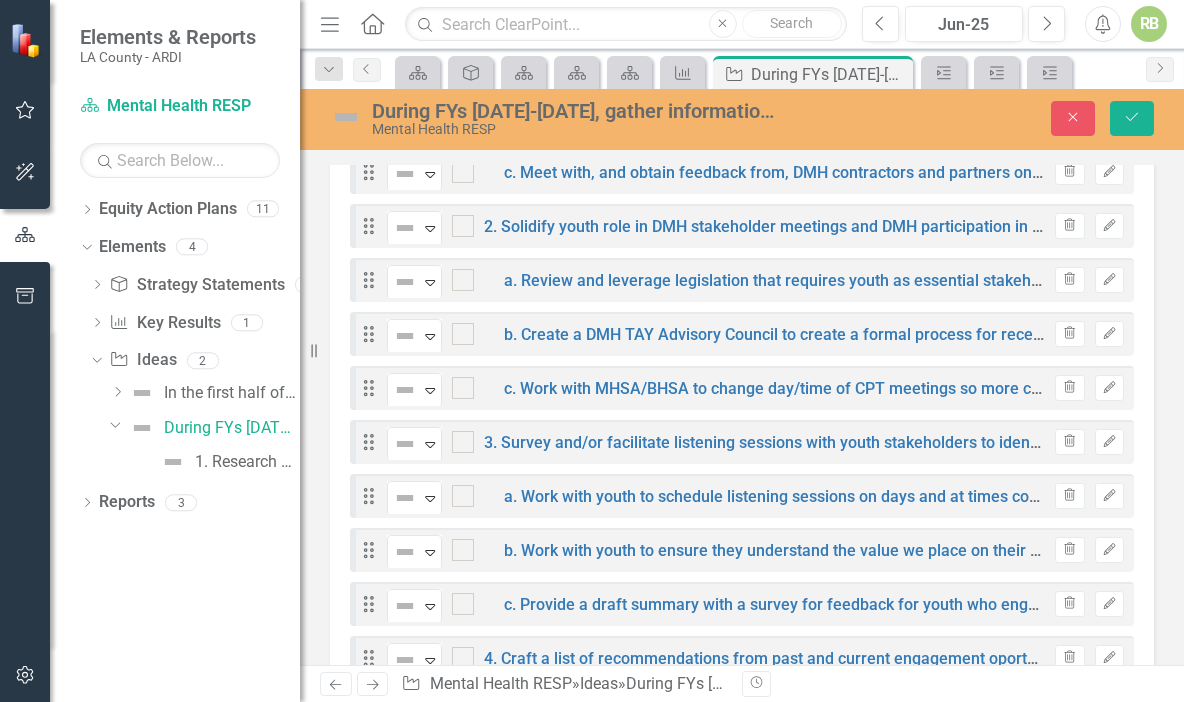 scroll, scrollTop: 570, scrollLeft: 0, axis: vertical 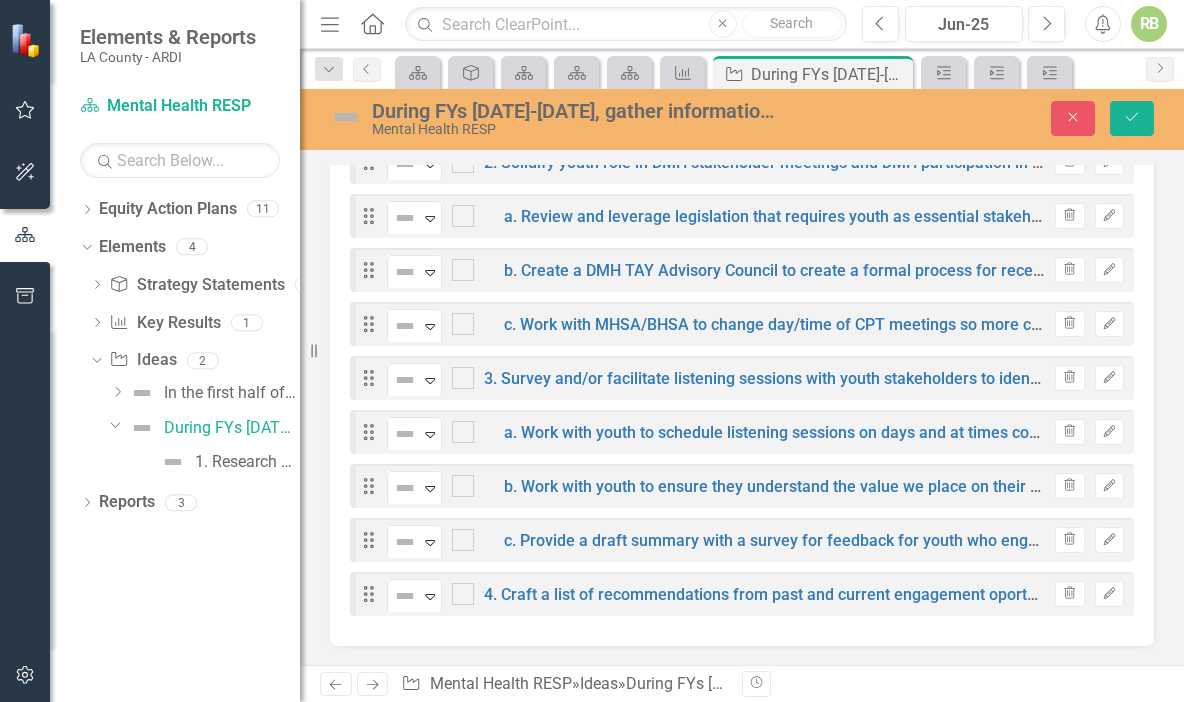 click at bounding box center (463, 594) 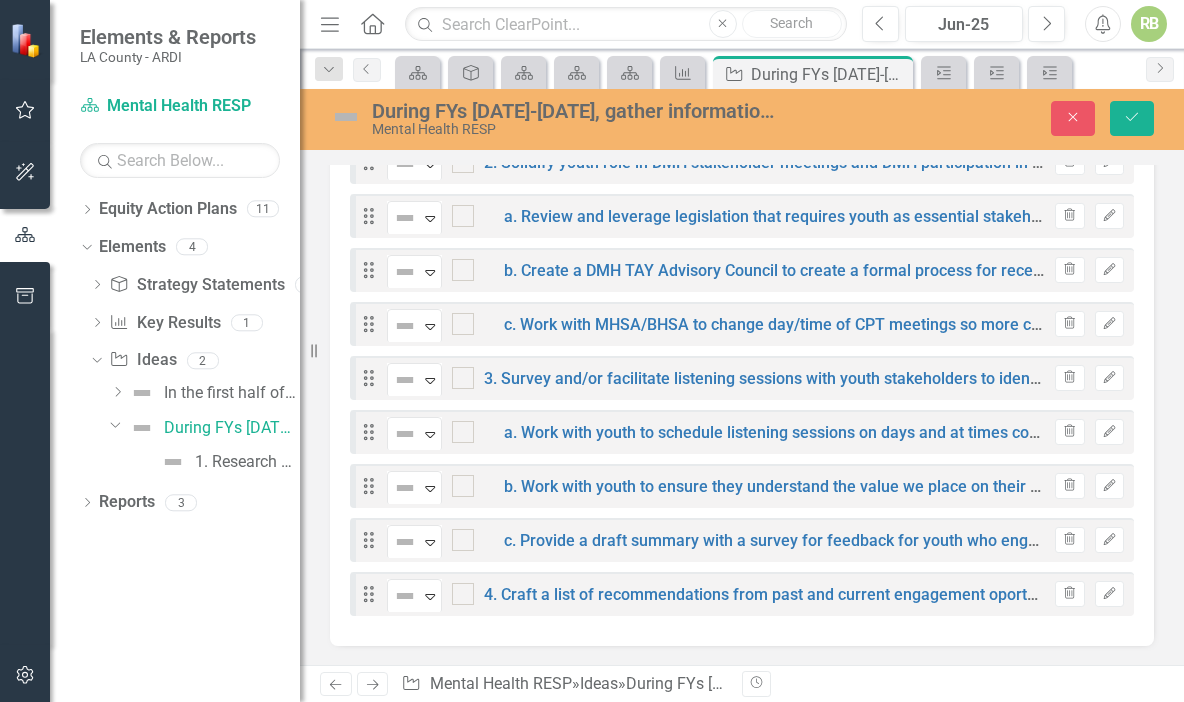click at bounding box center (458, 589) 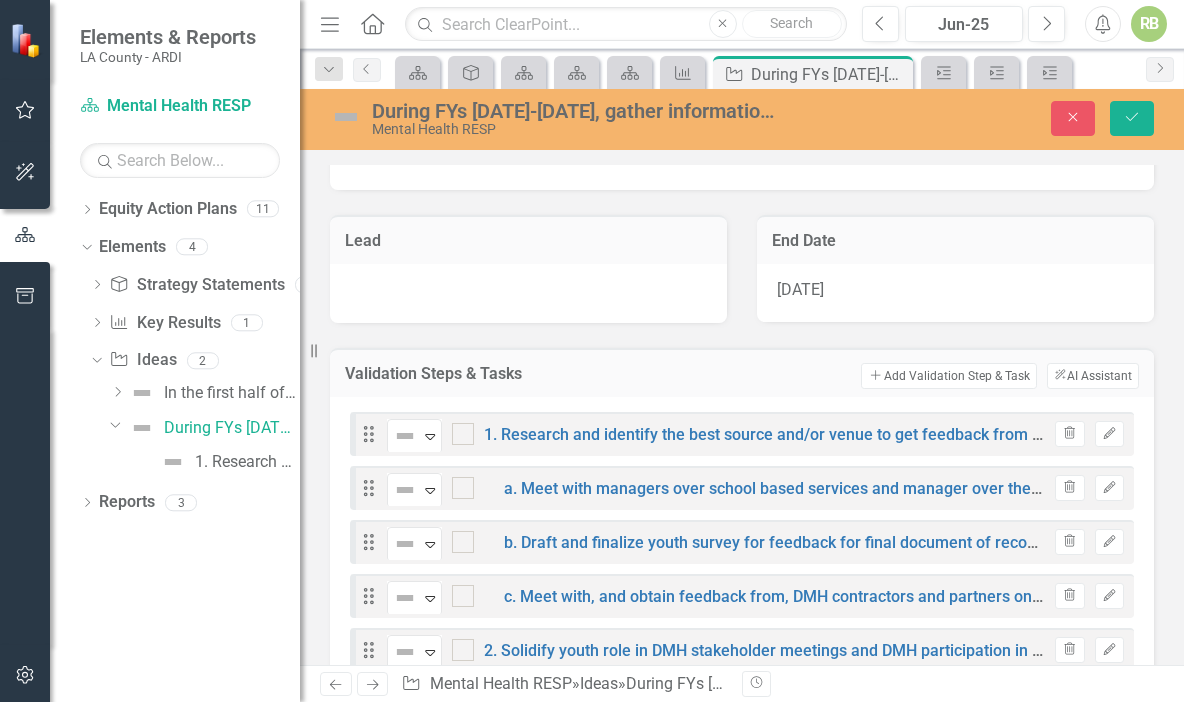 scroll, scrollTop: 21, scrollLeft: 0, axis: vertical 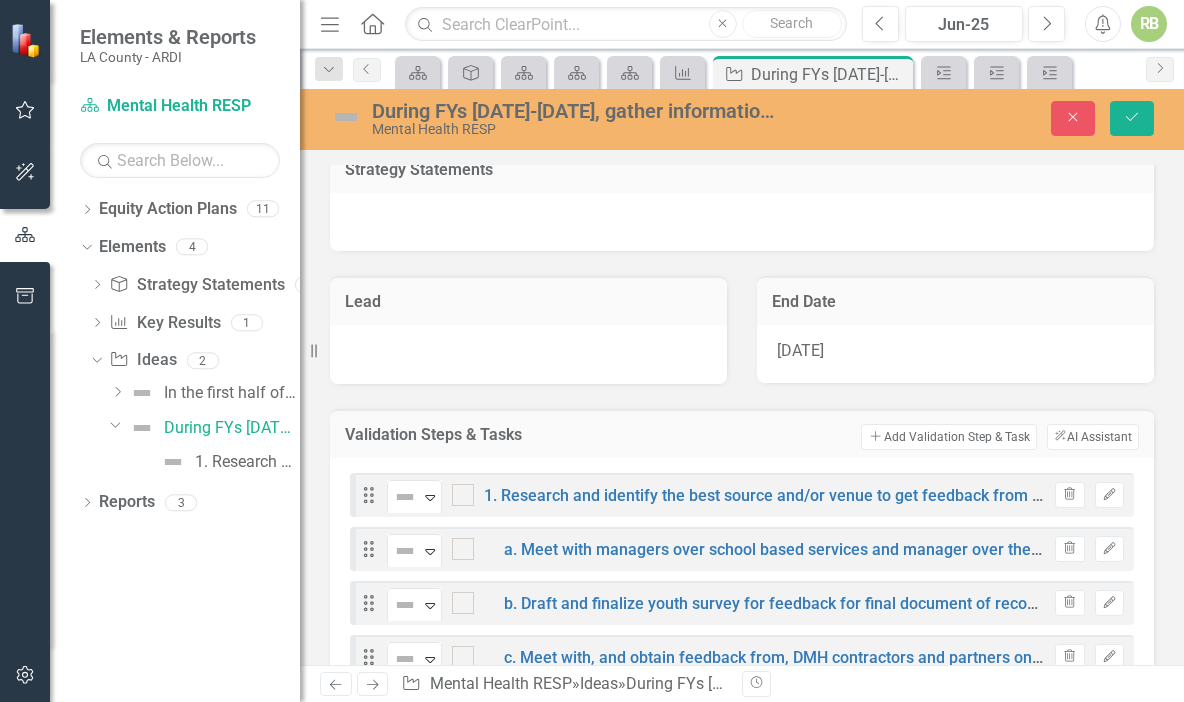 click on "Add  Add Validation Step & Task" at bounding box center [948, 437] 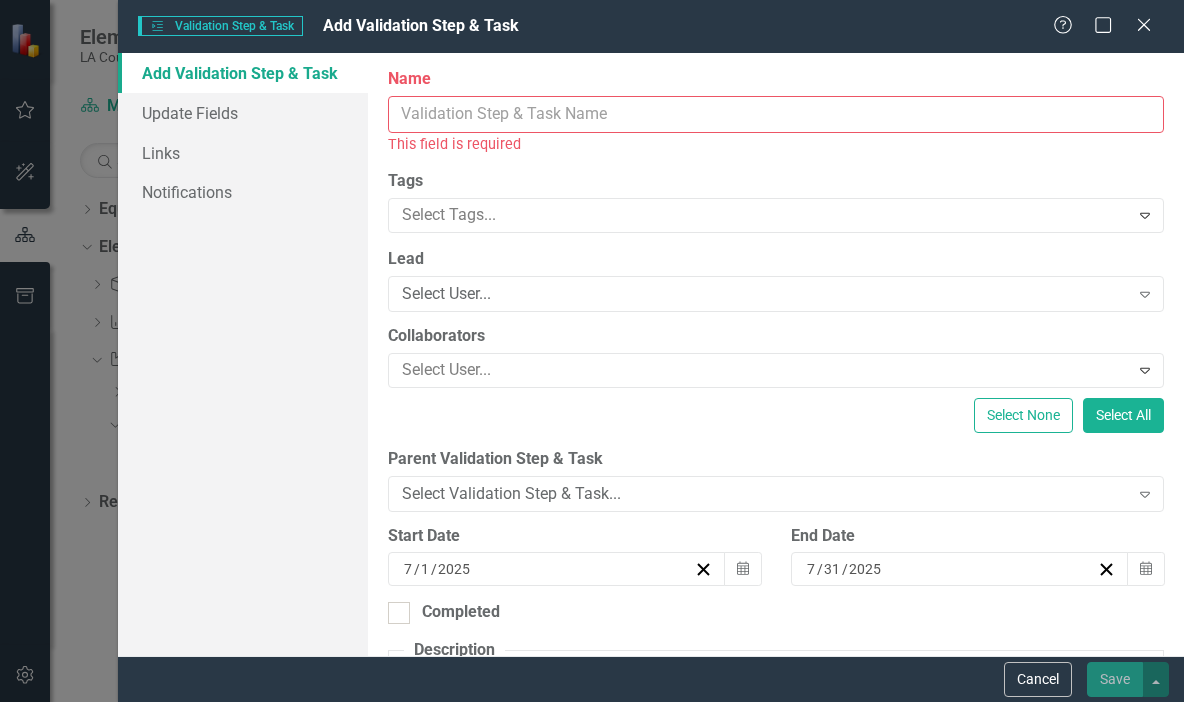 click on "Name" at bounding box center (776, 114) 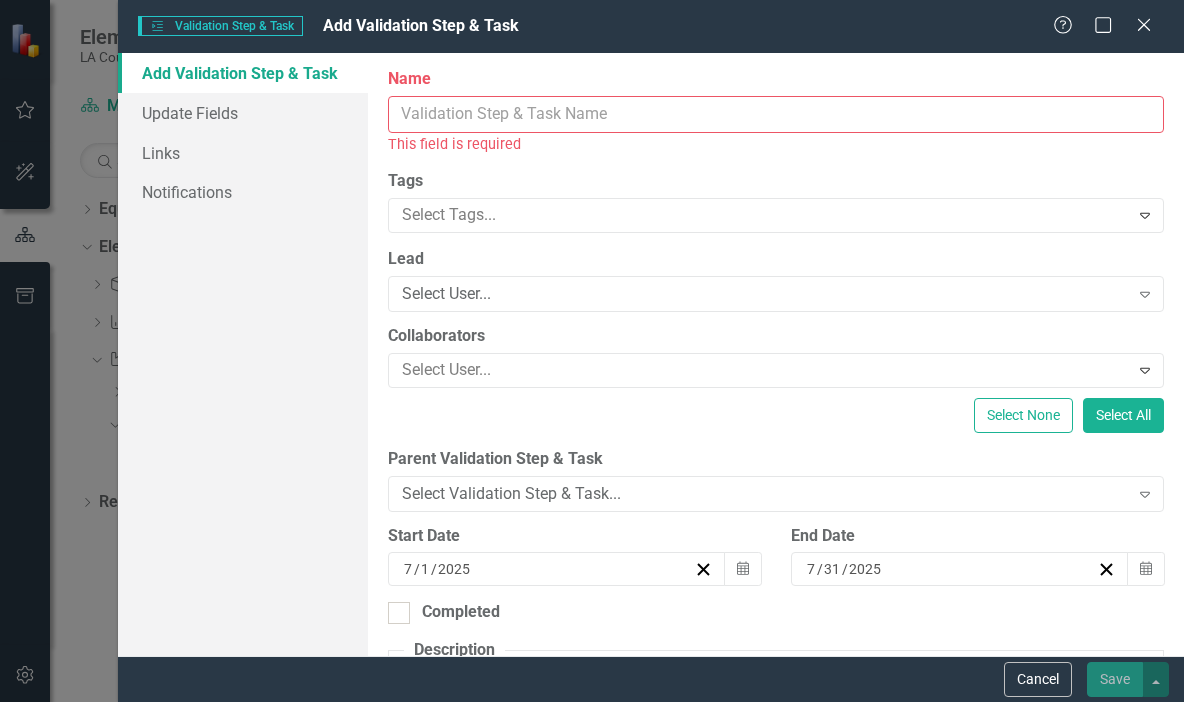 paste on "a. Summarize feedback from youth and incorporate it into an Issue, Analysis and Recommendations document to present to Sr. Deputies and Deputies." 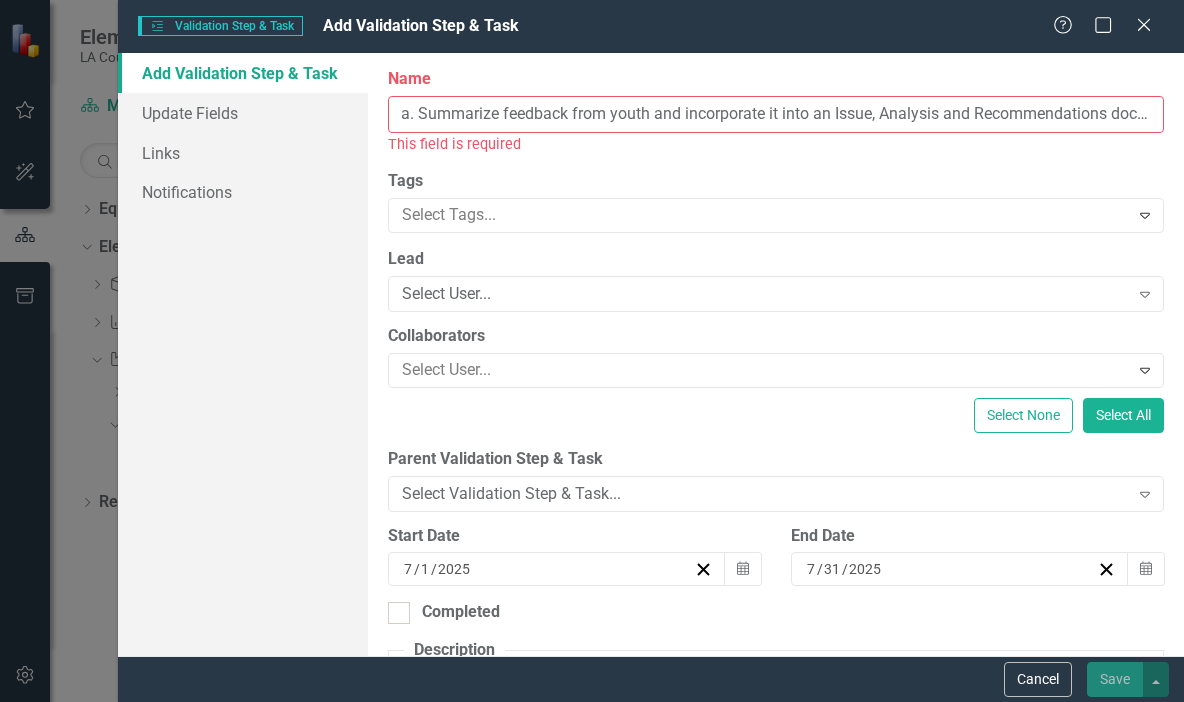scroll, scrollTop: 0, scrollLeft: 337, axis: horizontal 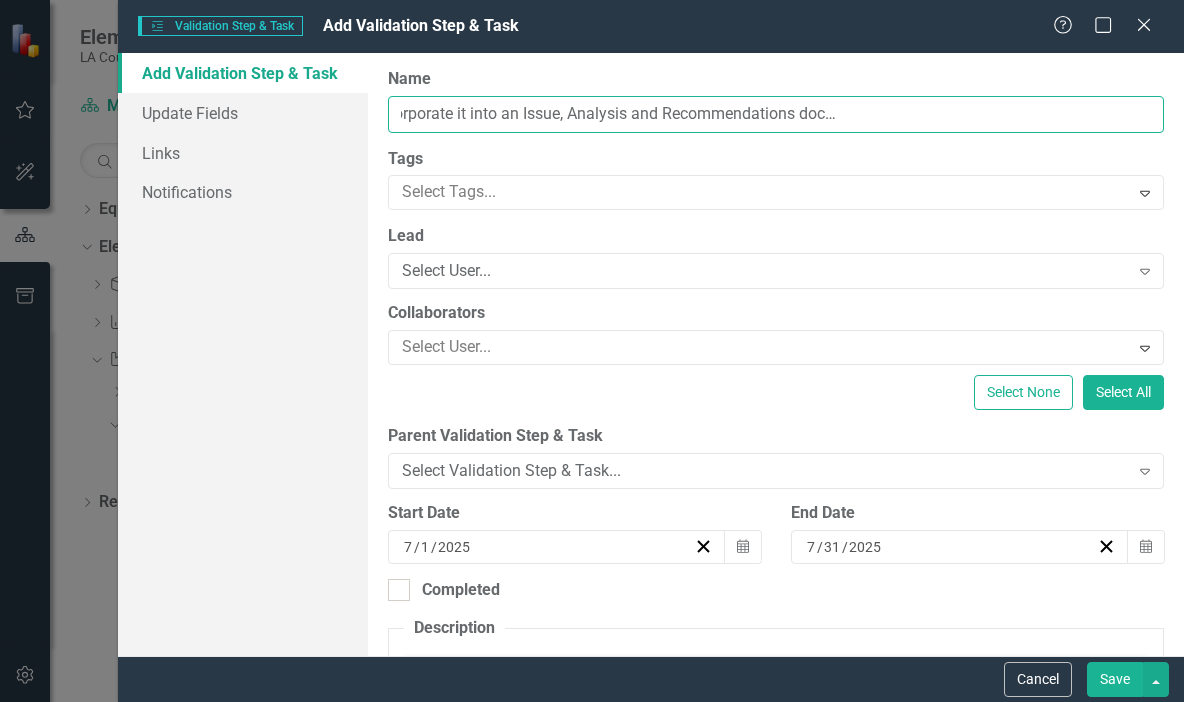 type on "a. Summarize feedback from youth and incorporate it into an Issue, Analysis and Recommendations document to present to Sr. Deputies and Deputies." 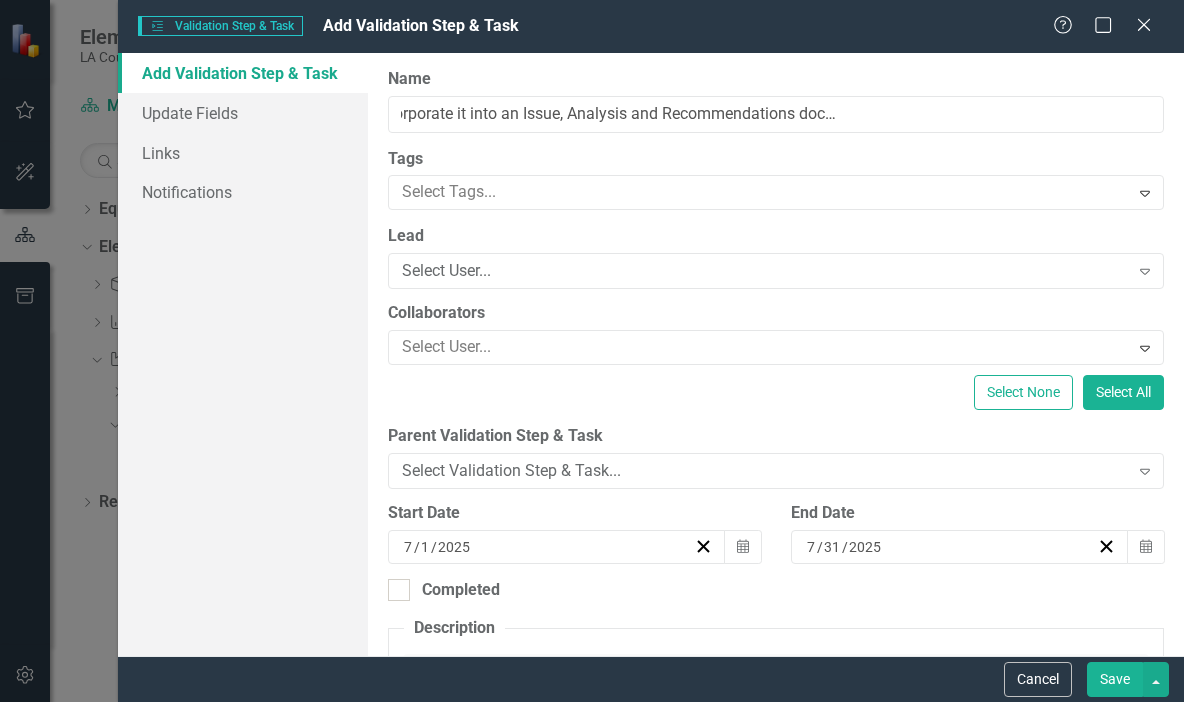 click on "Select Validation Step & Task..." at bounding box center [765, 471] 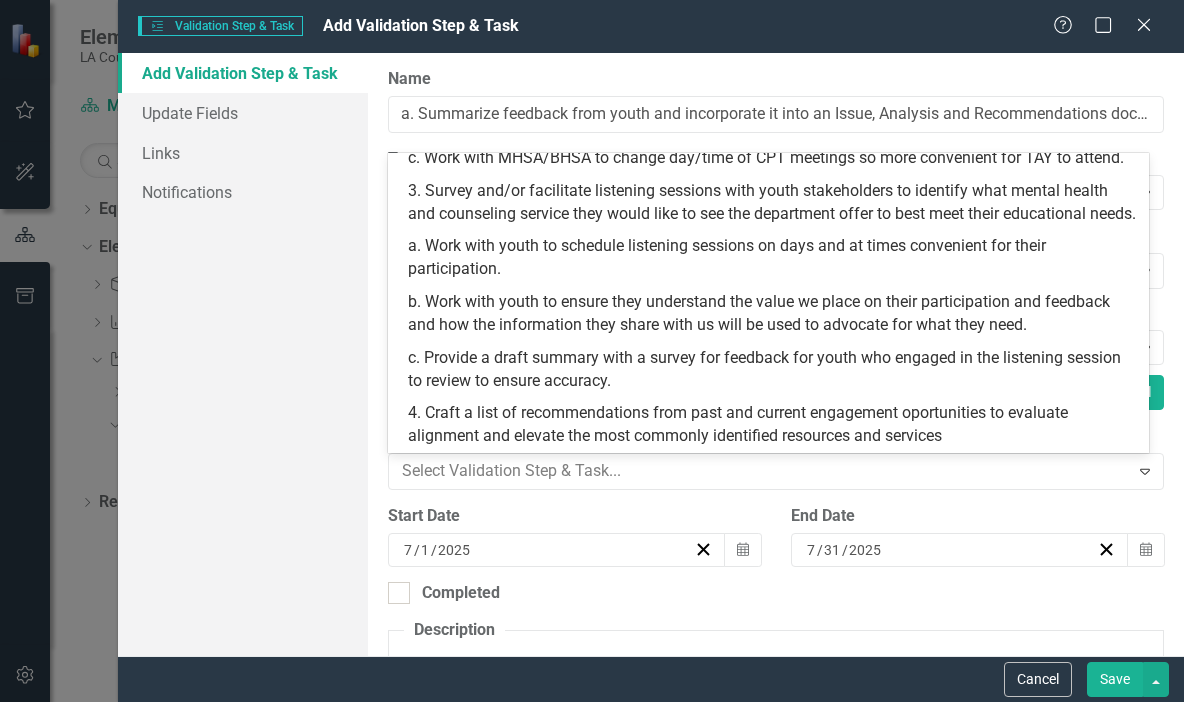 scroll, scrollTop: 457, scrollLeft: 0, axis: vertical 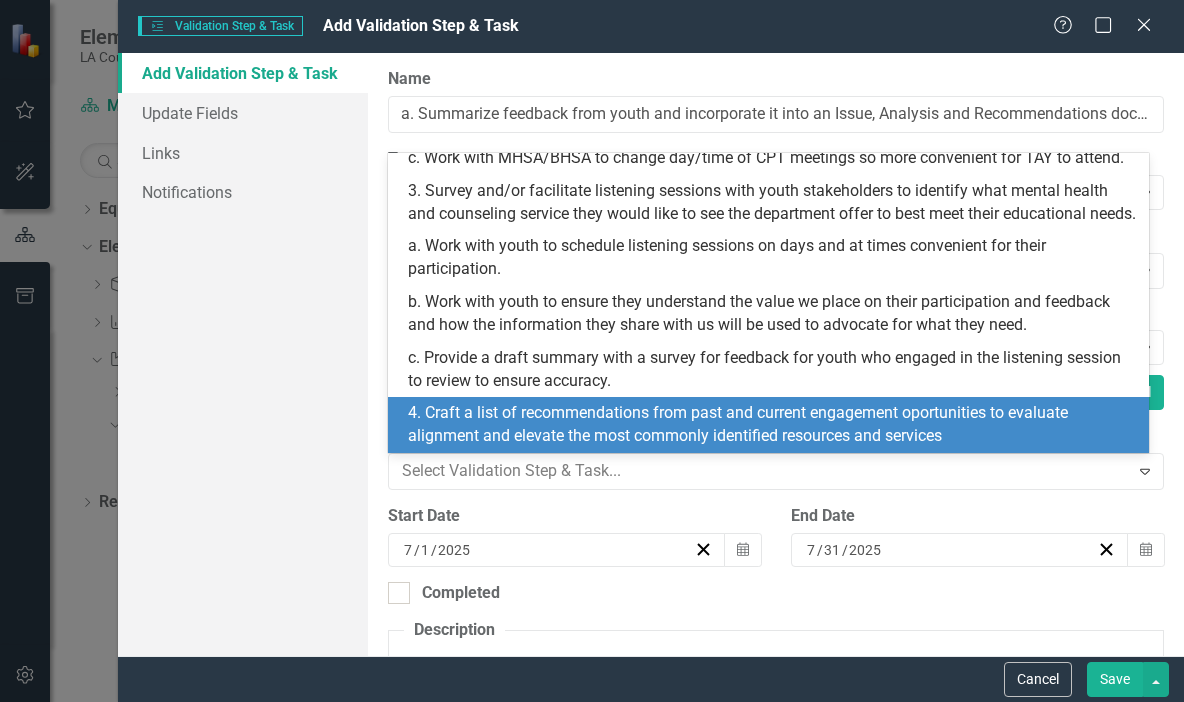 click on "4. Craft a list of recommendations from past and current engagement oportunities to evaluate alignment and elevate the most commonly identified resources and services" at bounding box center [772, 425] 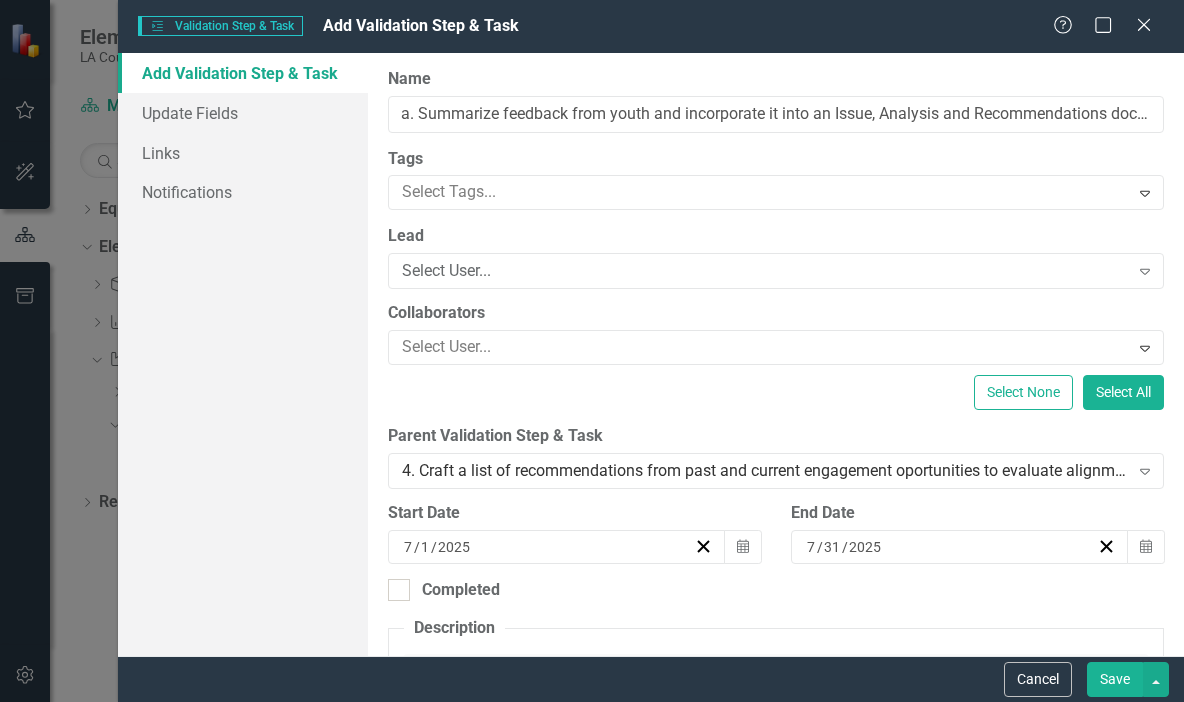 click on "Save" at bounding box center [1115, 679] 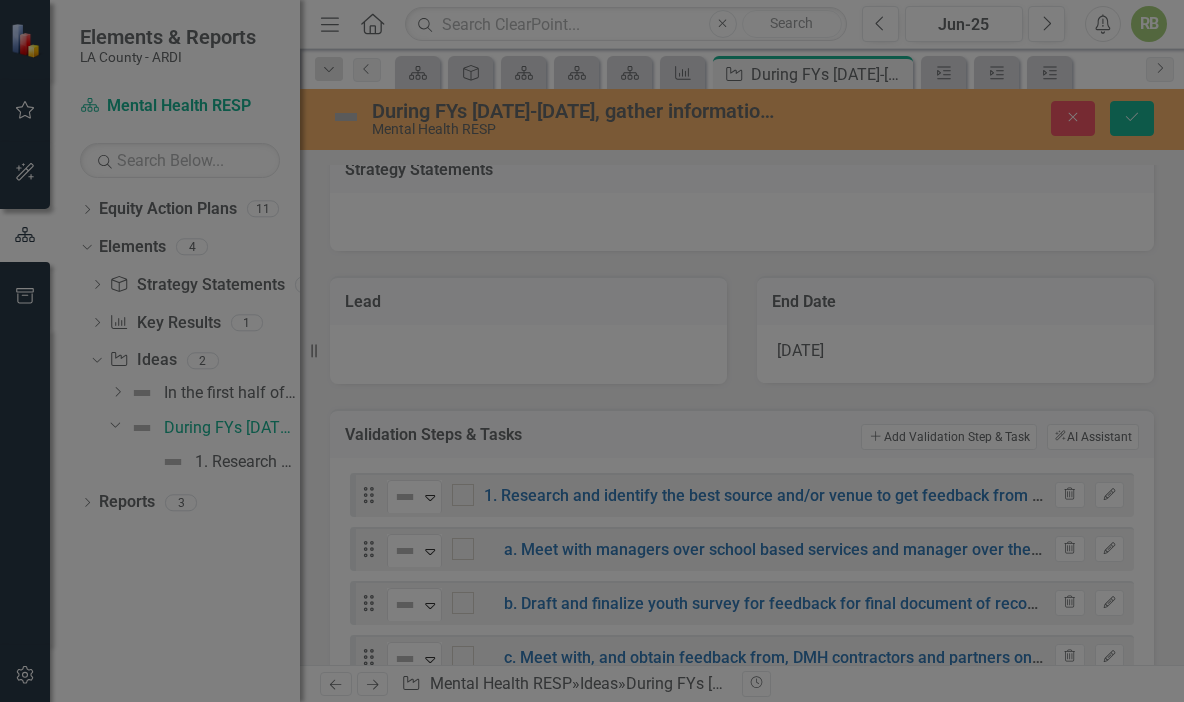 checkbox on "false" 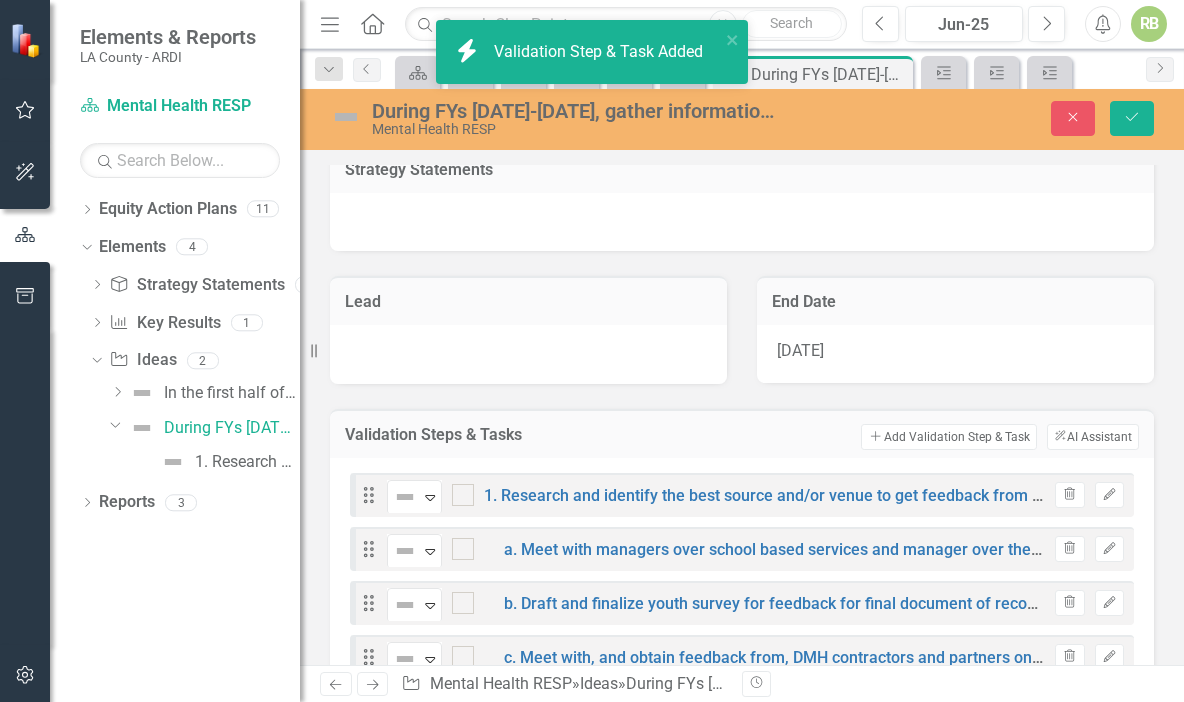checkbox on "true" 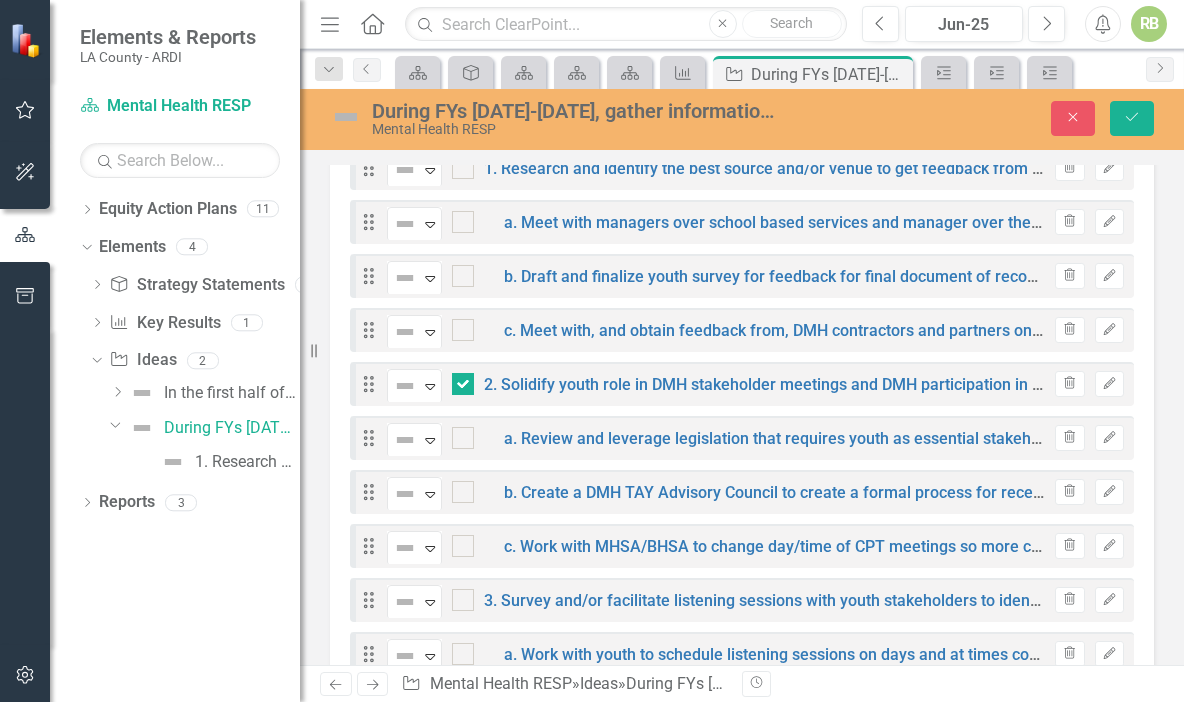 scroll, scrollTop: 624, scrollLeft: 0, axis: vertical 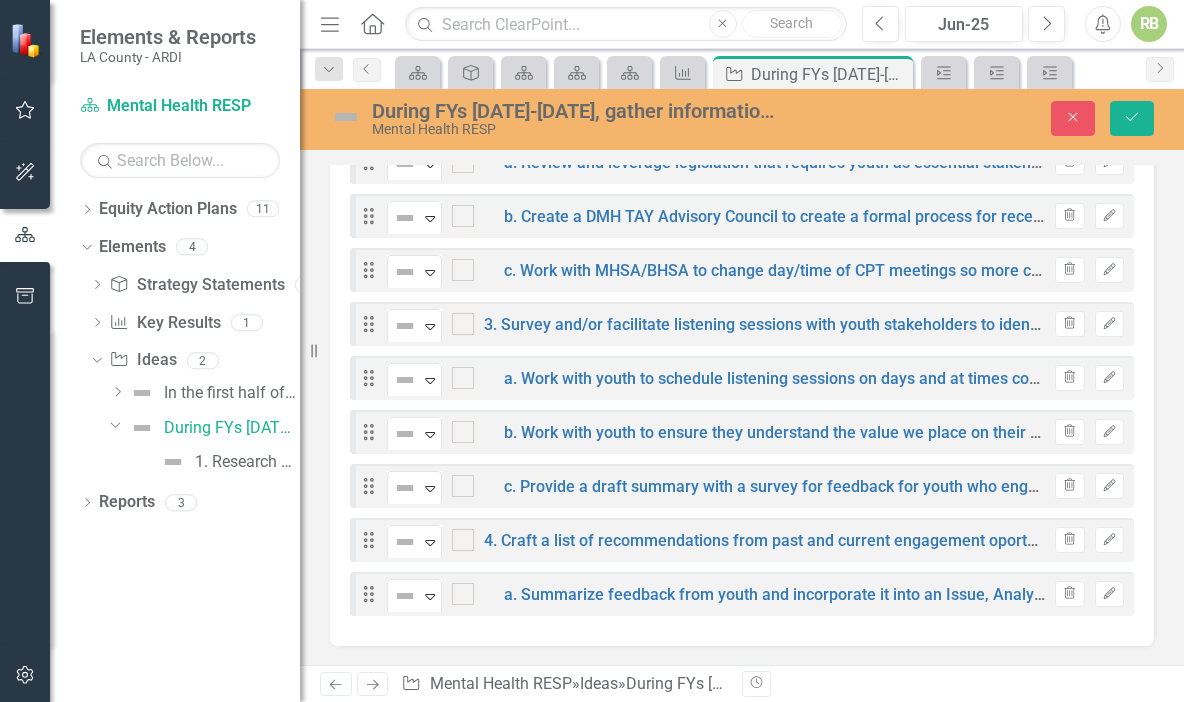 click at bounding box center [458, 535] 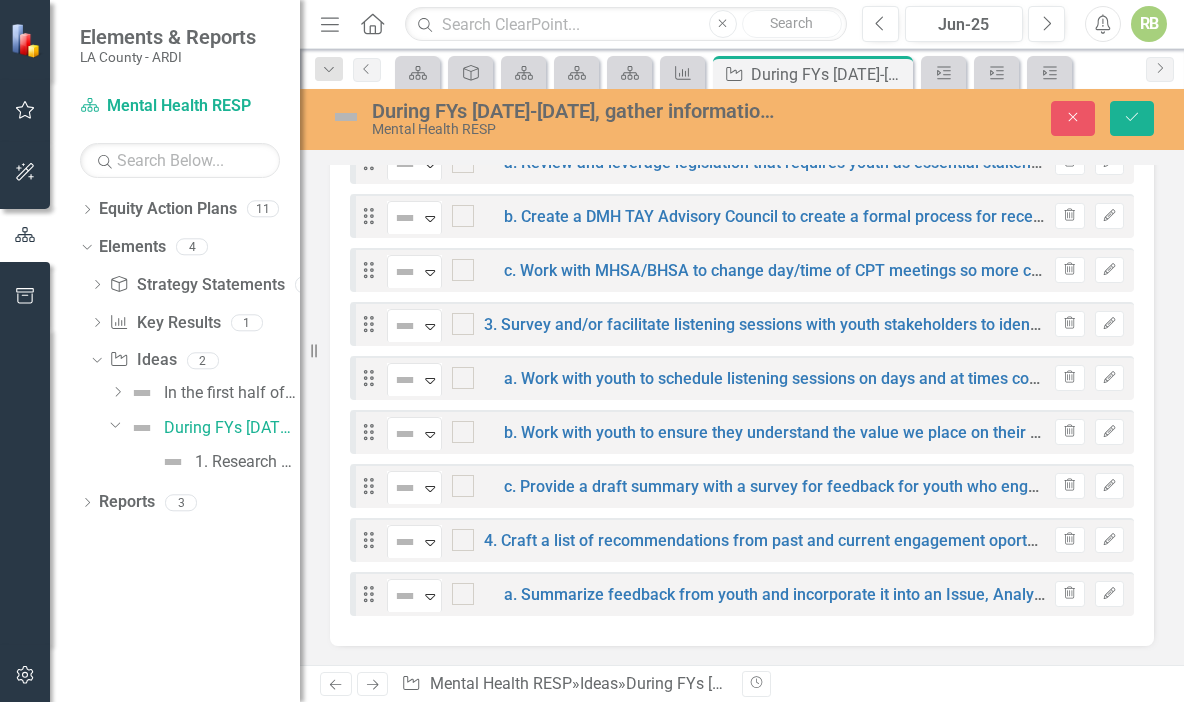 checkbox on "true" 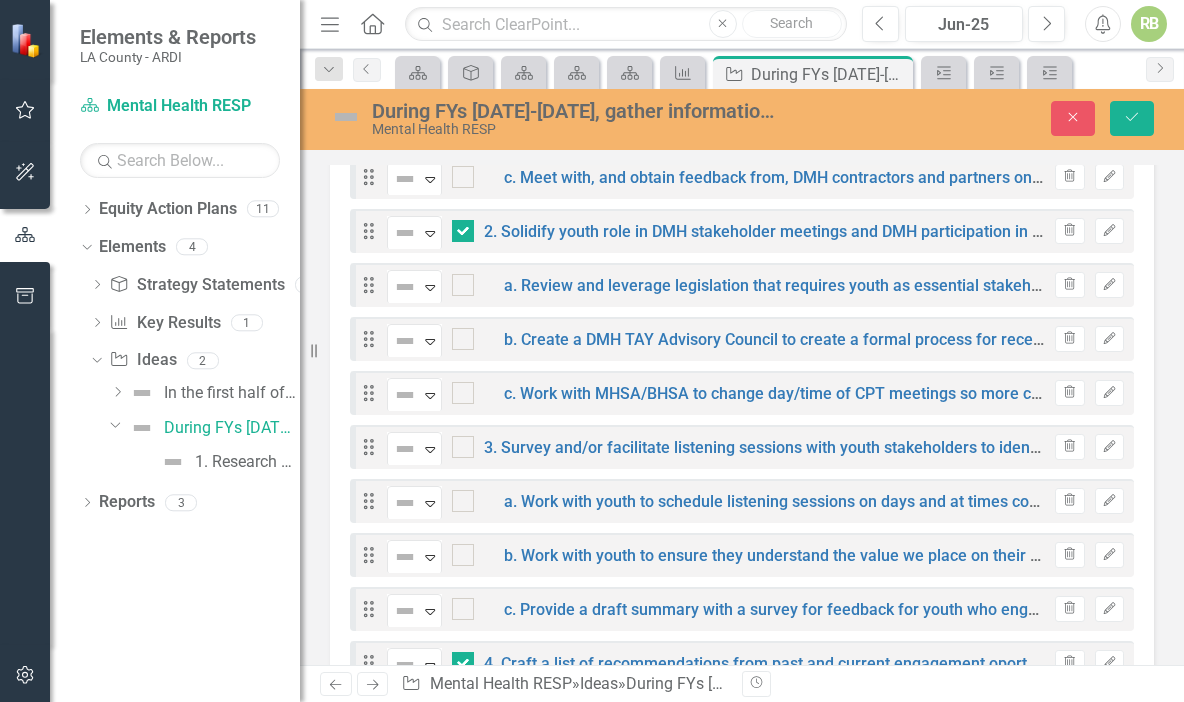 scroll, scrollTop: 471, scrollLeft: 0, axis: vertical 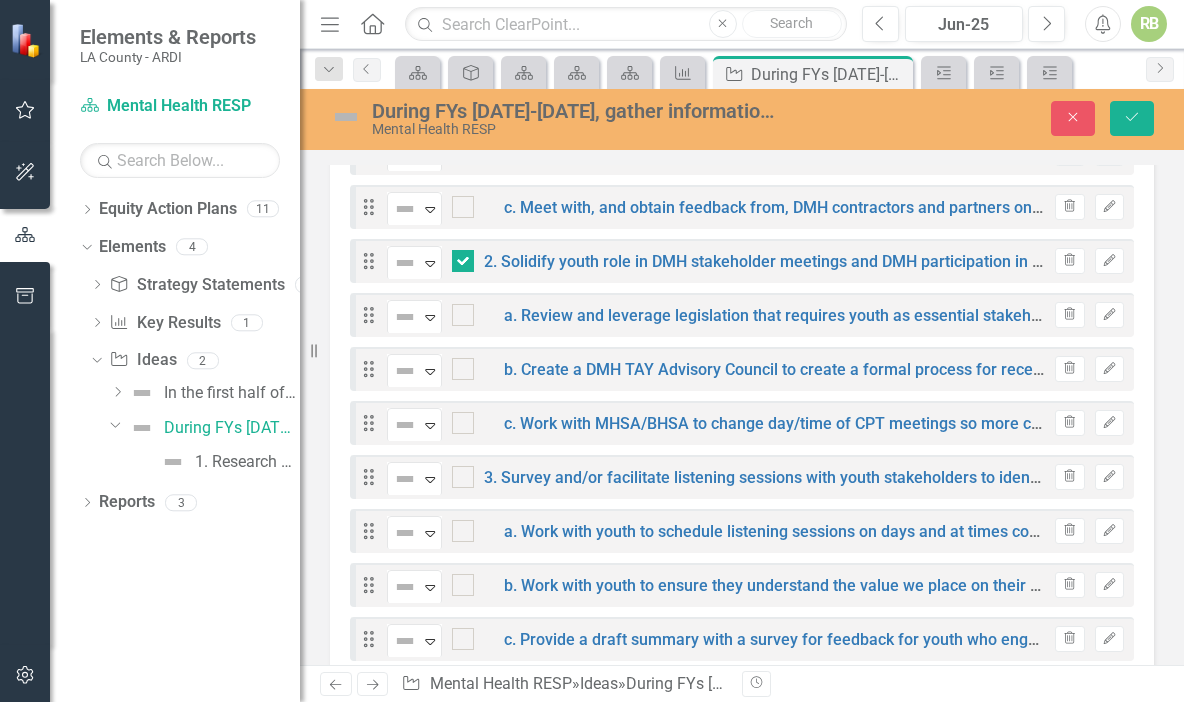 click at bounding box center (463, 261) 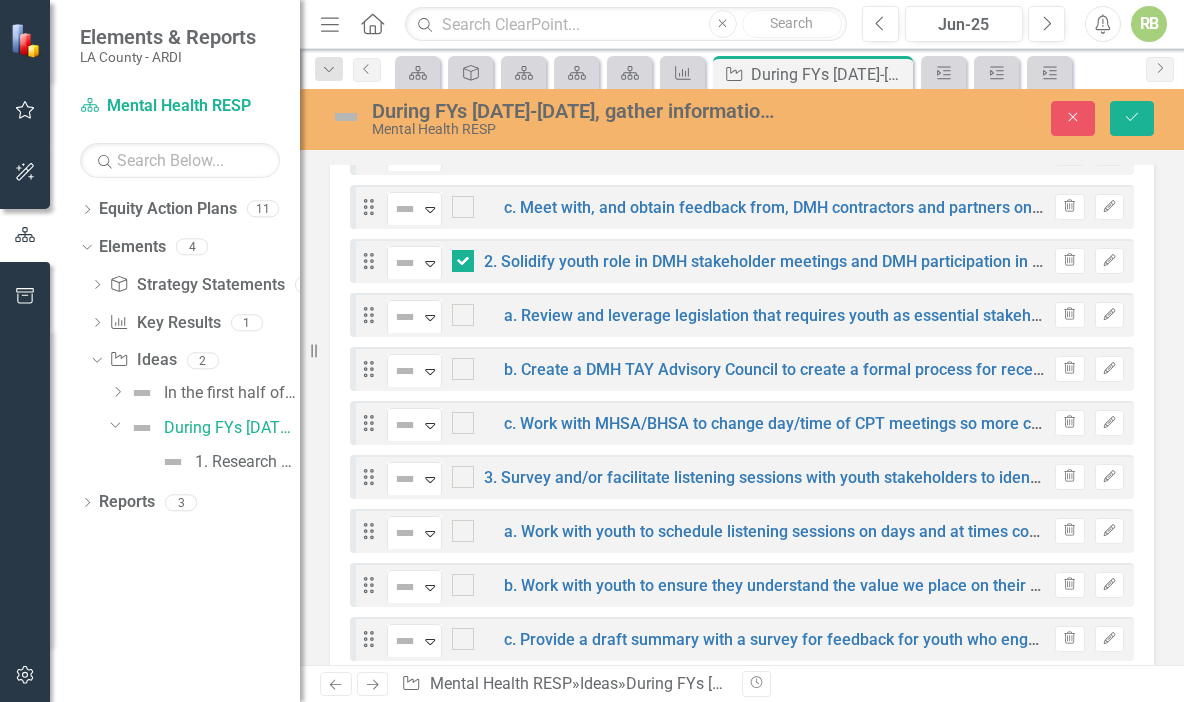 click at bounding box center [458, 256] 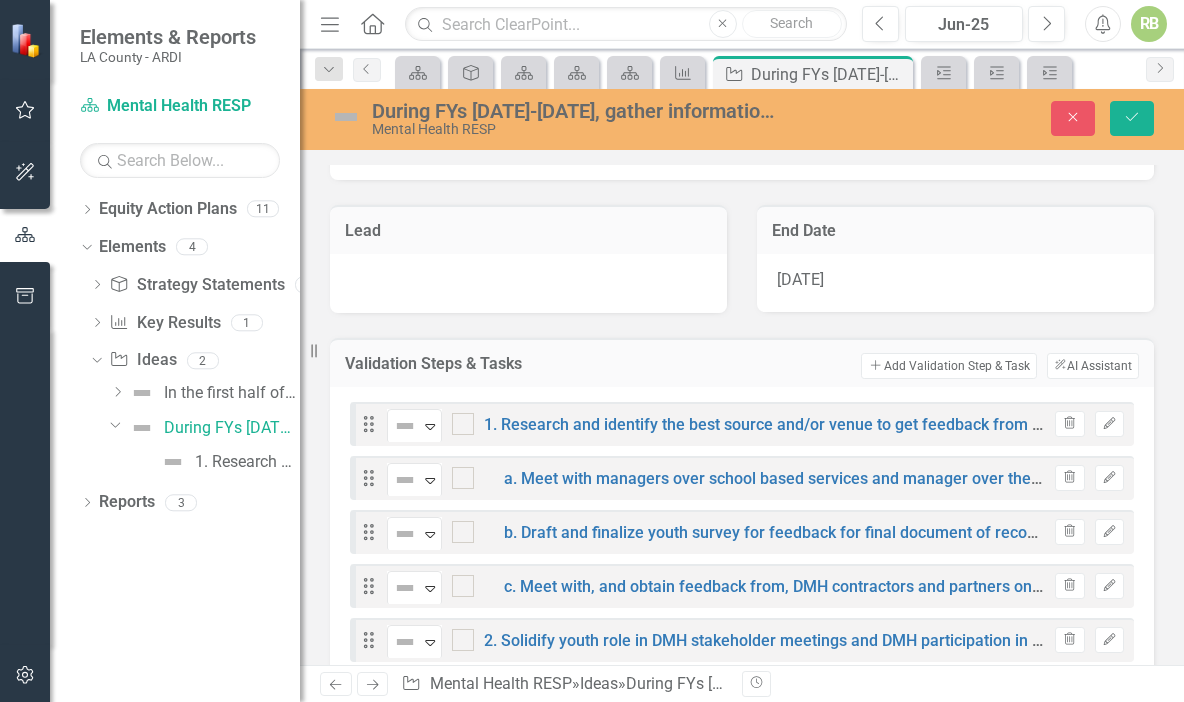 scroll, scrollTop: 76, scrollLeft: 0, axis: vertical 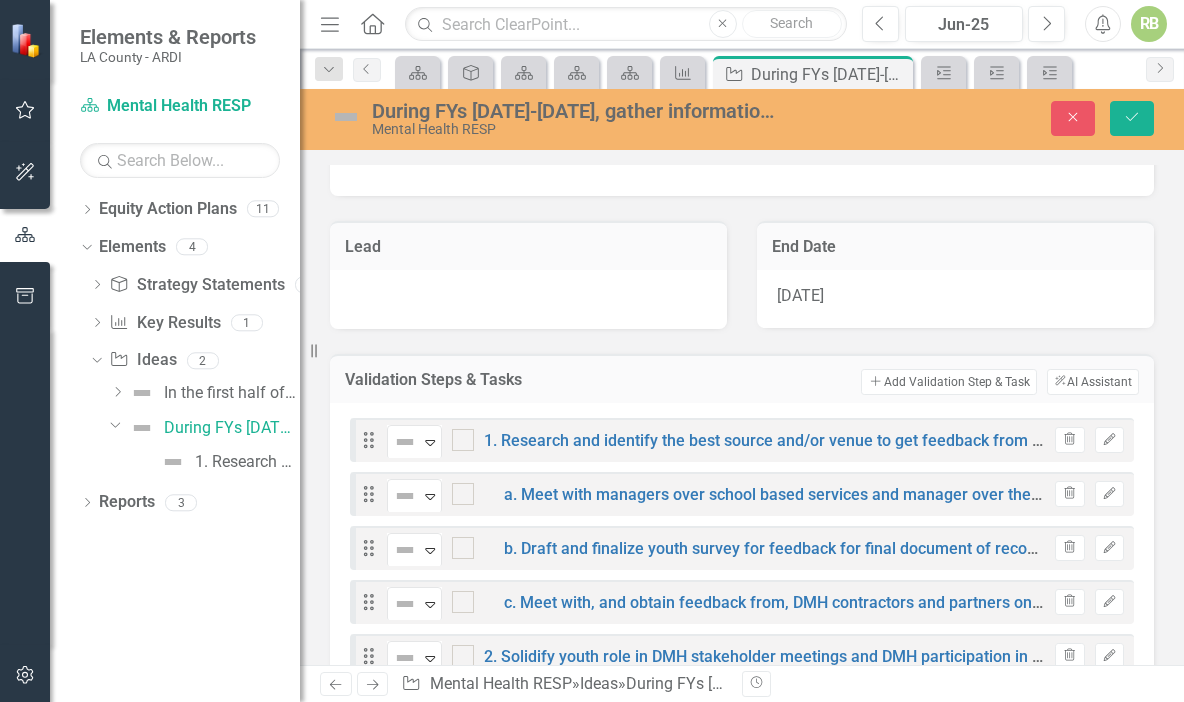 click on "Add  Add Validation Step & Task" at bounding box center (948, 382) 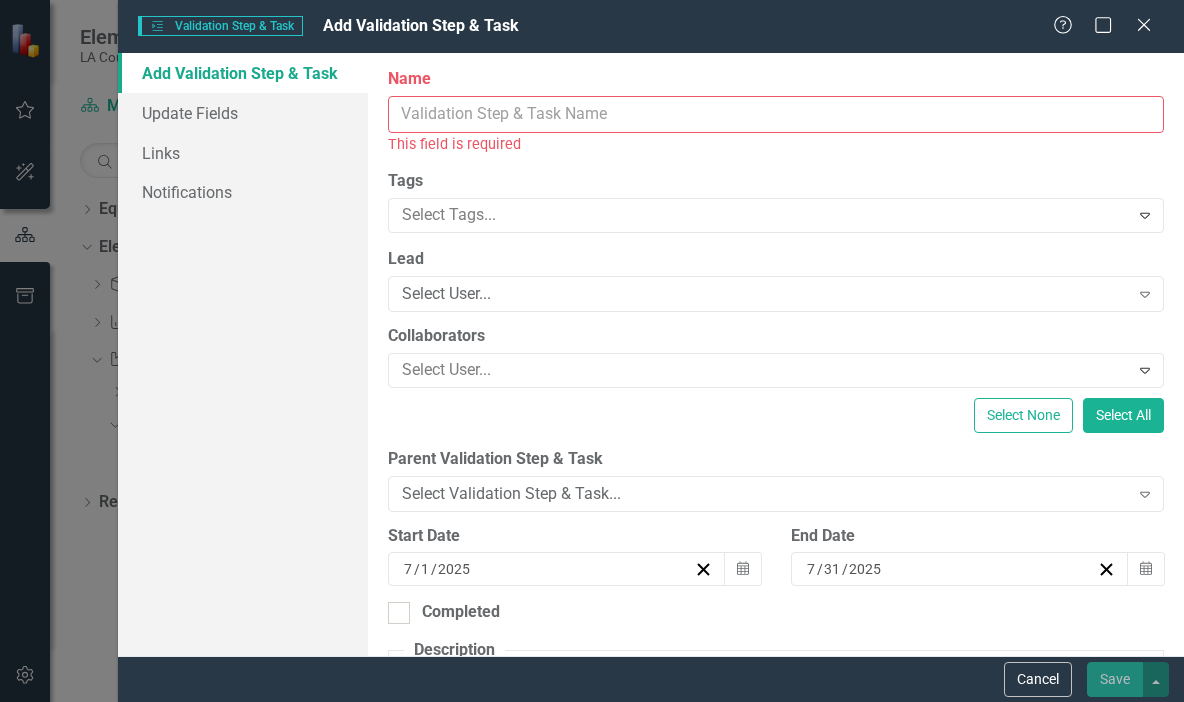 click on "Name" at bounding box center (776, 114) 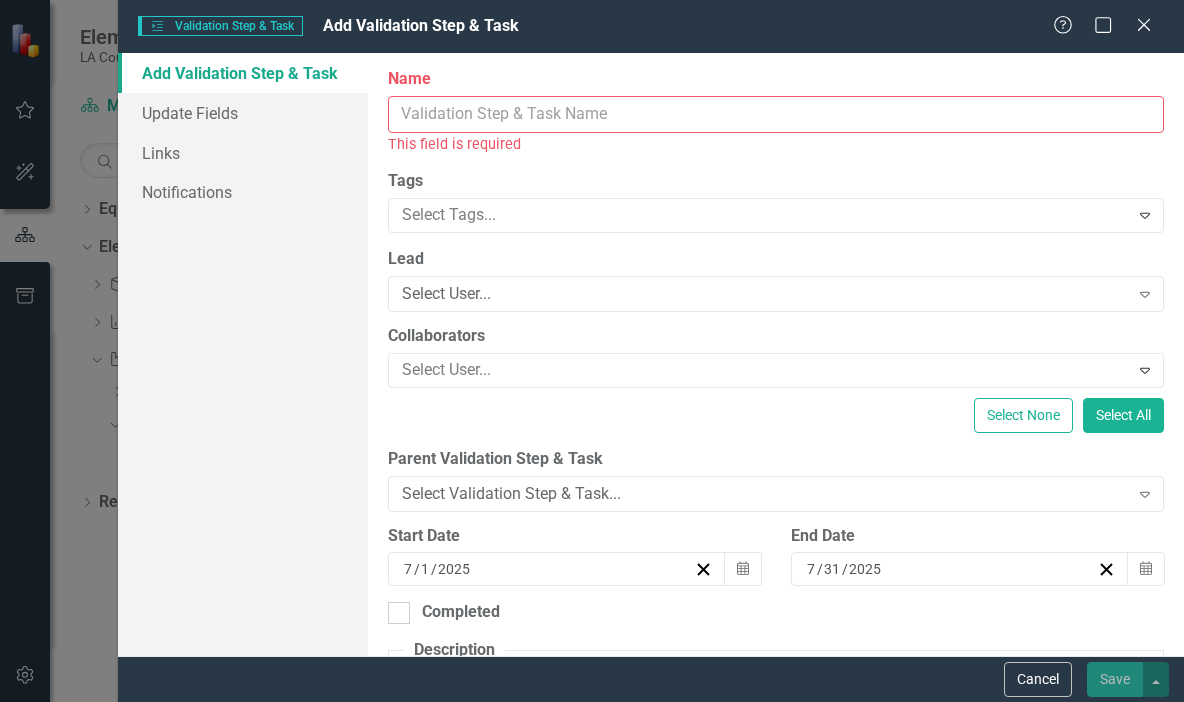 paste on "b.  After Issue, Analysis and Recommendations have been discussed with DMH leadership, circle back with youth who participated in the stakeholder meetings to provide an update." 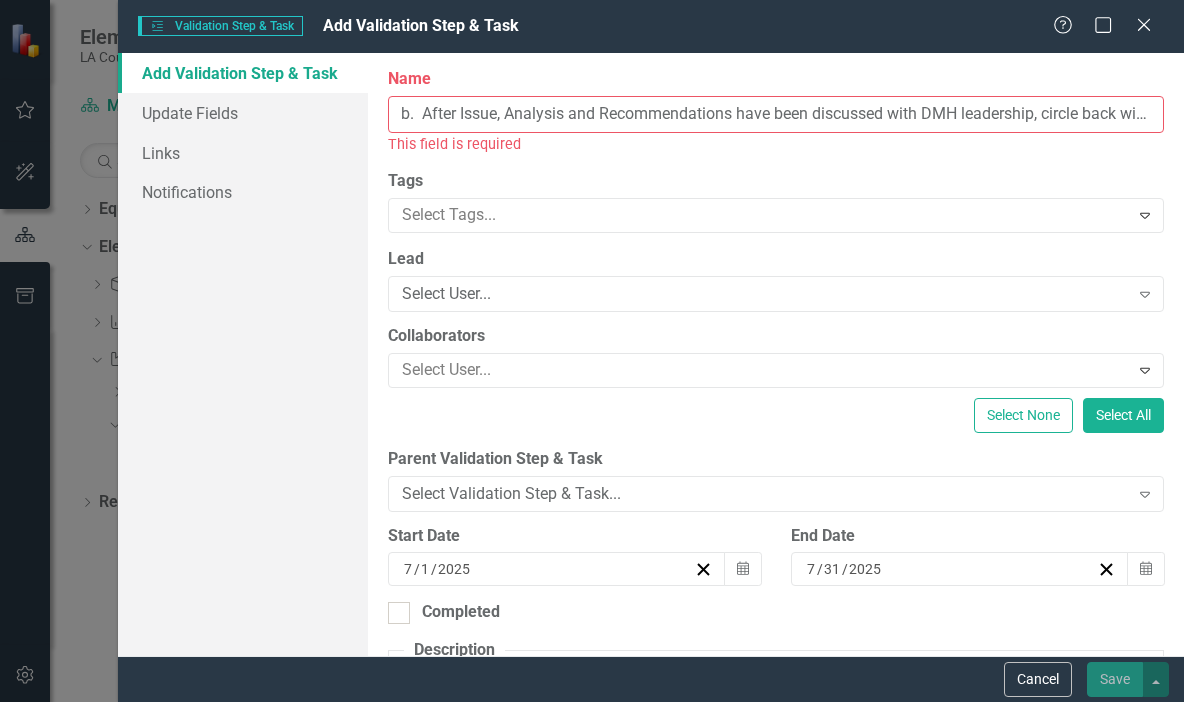 scroll, scrollTop: 0, scrollLeft: 550, axis: horizontal 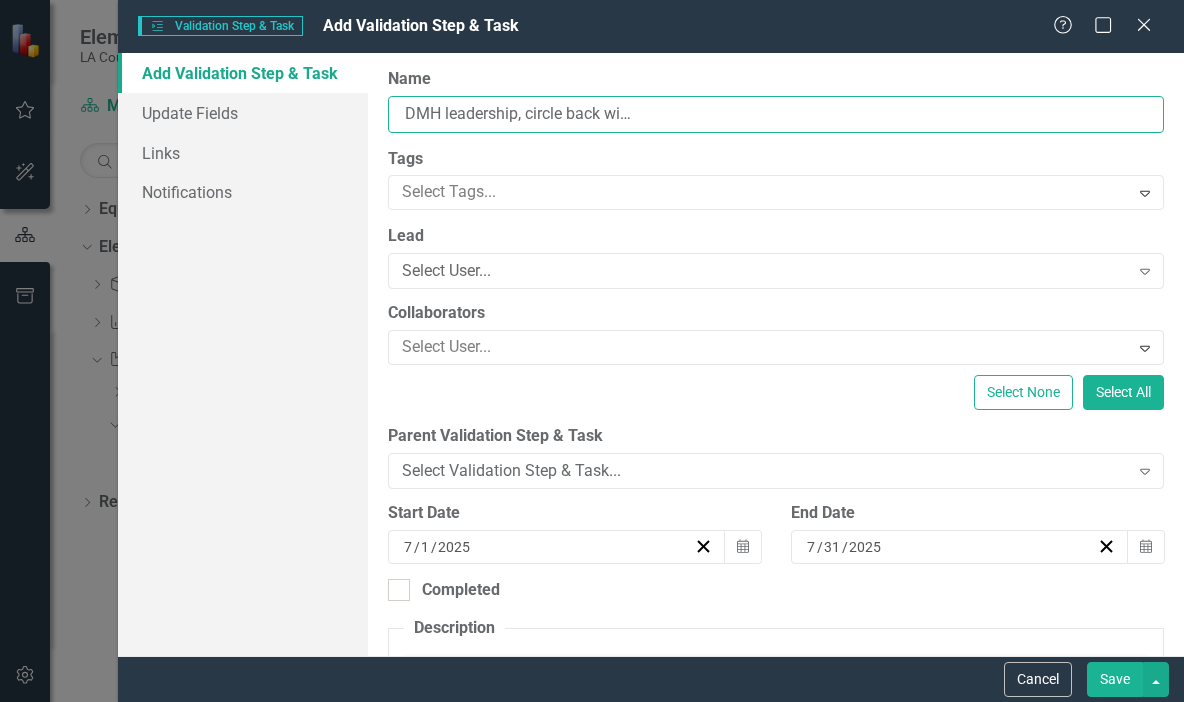 type on "b.  After Issue, Analysis and Recommendations have been discussed with DMH leadership, circle back with youth who participated in the stakeholder meetings to provide an update." 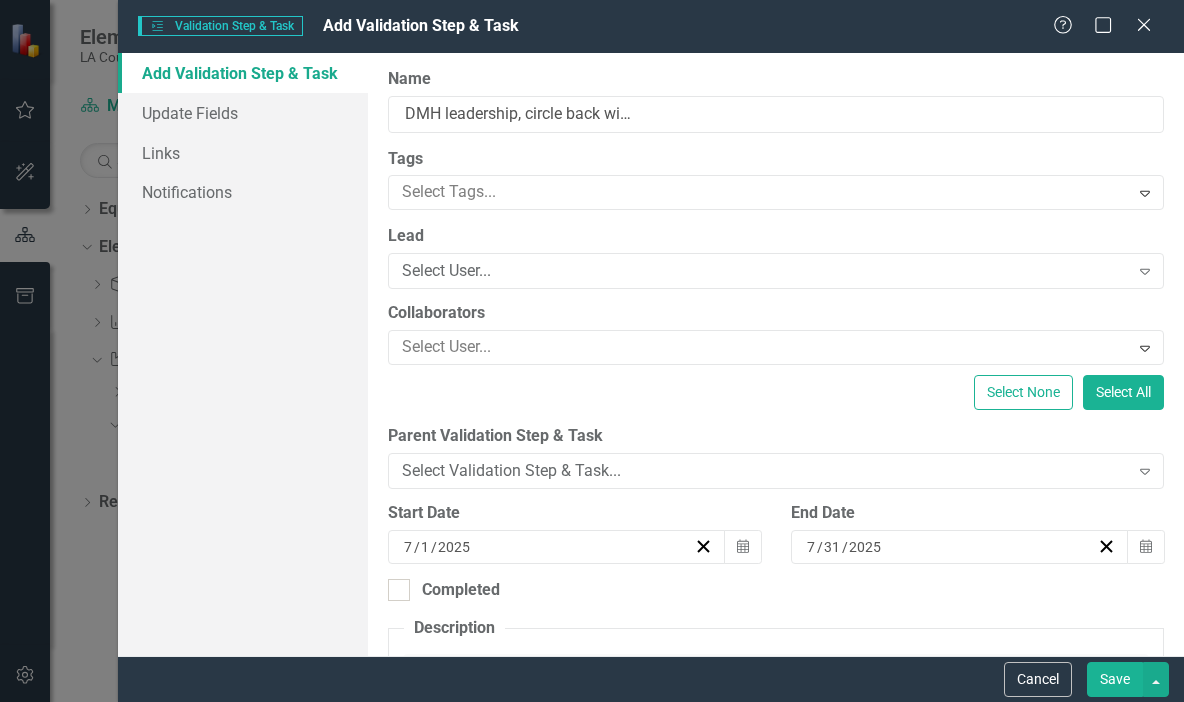 click on "Select Validation Step & Task..." at bounding box center [765, 471] 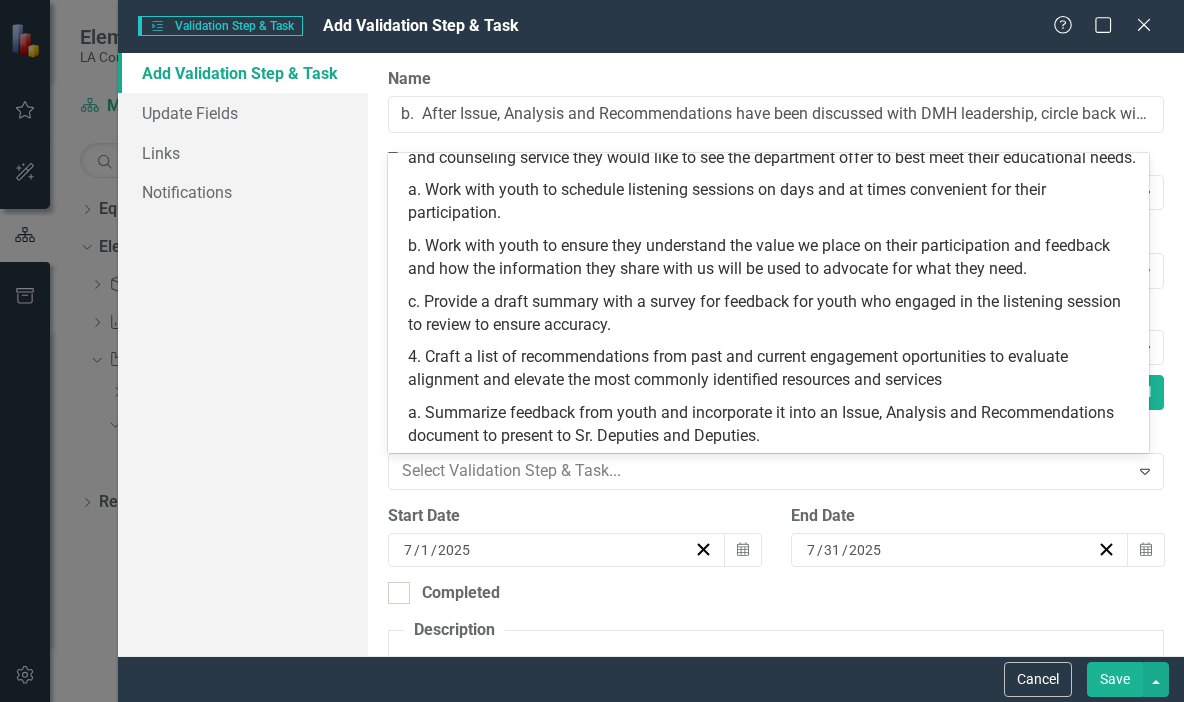 scroll, scrollTop: 512, scrollLeft: 0, axis: vertical 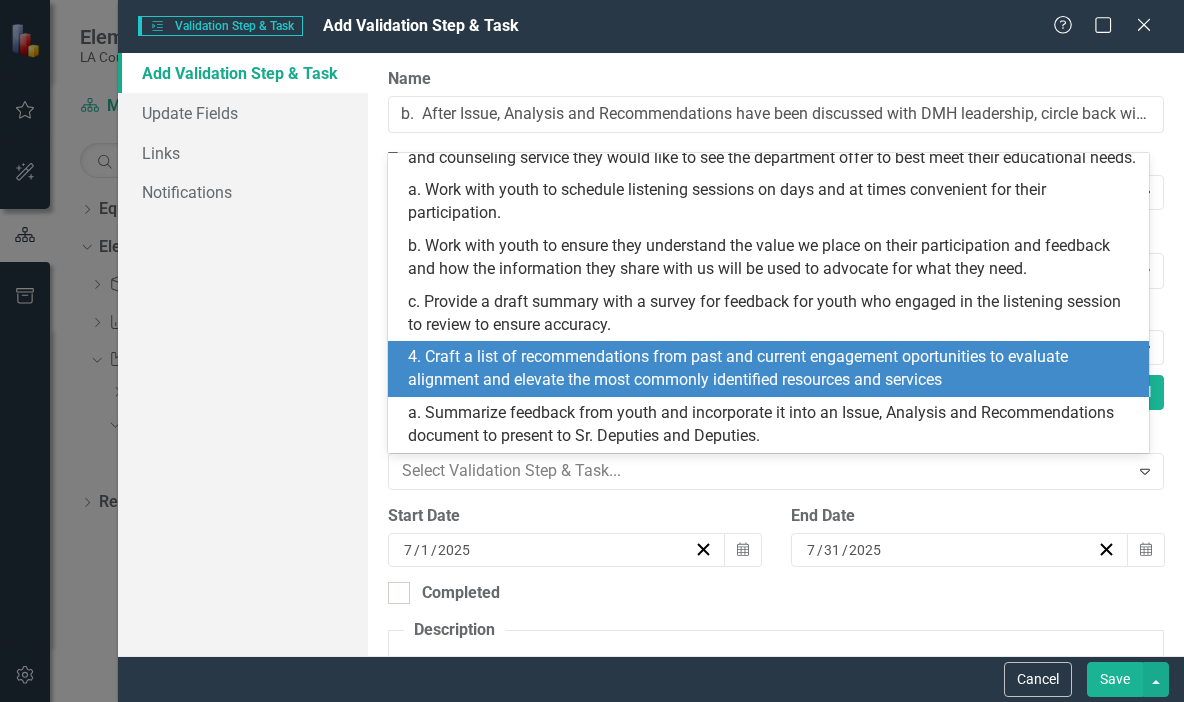 click on "4. Craft a list of recommendations from past and current engagement oportunities to evaluate alignment and elevate the most commonly identified resources and services" at bounding box center (772, 369) 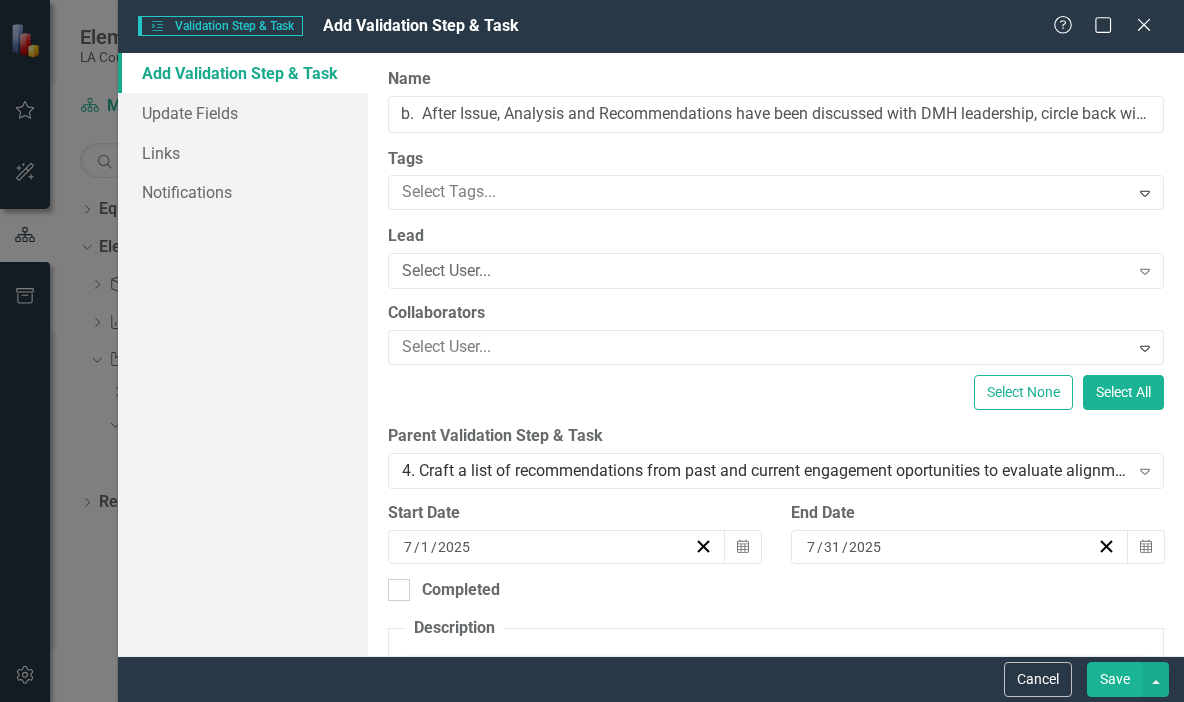 click on "Save" at bounding box center [1115, 679] 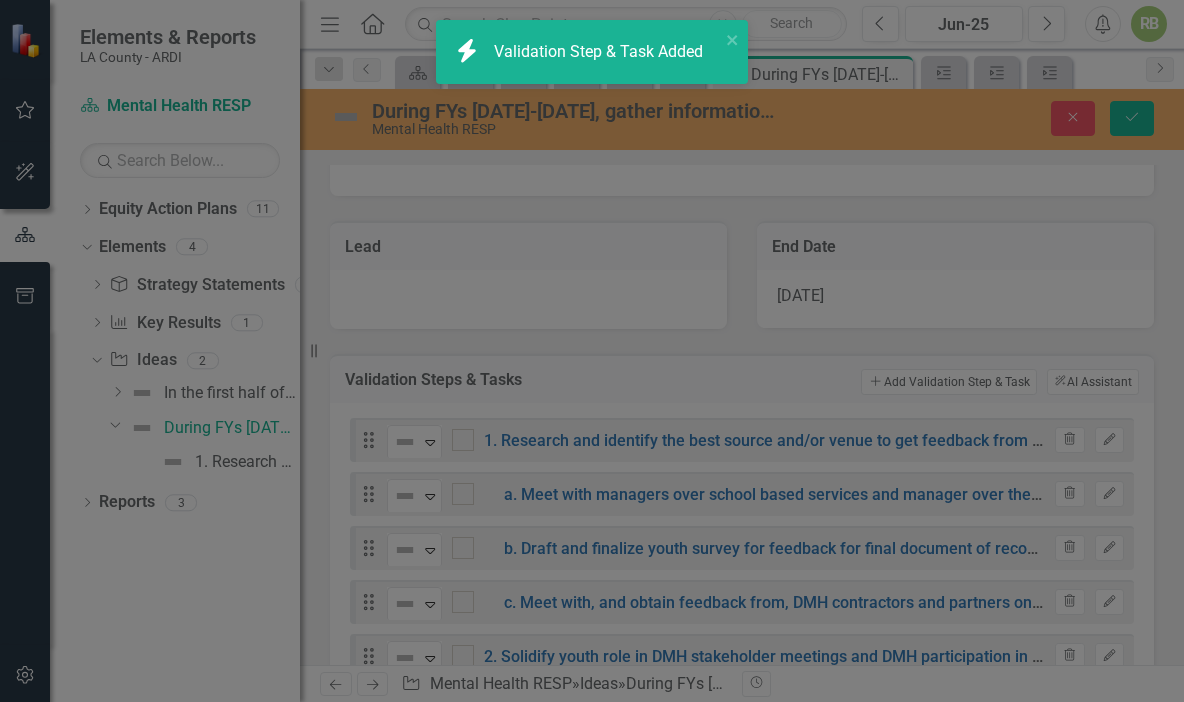 checkbox on "false" 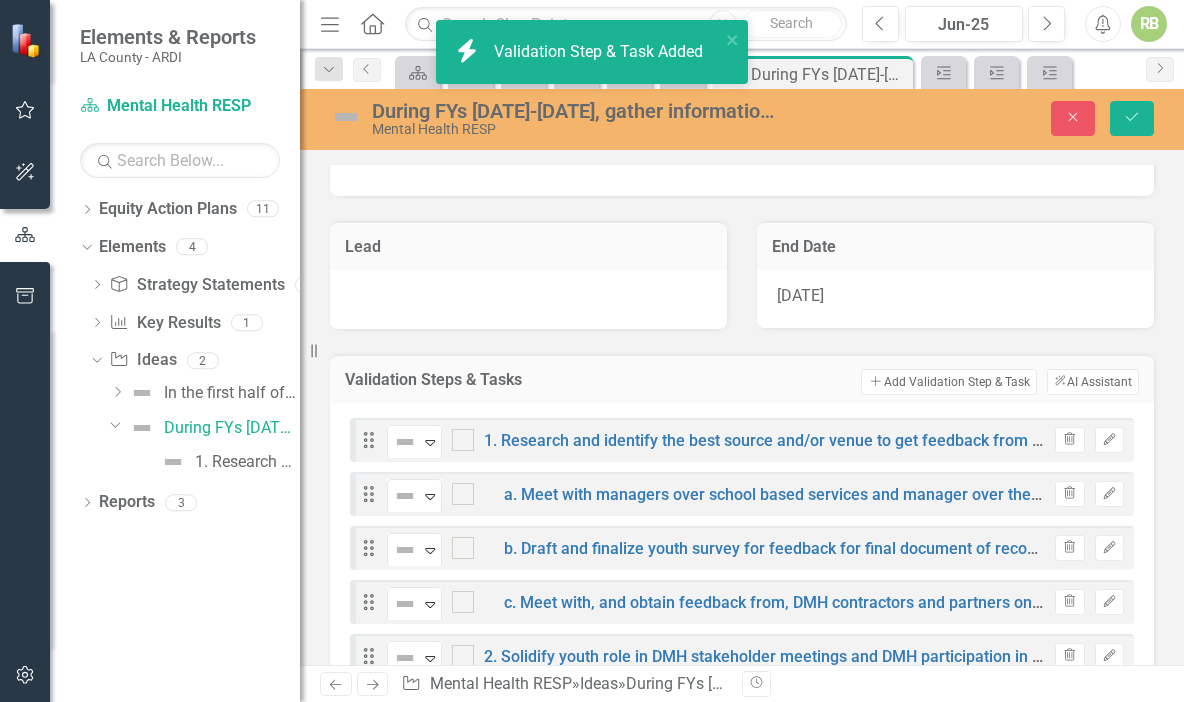 checkbox on "true" 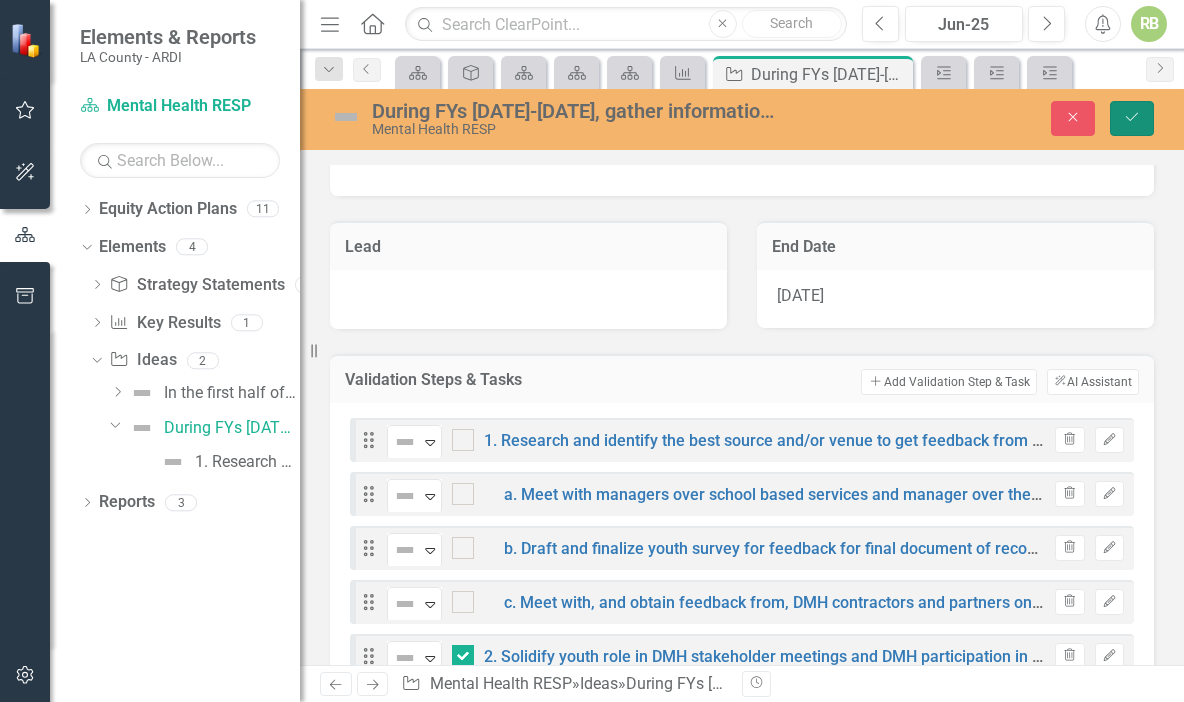 click on "Save" 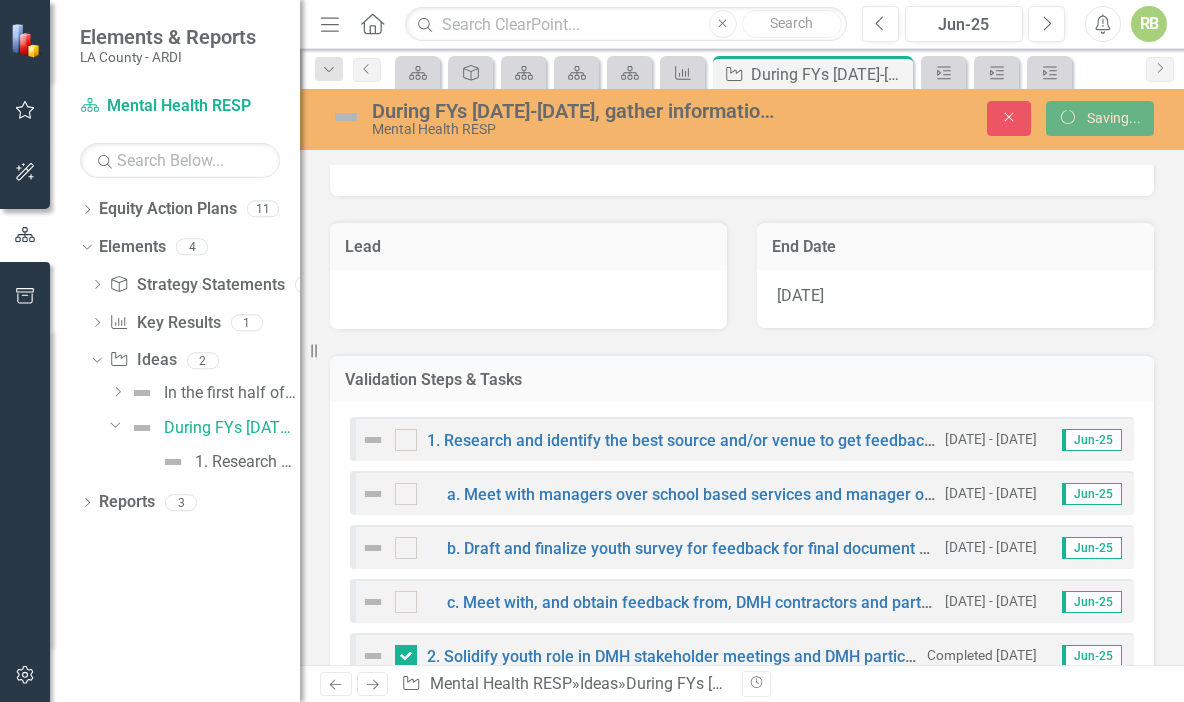 checkbox on "false" 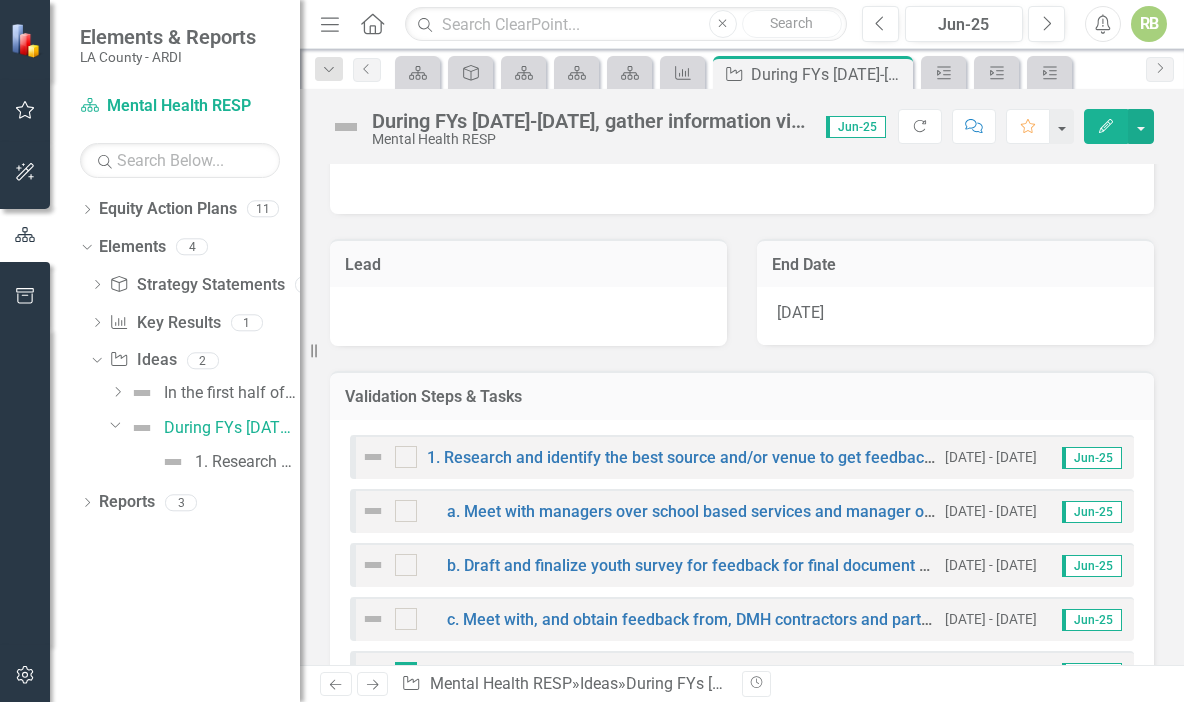scroll, scrollTop: 0, scrollLeft: 0, axis: both 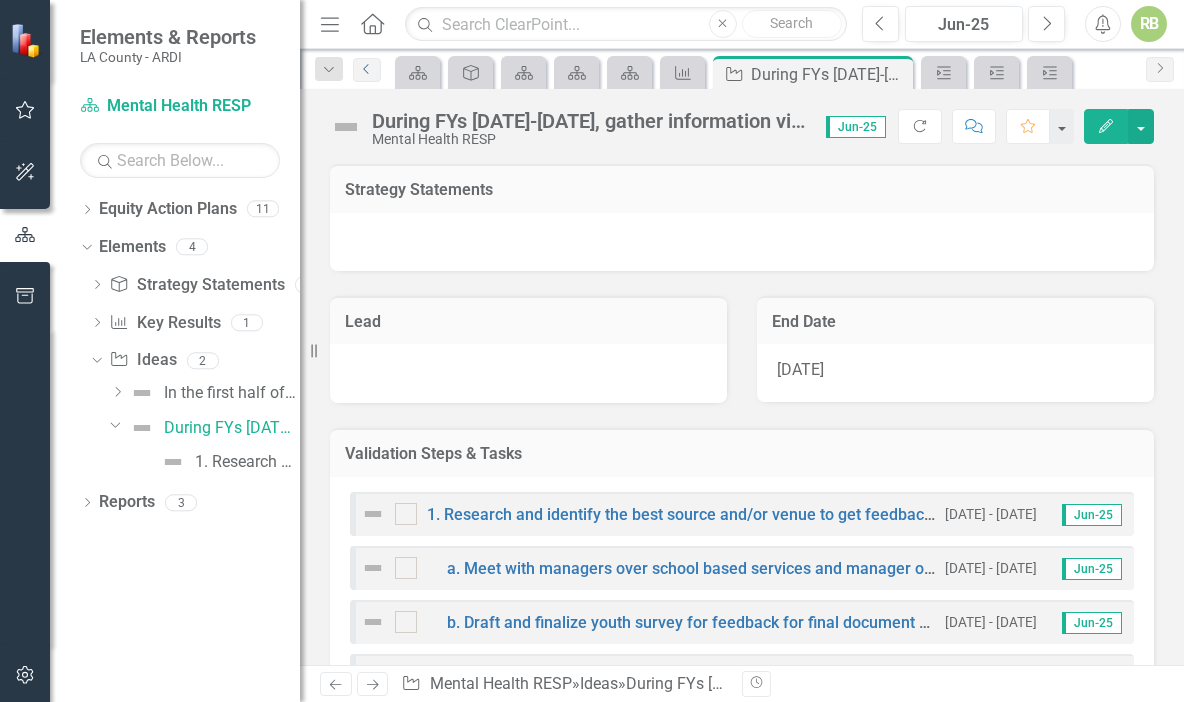 click on "Previous" 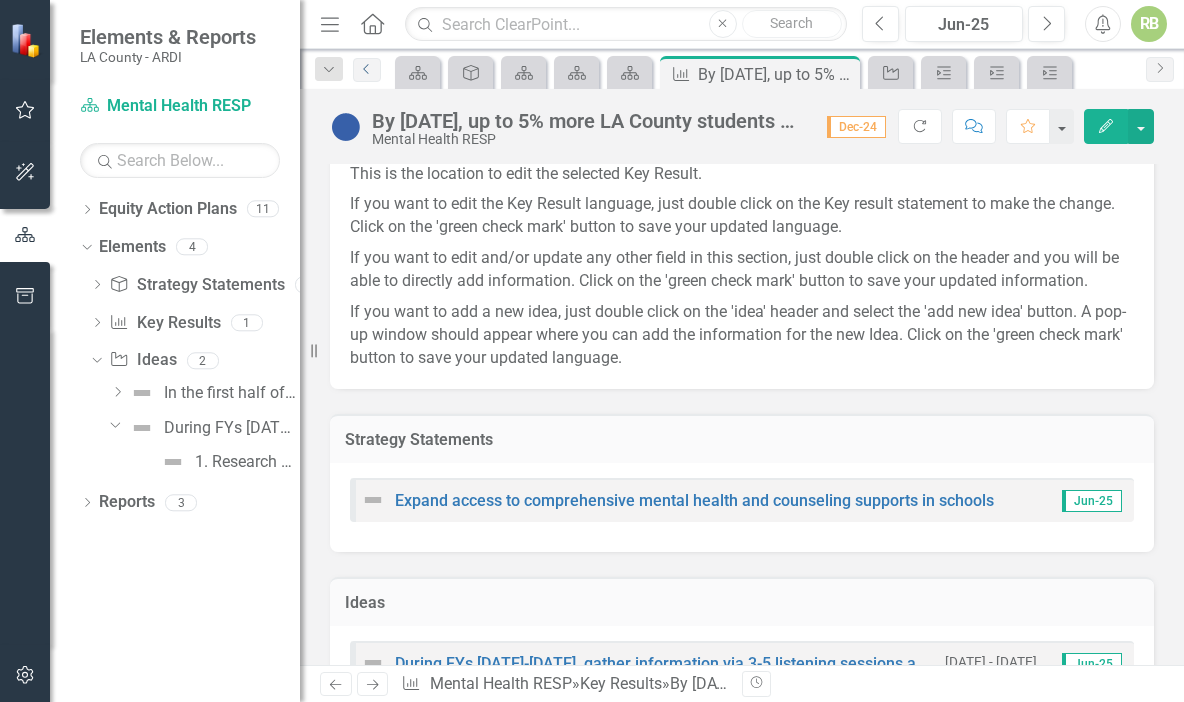 scroll, scrollTop: 0, scrollLeft: 0, axis: both 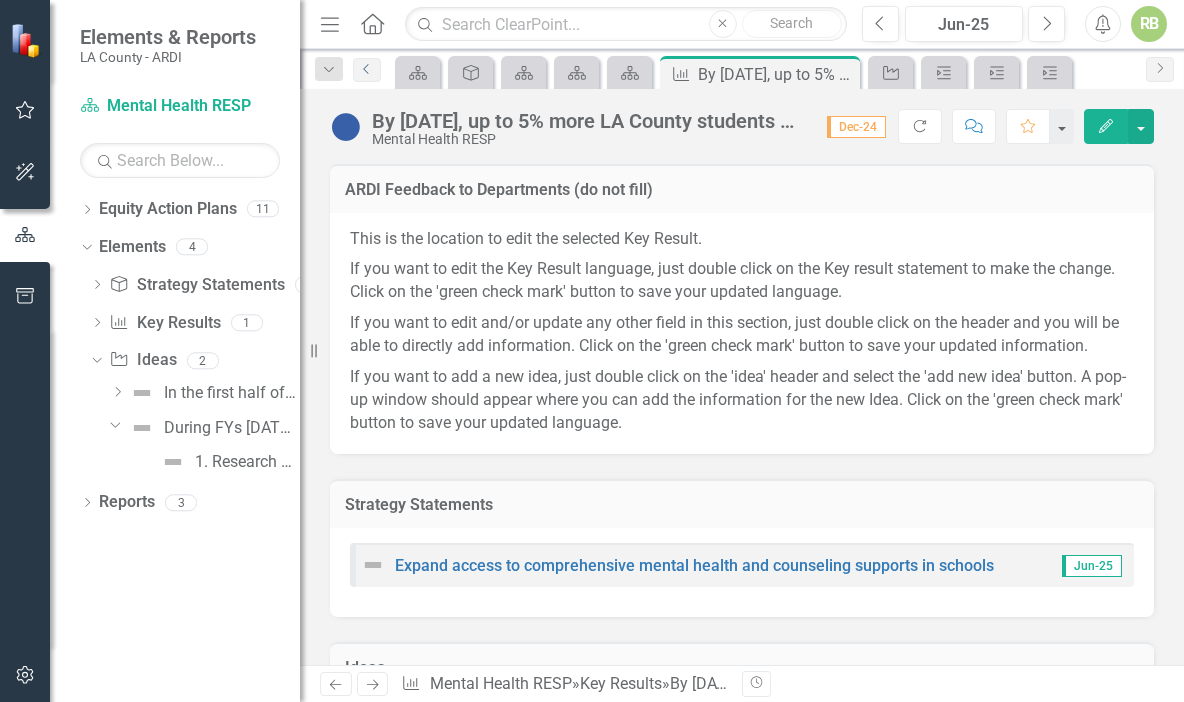 click on "Previous" at bounding box center [367, 70] 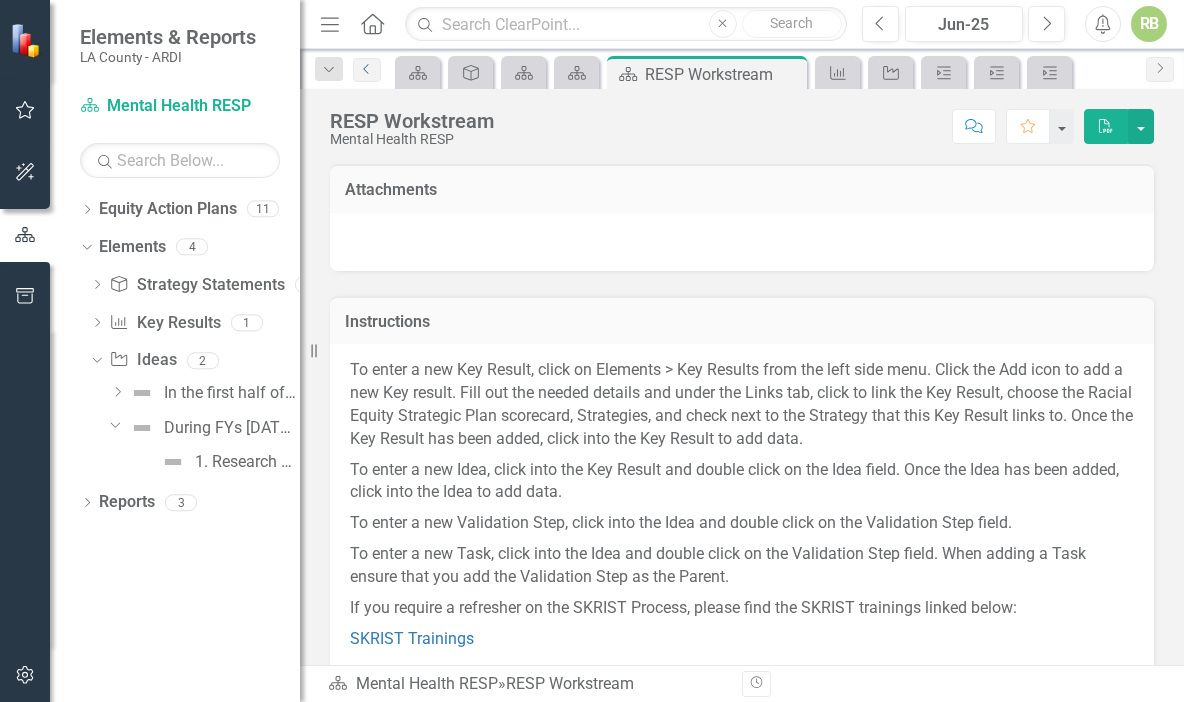 click on "Previous" at bounding box center [367, 70] 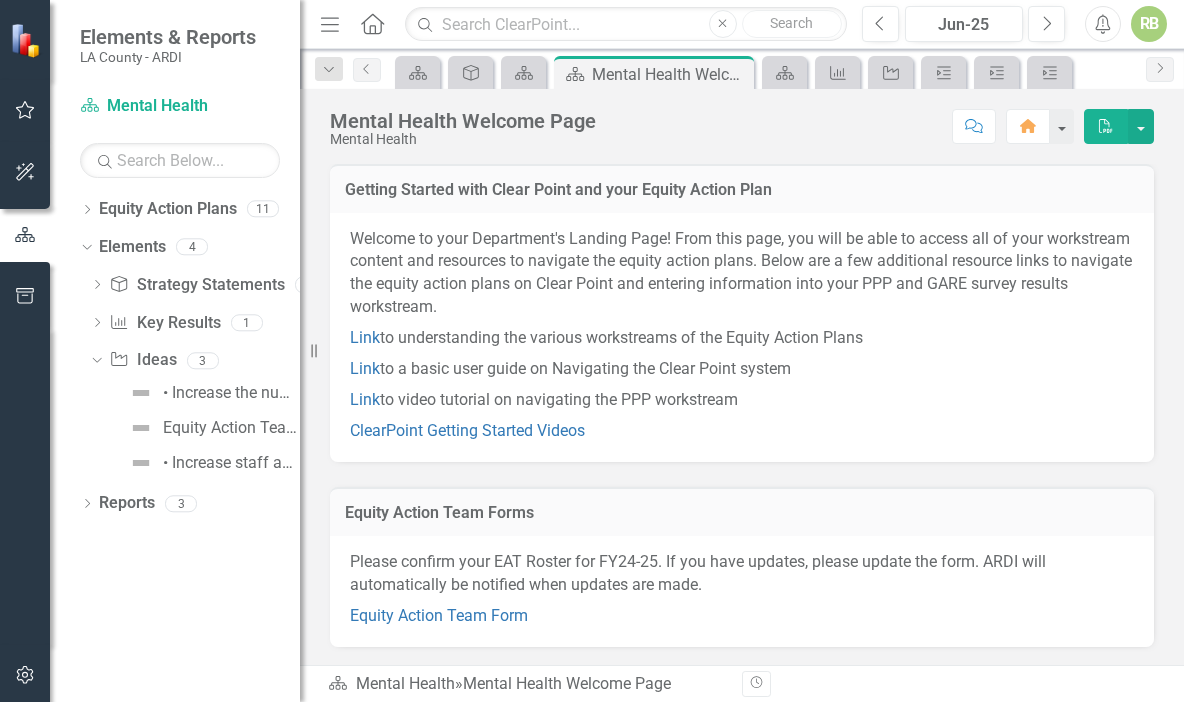 scroll, scrollTop: 0, scrollLeft: 0, axis: both 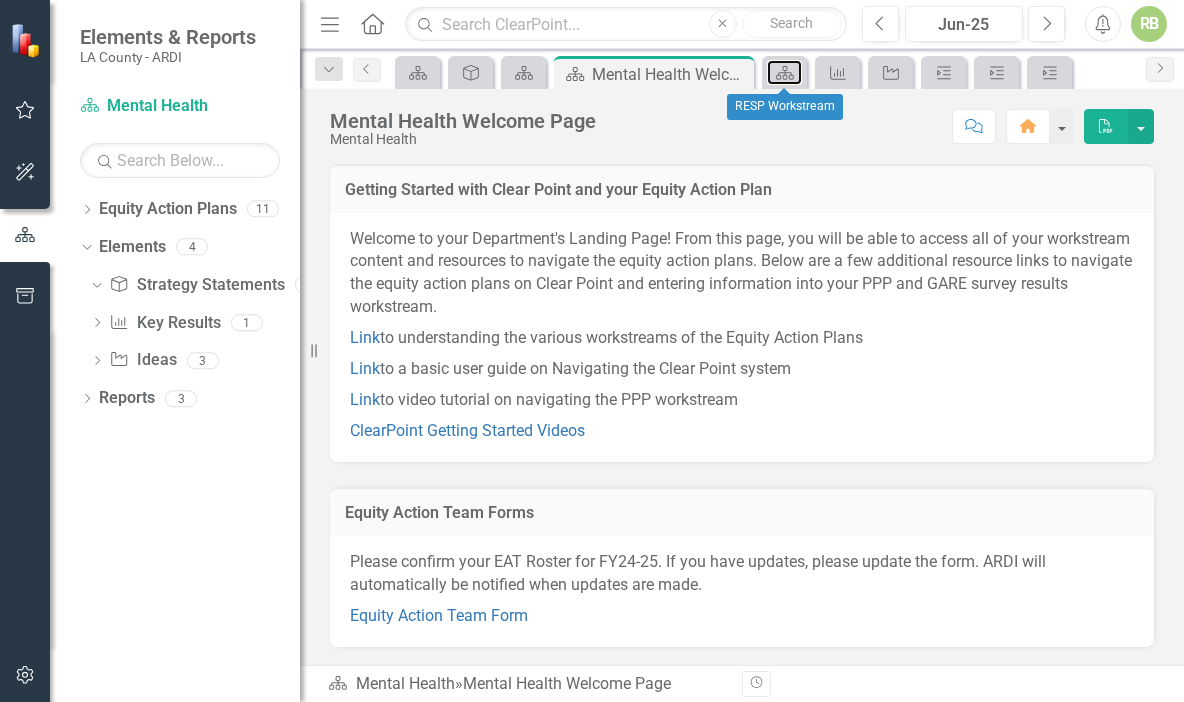 click on "Equity Action Plan" 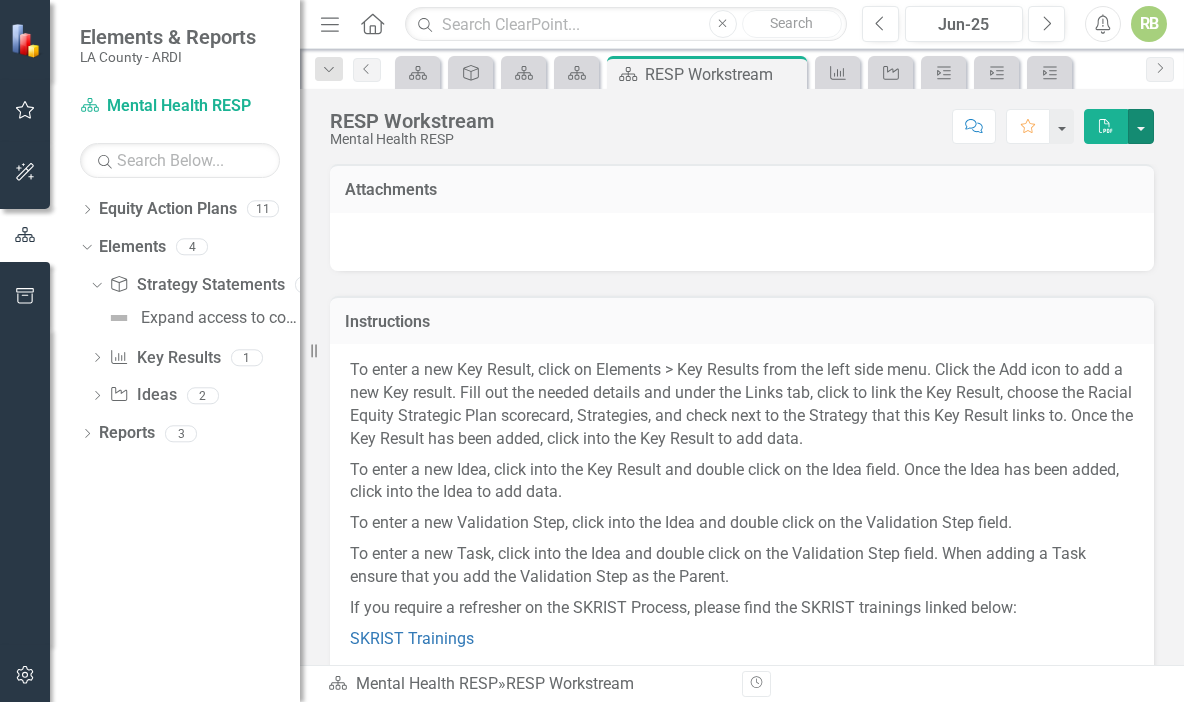 click at bounding box center (1141, 126) 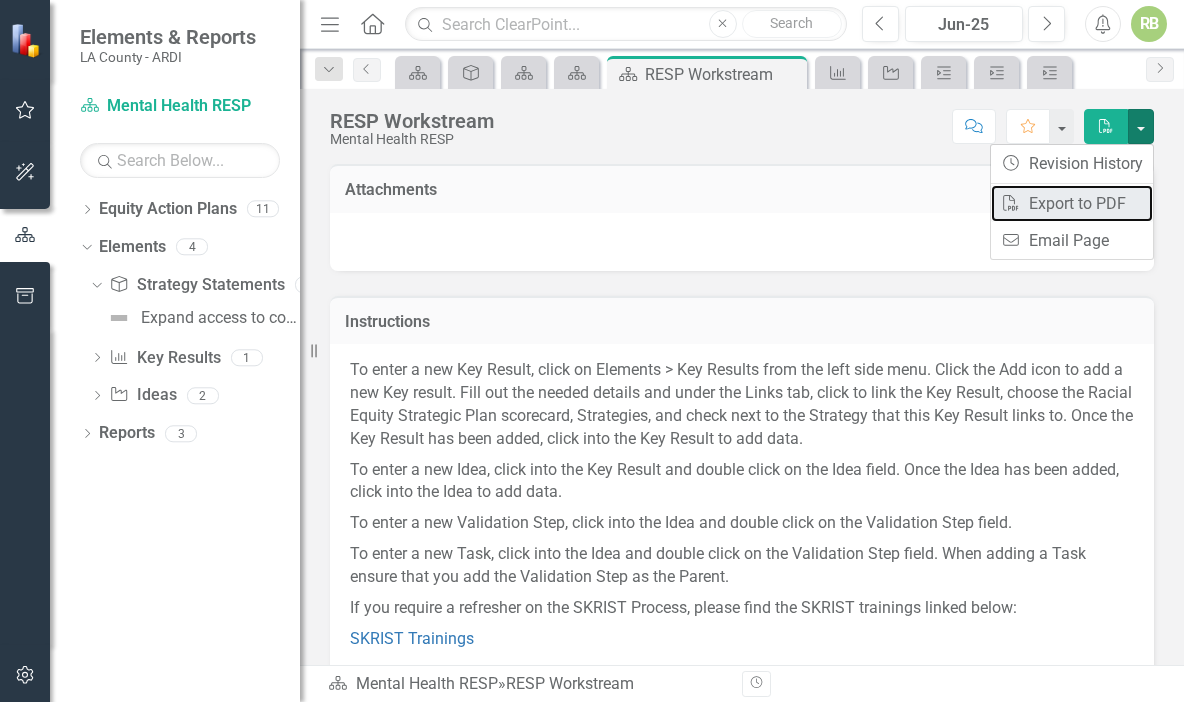 click on "PDF Export to PDF" at bounding box center [1072, 203] 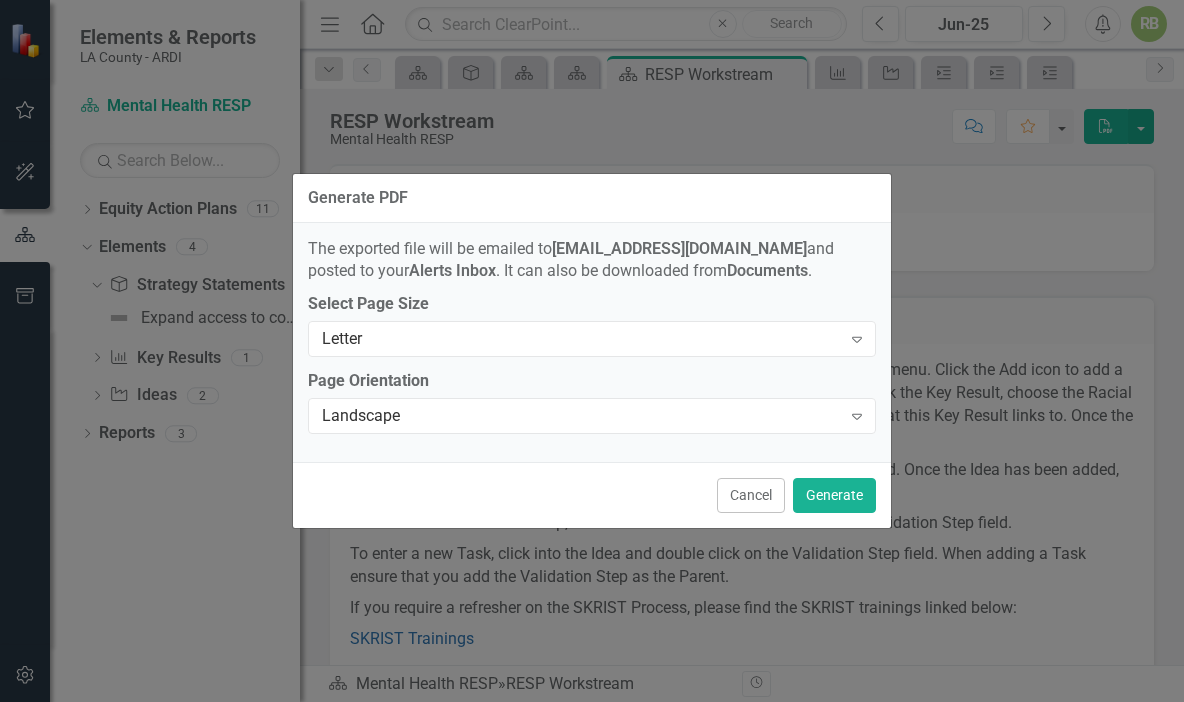 click on "Expand" at bounding box center [857, 339] 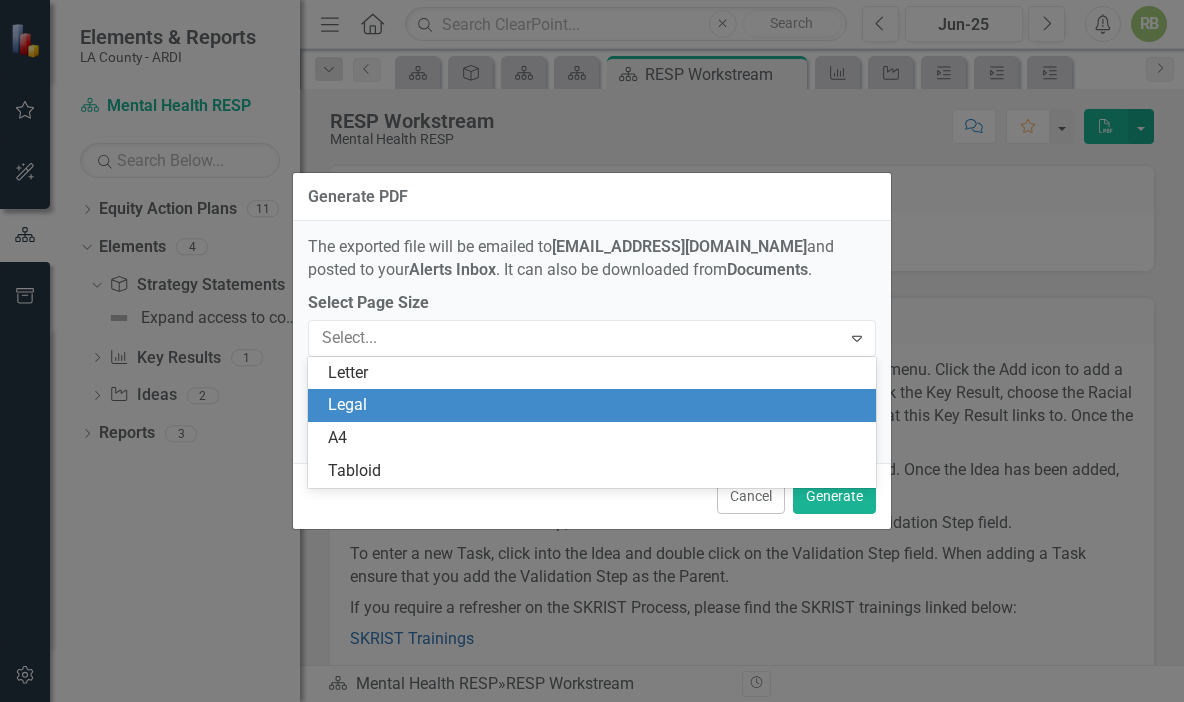 click on "Legal" at bounding box center (596, 405) 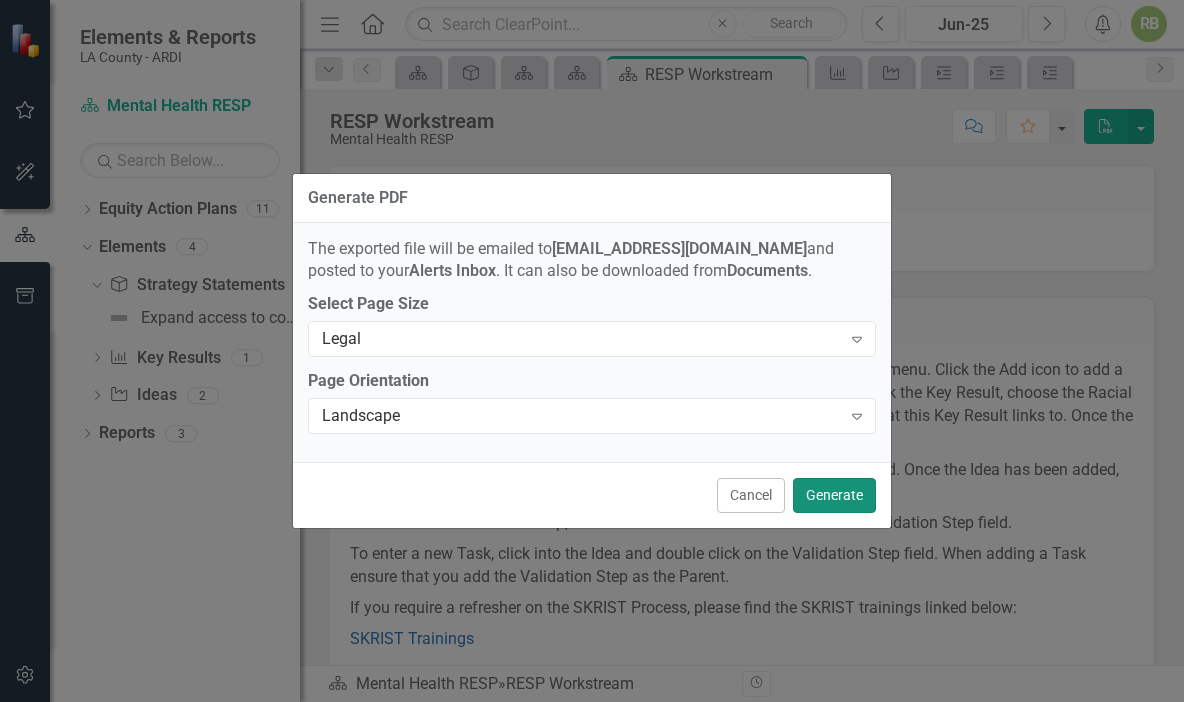 click on "Generate" at bounding box center (834, 495) 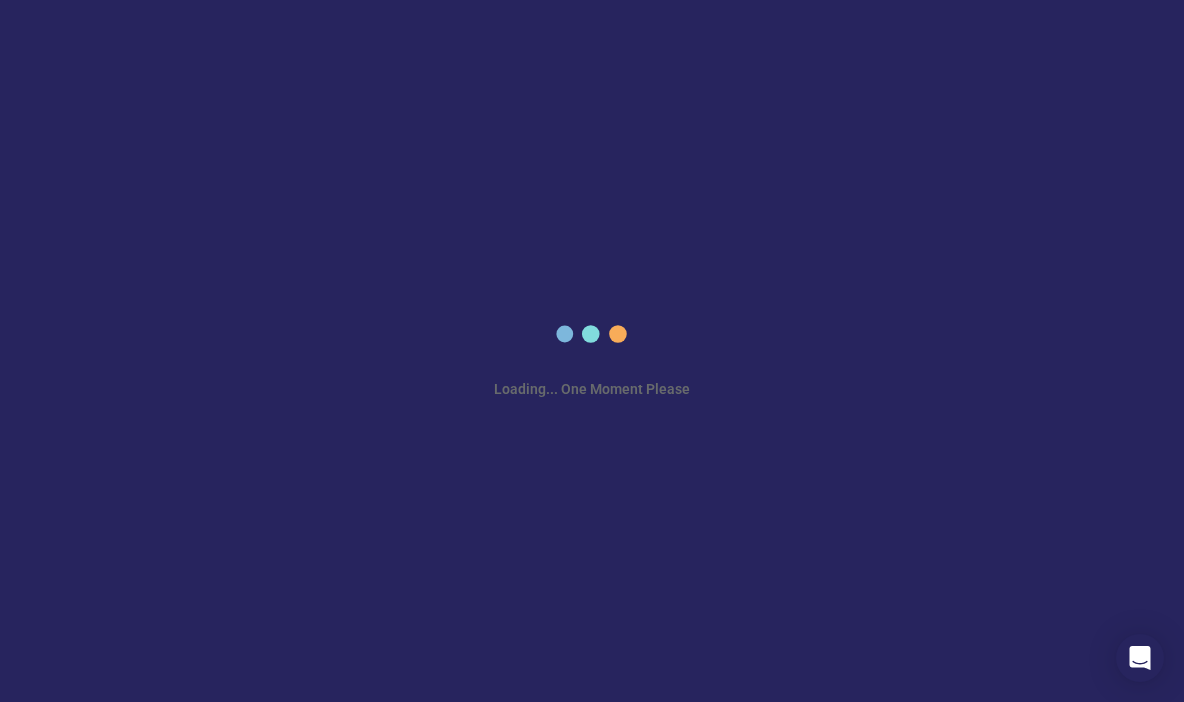 scroll, scrollTop: 0, scrollLeft: 0, axis: both 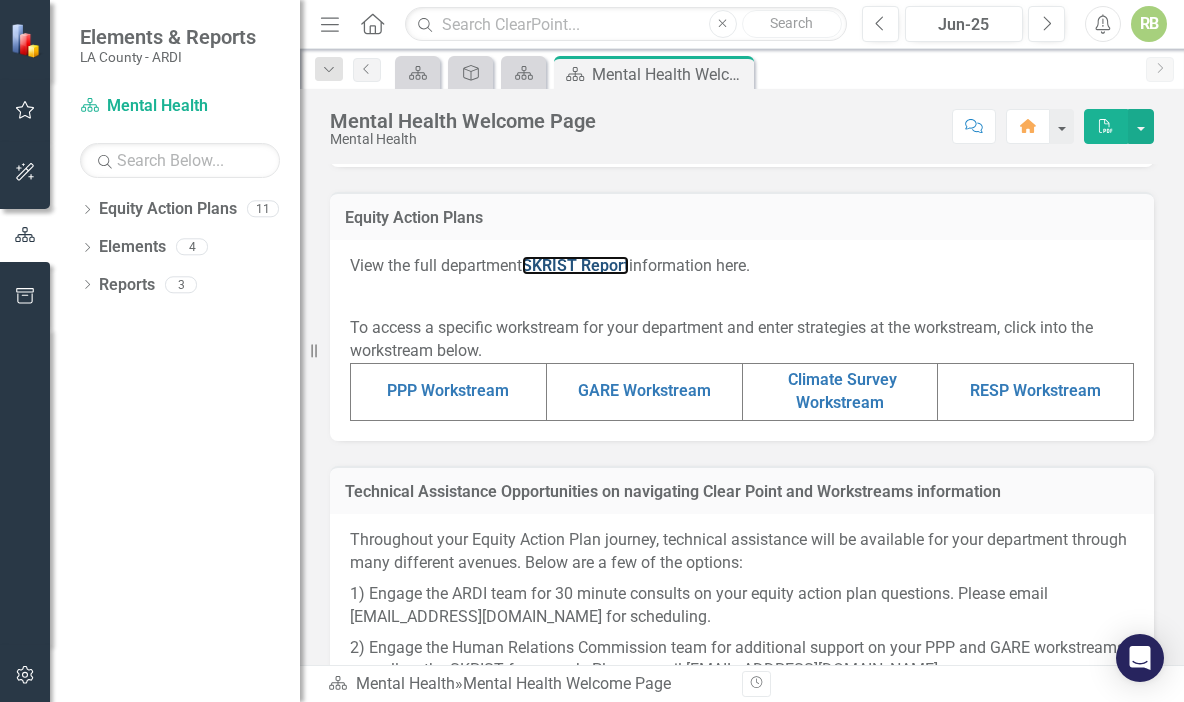 click on "SKRIST Report" at bounding box center (575, 265) 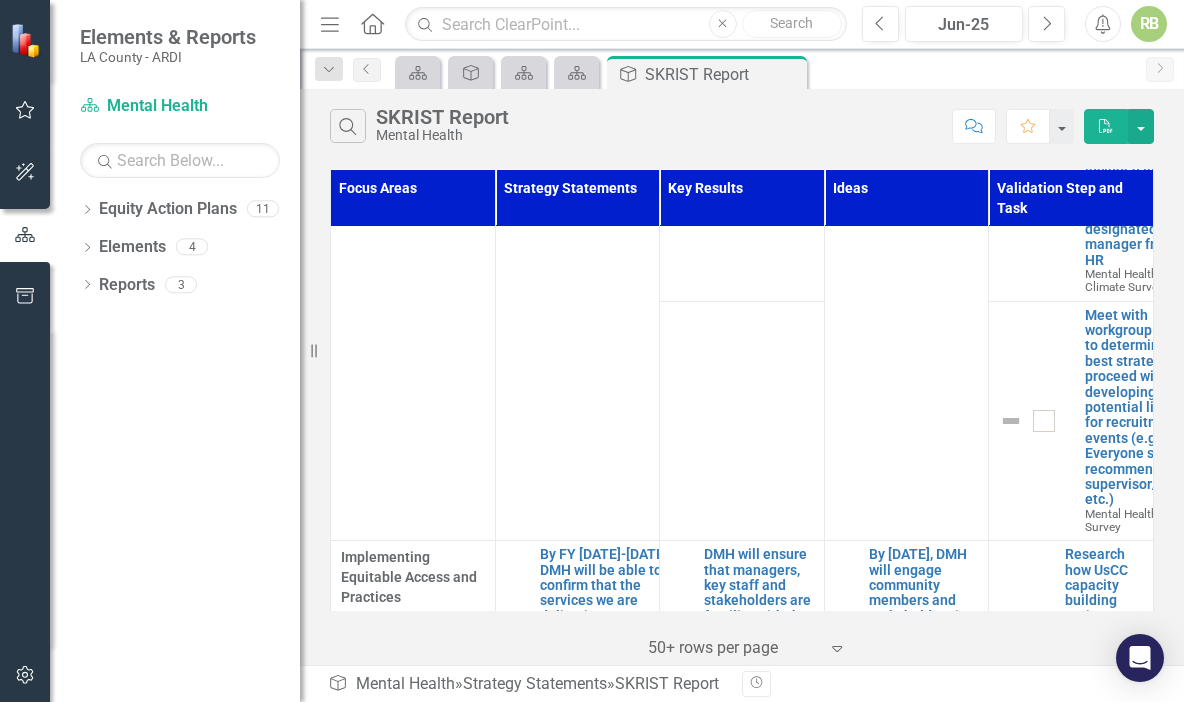 scroll, scrollTop: 3481, scrollLeft: 0, axis: vertical 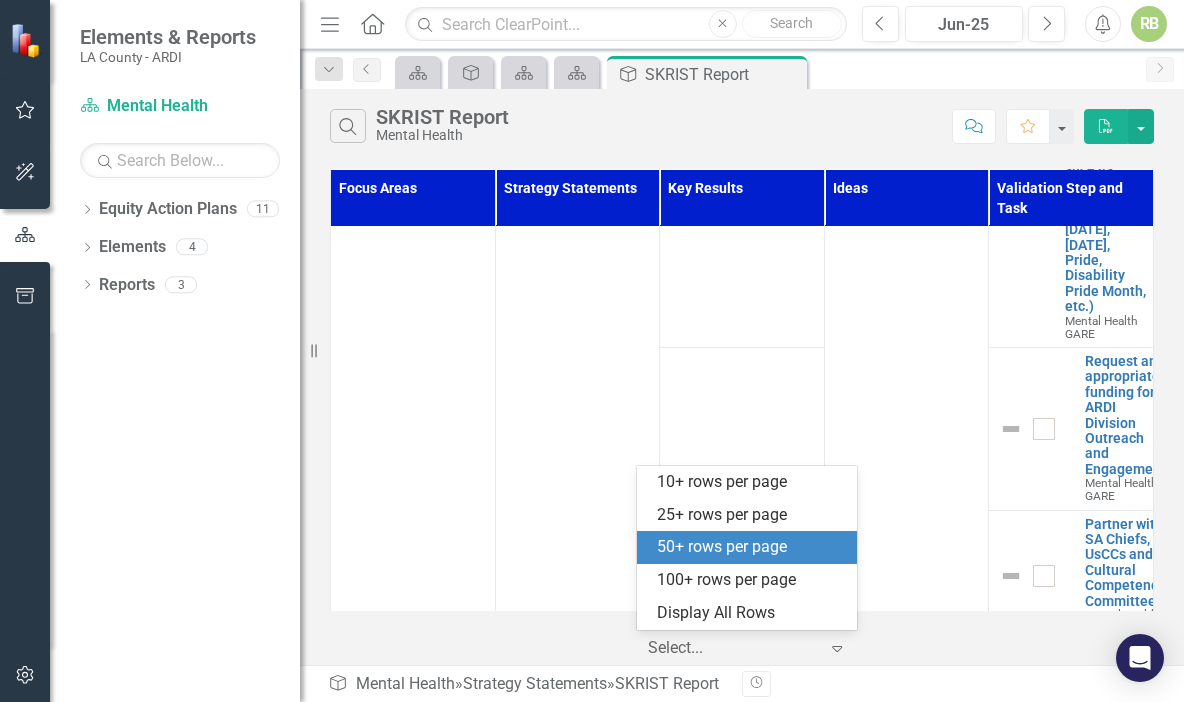 click on "Expand" 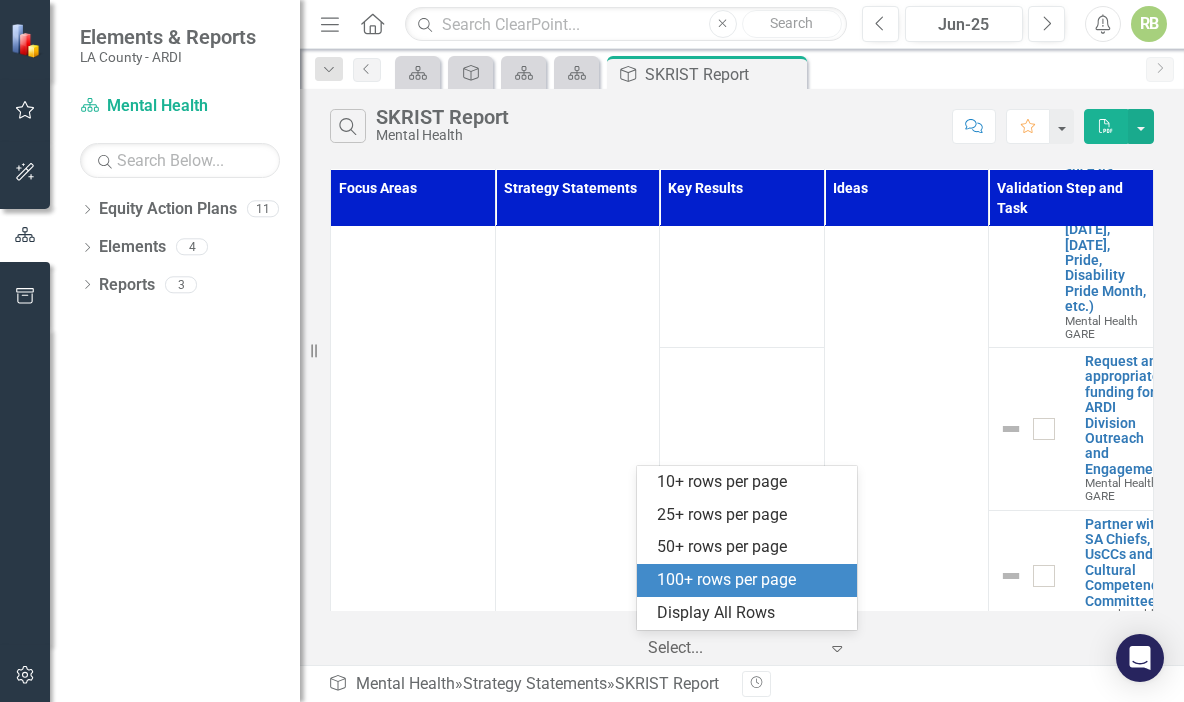 click on "100+ rows per page" at bounding box center (751, 580) 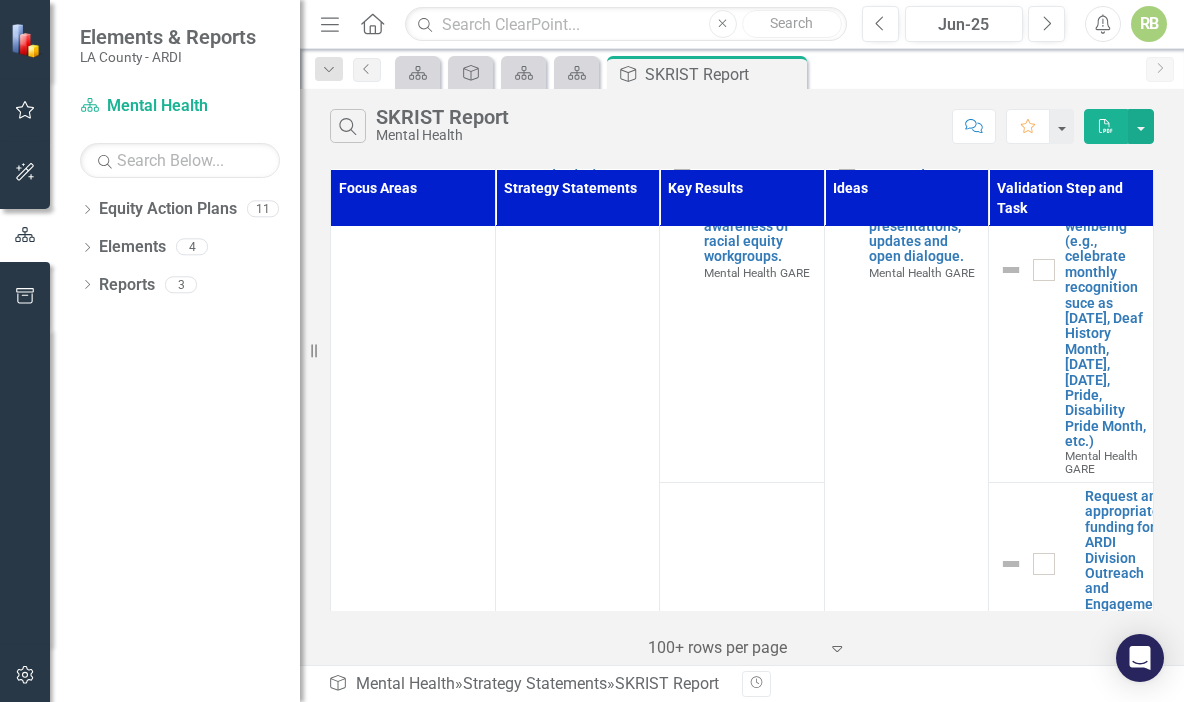 scroll, scrollTop: 11130, scrollLeft: 0, axis: vertical 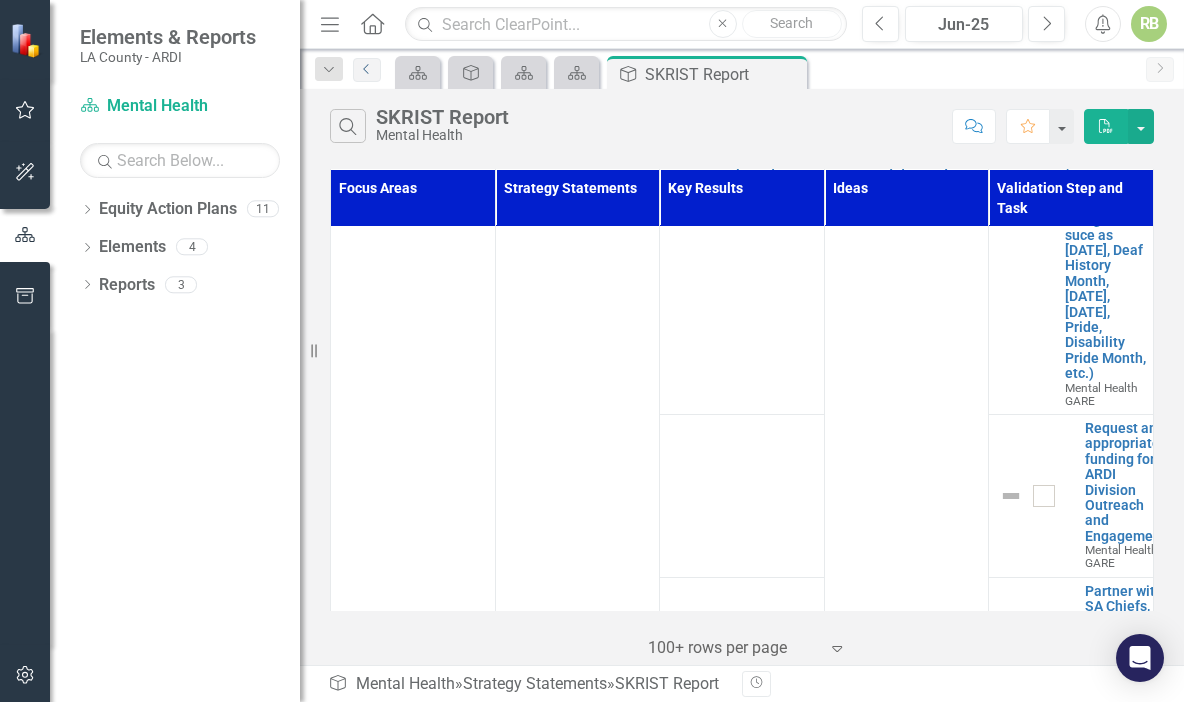 click on "Previous" 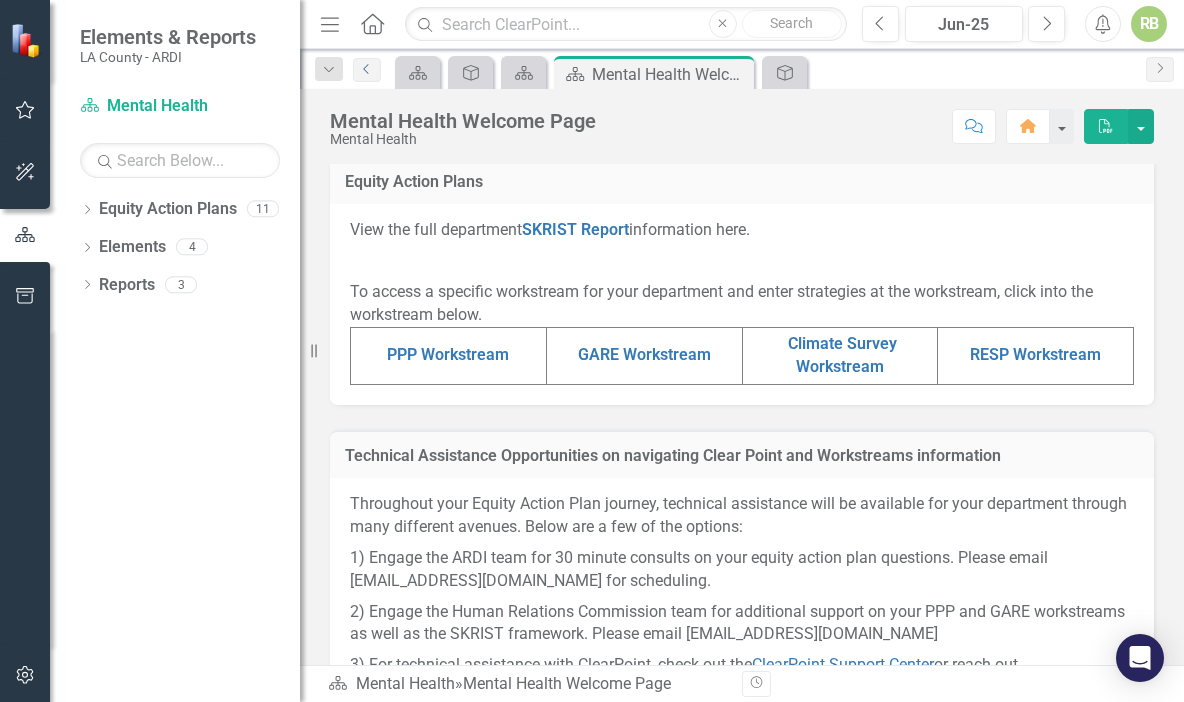 scroll, scrollTop: 765, scrollLeft: 0, axis: vertical 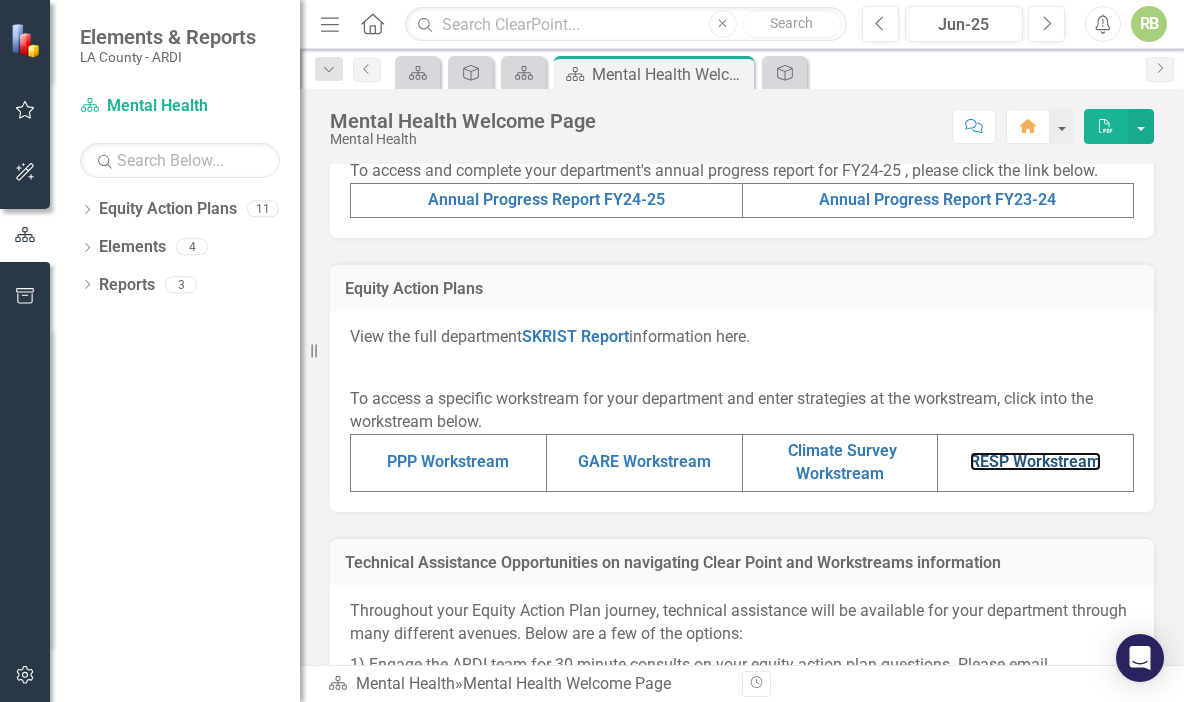click on "RESP Workstream" at bounding box center [1035, 461] 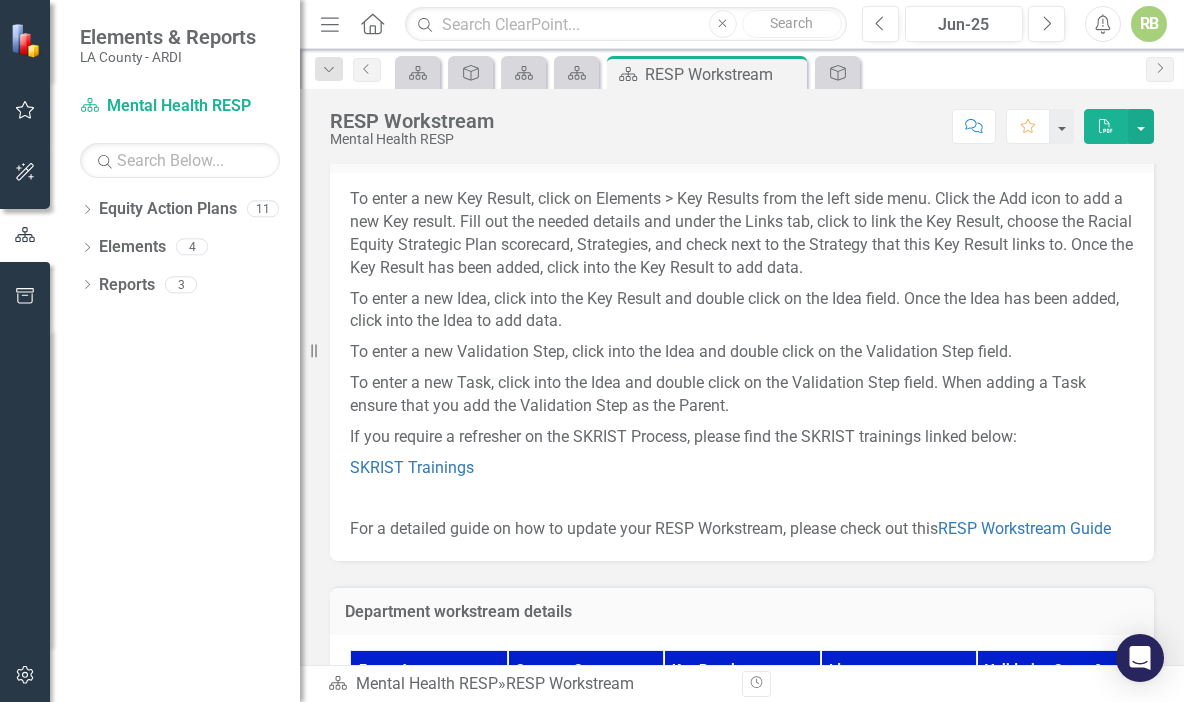 scroll, scrollTop: 0, scrollLeft: 0, axis: both 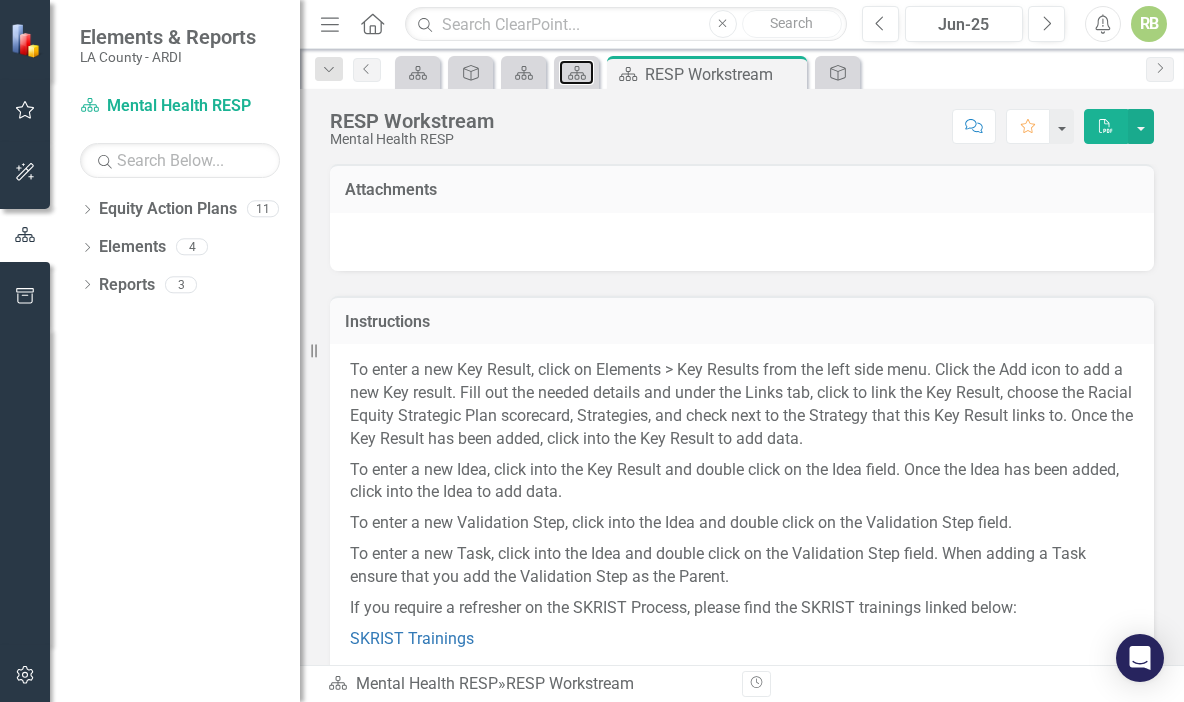 click on "Equity Action Plan" at bounding box center (573, 72) 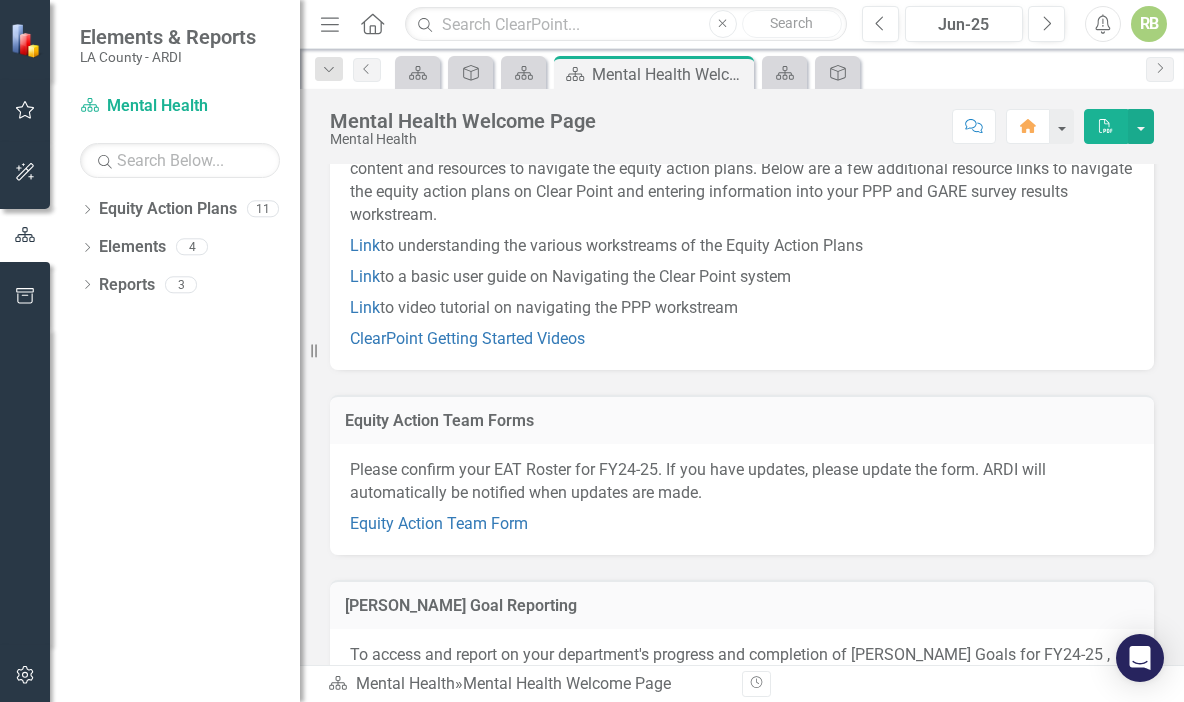 scroll, scrollTop: 47, scrollLeft: 0, axis: vertical 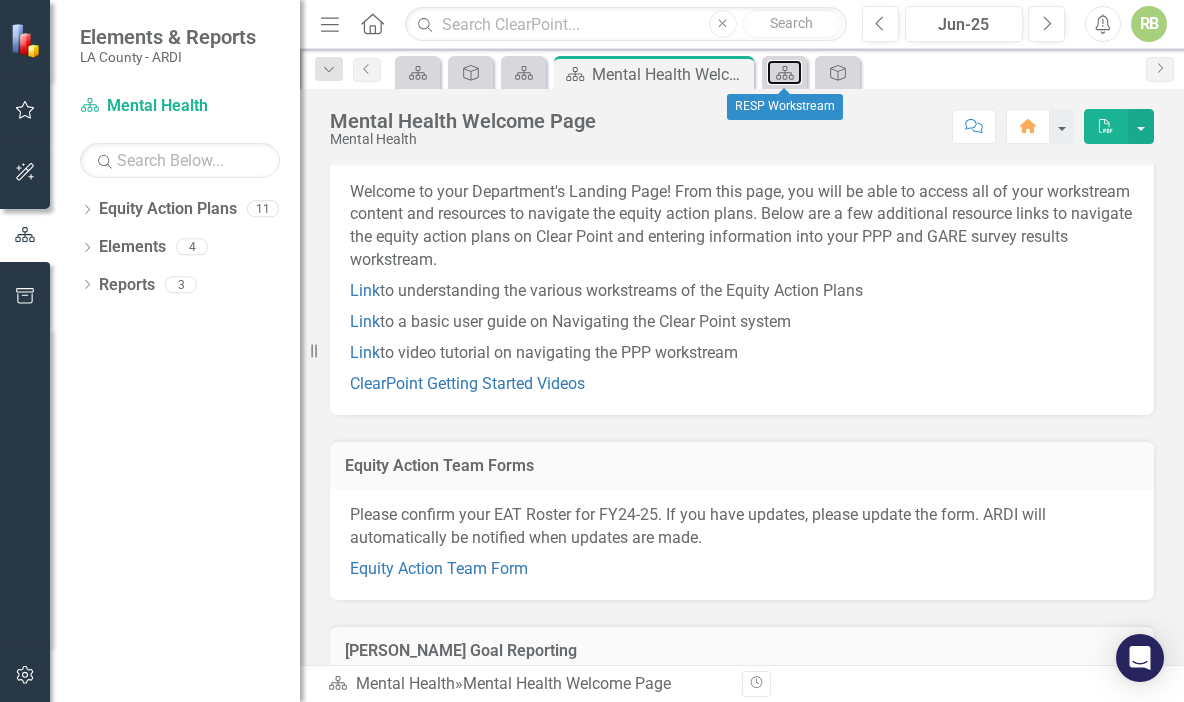 click on "Equity Action Plan" 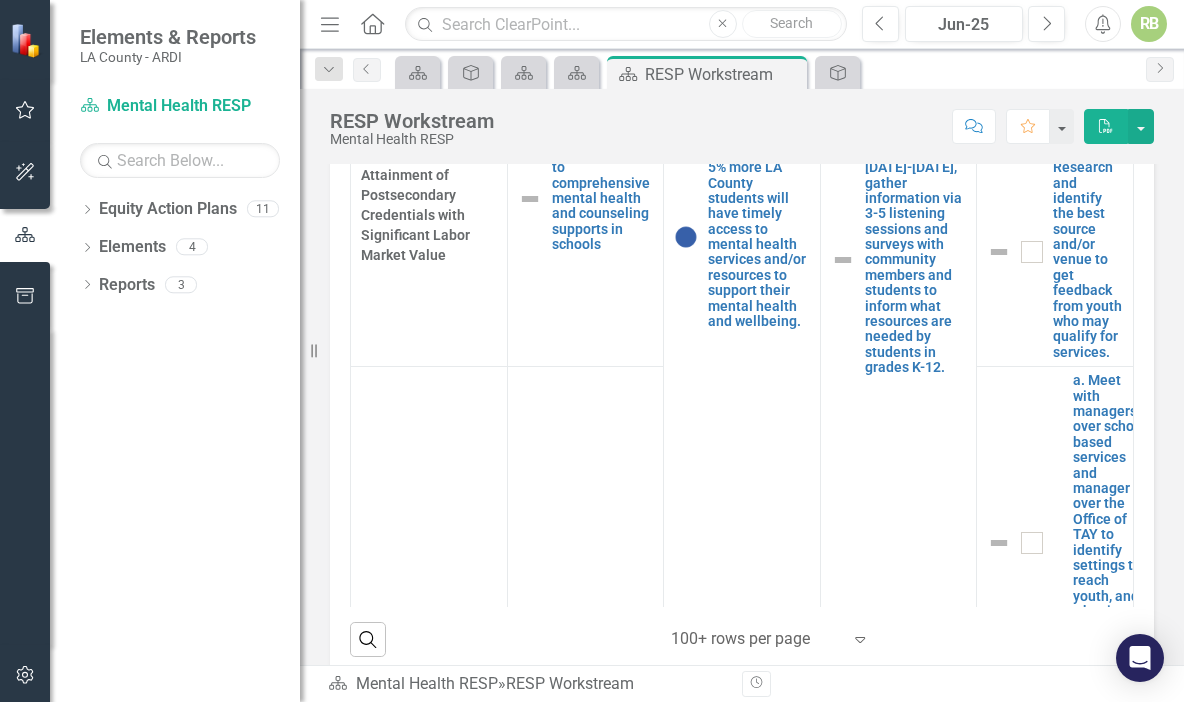 scroll, scrollTop: 794, scrollLeft: 0, axis: vertical 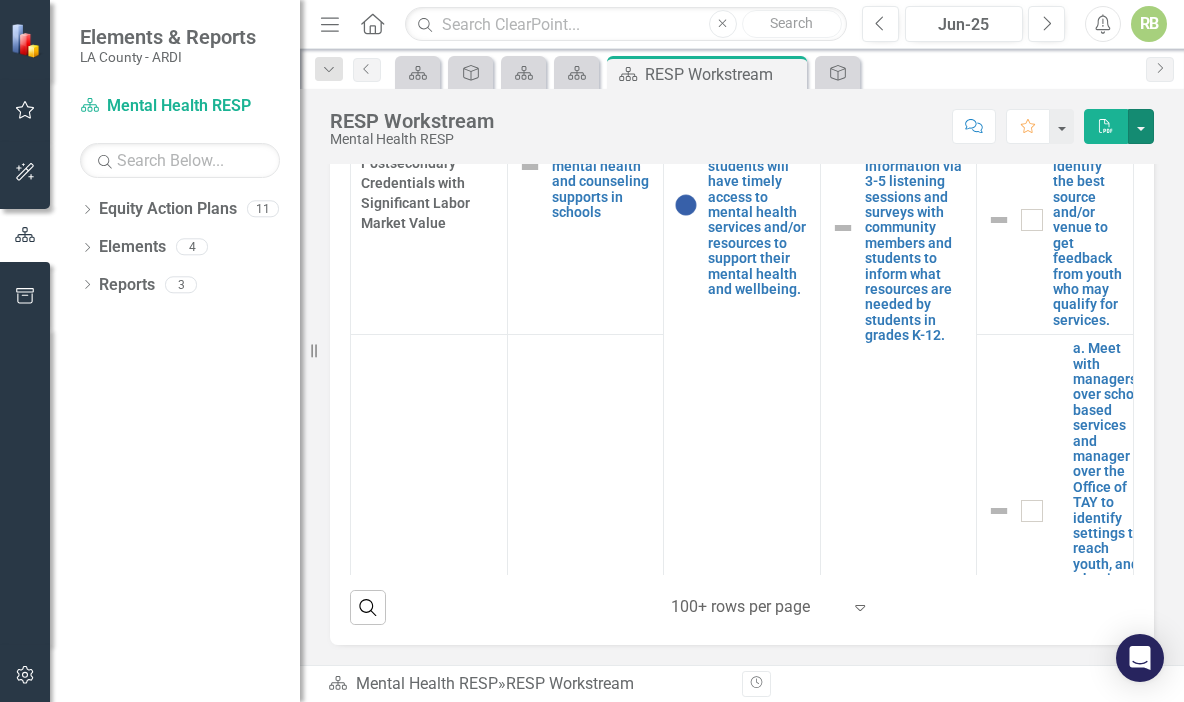 click at bounding box center (1141, 126) 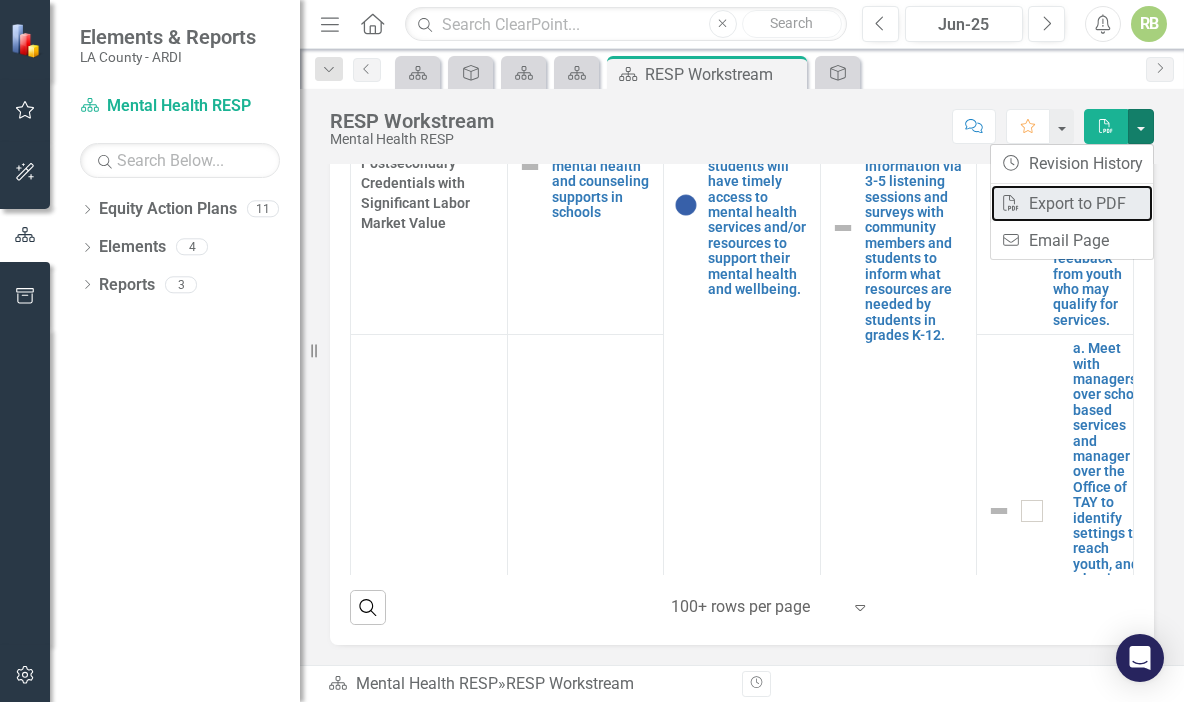 click on "PDF Export to PDF" at bounding box center (1072, 203) 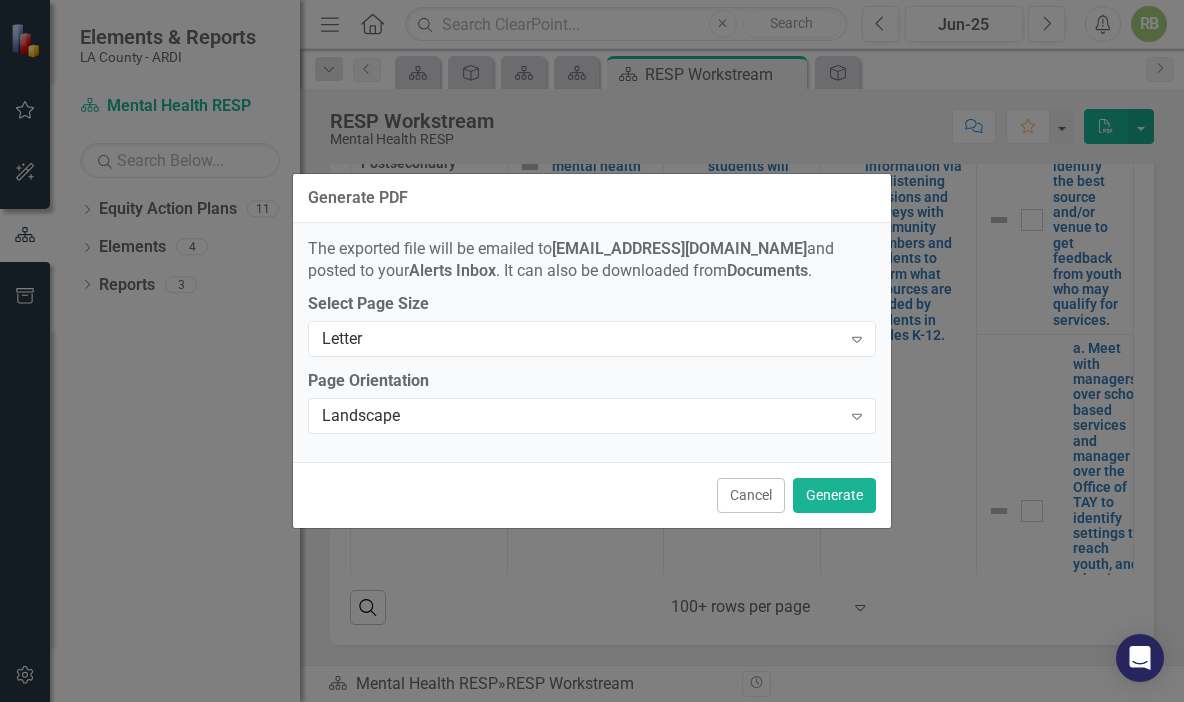 click on "Generate PDF The exported file will be emailed to  rbyrd@dmh.lacounty.gov  and posted to your  Alerts Inbox . It can also be downloaded from  Documents . Select Page Size Letter Expand Page Orientation Landscape Expand Cancel Generate" at bounding box center (592, 351) 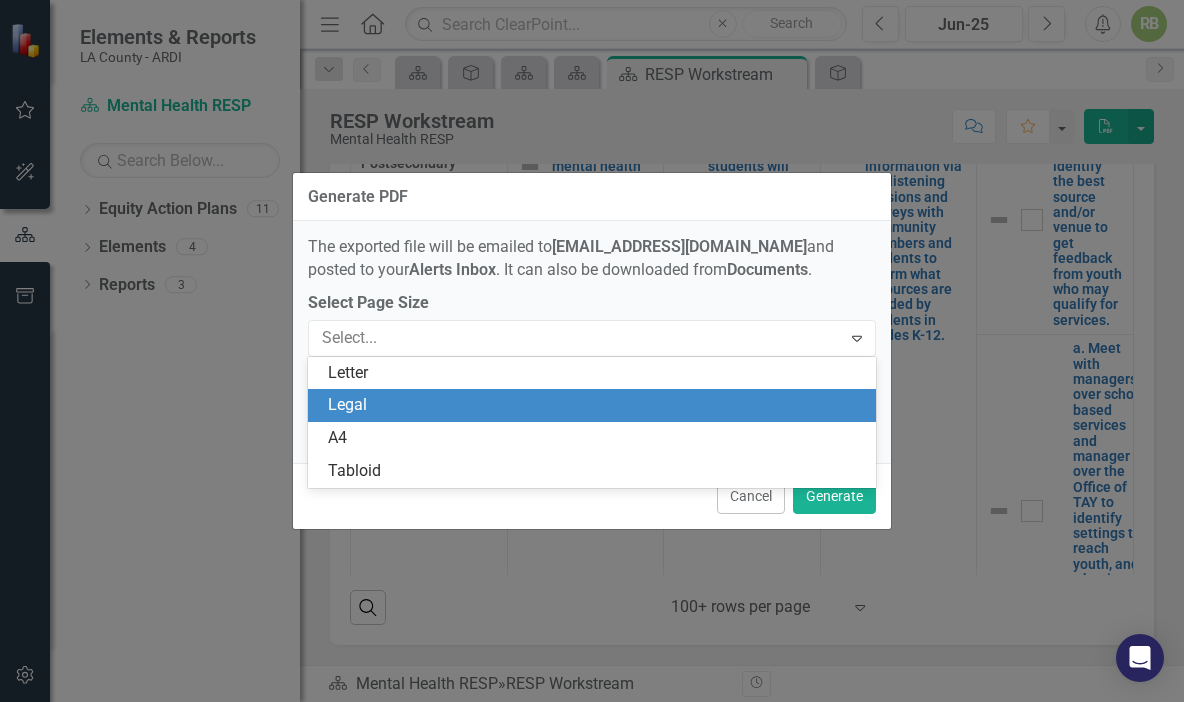 click on "Legal" at bounding box center (596, 405) 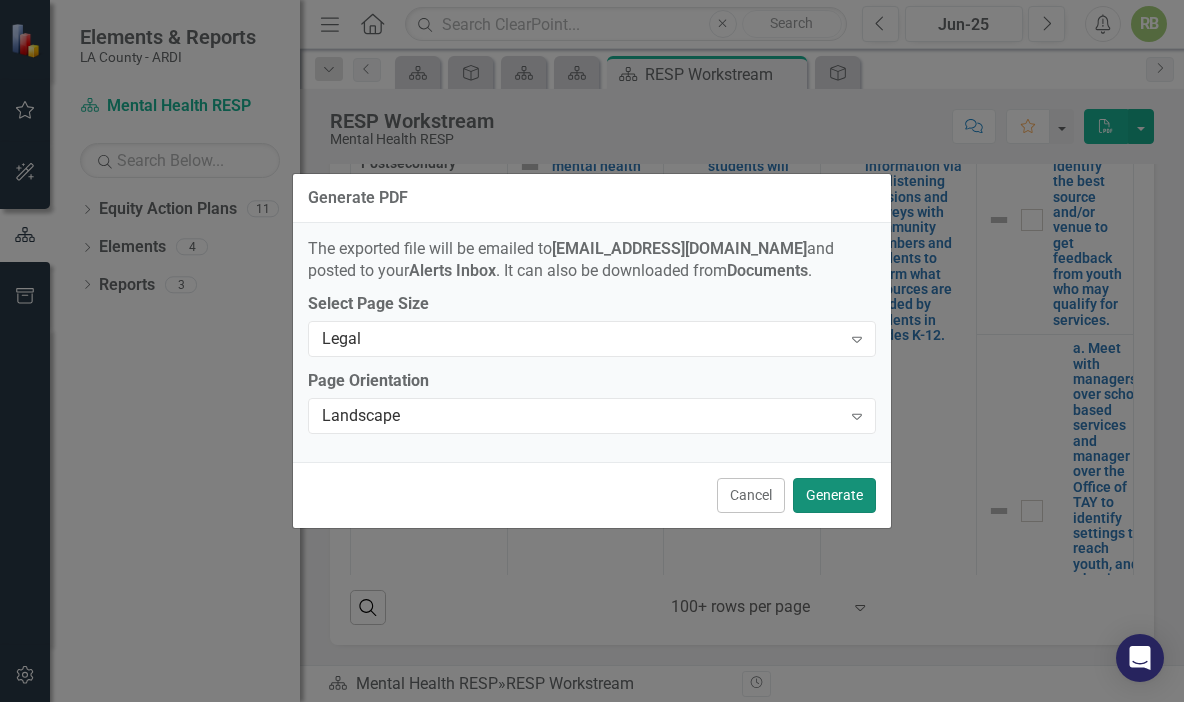 click on "Generate" at bounding box center (834, 495) 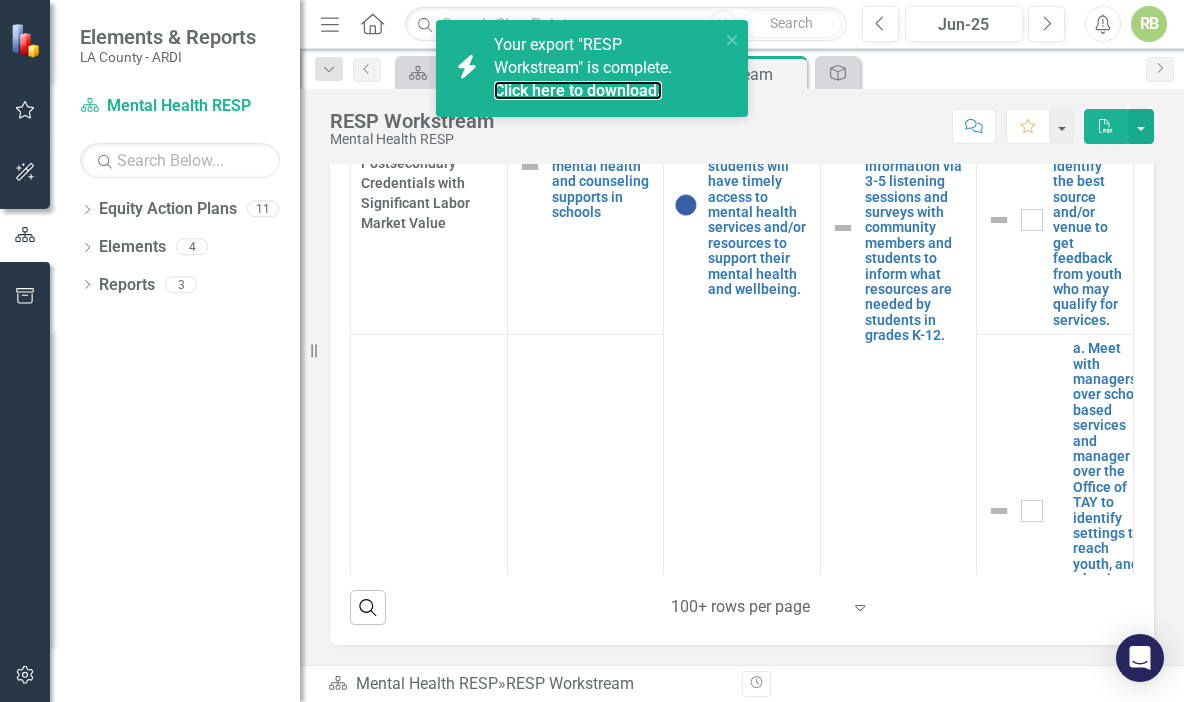 click on "Click here to download." at bounding box center [578, 90] 